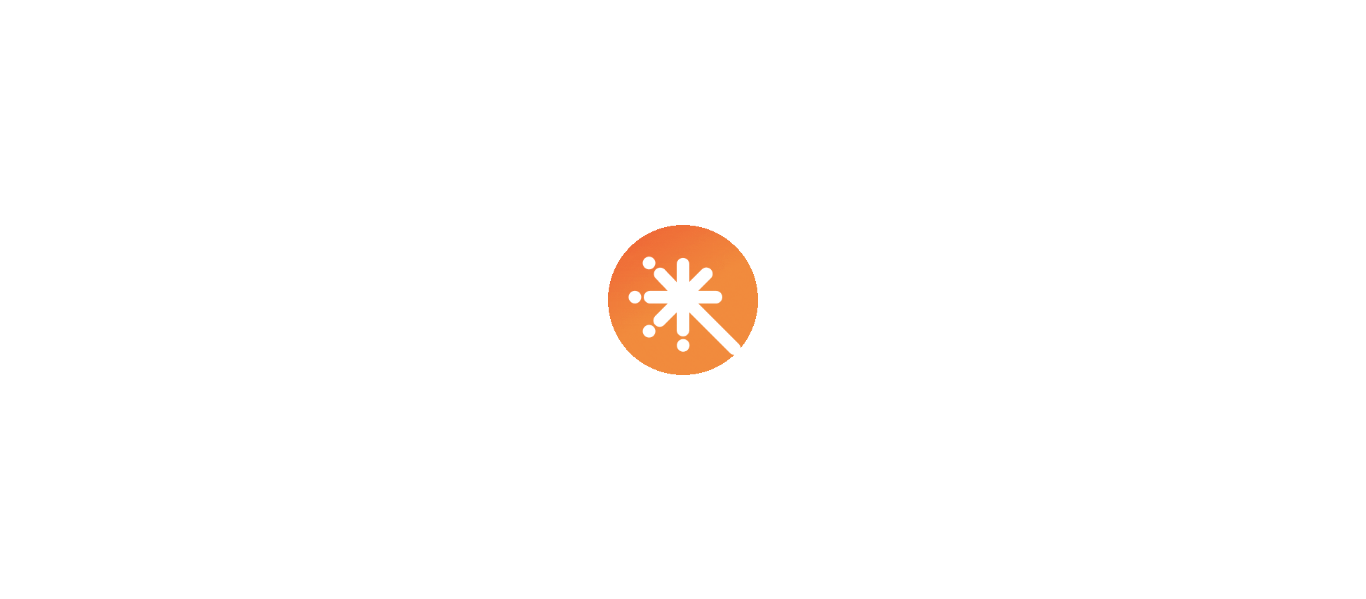 scroll, scrollTop: 0, scrollLeft: 0, axis: both 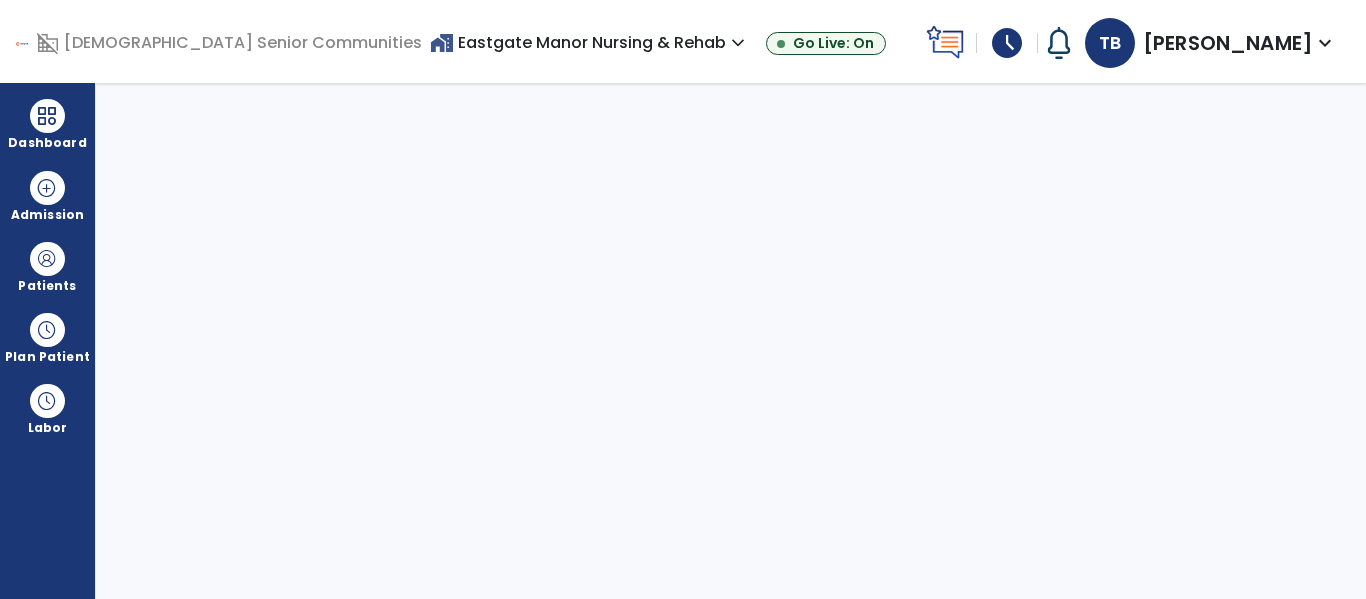 select on "****" 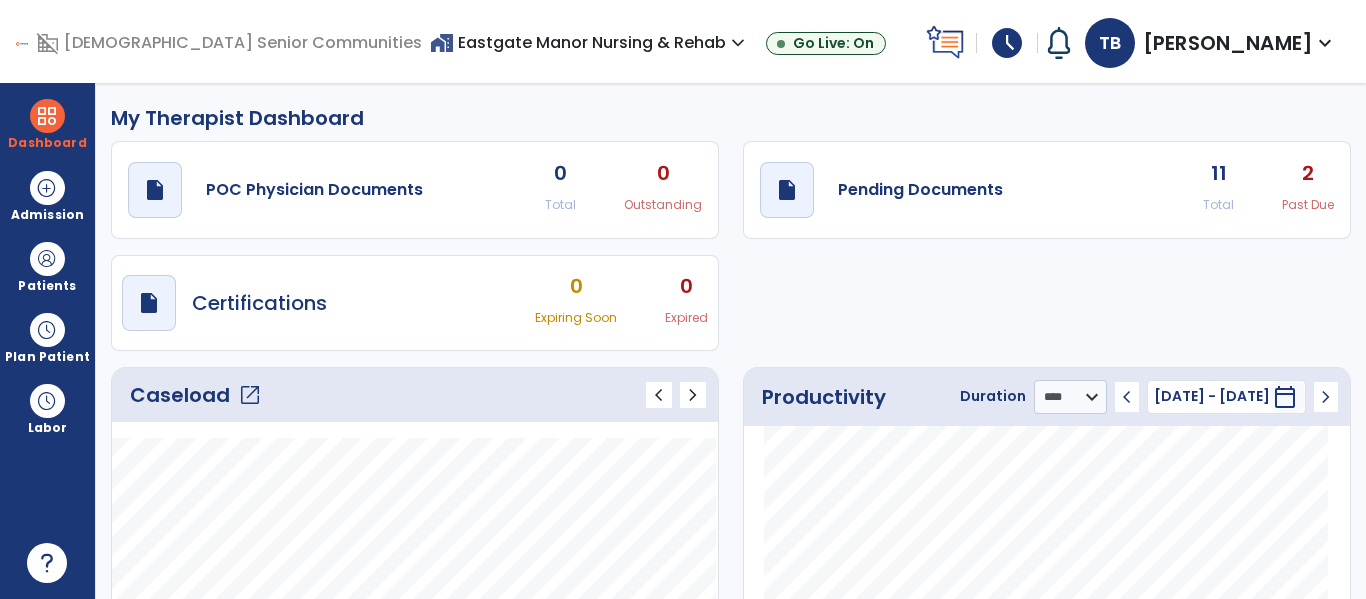 click on "expand_more" at bounding box center [738, 43] 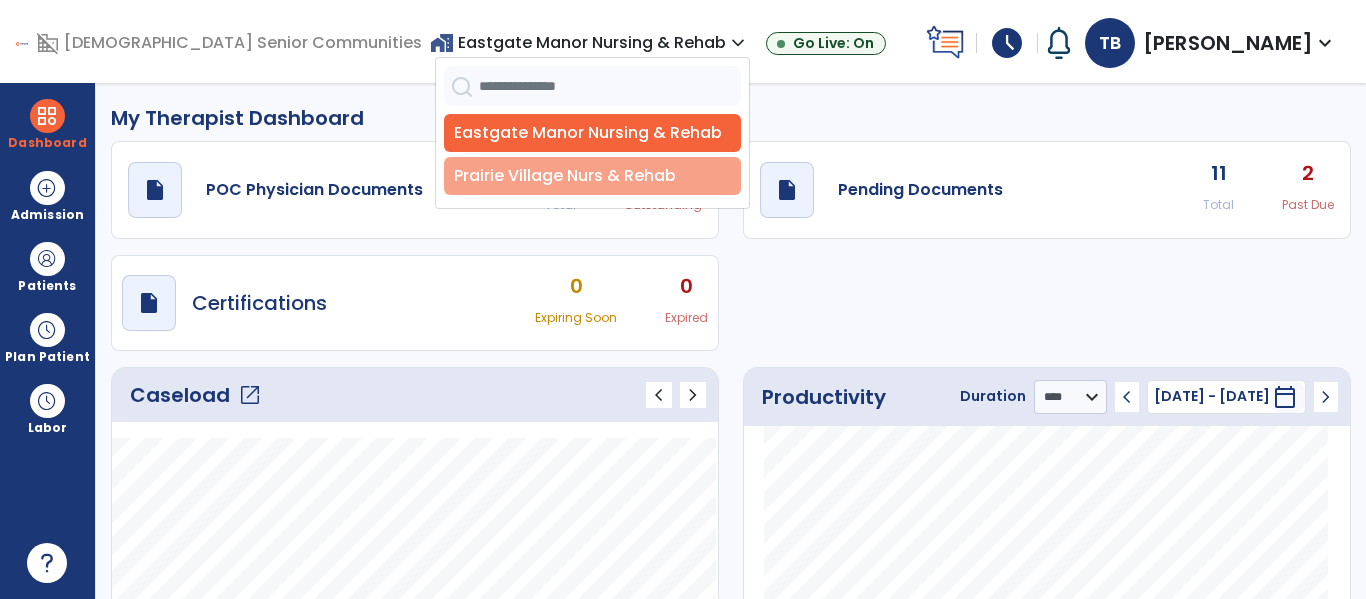 click on "Prairie Village Nurs & Rehab" at bounding box center [592, 176] 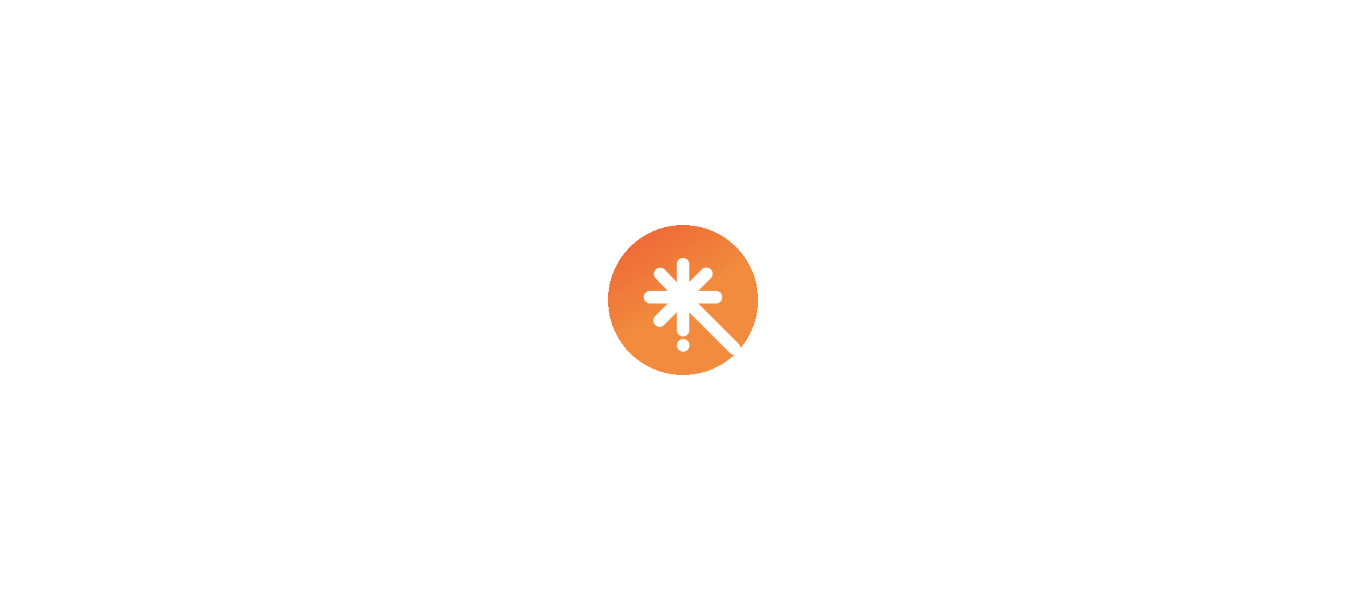 scroll, scrollTop: 0, scrollLeft: 0, axis: both 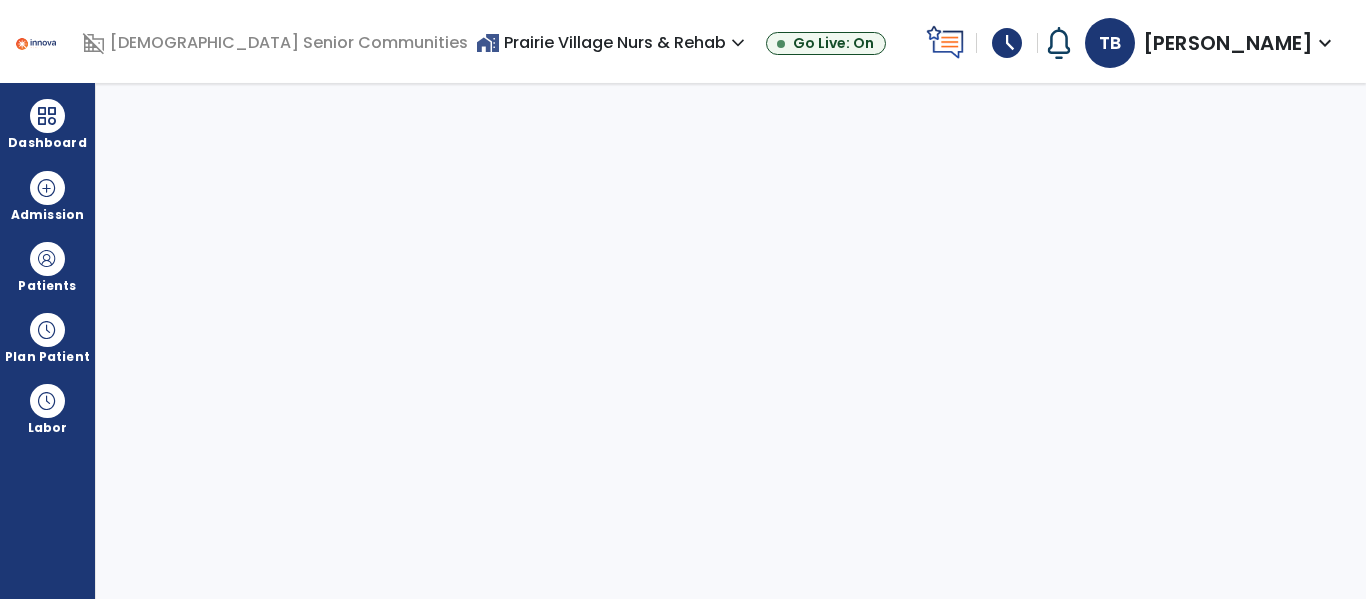 select on "****" 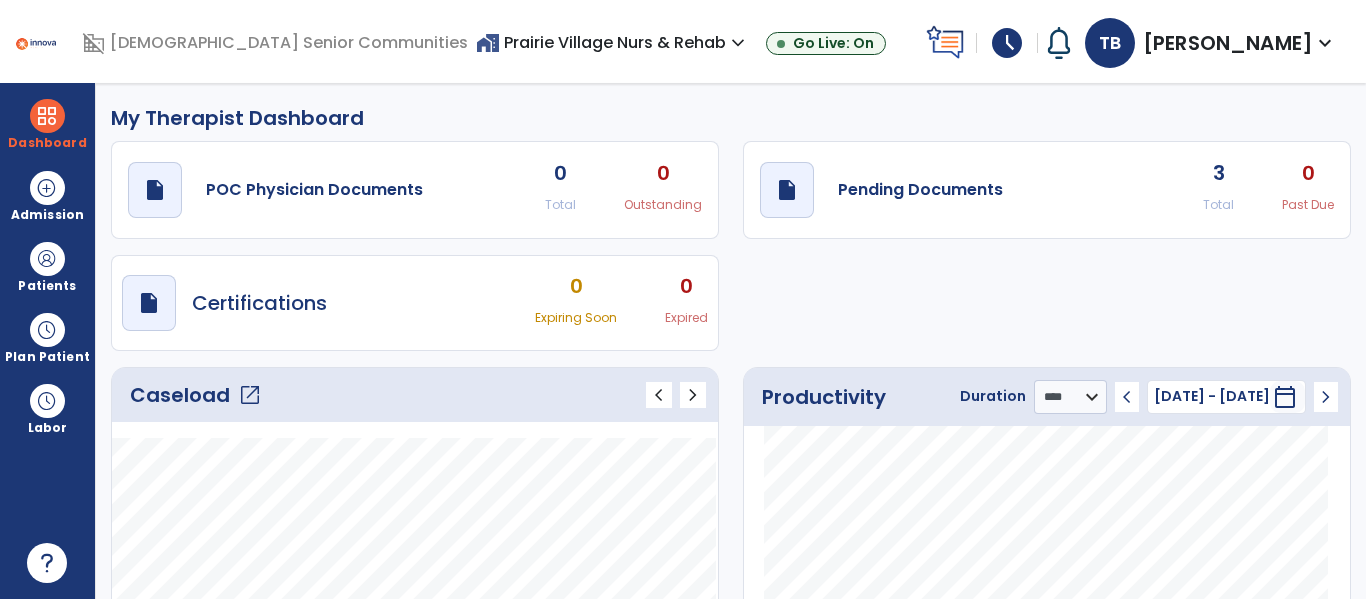 click on "Caseload   open_in_new" 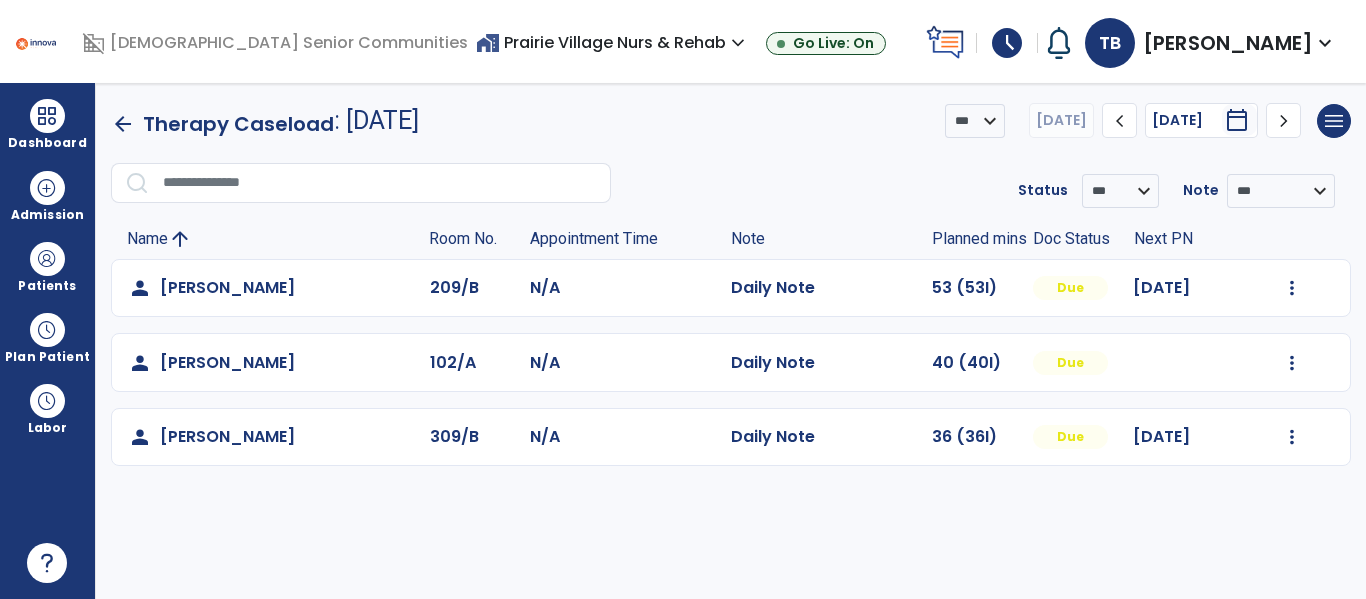 click on "expand_more" at bounding box center [738, 43] 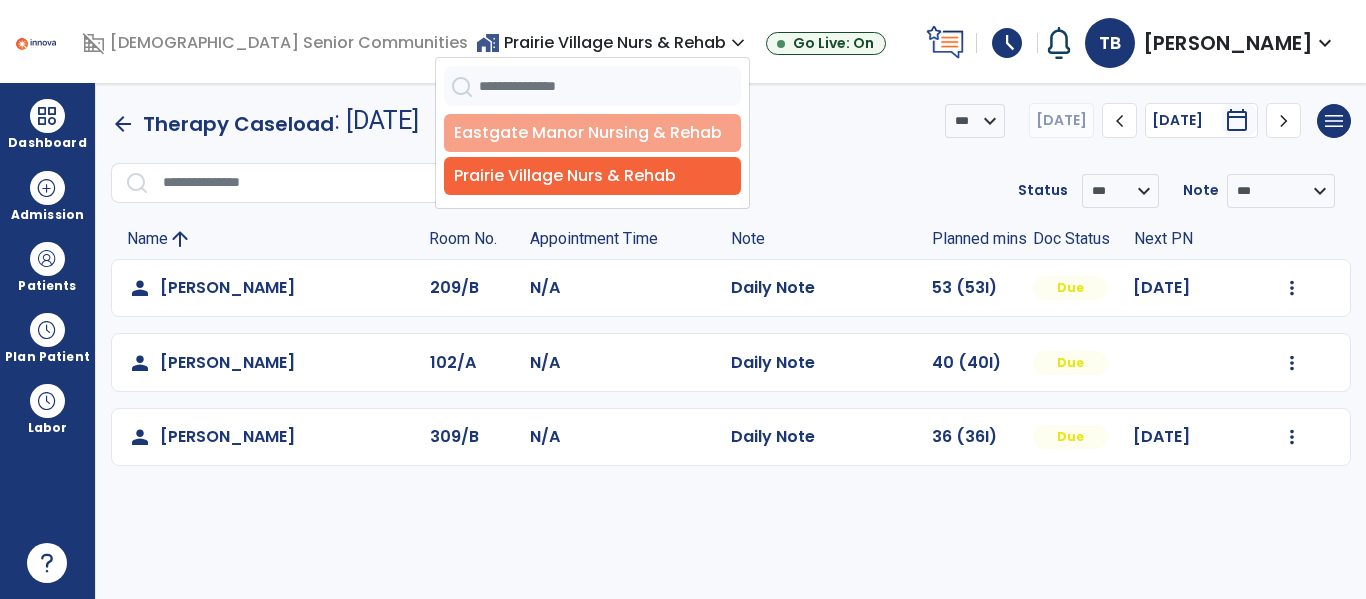 click on "Eastgate Manor Nursing & Rehab" at bounding box center [592, 133] 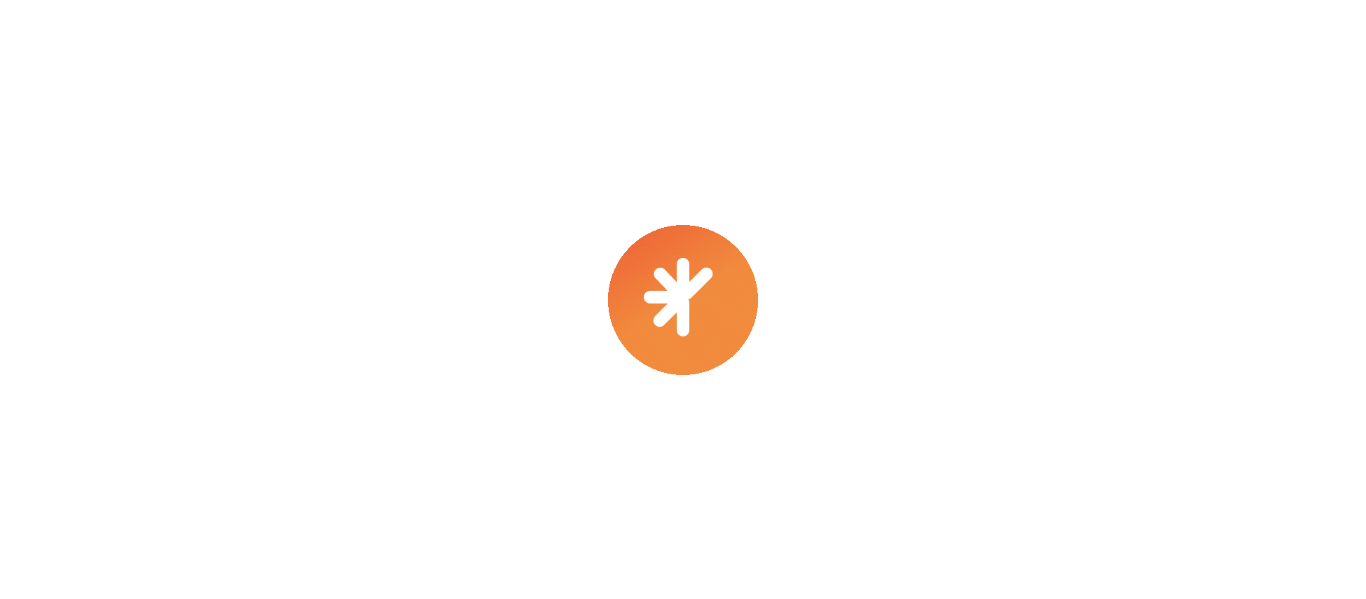 scroll, scrollTop: 0, scrollLeft: 0, axis: both 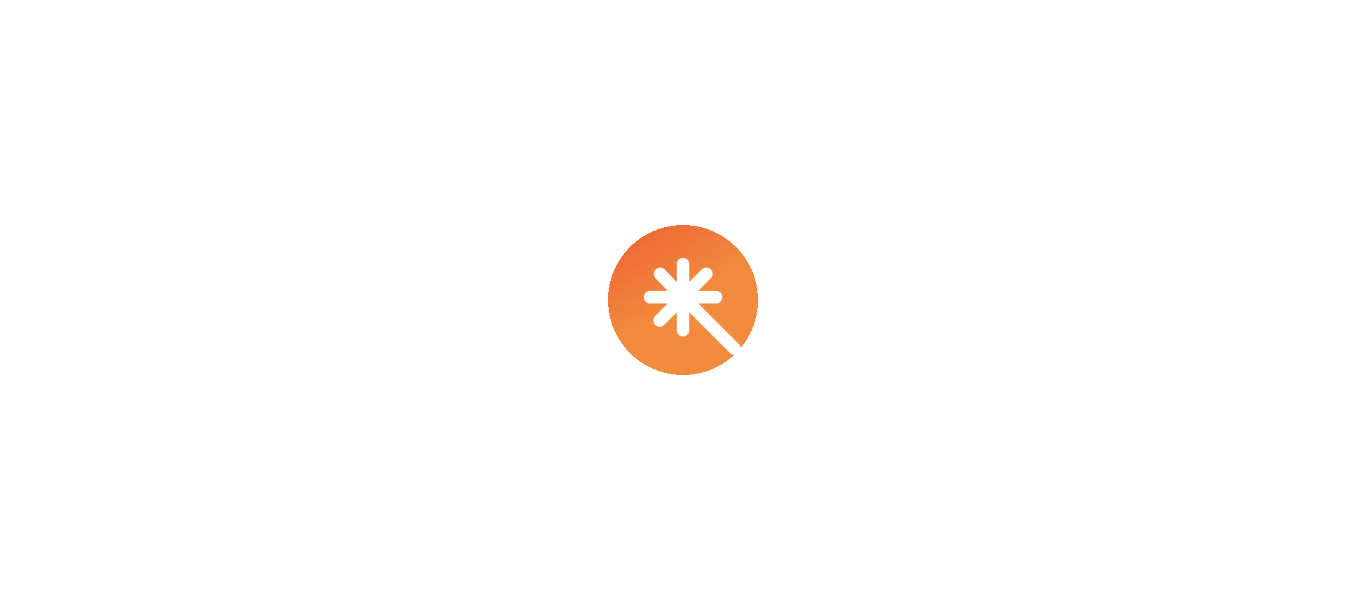 select on "****" 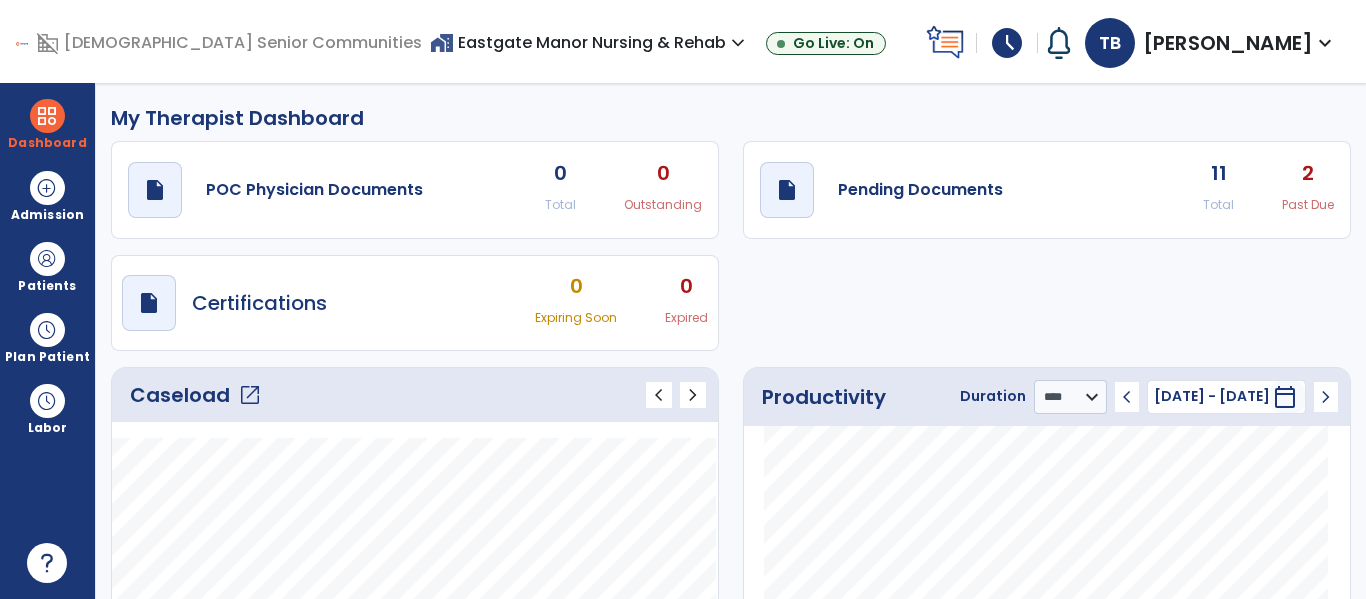 click on "Caseload   open_in_new" 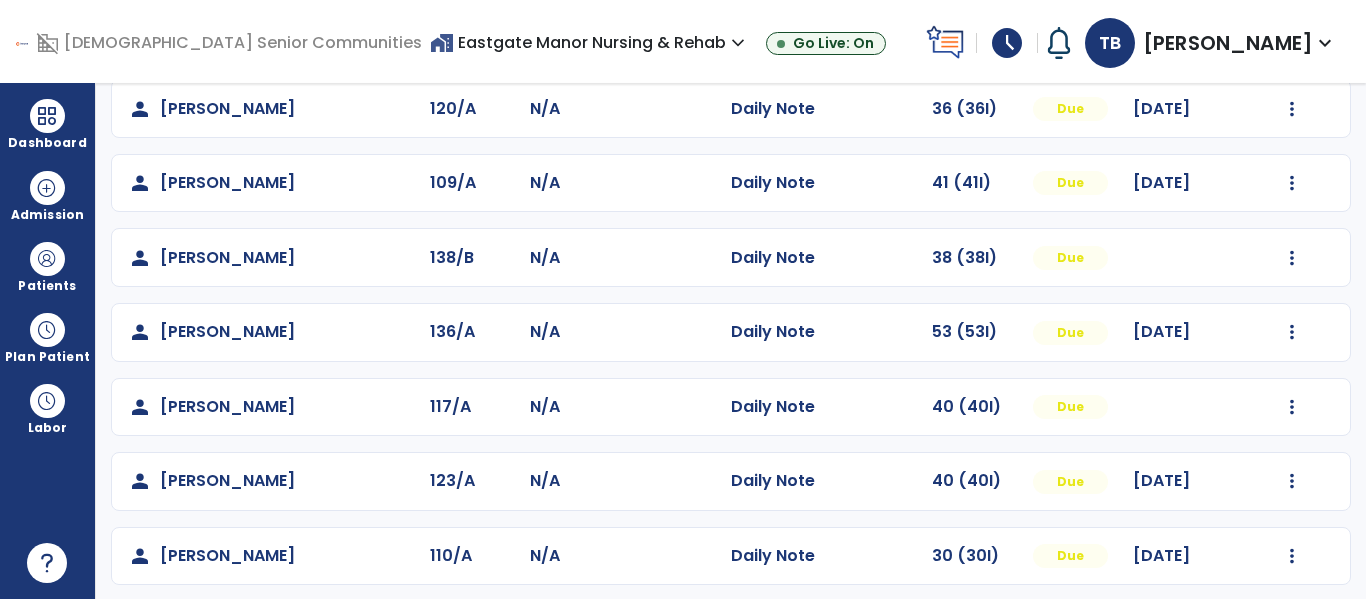 scroll, scrollTop: 264, scrollLeft: 0, axis: vertical 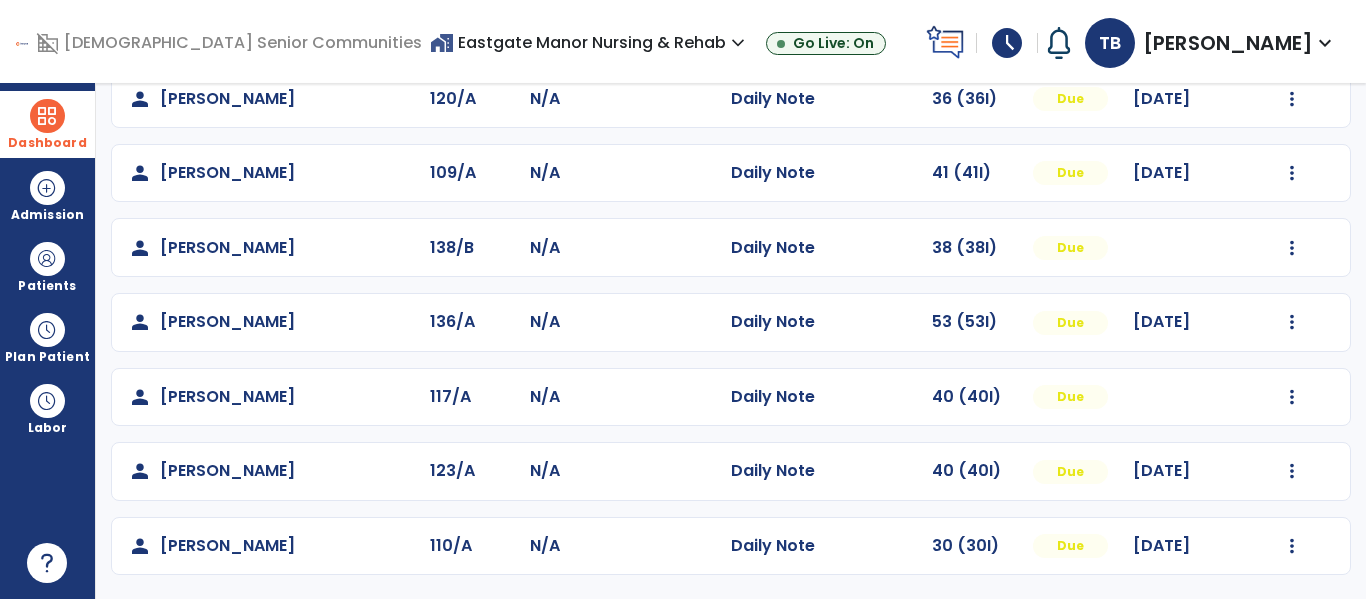 click at bounding box center (47, 116) 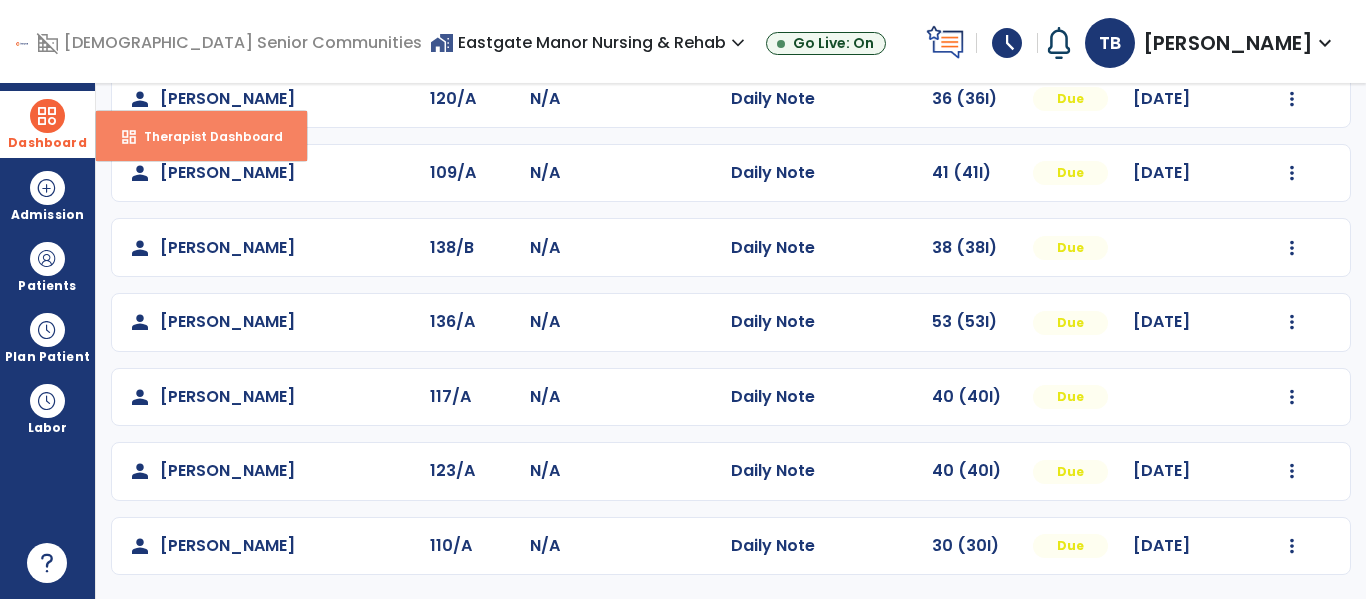 click on "dashboard  Therapist Dashboard" at bounding box center (201, 136) 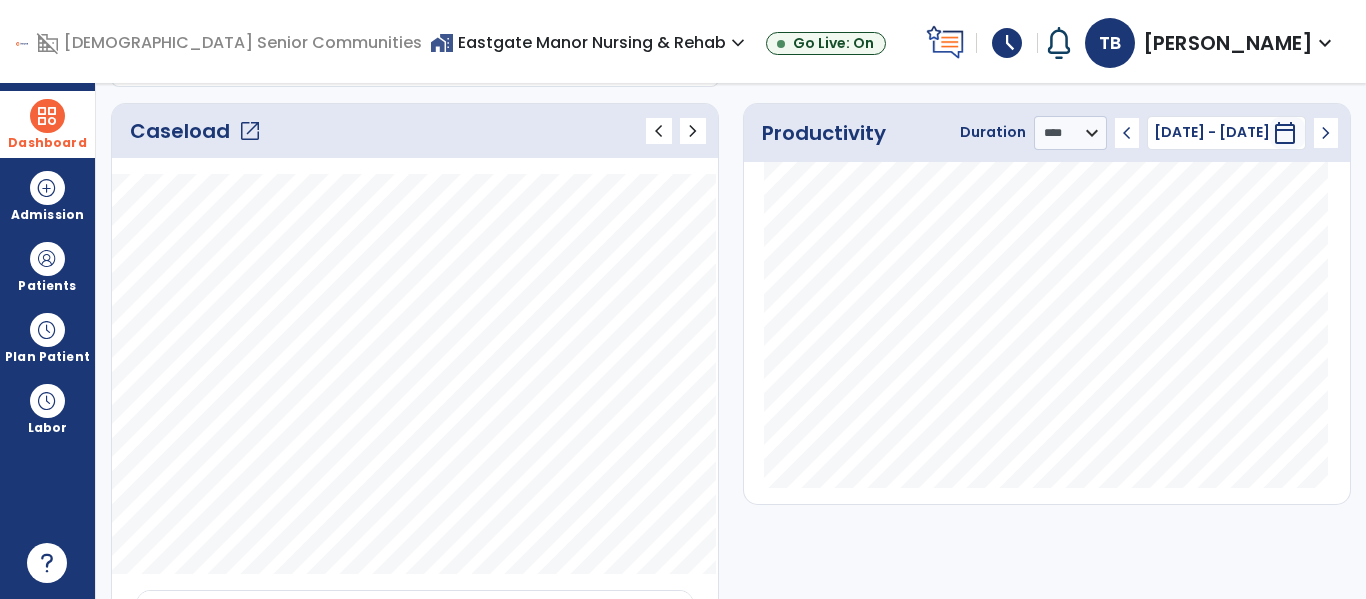 scroll, scrollTop: 0, scrollLeft: 0, axis: both 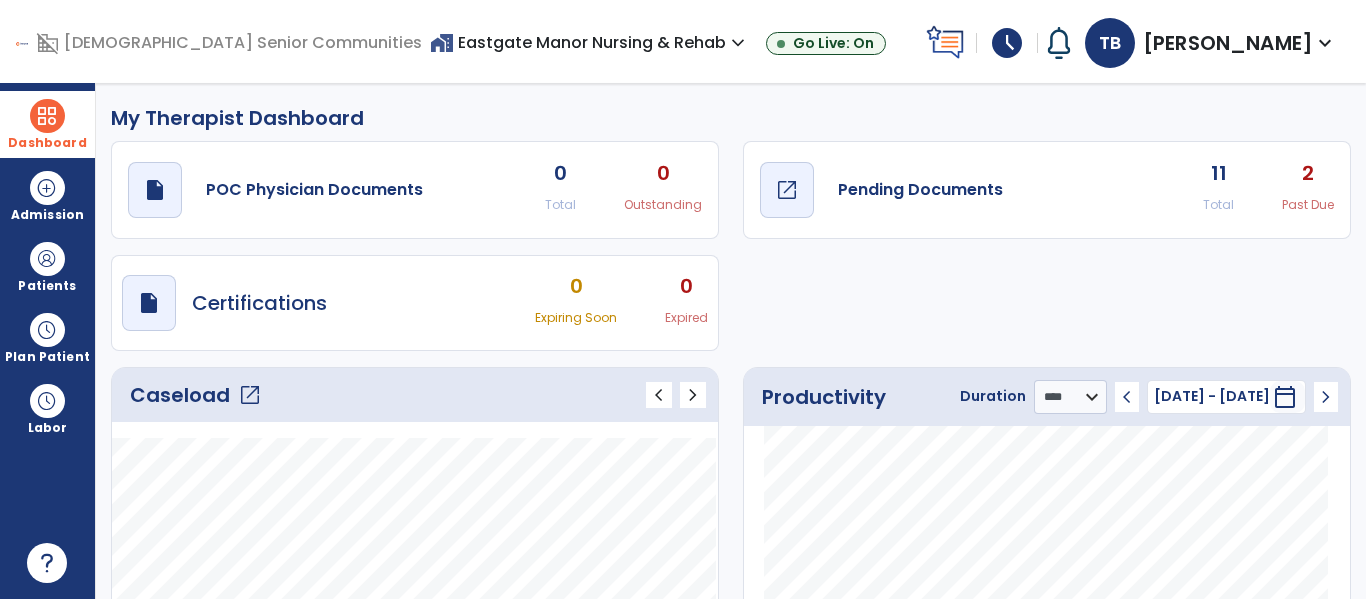 click on "Pending Documents" 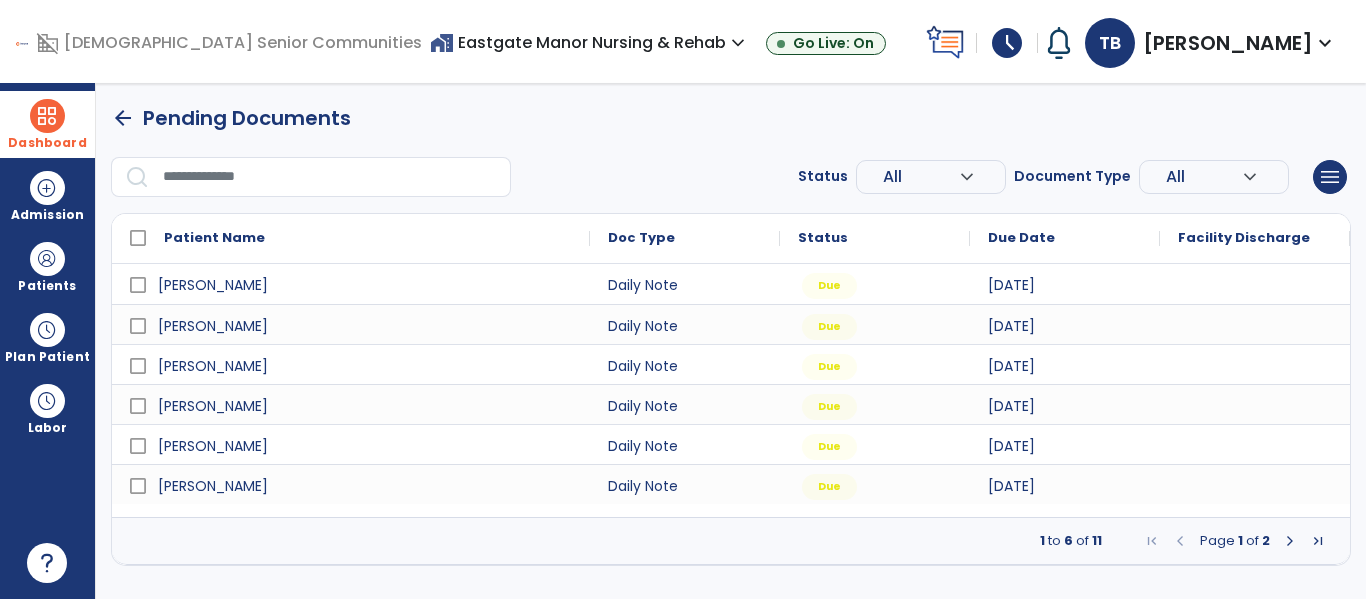 click at bounding box center (1290, 541) 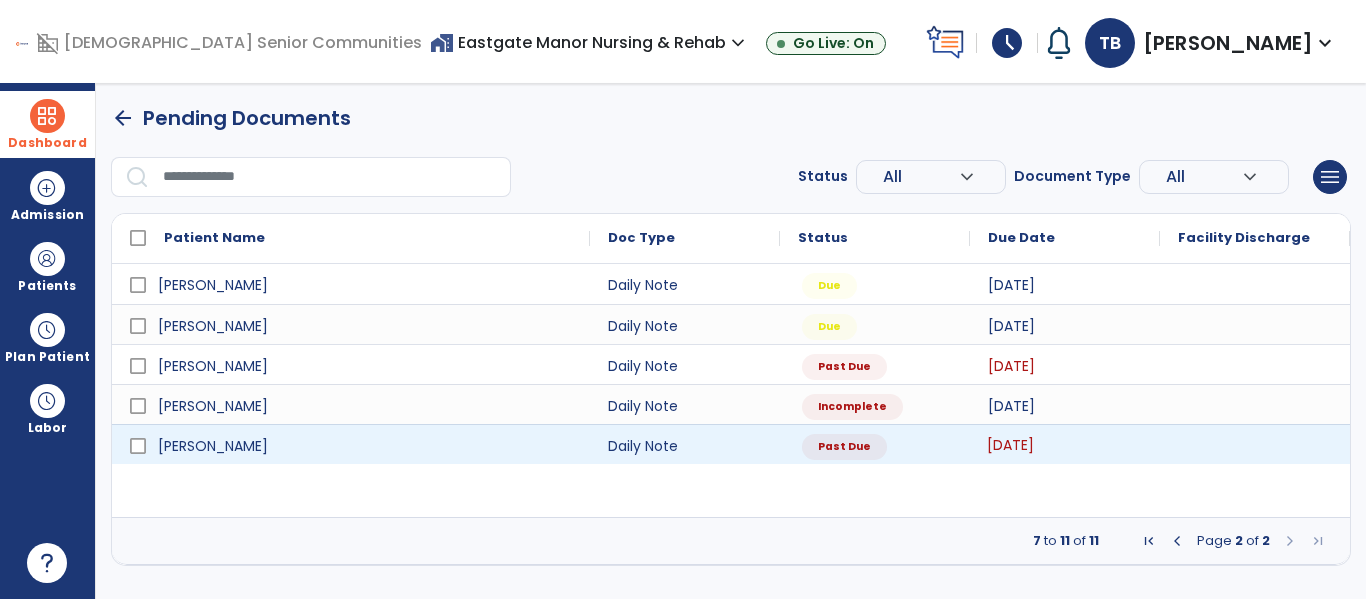 click on "07/09/2025" at bounding box center (1010, 445) 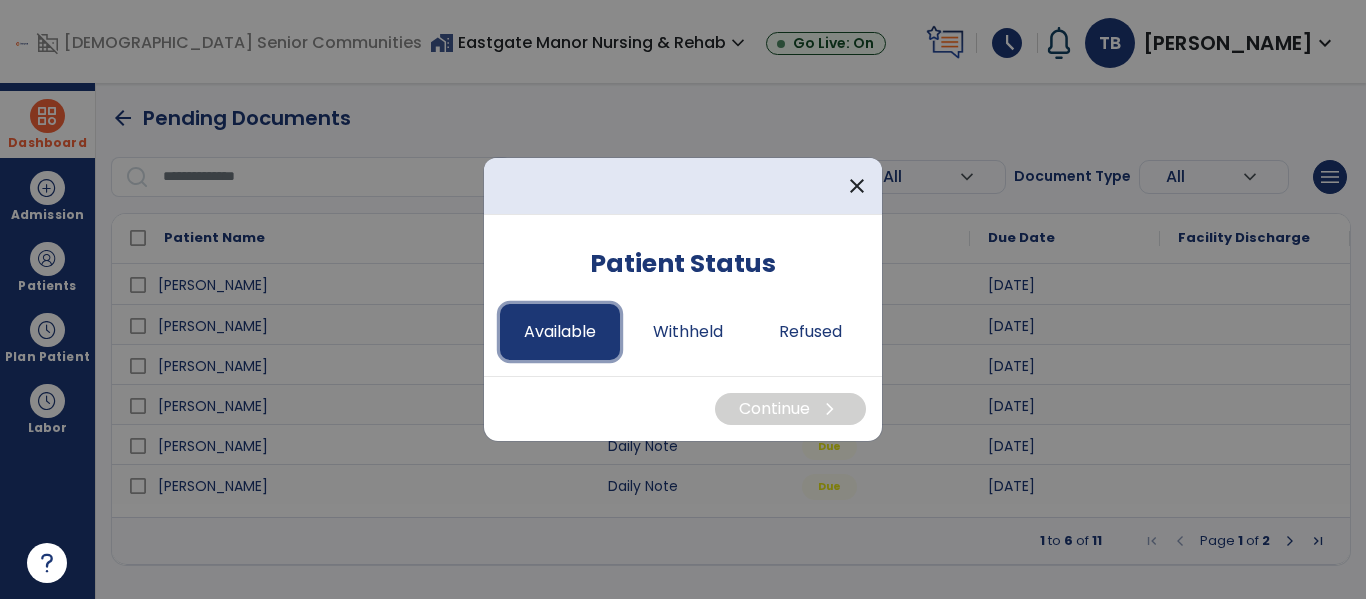 click on "Available" at bounding box center (560, 332) 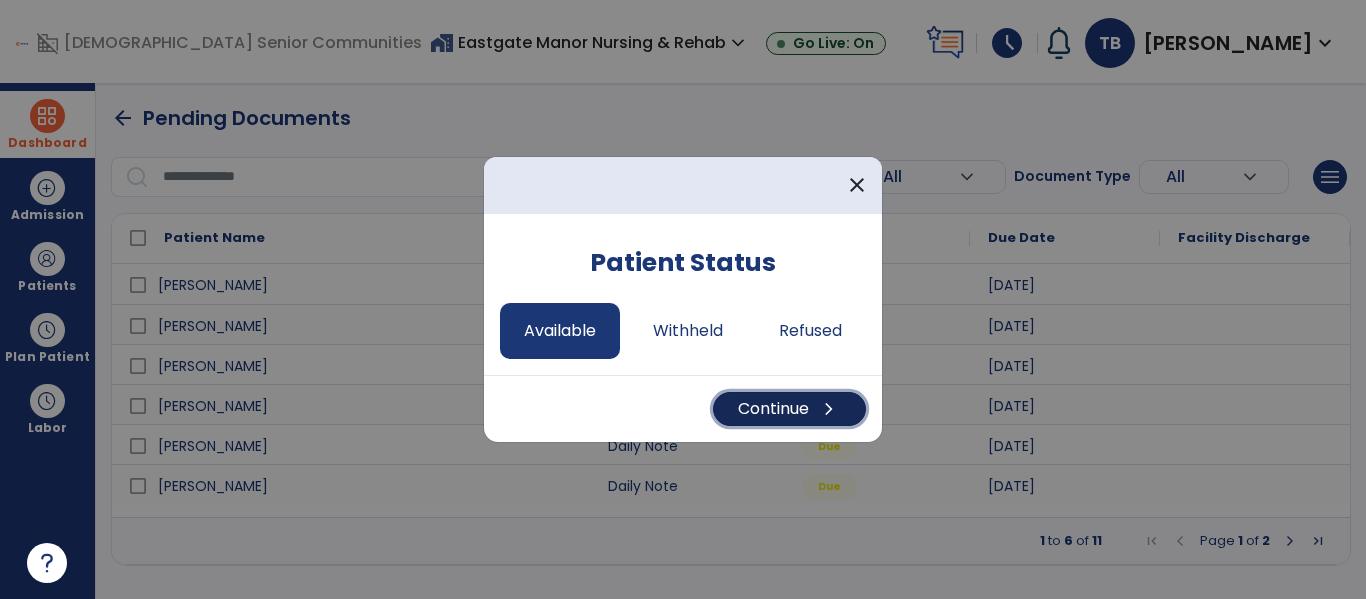 click on "Continue   chevron_right" at bounding box center [789, 409] 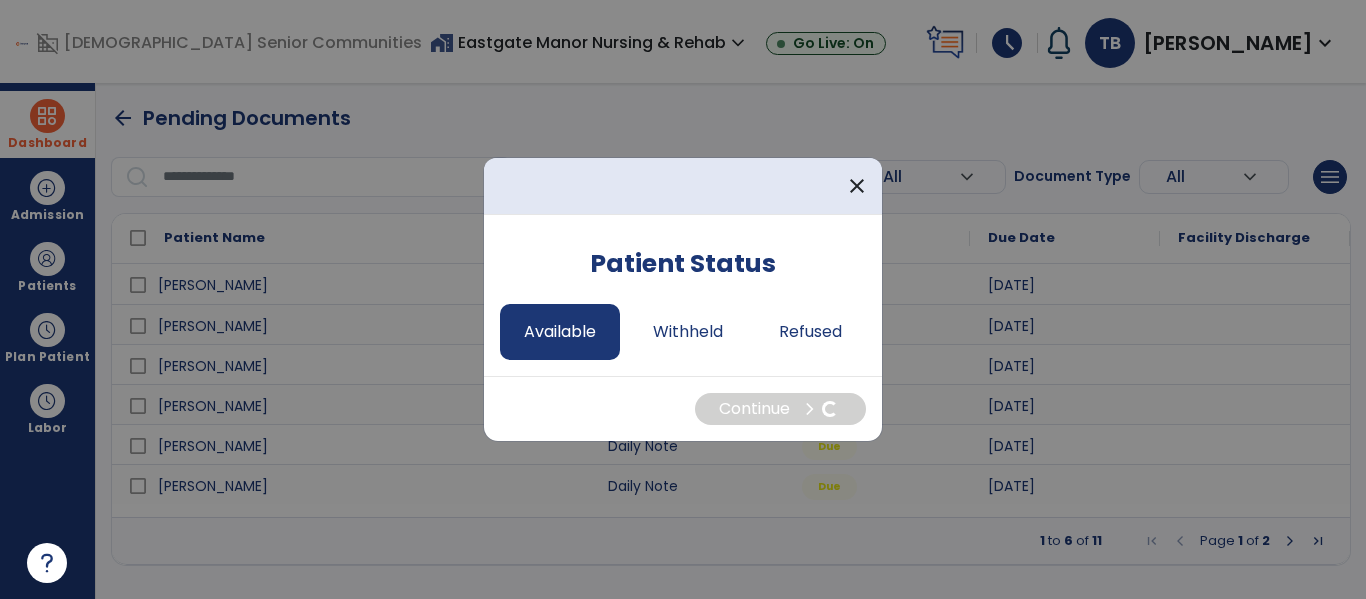 select on "*" 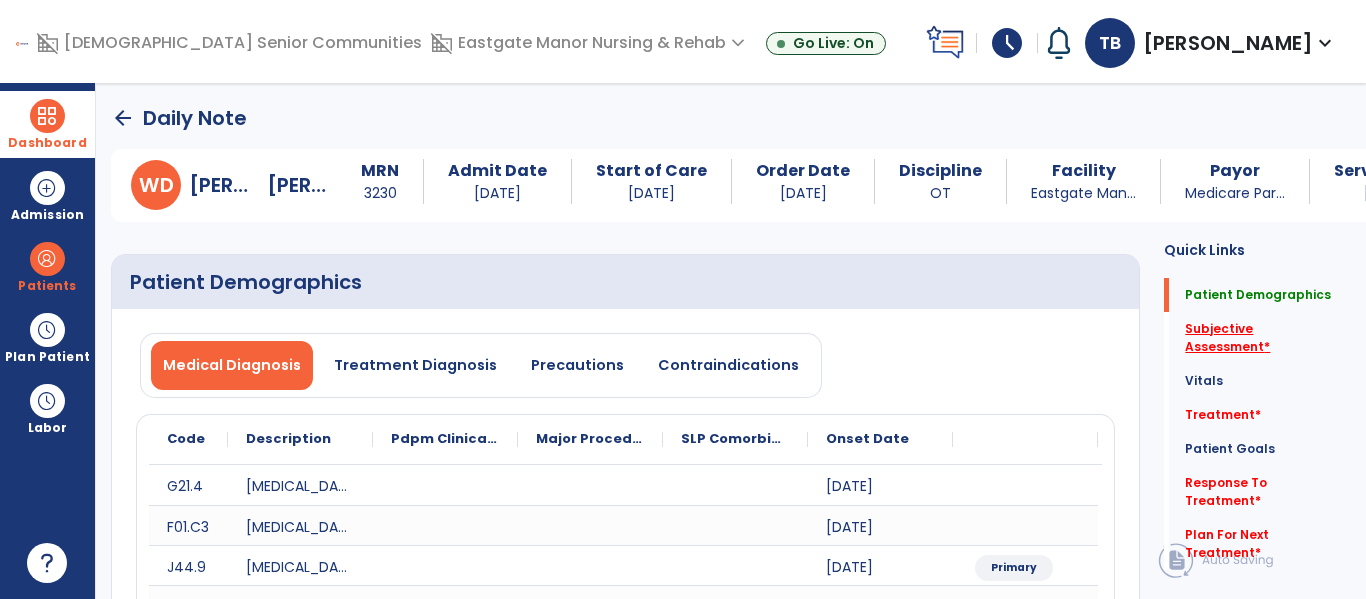 click on "Subjective Assessment   *" 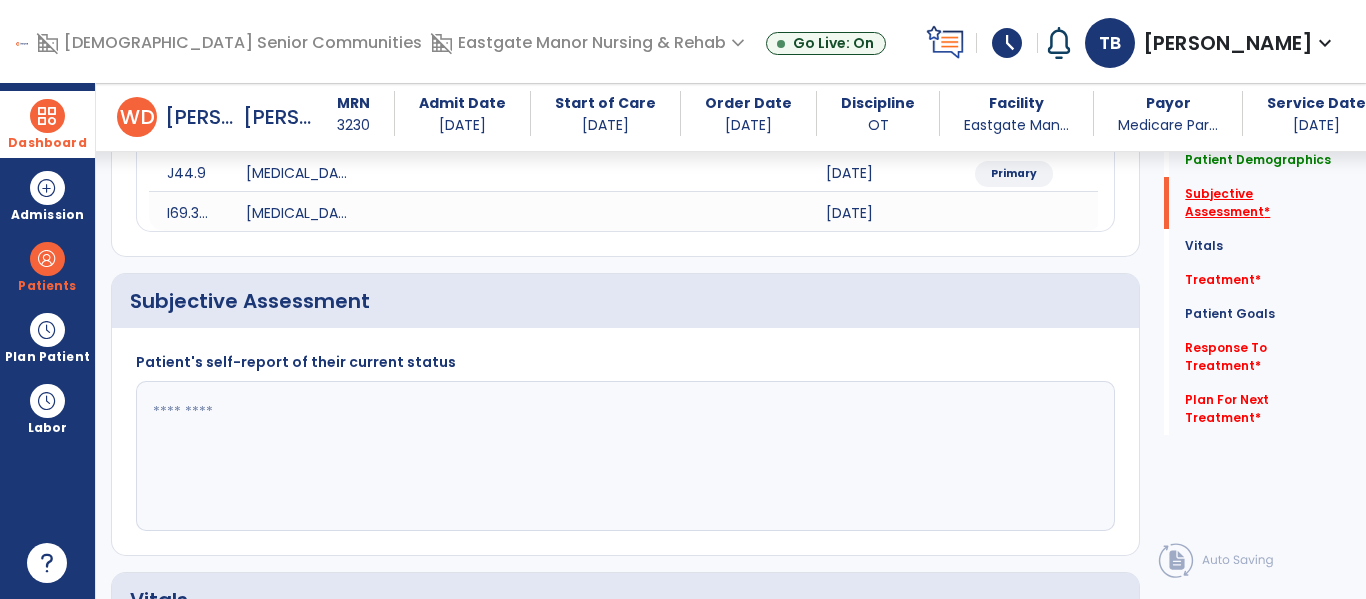 scroll, scrollTop: 467, scrollLeft: 0, axis: vertical 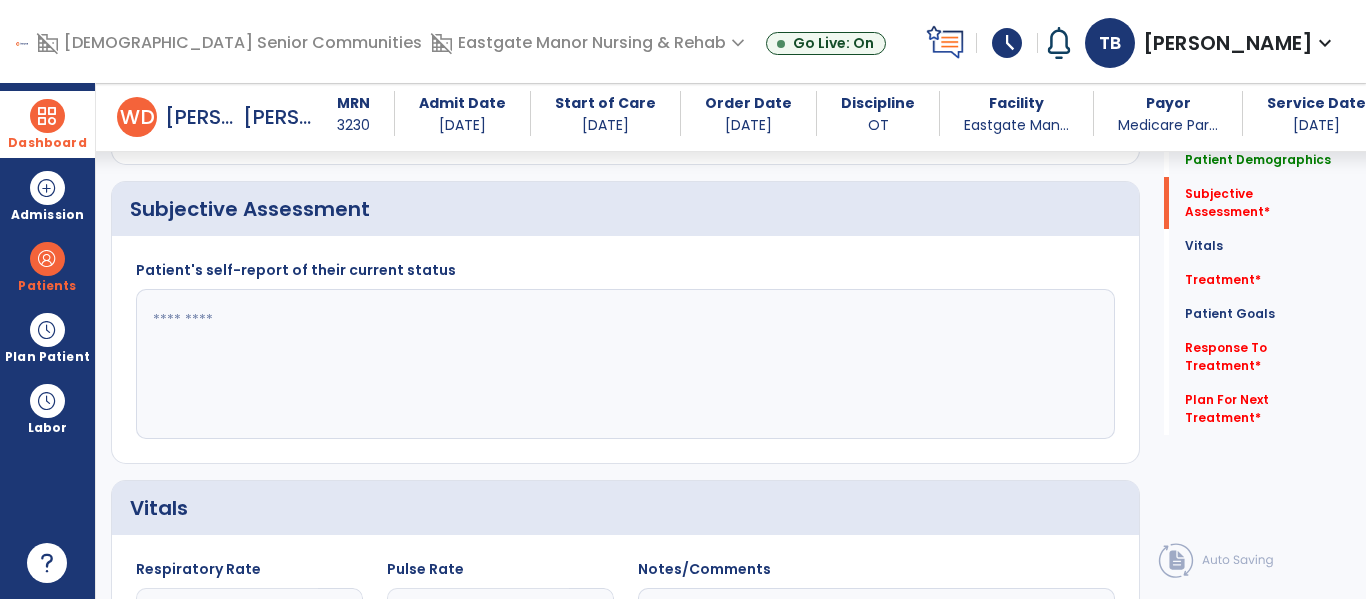 click 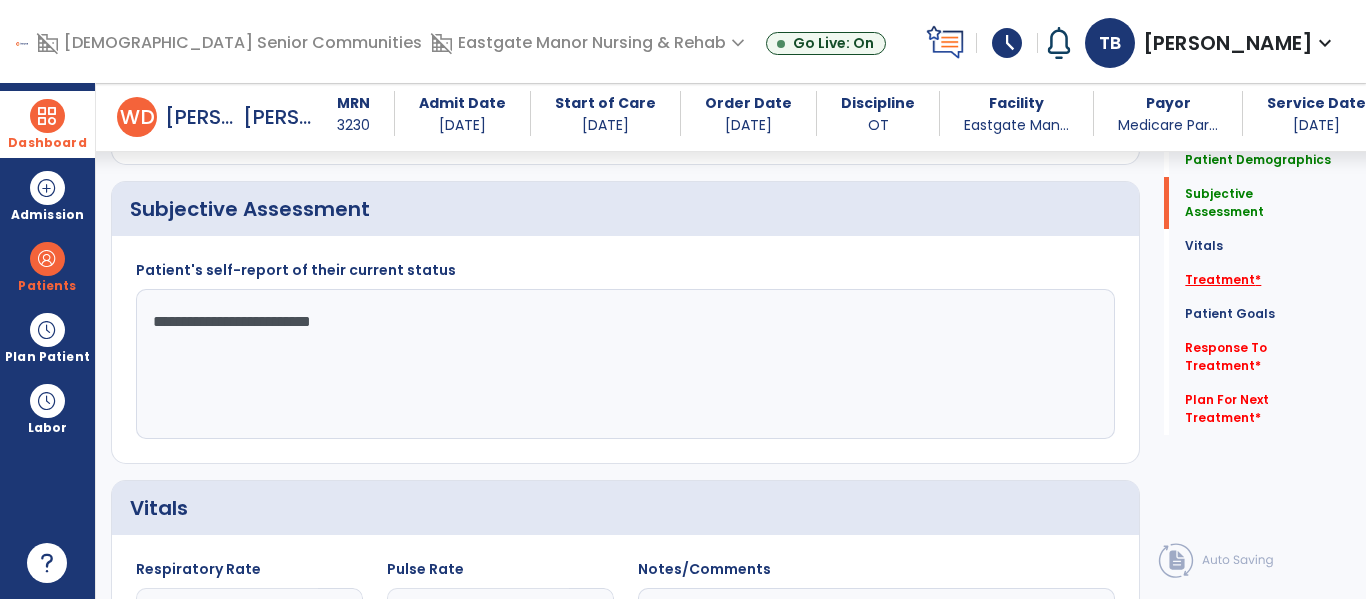 type on "**********" 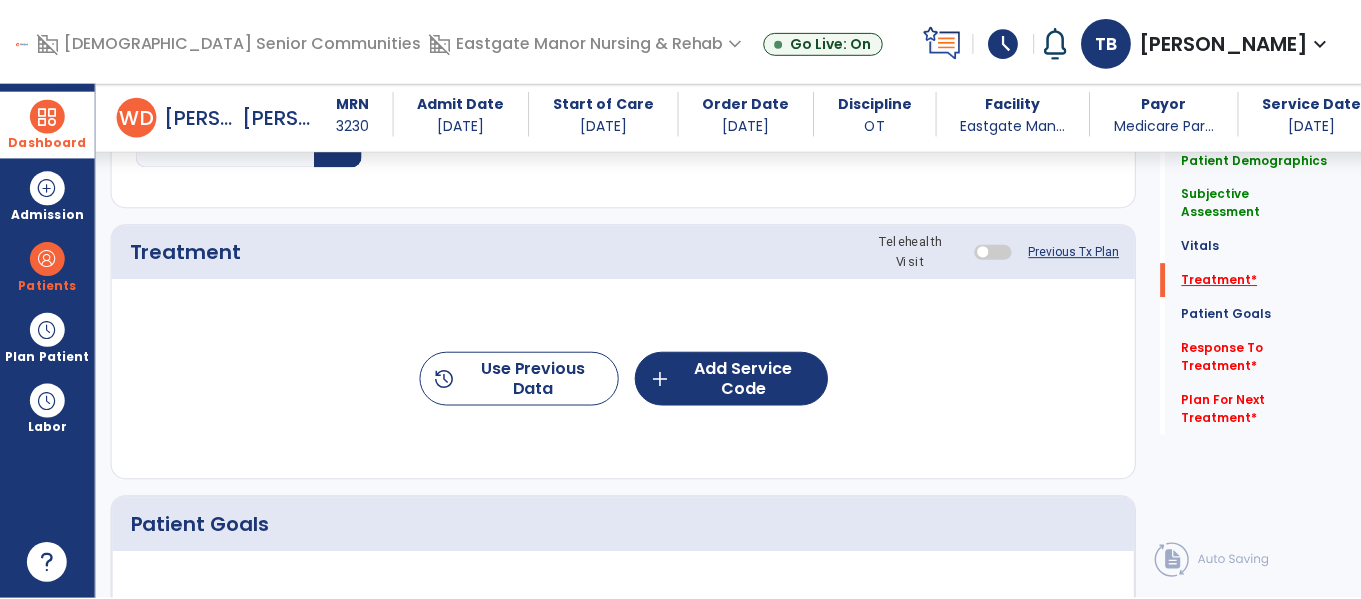 scroll, scrollTop: 1156, scrollLeft: 0, axis: vertical 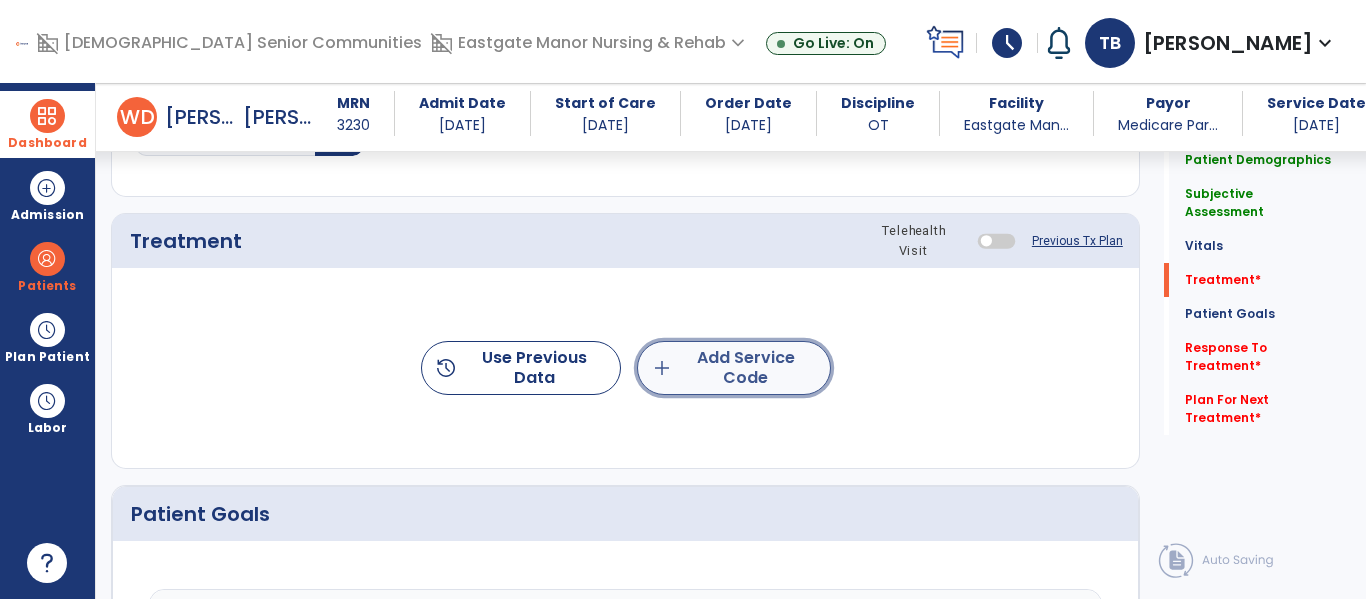 click on "add  Add Service Code" 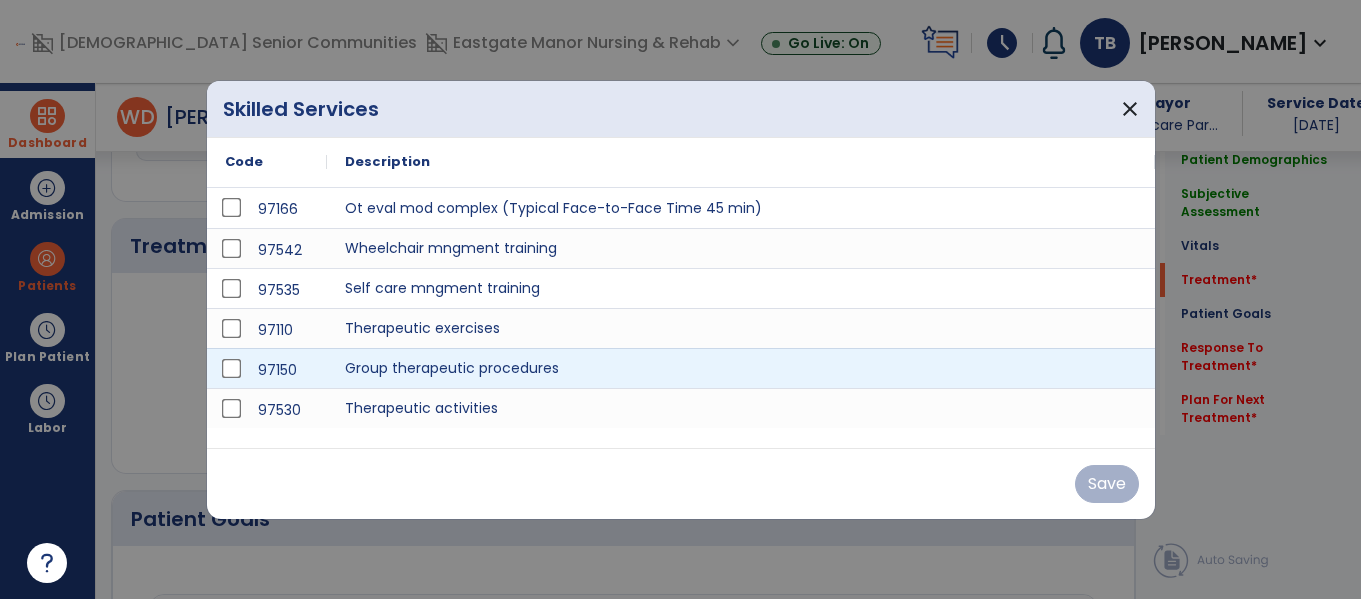 scroll, scrollTop: 1156, scrollLeft: 0, axis: vertical 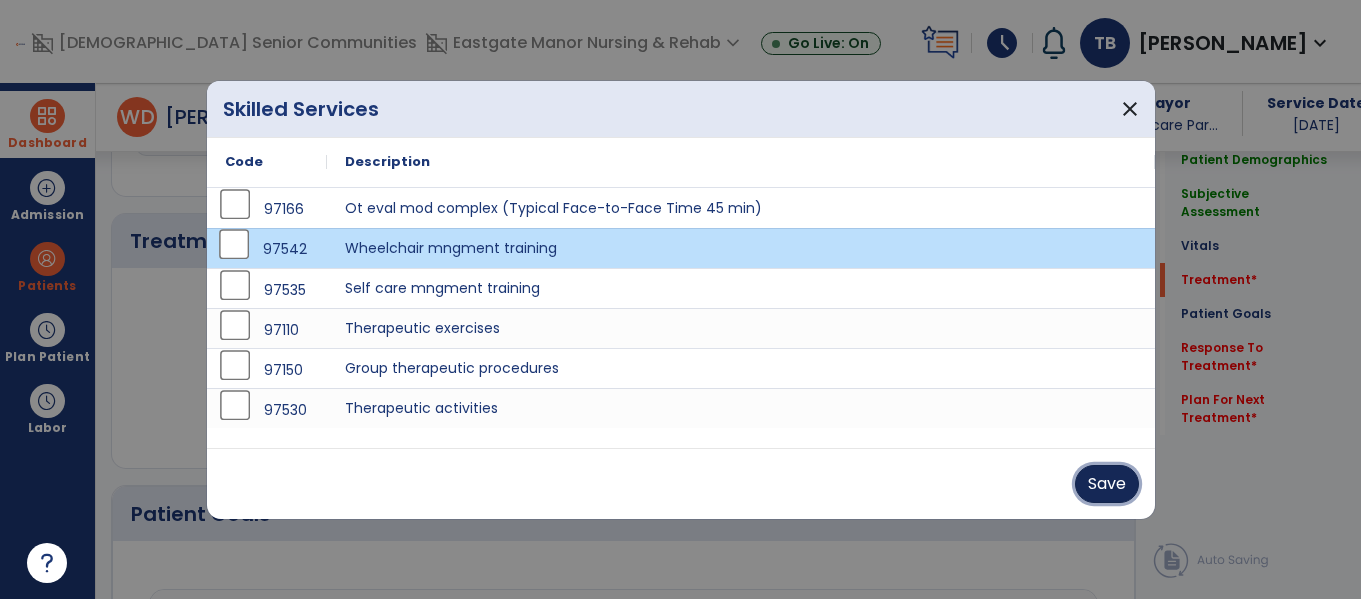click on "Save" at bounding box center (1107, 484) 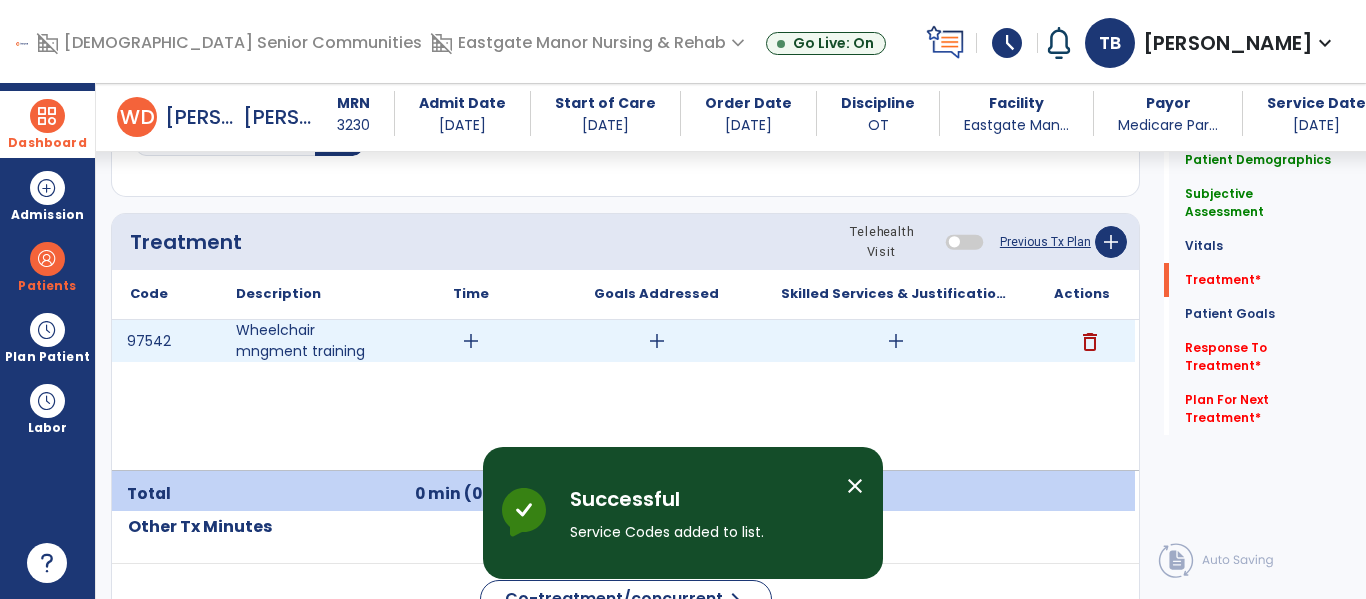 click on "add" at bounding box center [471, 341] 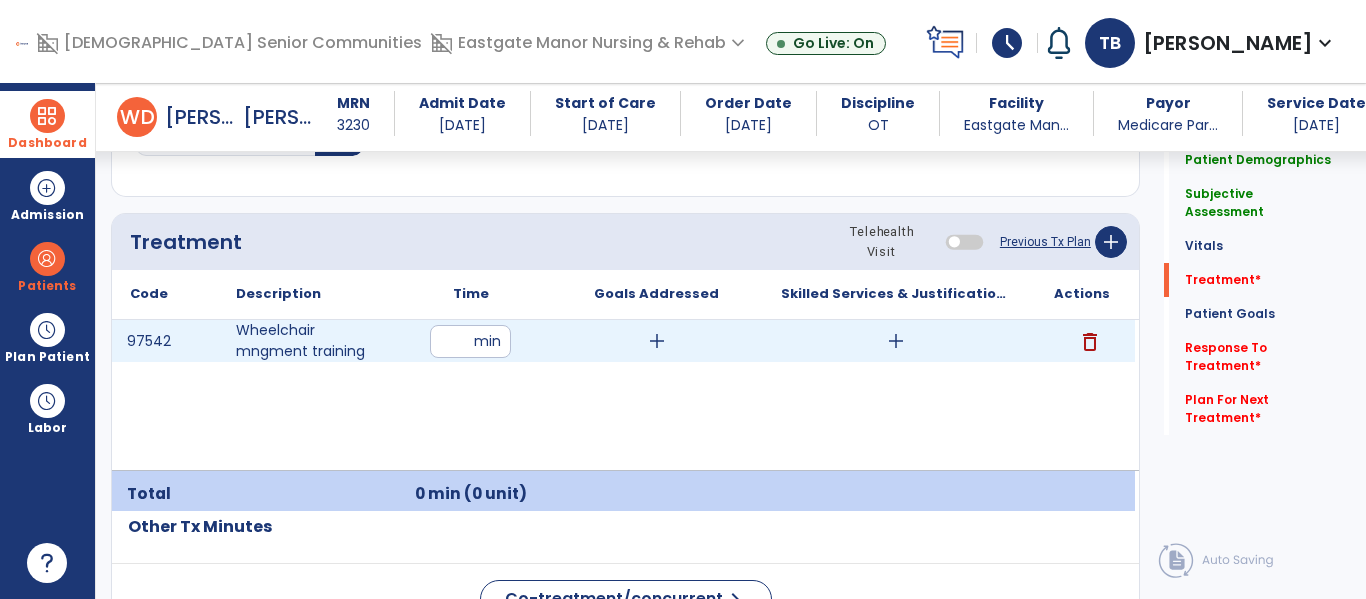 click at bounding box center [470, 341] 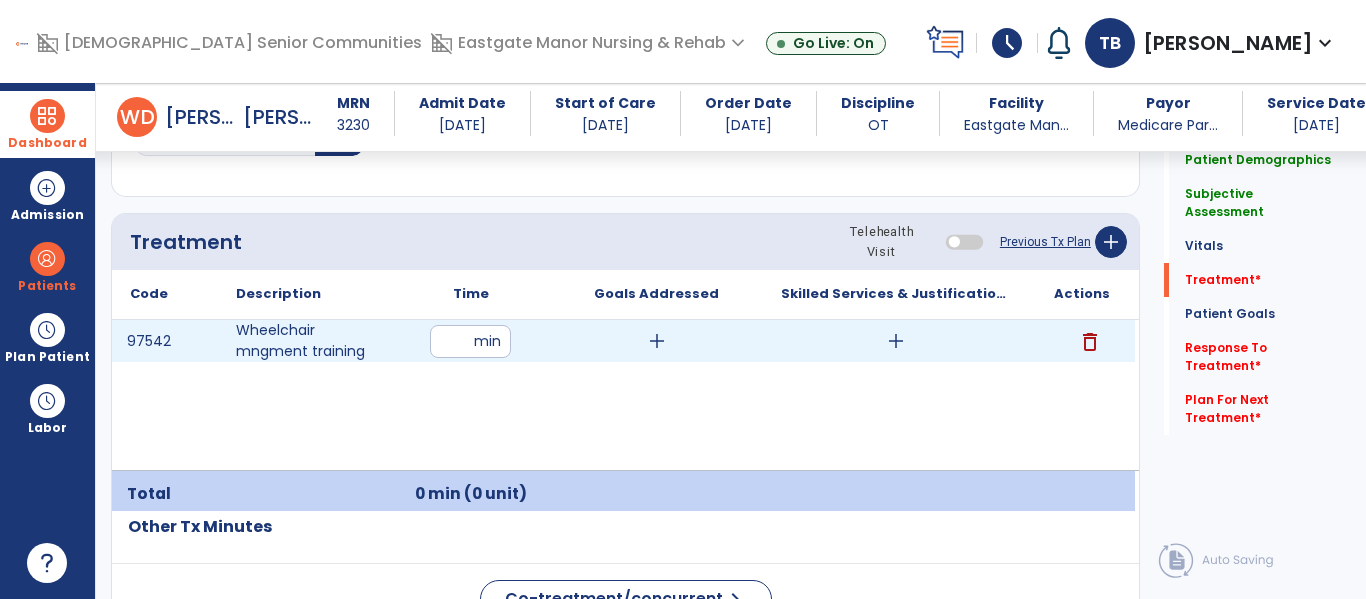 type on "**" 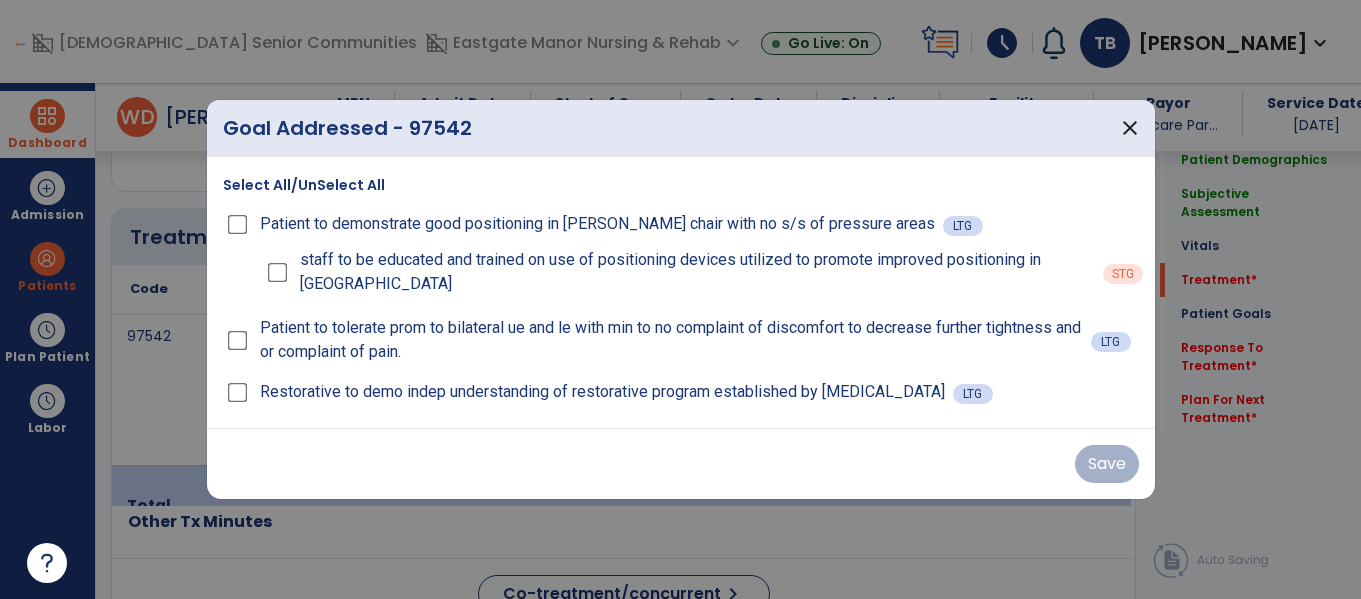 scroll, scrollTop: 1156, scrollLeft: 0, axis: vertical 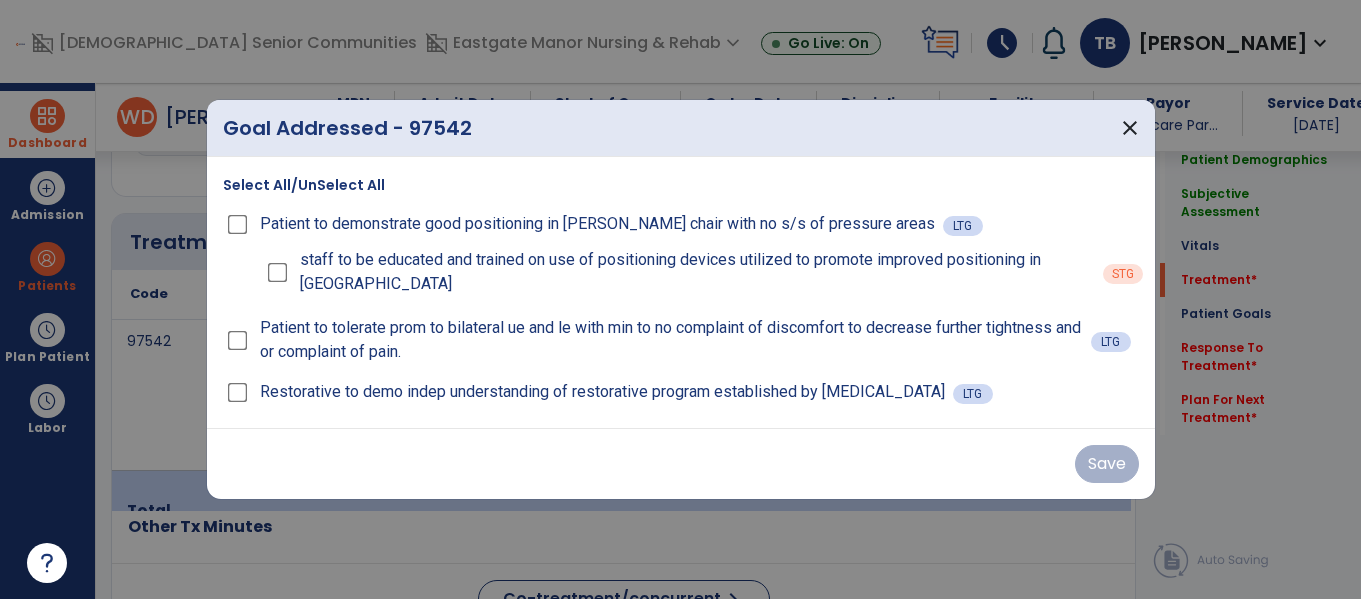 click on "staff to be educated and trained on use of positioning devices utilized to promote improved positioning in Broda" at bounding box center (677, 272) 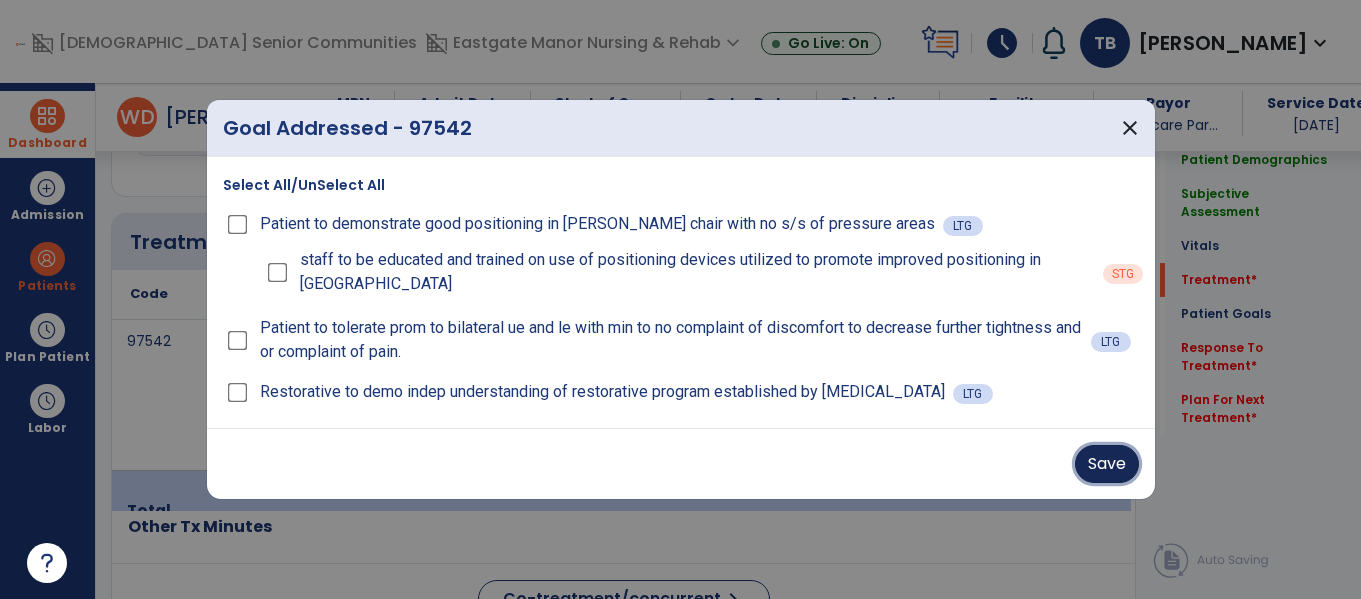 click on "Save" at bounding box center [1107, 464] 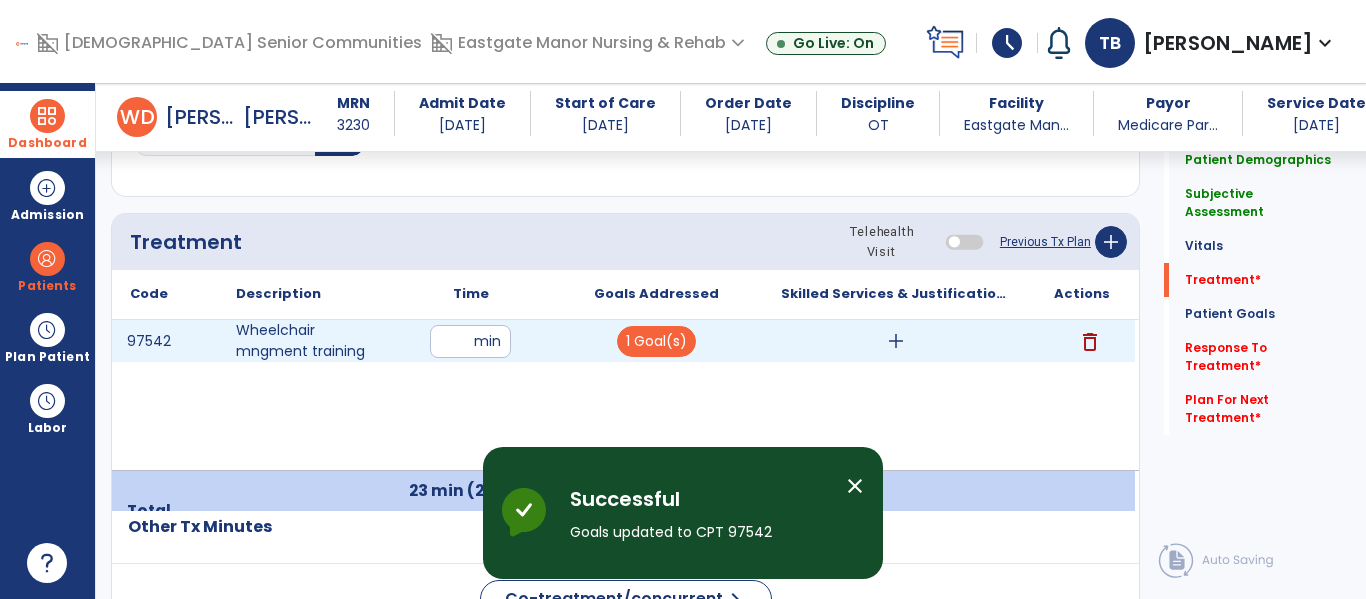 click on "add" at bounding box center (896, 341) 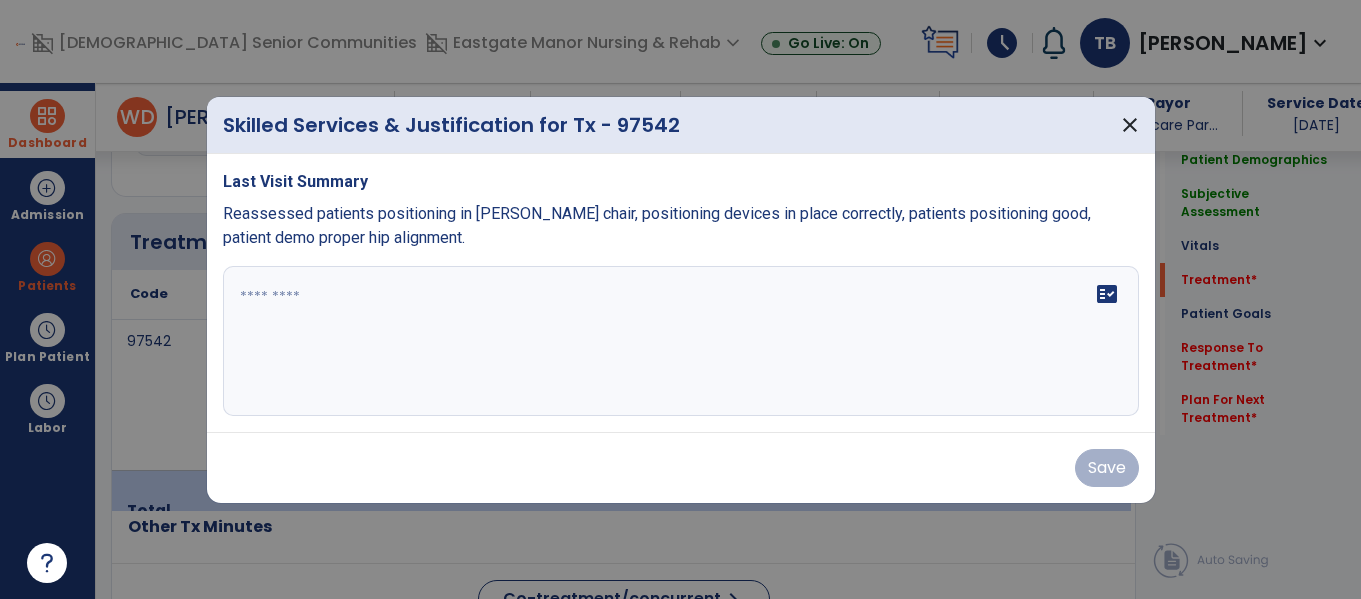 scroll, scrollTop: 1156, scrollLeft: 0, axis: vertical 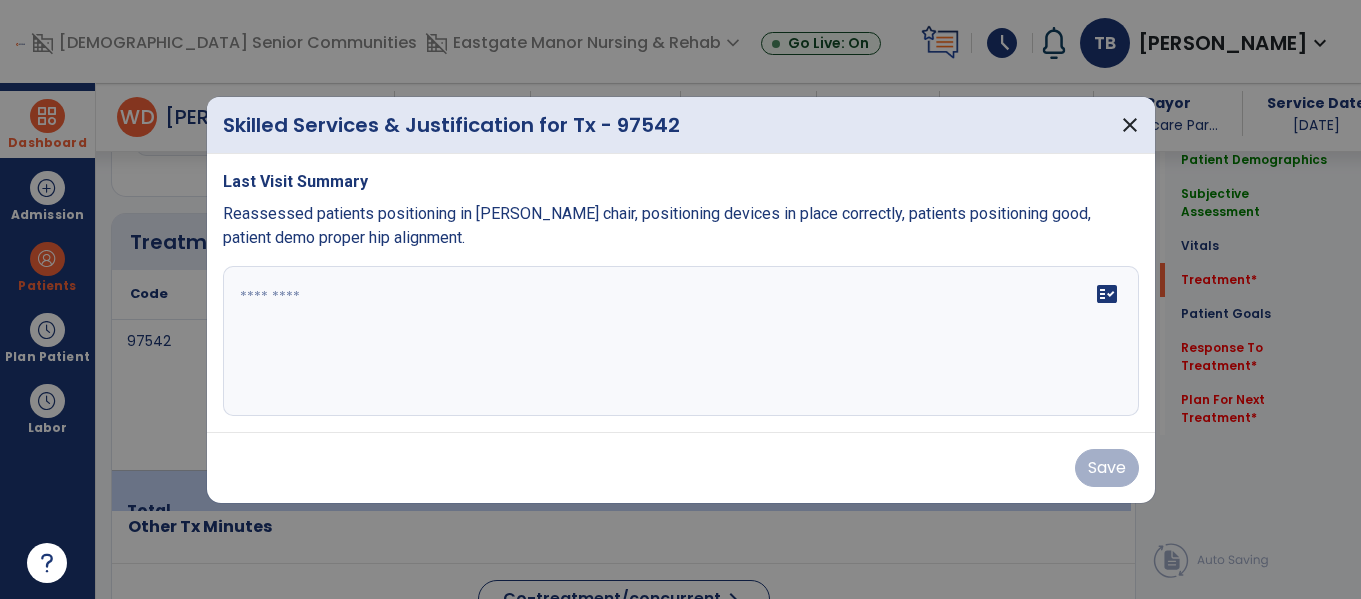 click on "fact_check" at bounding box center (681, 341) 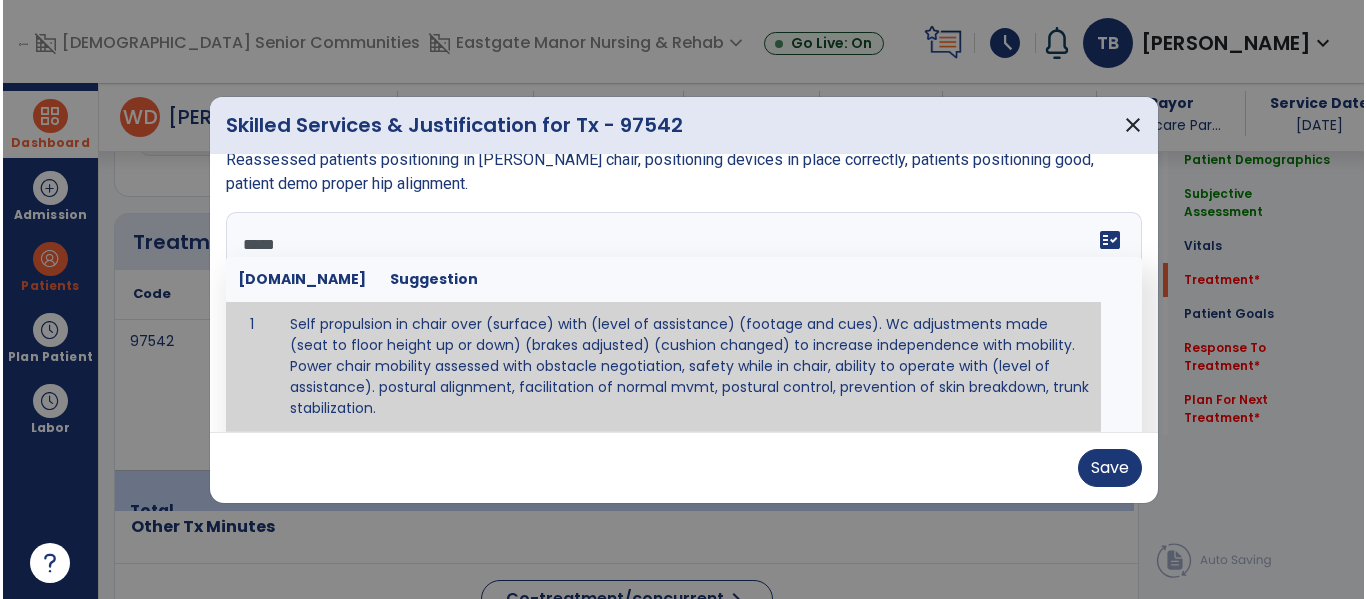scroll, scrollTop: 0, scrollLeft: 0, axis: both 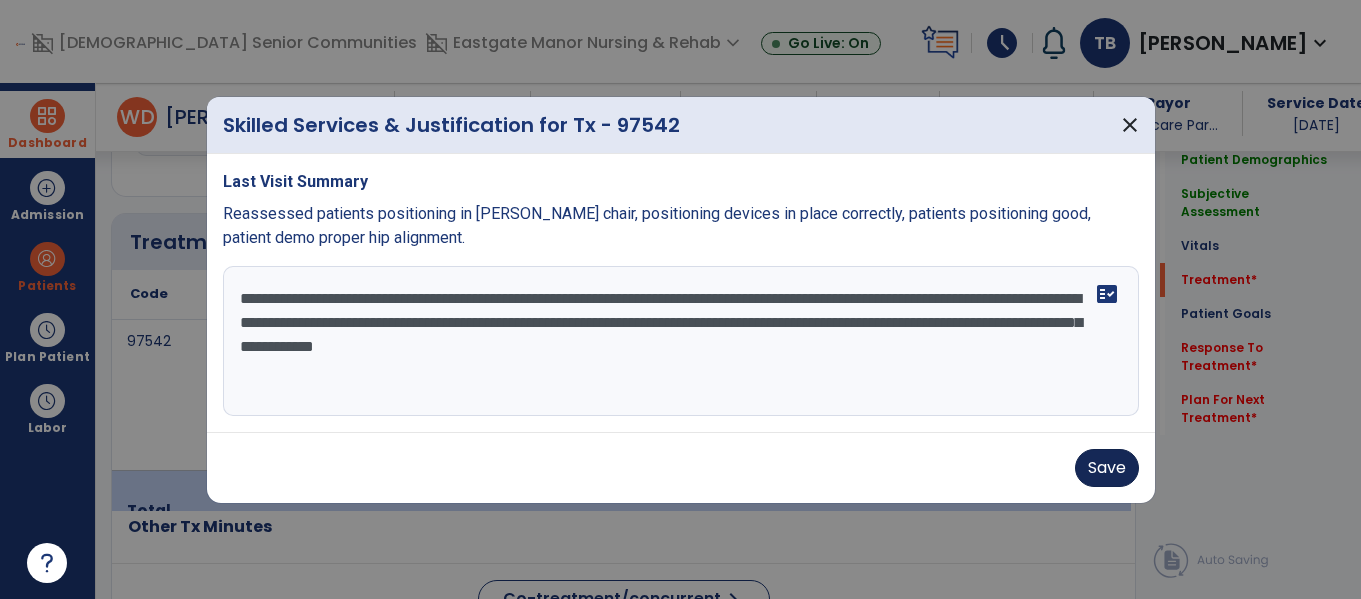 type on "**********" 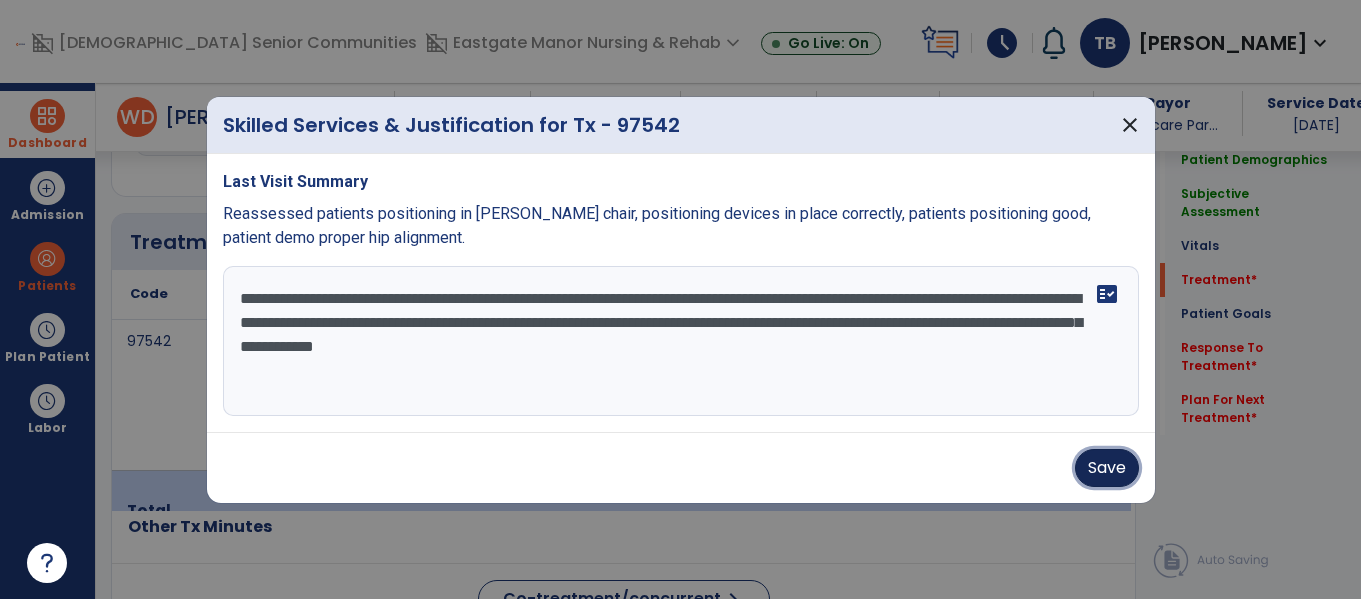 click on "Save" at bounding box center [1107, 468] 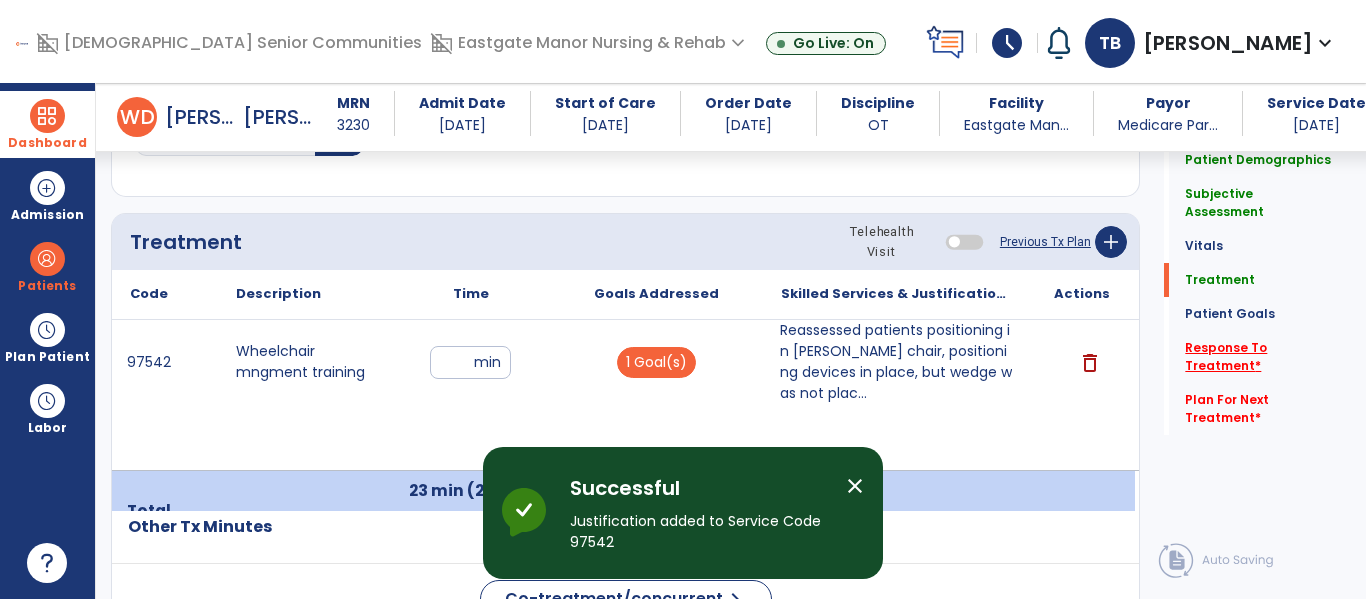 click on "Response To Treatment   *" 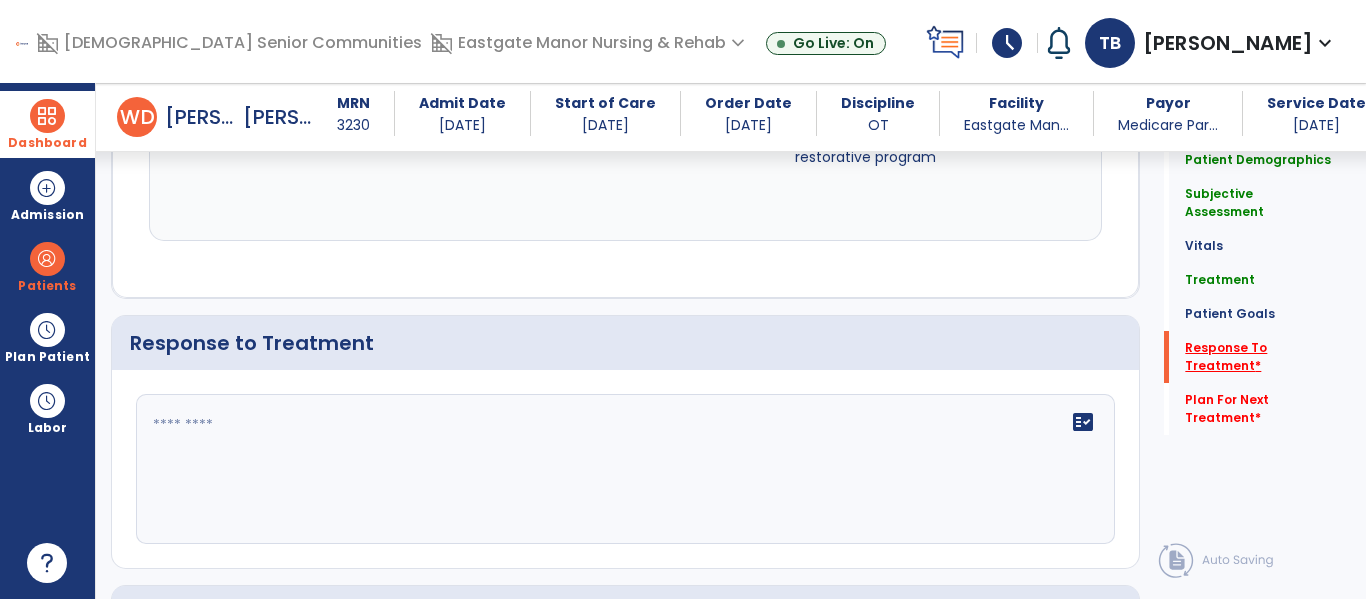 scroll, scrollTop: 2447, scrollLeft: 0, axis: vertical 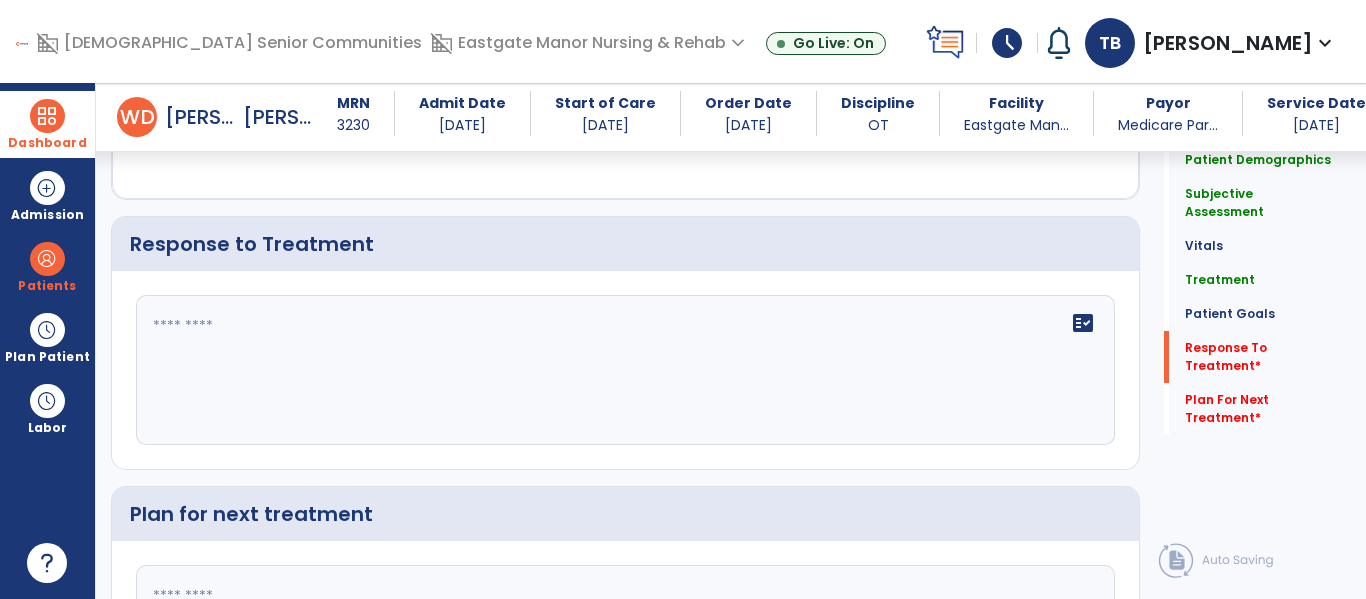 click 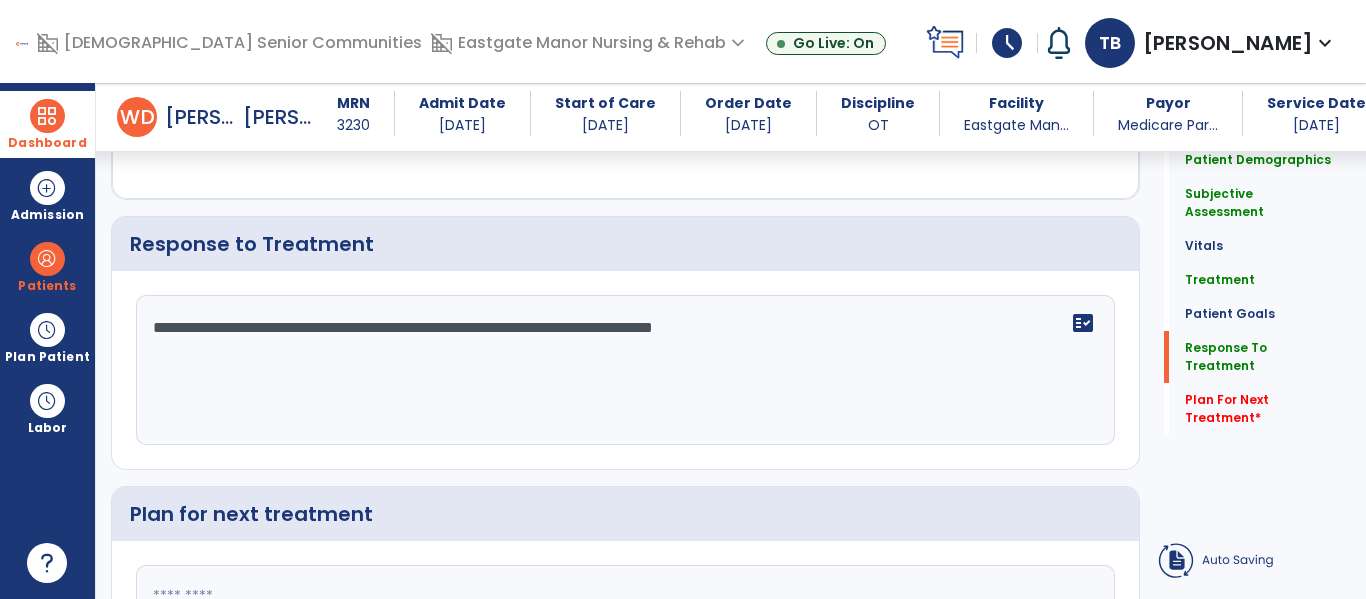 type on "**********" 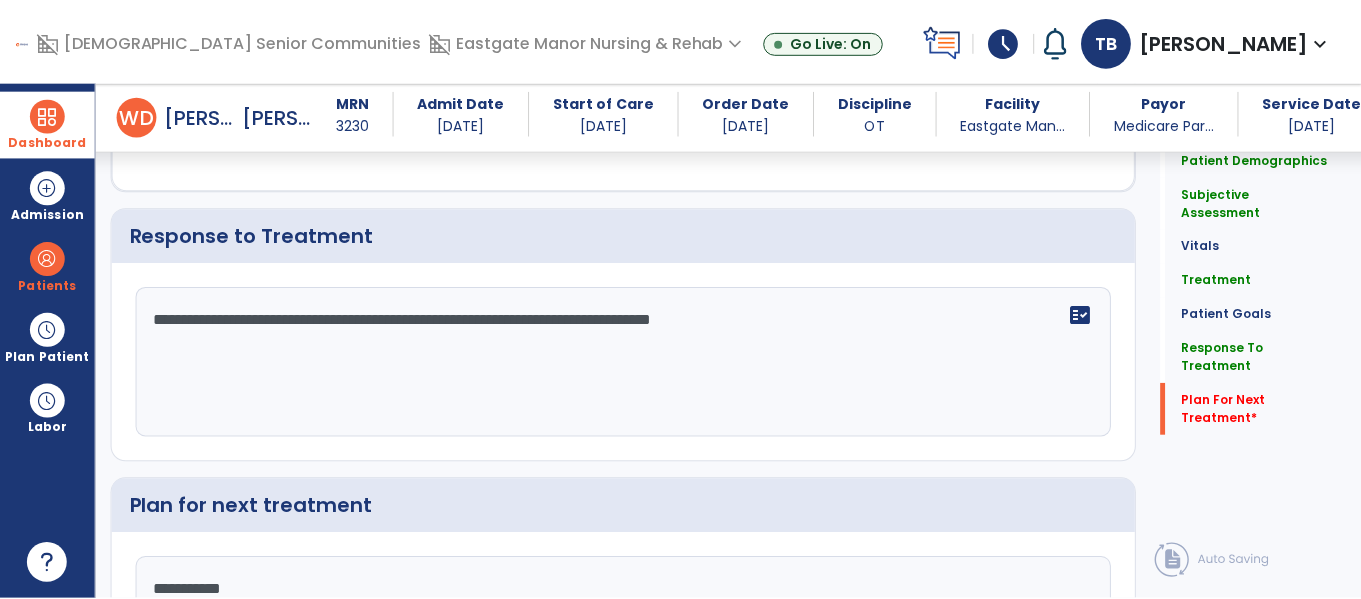 scroll, scrollTop: 2652, scrollLeft: 0, axis: vertical 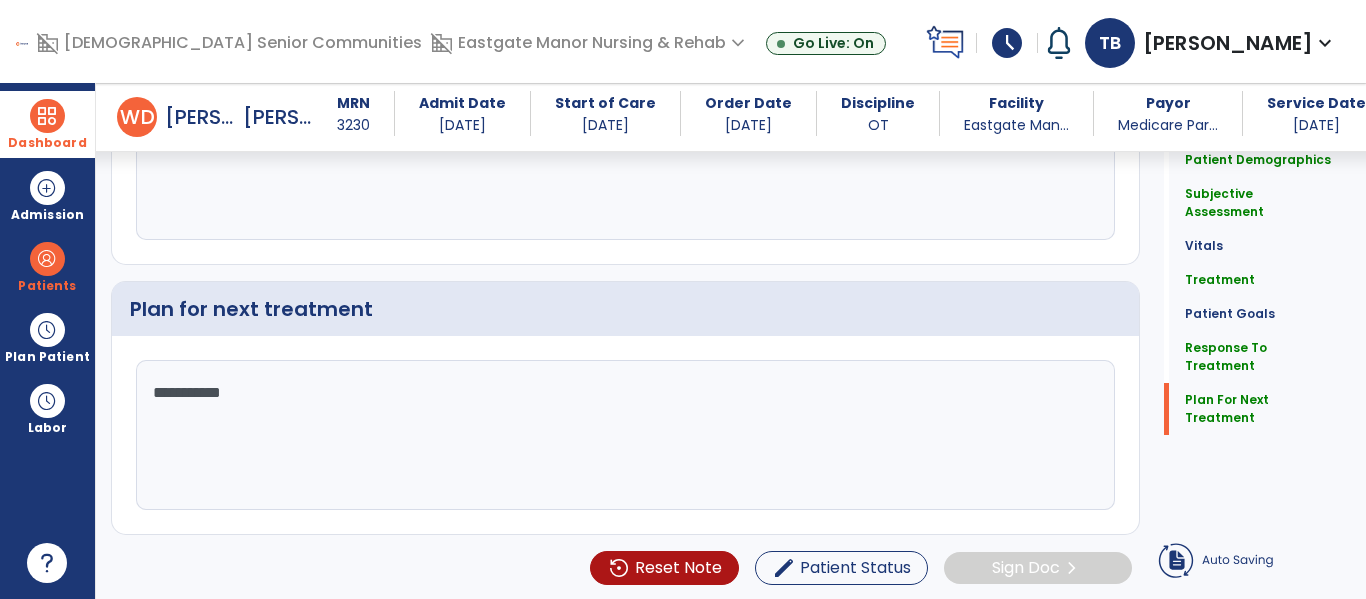 type on "**********" 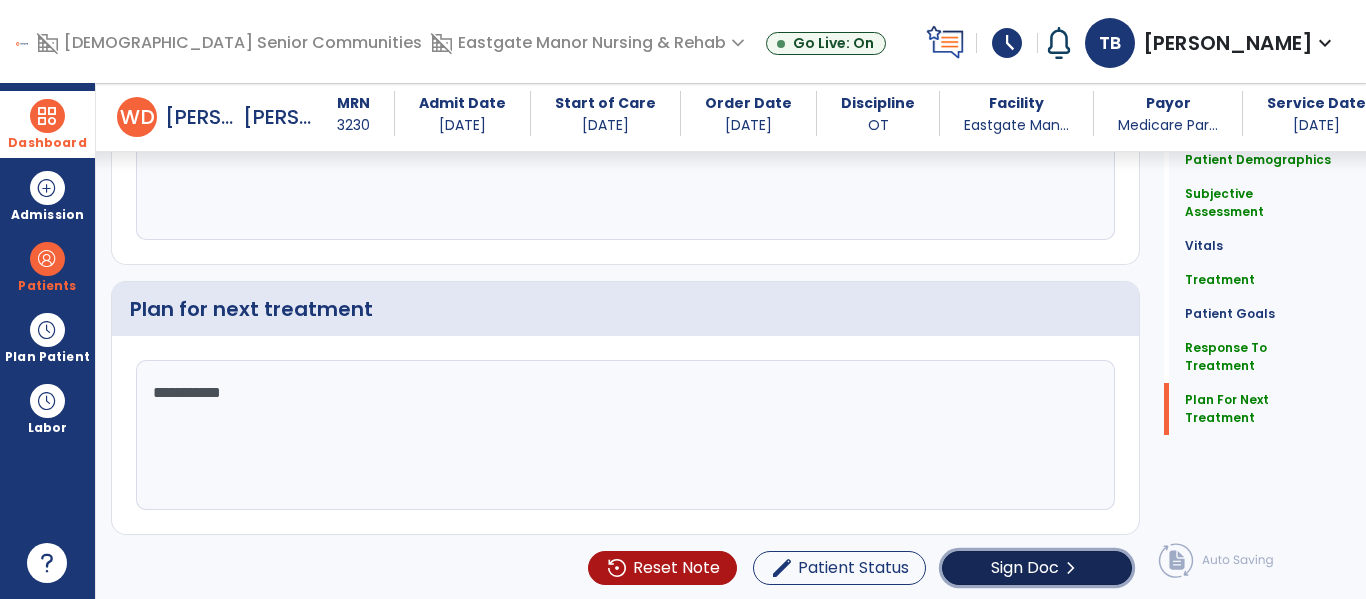 click on "Sign Doc" 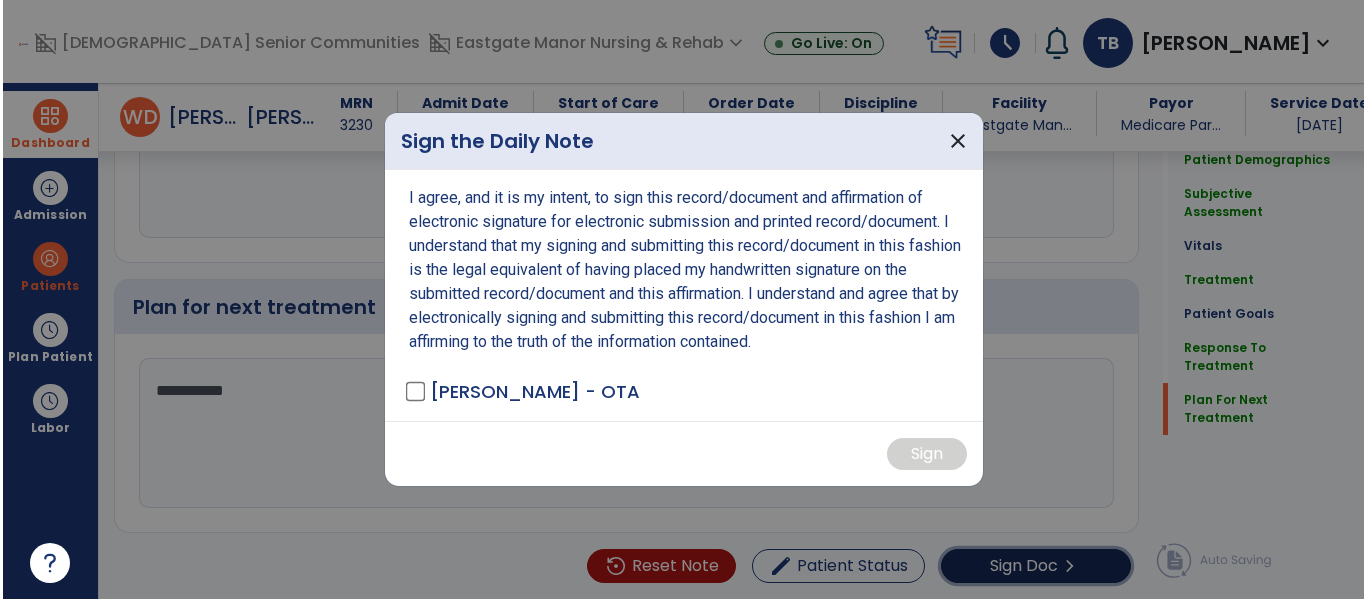 scroll, scrollTop: 2654, scrollLeft: 0, axis: vertical 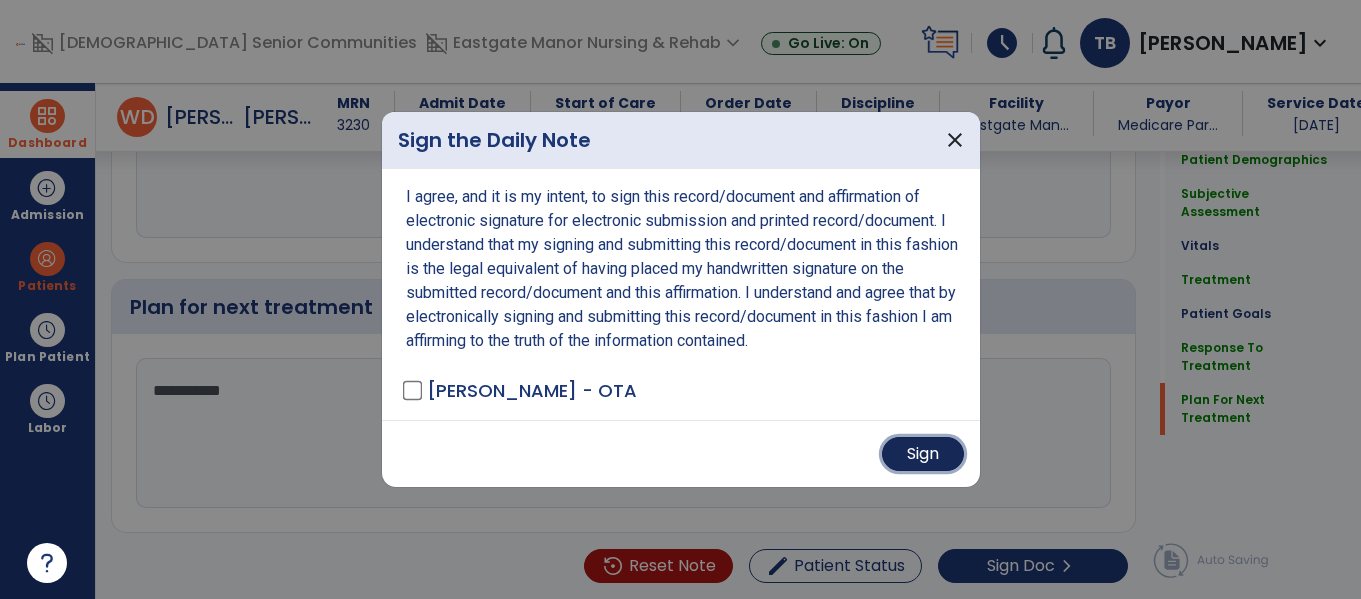 click on "Sign" at bounding box center (923, 454) 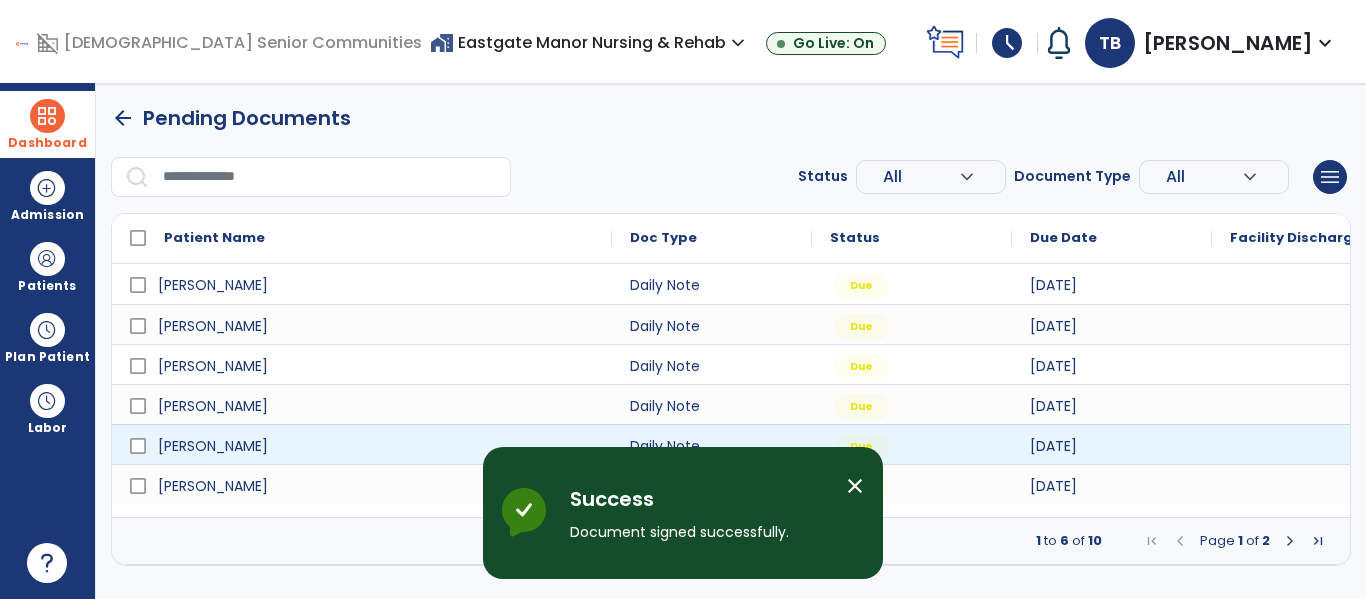 scroll, scrollTop: 0, scrollLeft: 0, axis: both 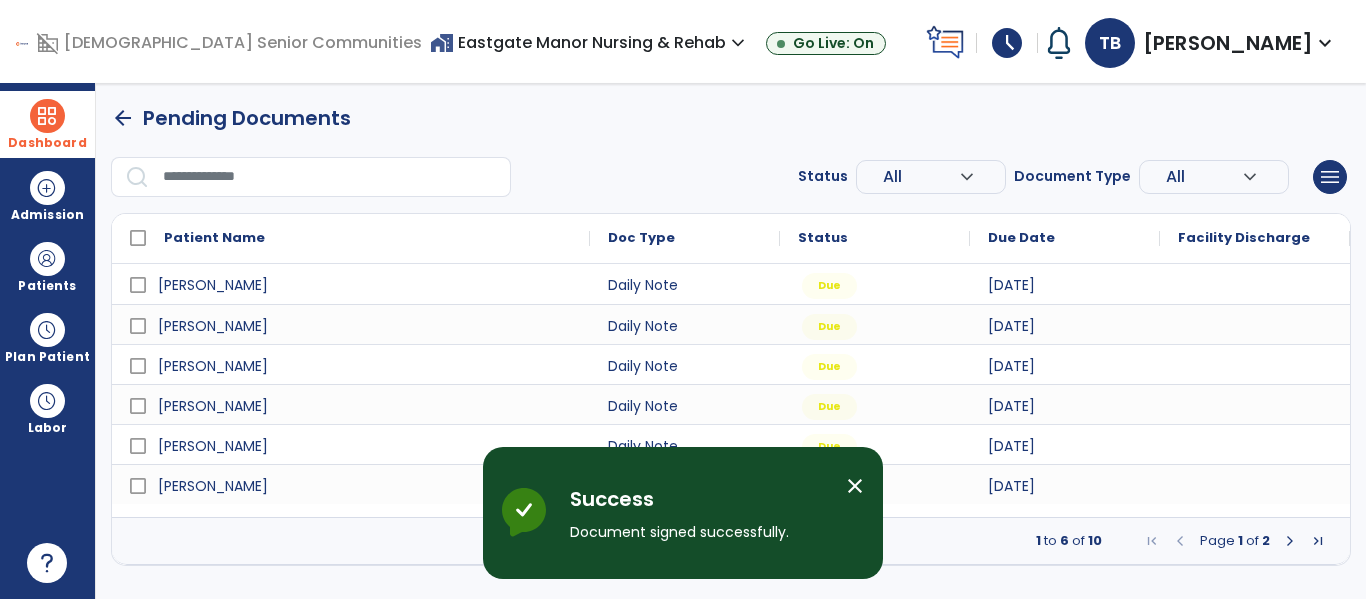 click on "Dashboard" at bounding box center (47, 124) 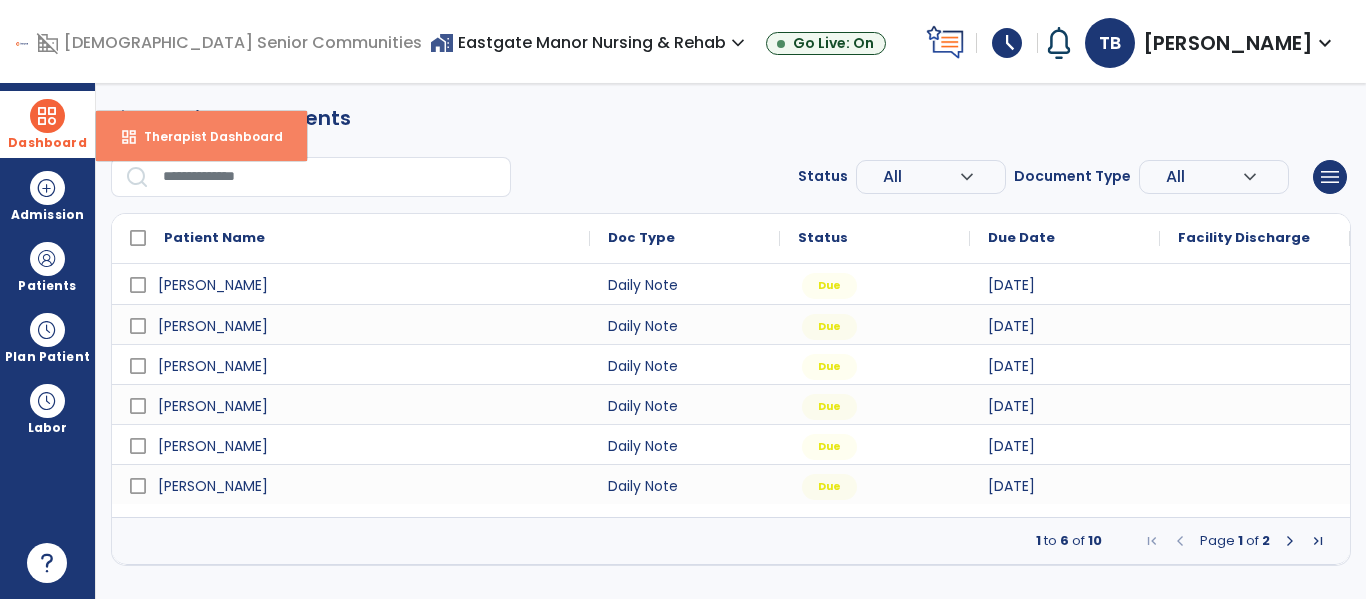 click on "dashboard  Therapist Dashboard" at bounding box center [201, 136] 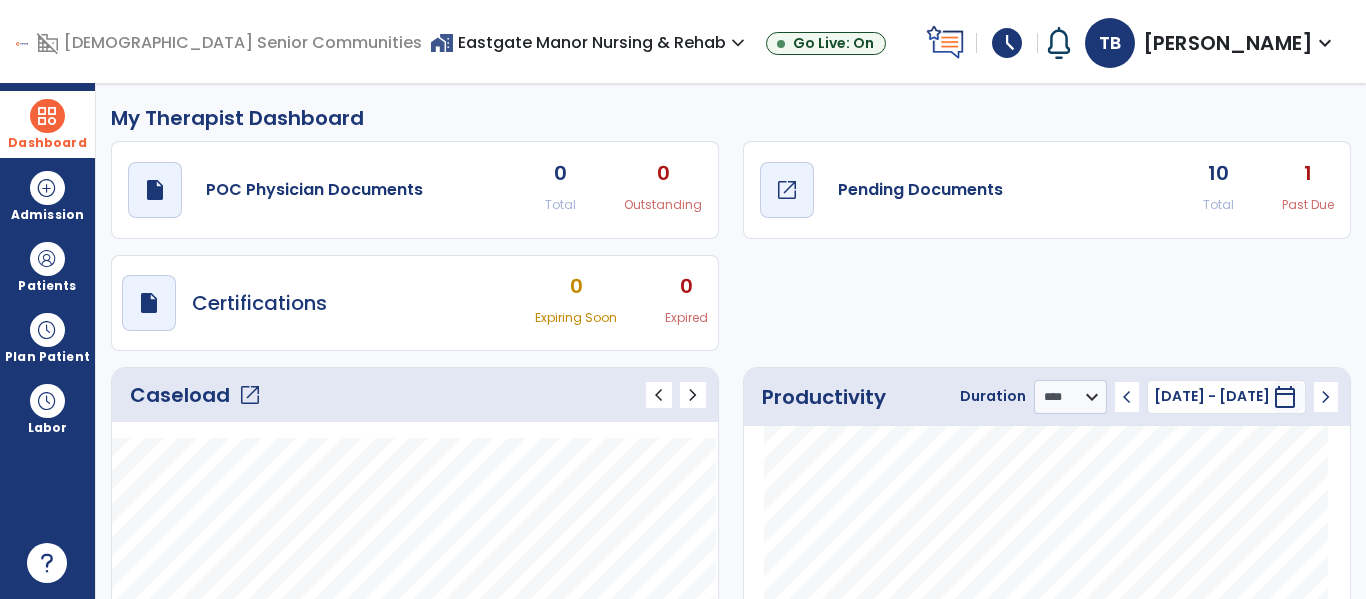 click on "Pending Documents" 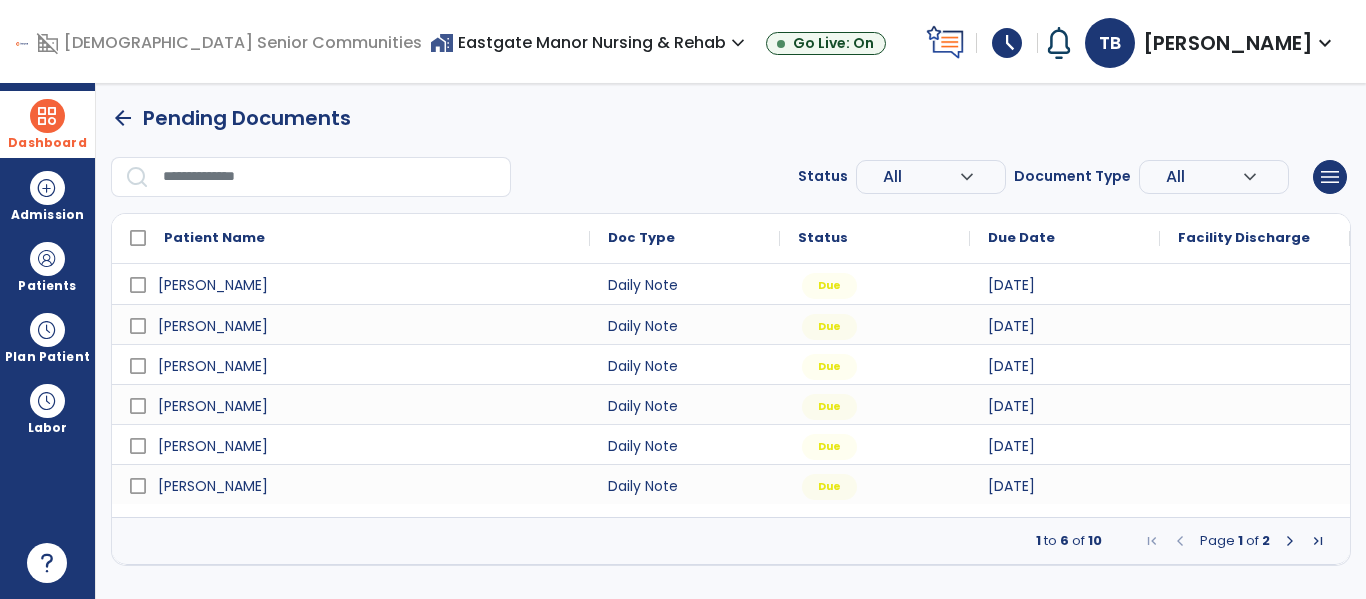 click at bounding box center [1290, 541] 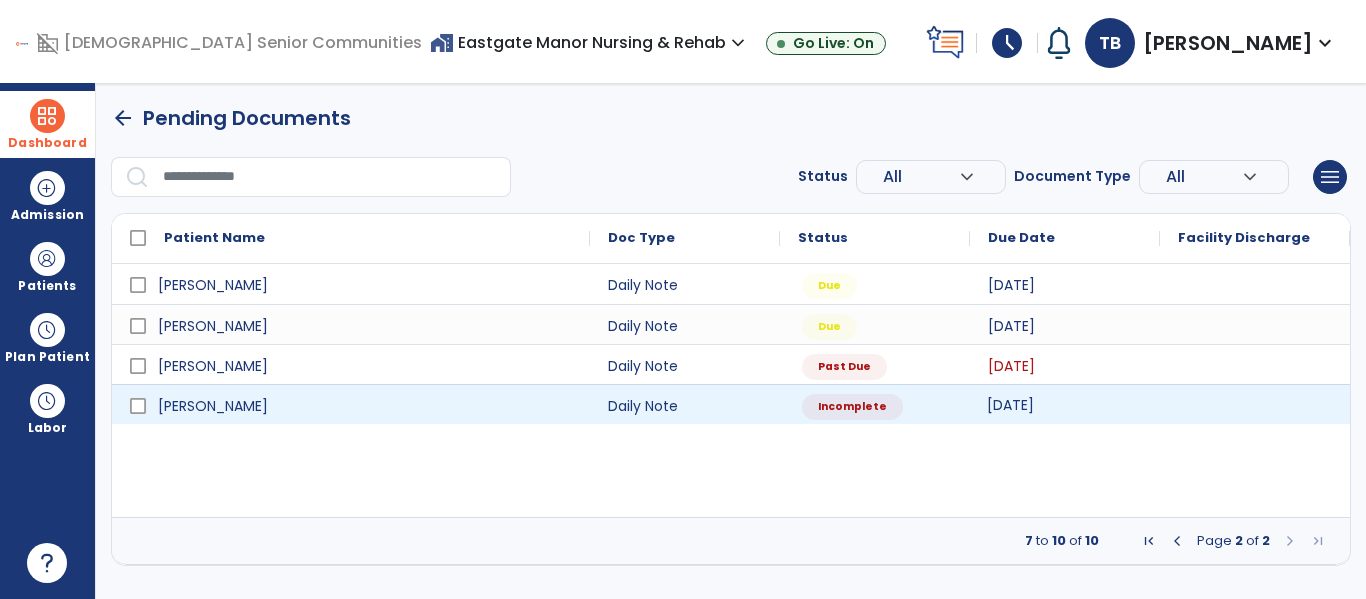 click on "[DATE]" at bounding box center [1010, 405] 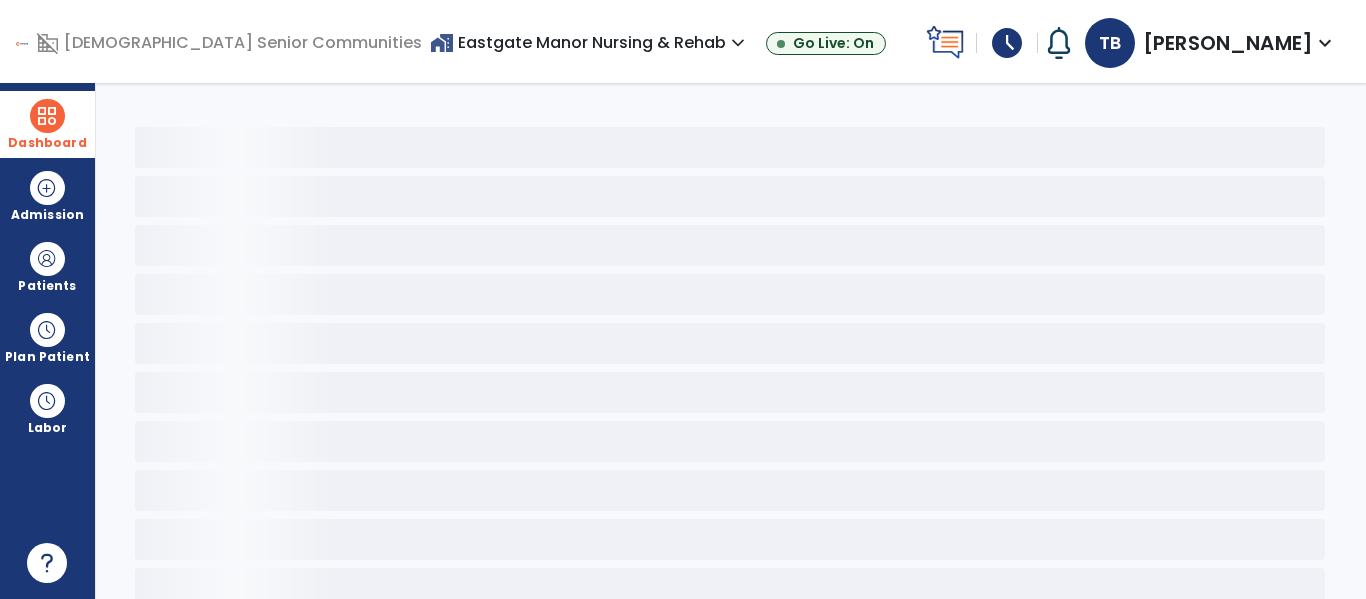 select on "*" 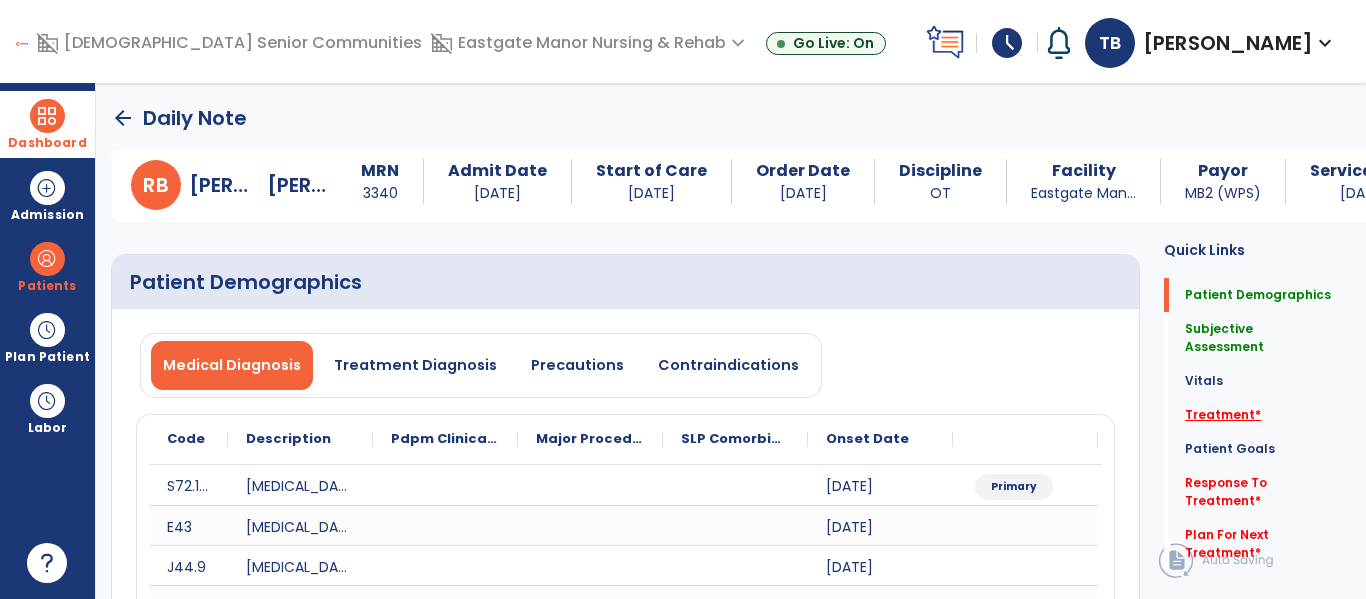 click on "Treatment   *" 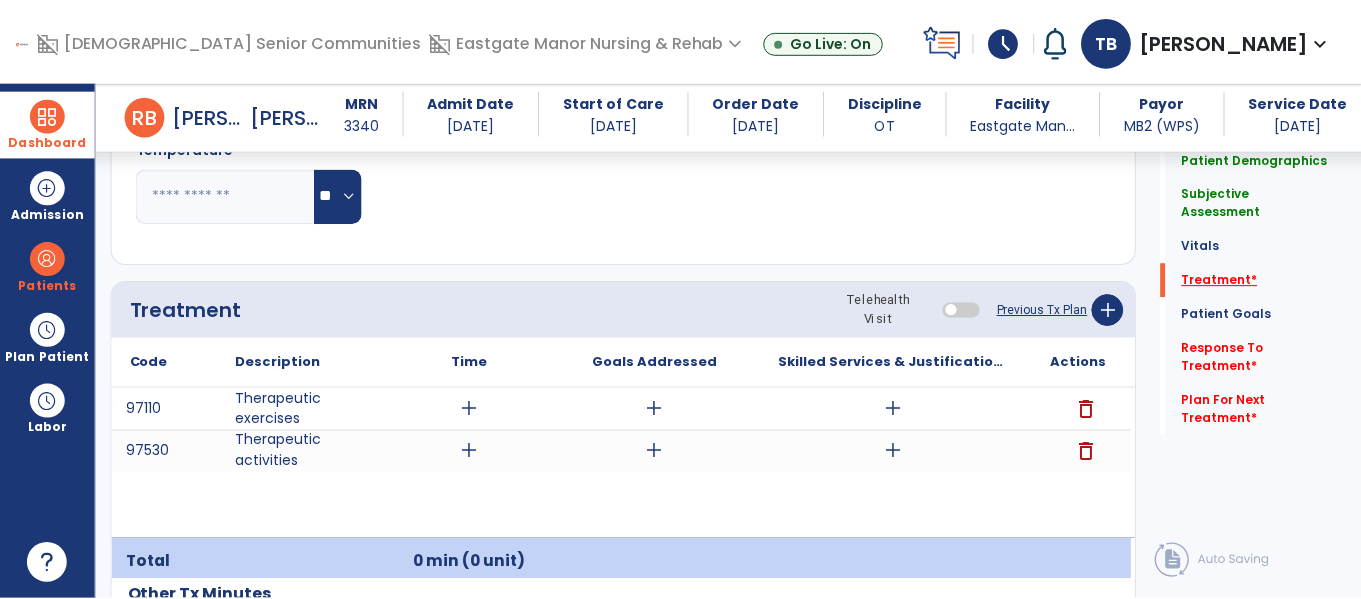 scroll, scrollTop: 1298, scrollLeft: 0, axis: vertical 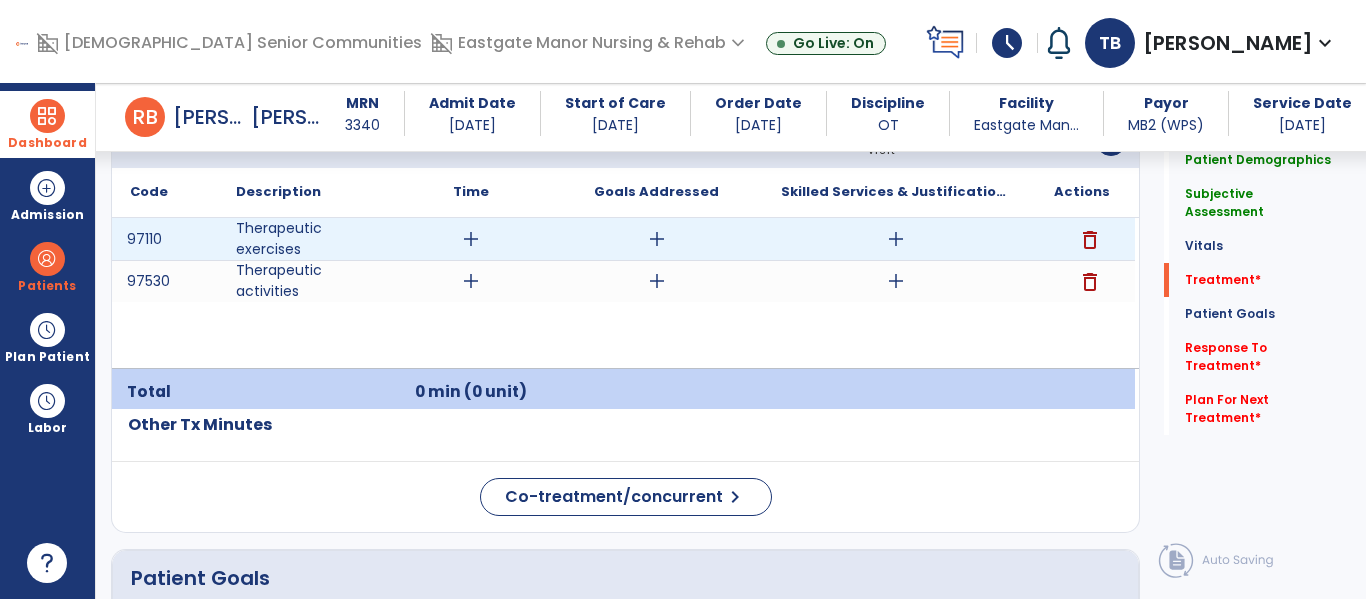 click on "add" at bounding box center [471, 239] 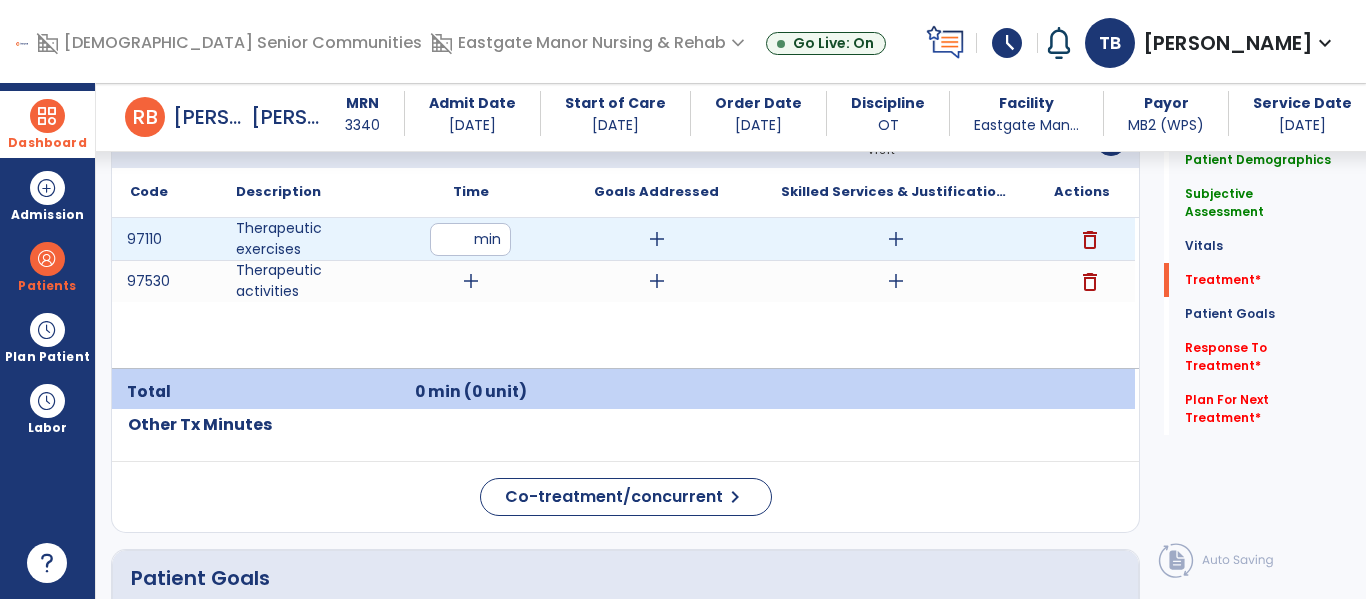 click at bounding box center (470, 239) 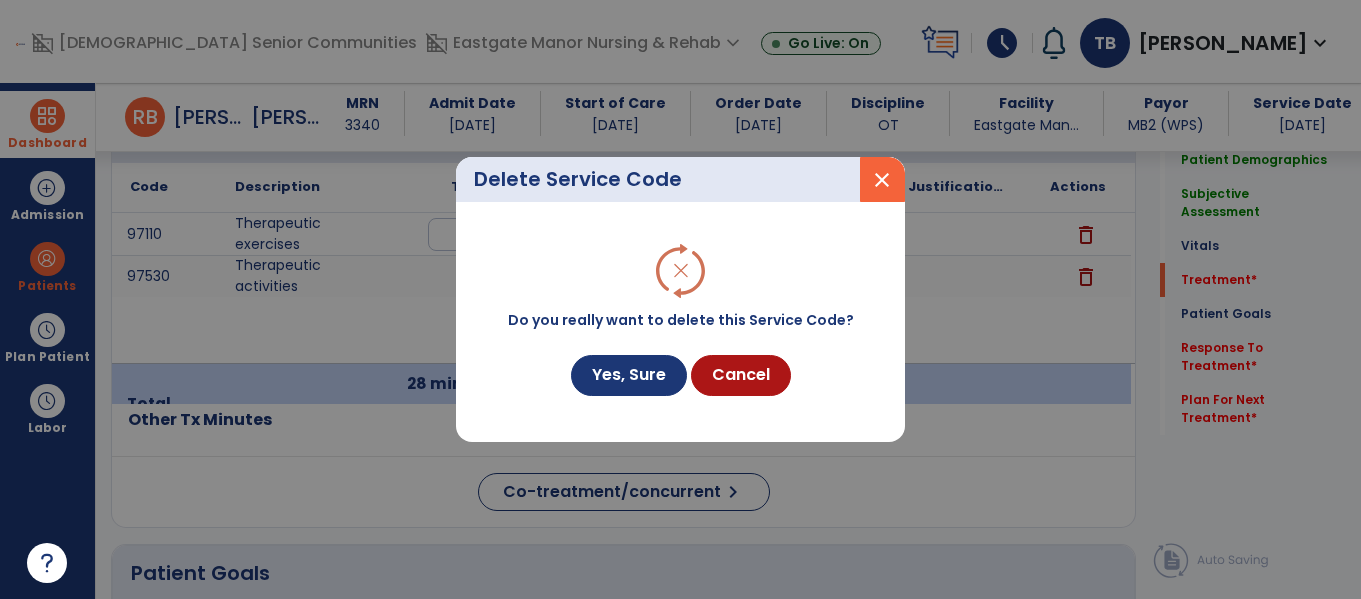 scroll, scrollTop: 1298, scrollLeft: 0, axis: vertical 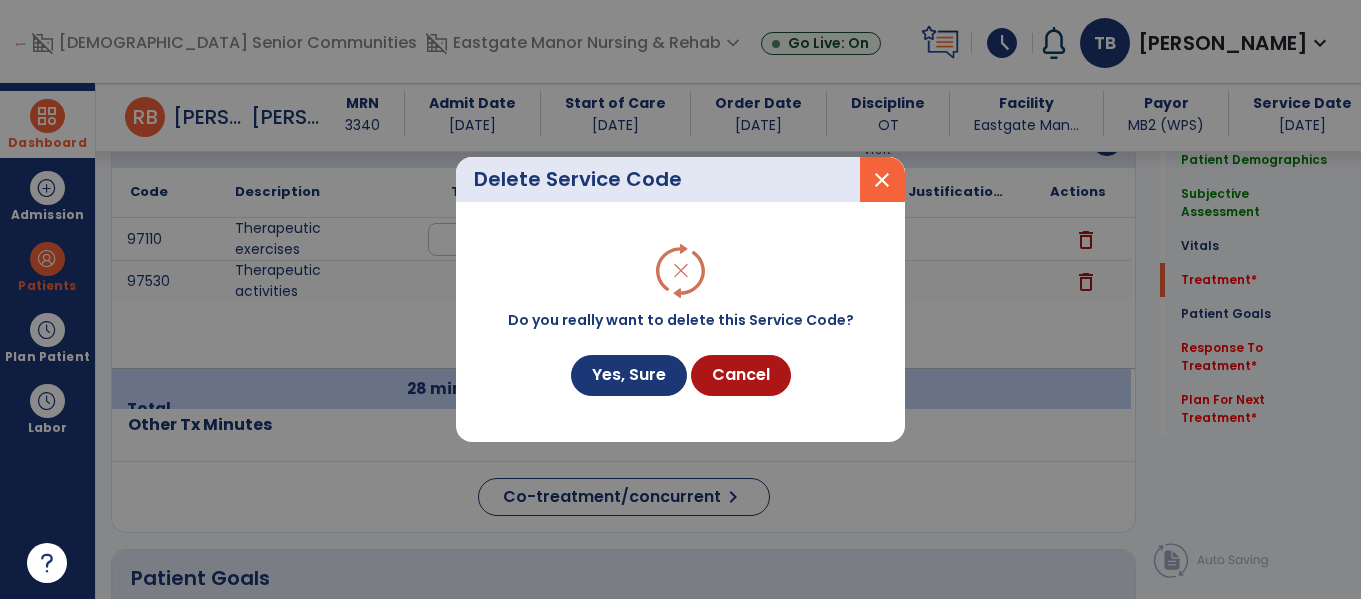 click on "Do you really want to delete this Service Code? Yes, Sure Cancel" at bounding box center [680, 322] 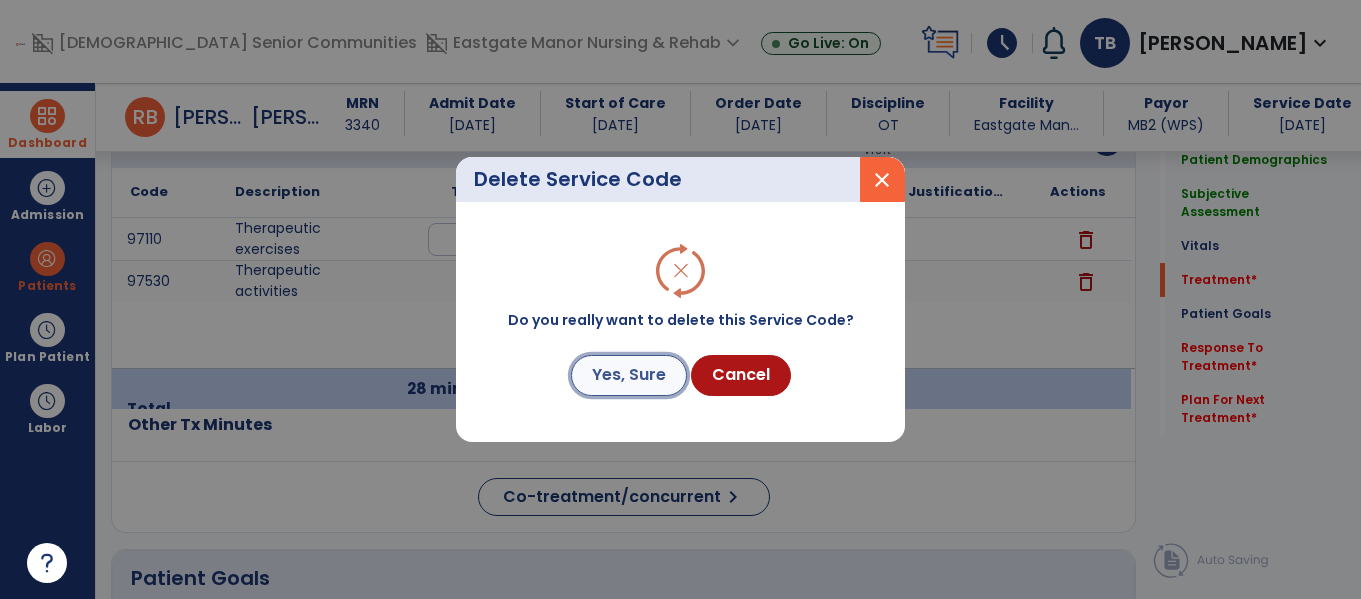 click on "Yes, Sure" at bounding box center (629, 375) 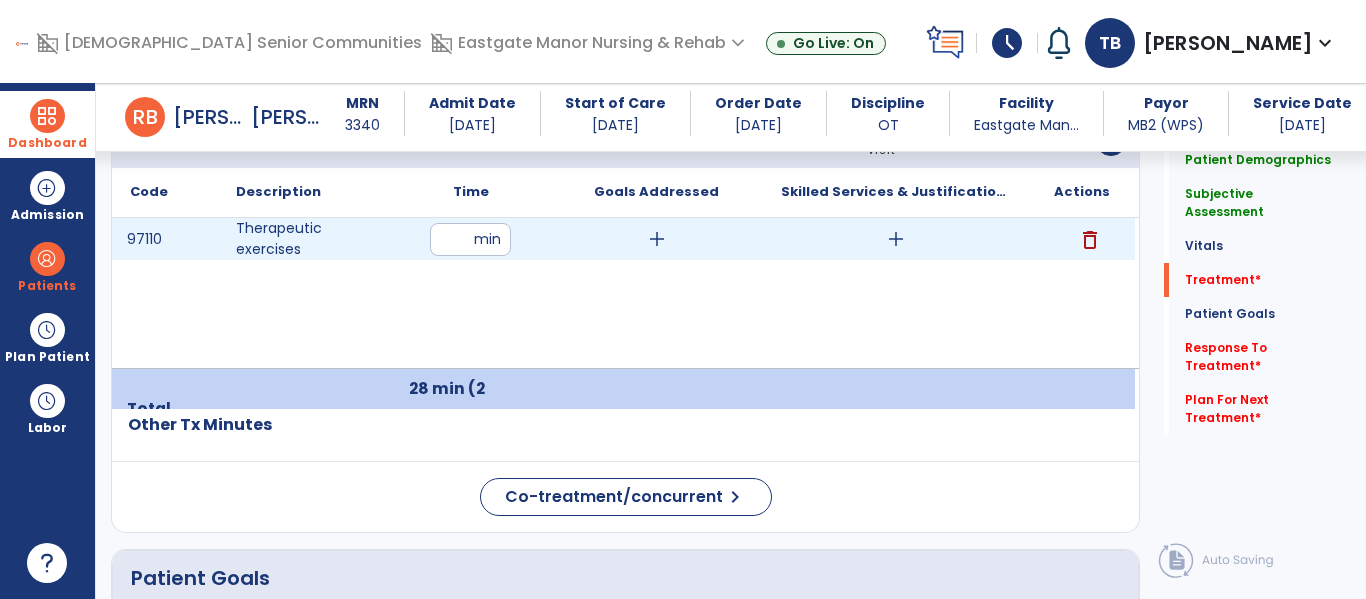 click on "**" at bounding box center (470, 239) 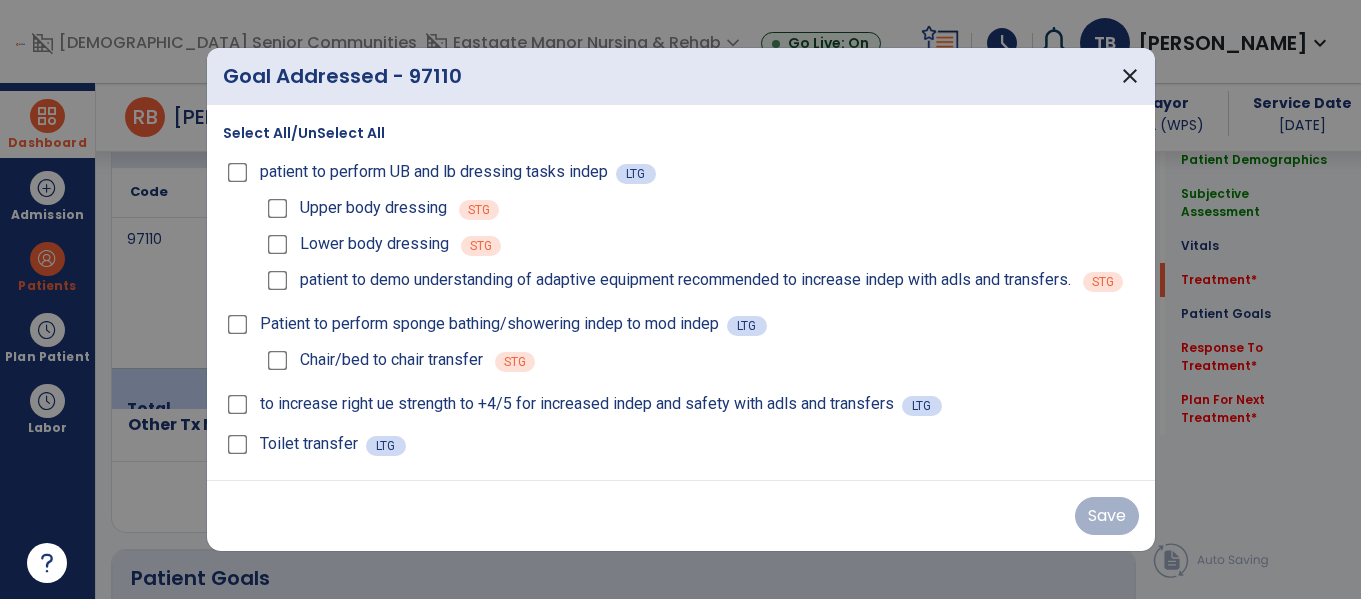 scroll, scrollTop: 1298, scrollLeft: 0, axis: vertical 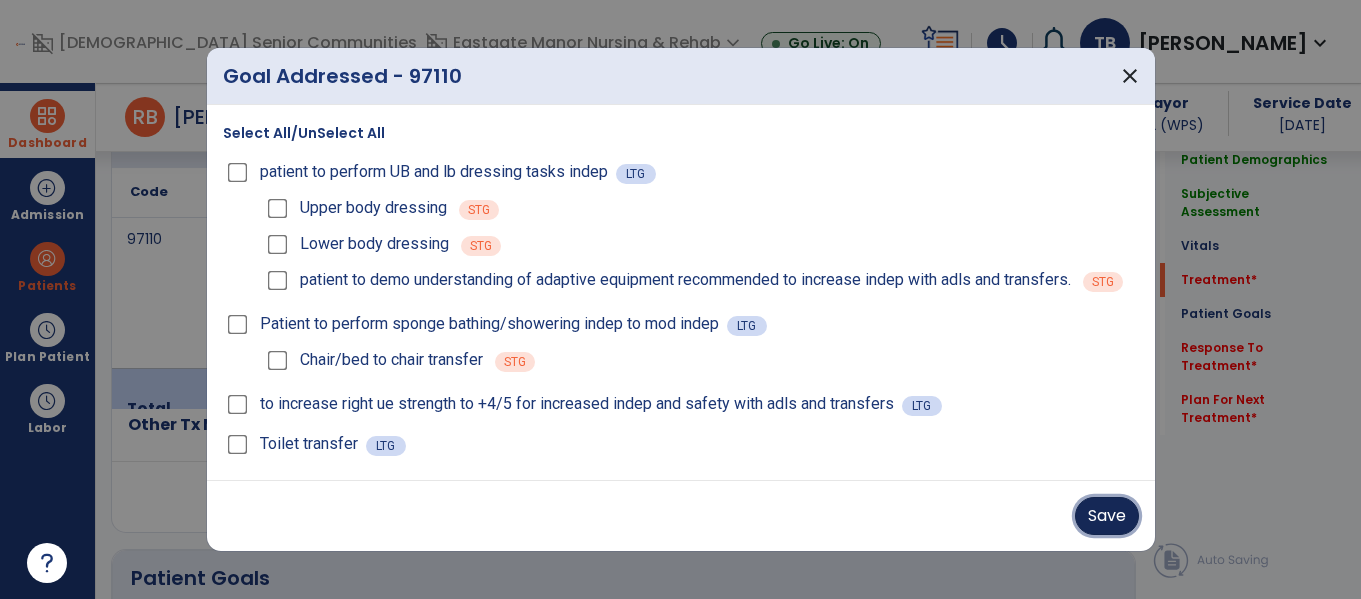 click on "Save" at bounding box center [1107, 516] 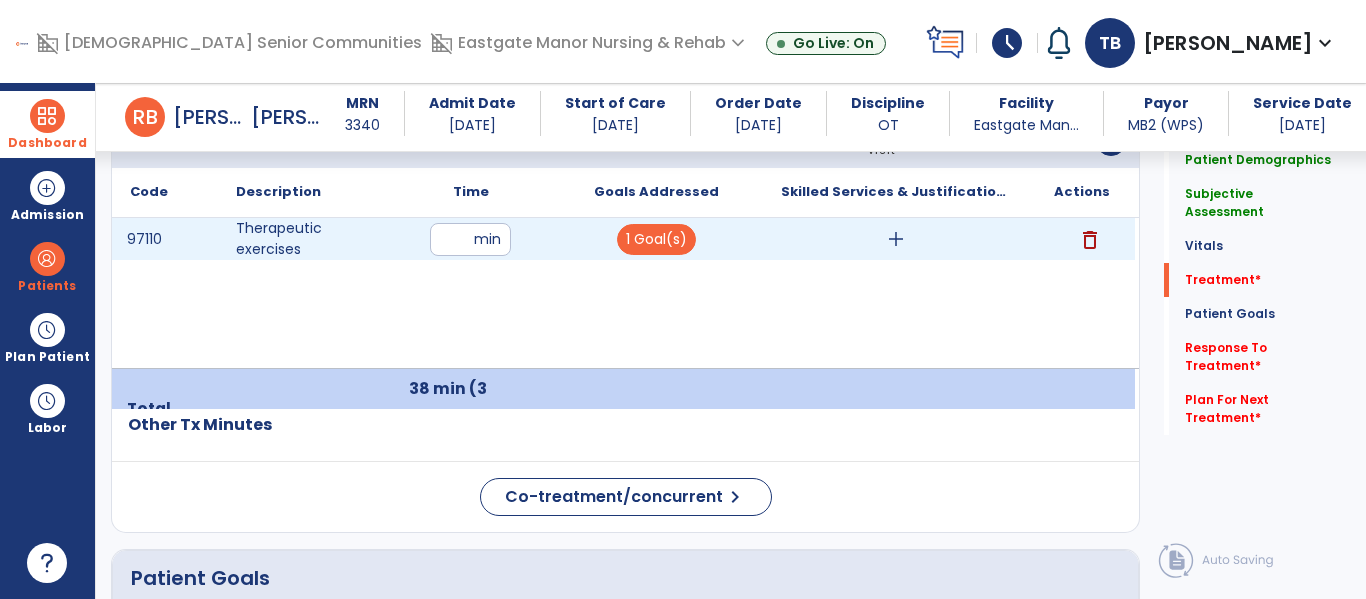 click on "add" at bounding box center [896, 239] 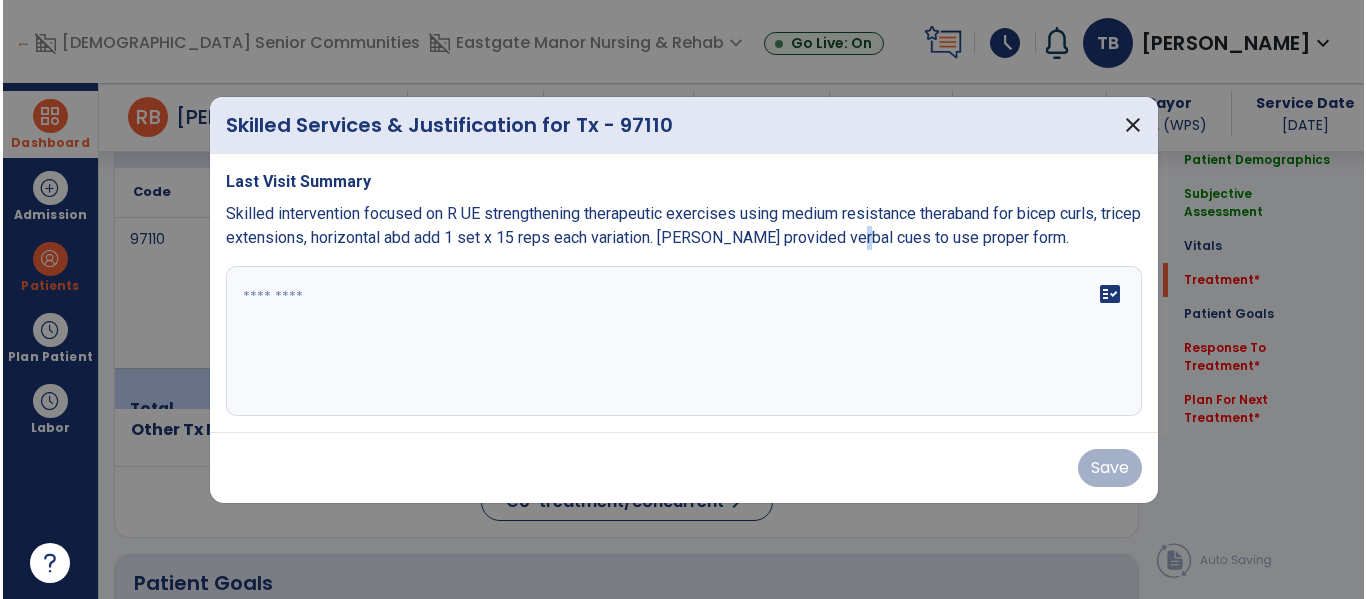 scroll, scrollTop: 1298, scrollLeft: 0, axis: vertical 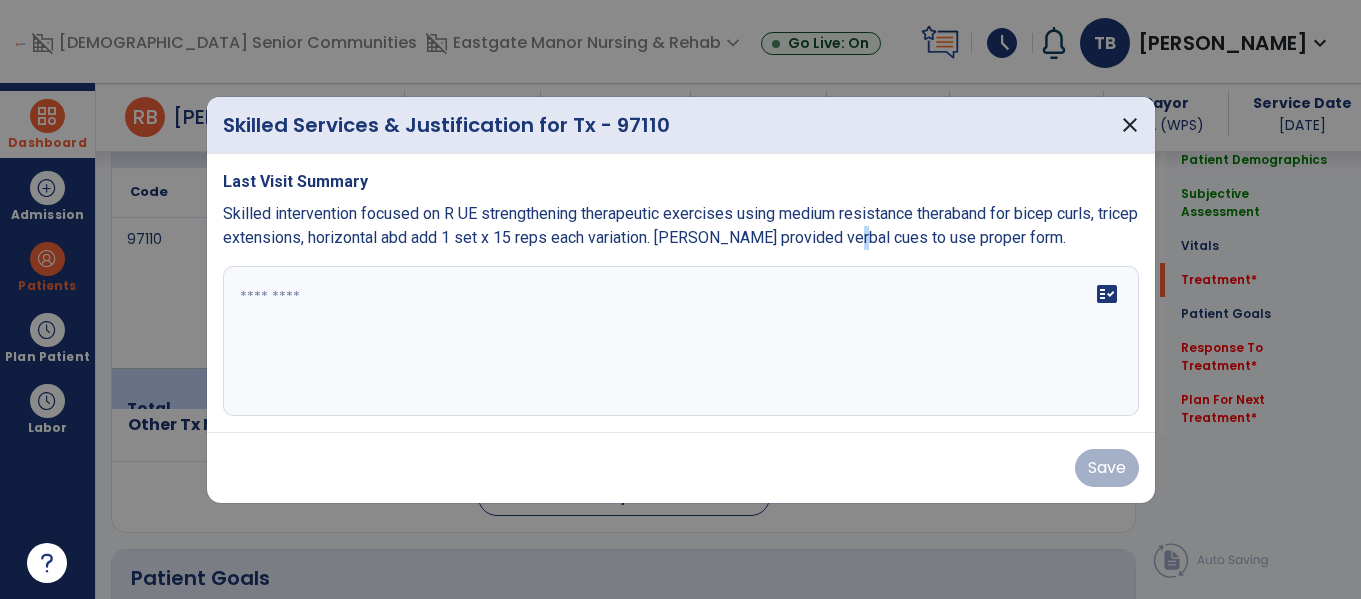 click on "fact_check" at bounding box center (681, 341) 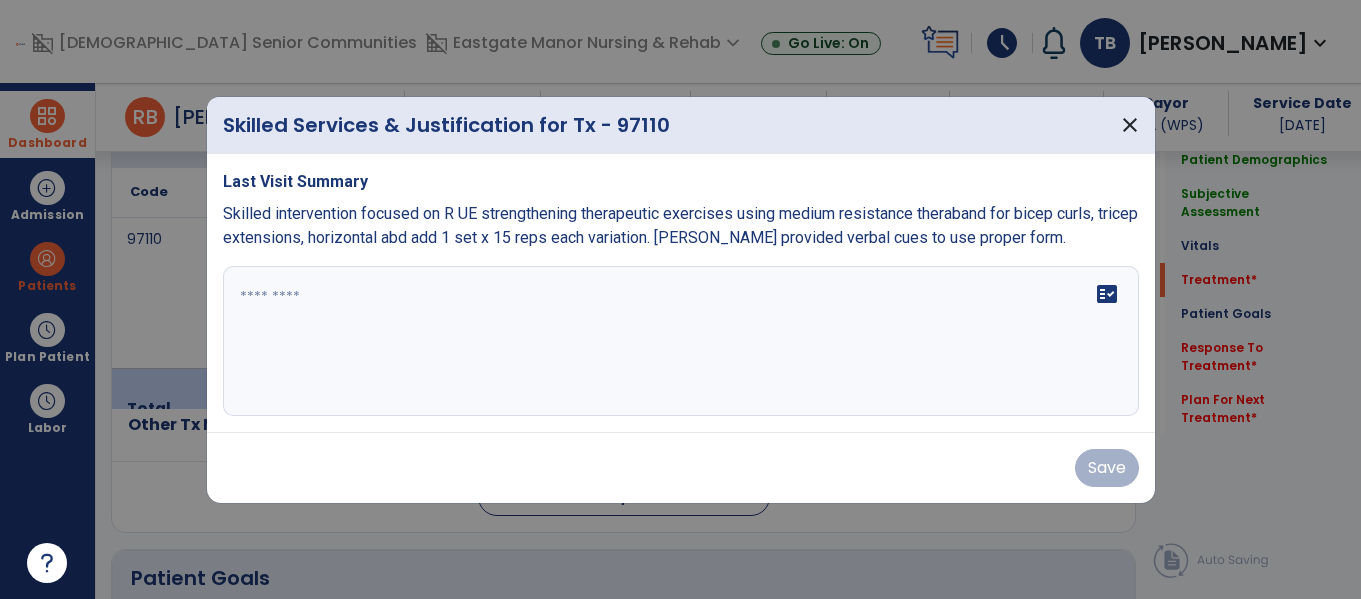 click on "fact_check" at bounding box center (681, 341) 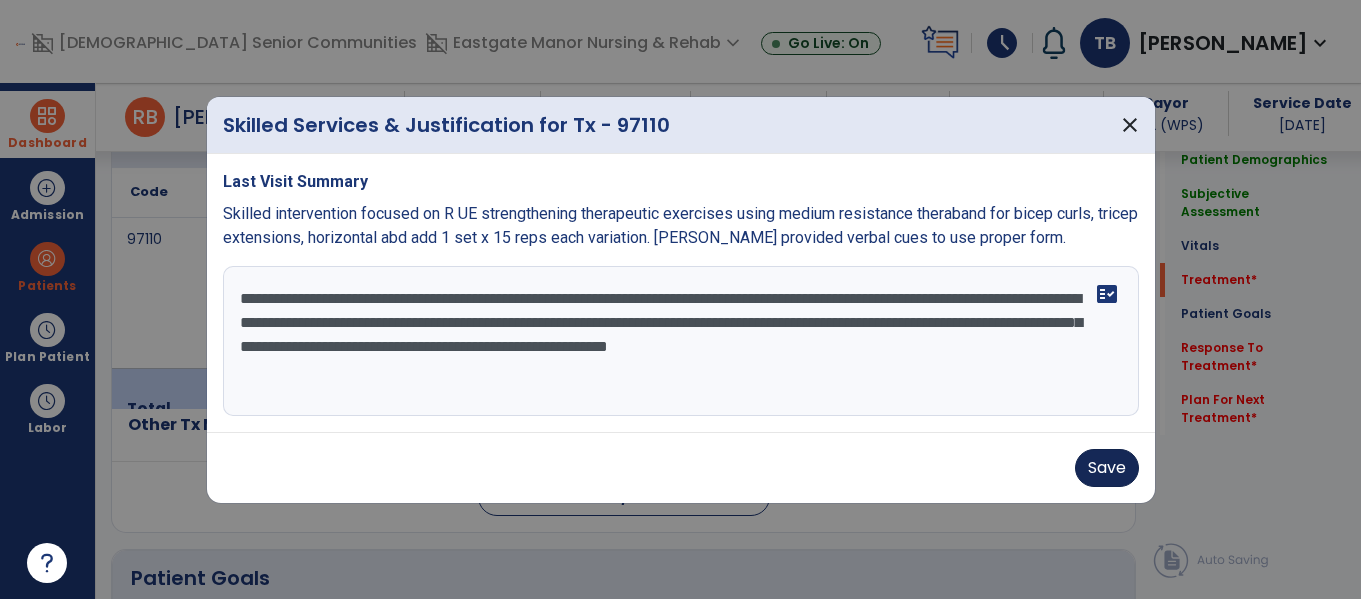 type on "**********" 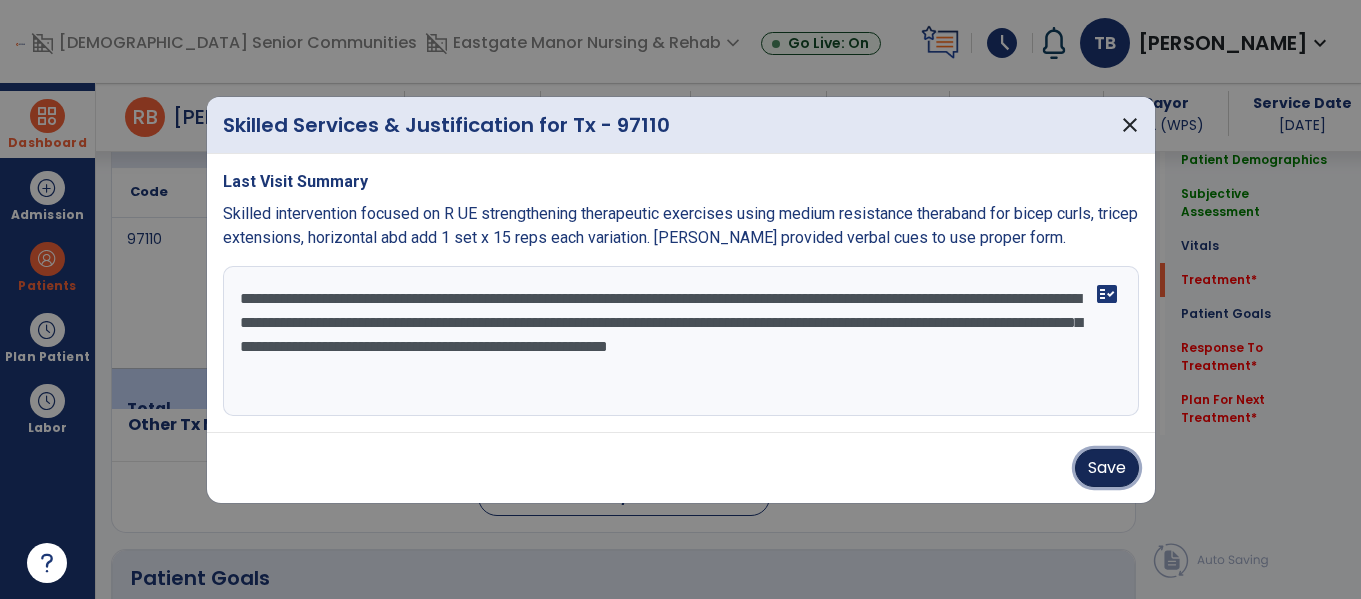 click on "Save" at bounding box center (1107, 468) 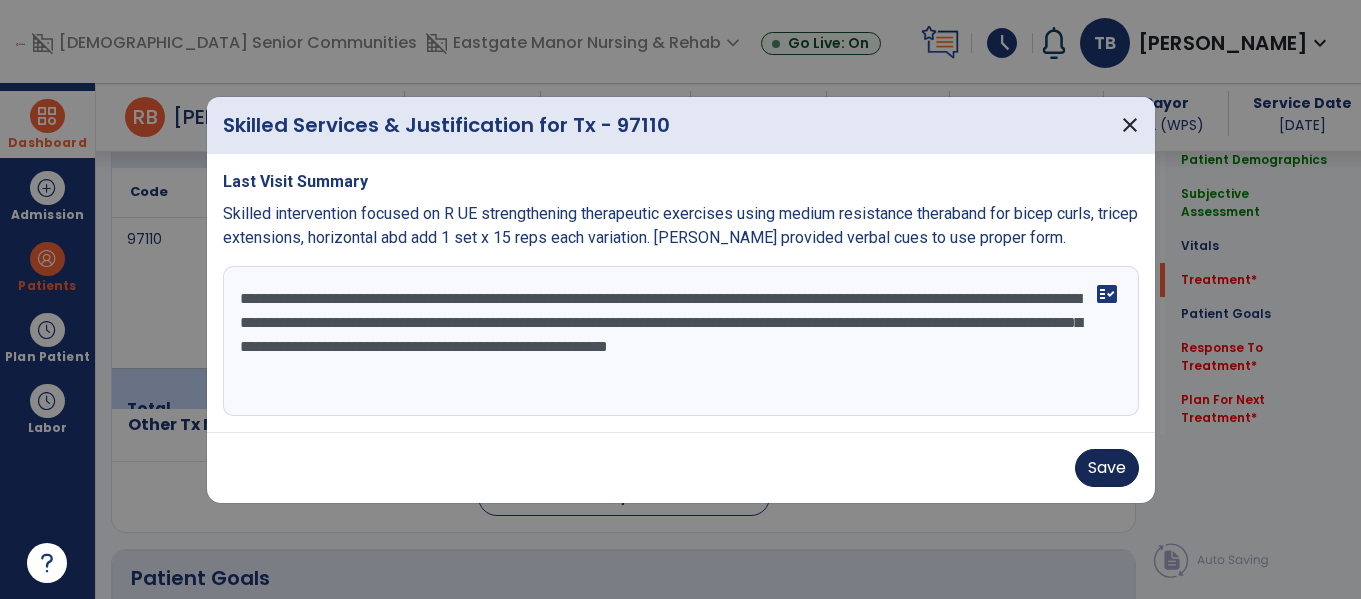click on "Save" at bounding box center (681, 468) 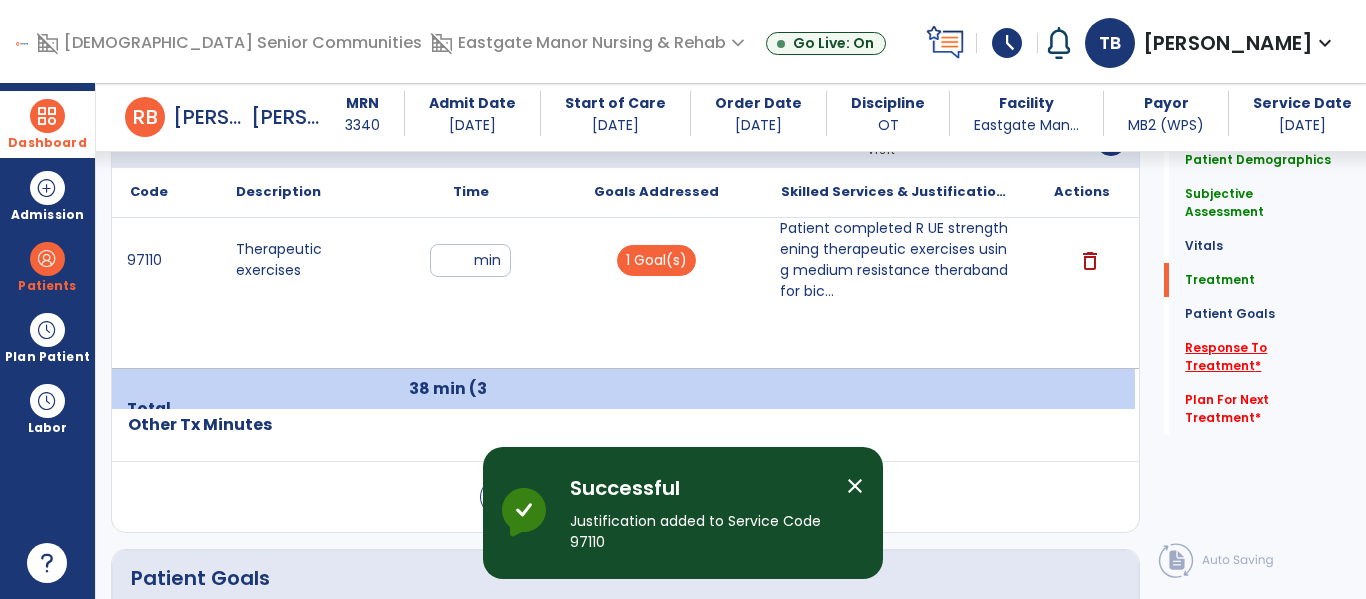 click on "Response To Treatment   *" 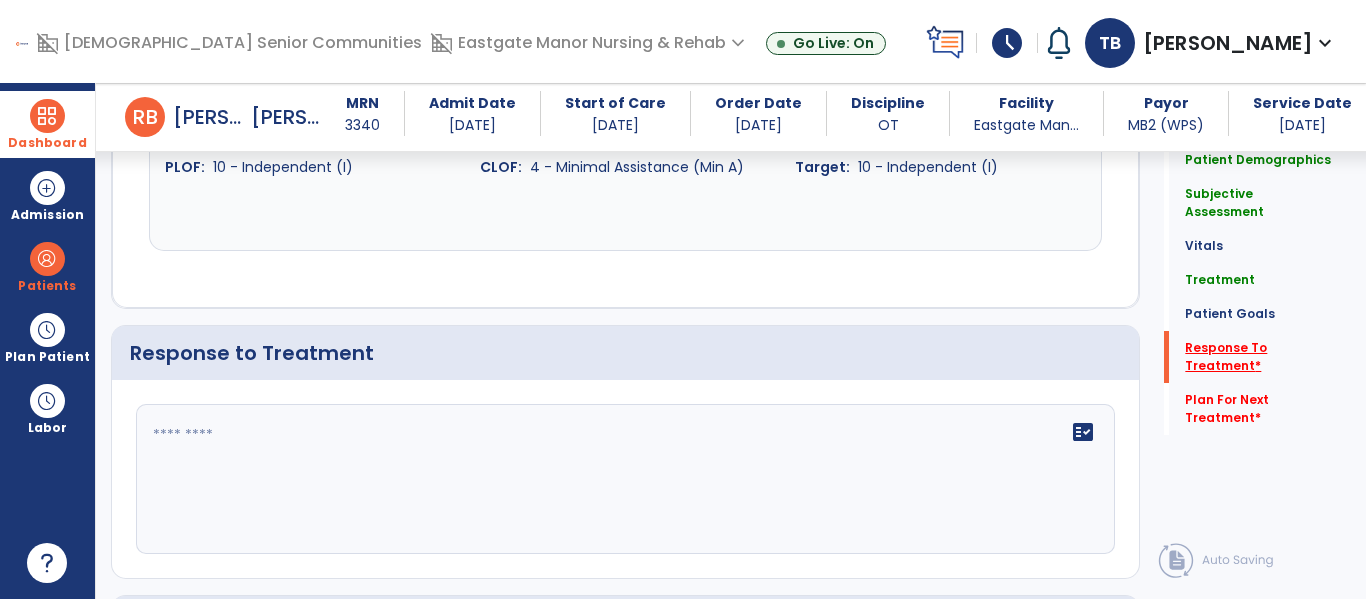 scroll, scrollTop: 3005, scrollLeft: 0, axis: vertical 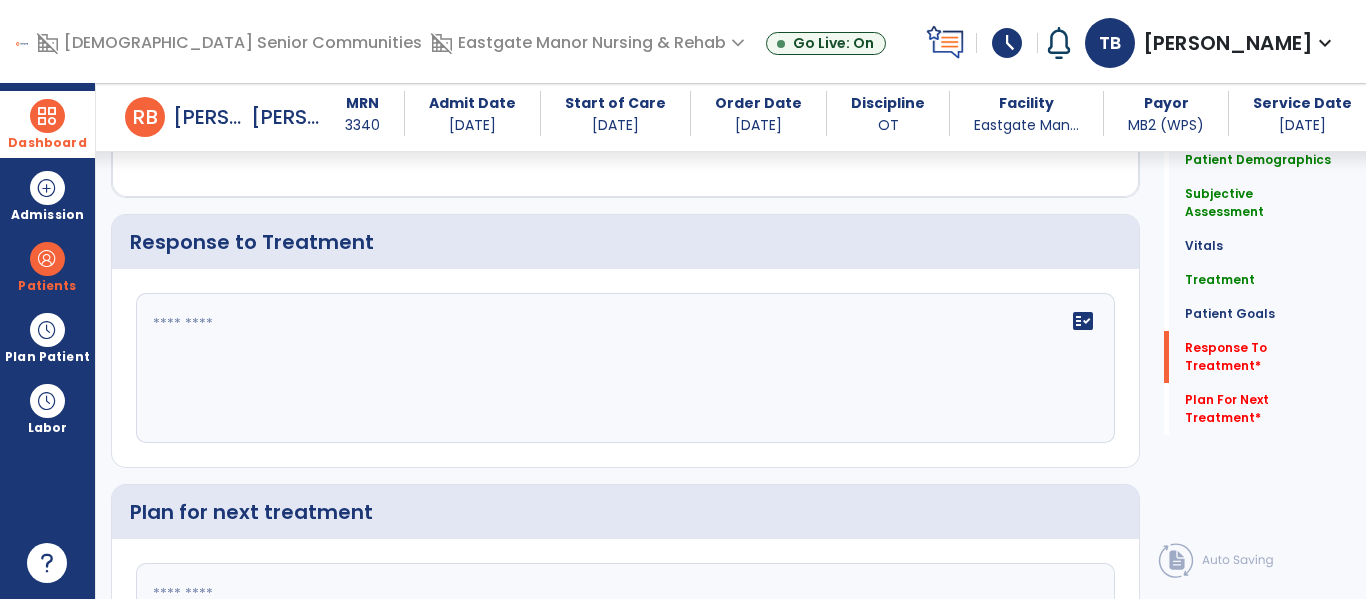 click on "fact_check" 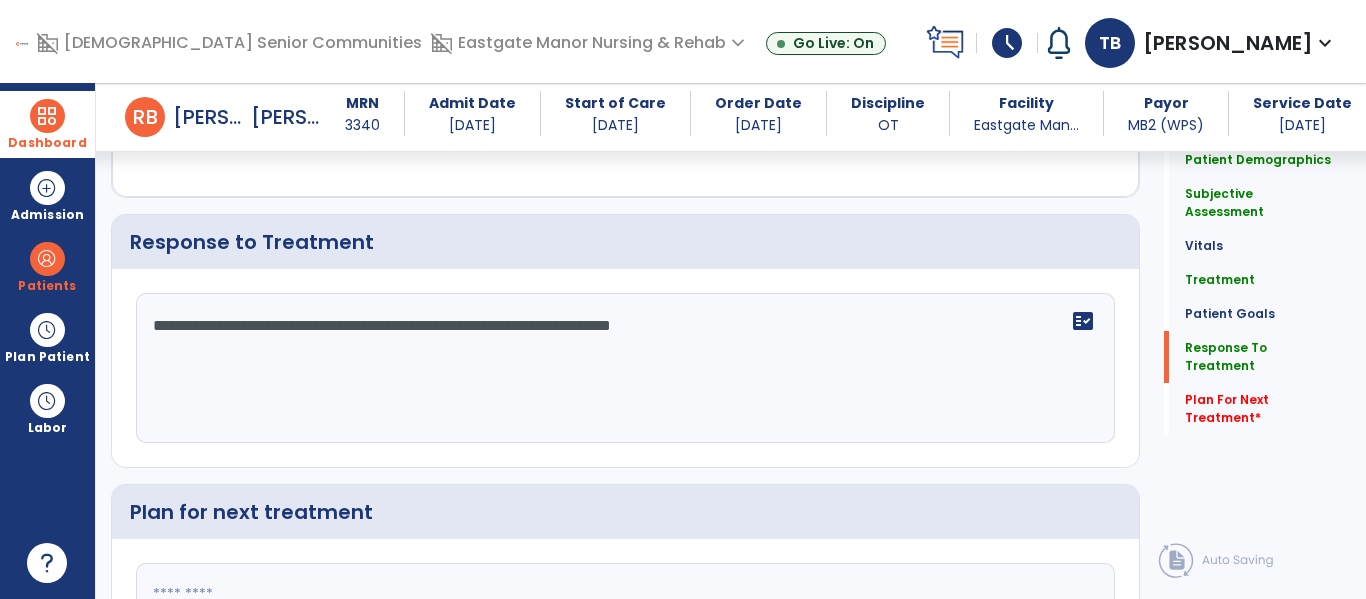 type on "**********" 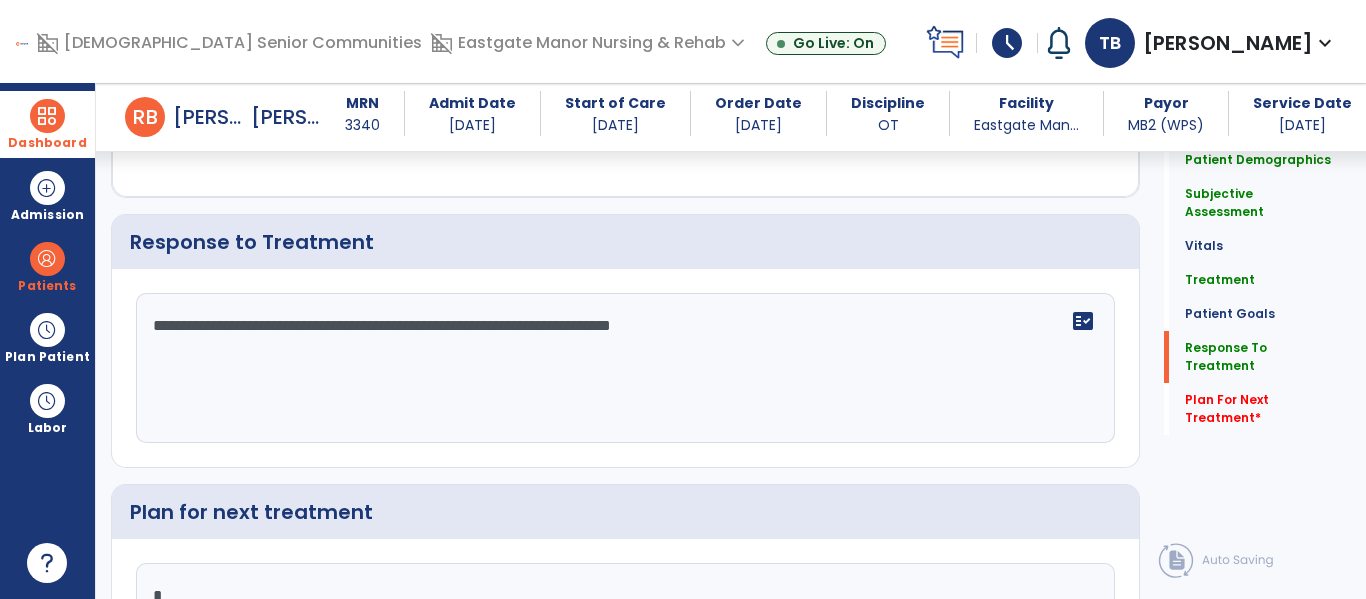 scroll, scrollTop: 3013, scrollLeft: 0, axis: vertical 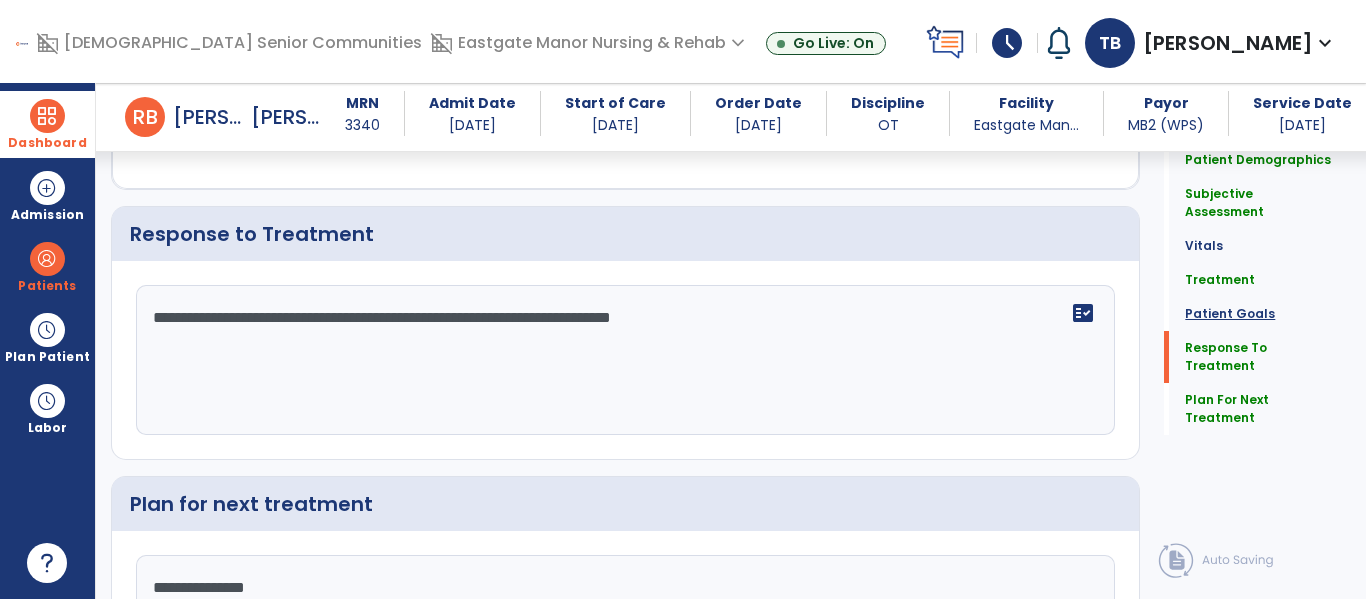 type on "**********" 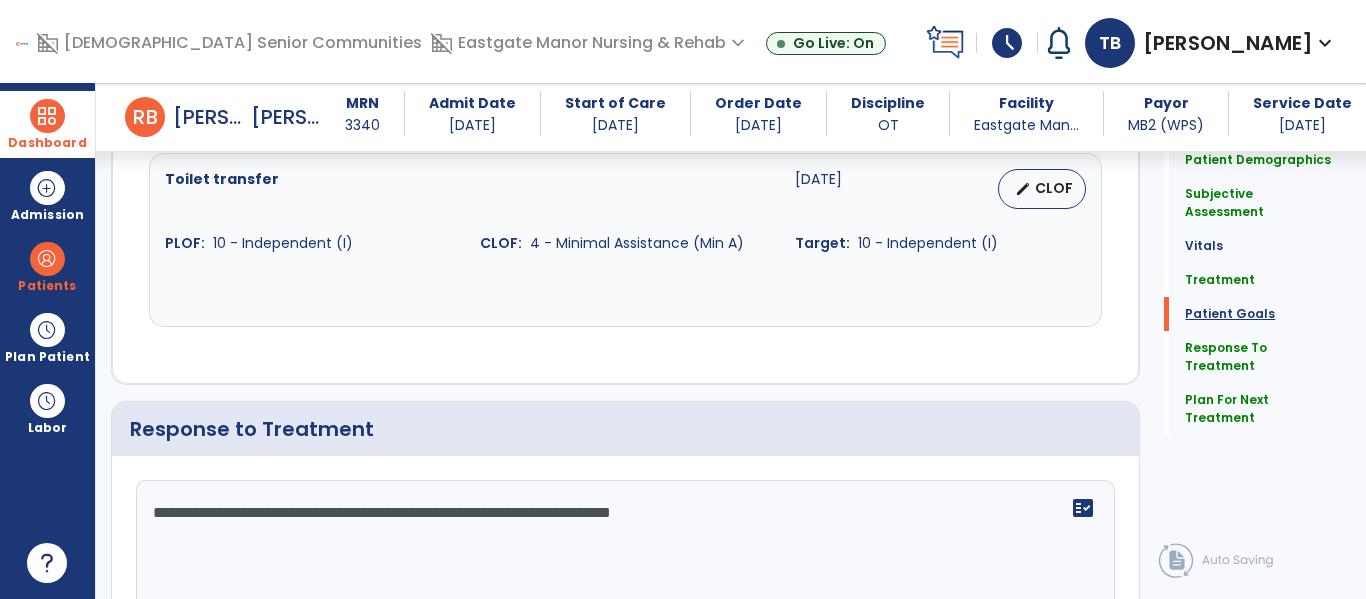 scroll, scrollTop: 2822, scrollLeft: 0, axis: vertical 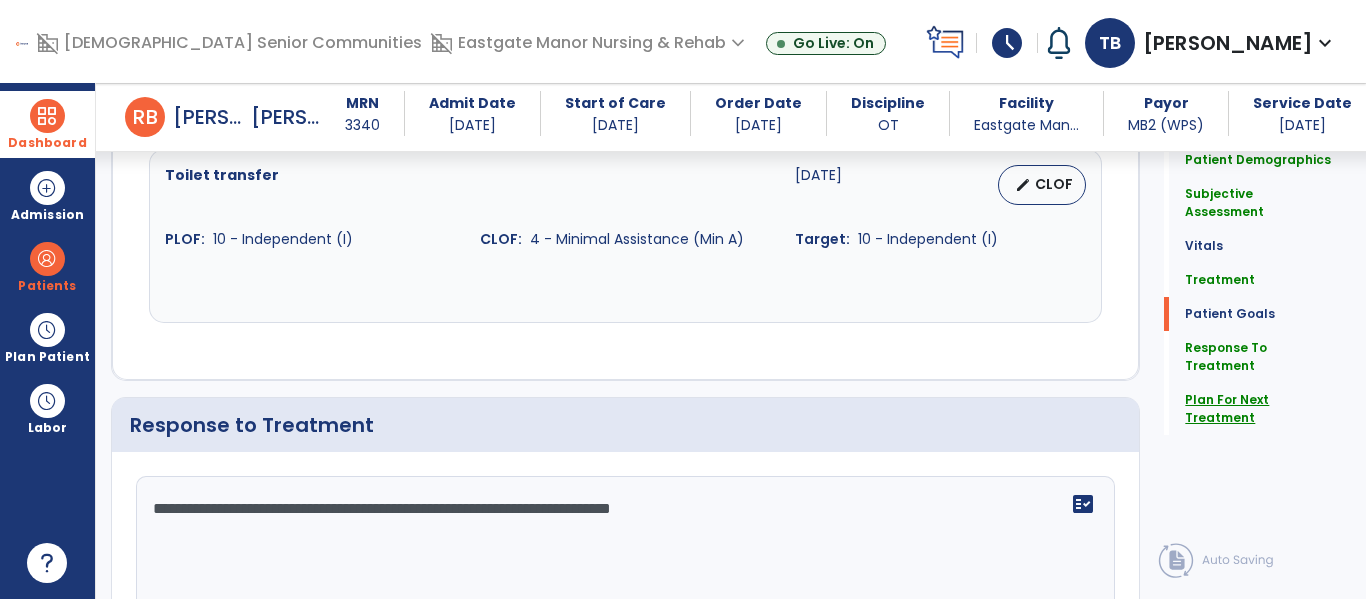 click on "Plan For Next Treatment" 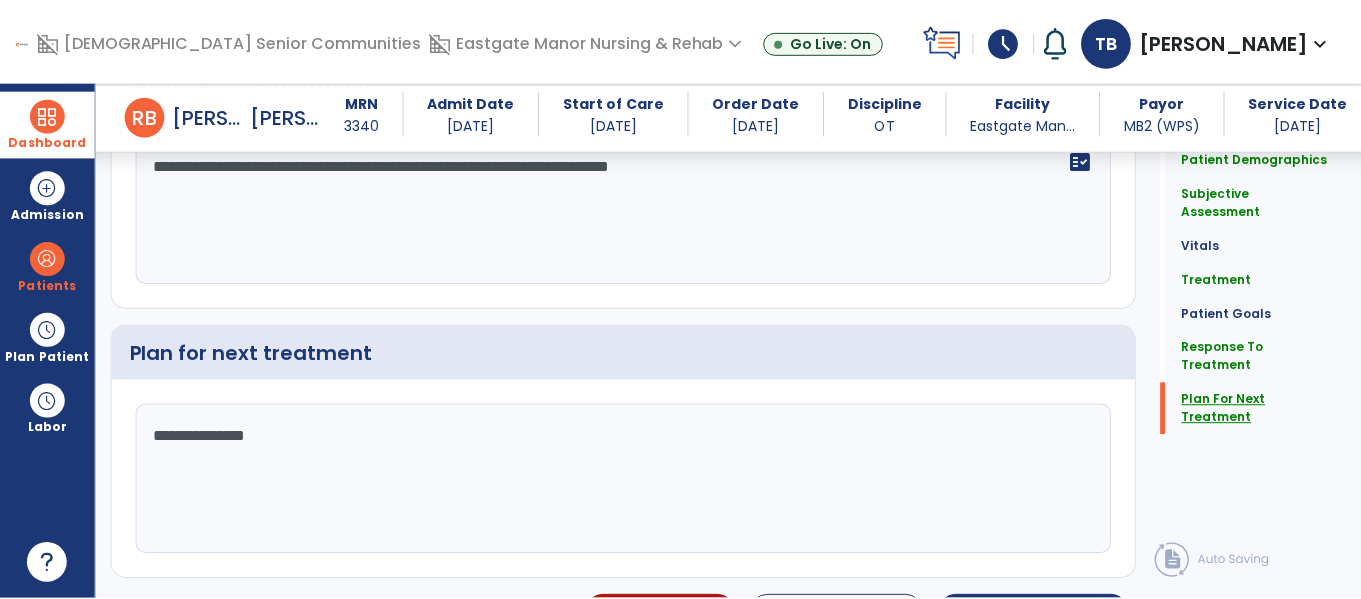 scroll, scrollTop: 3210, scrollLeft: 0, axis: vertical 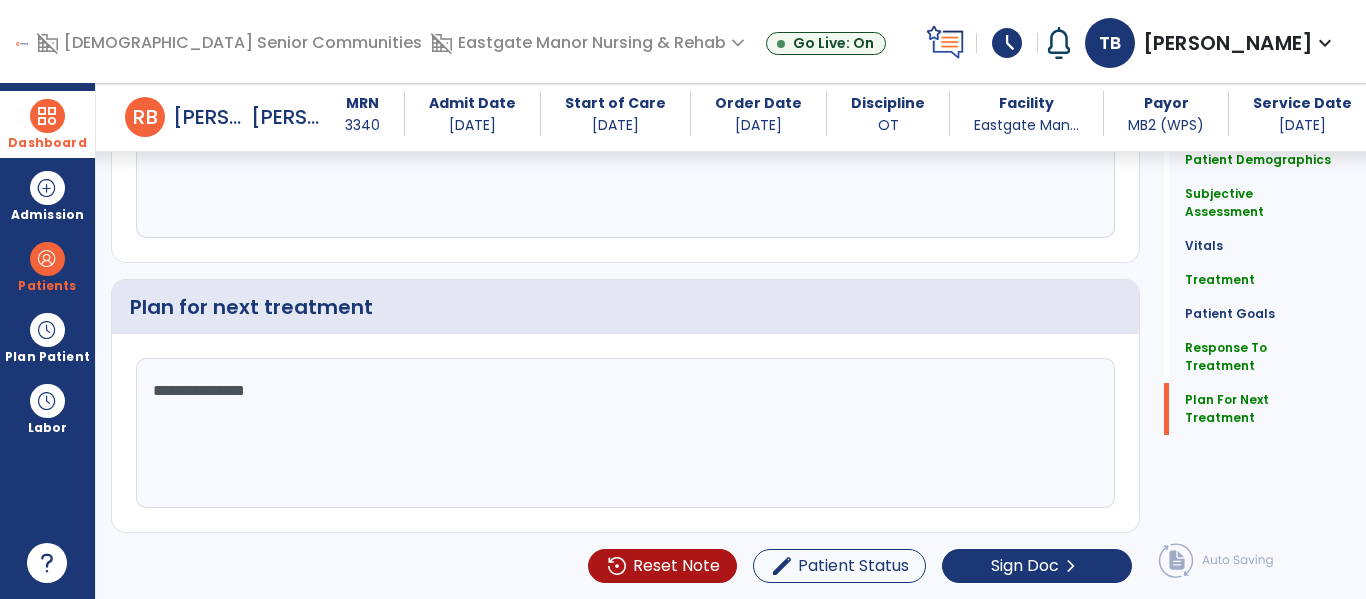 click on "**********" 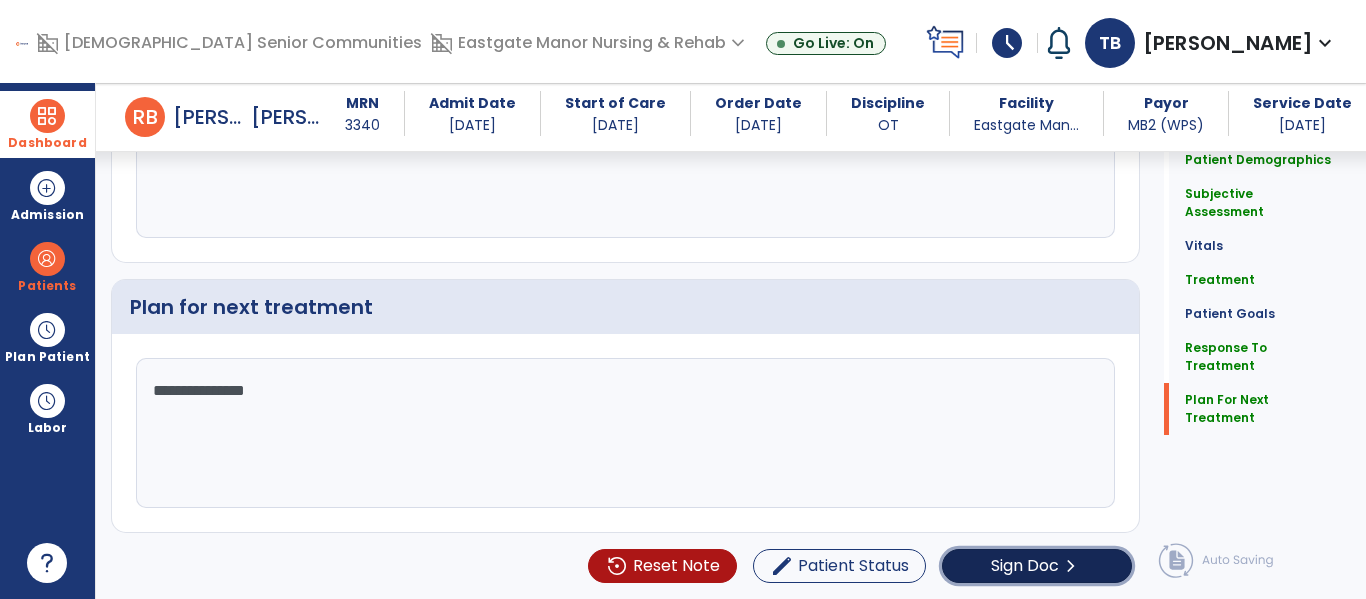 click on "Sign Doc" 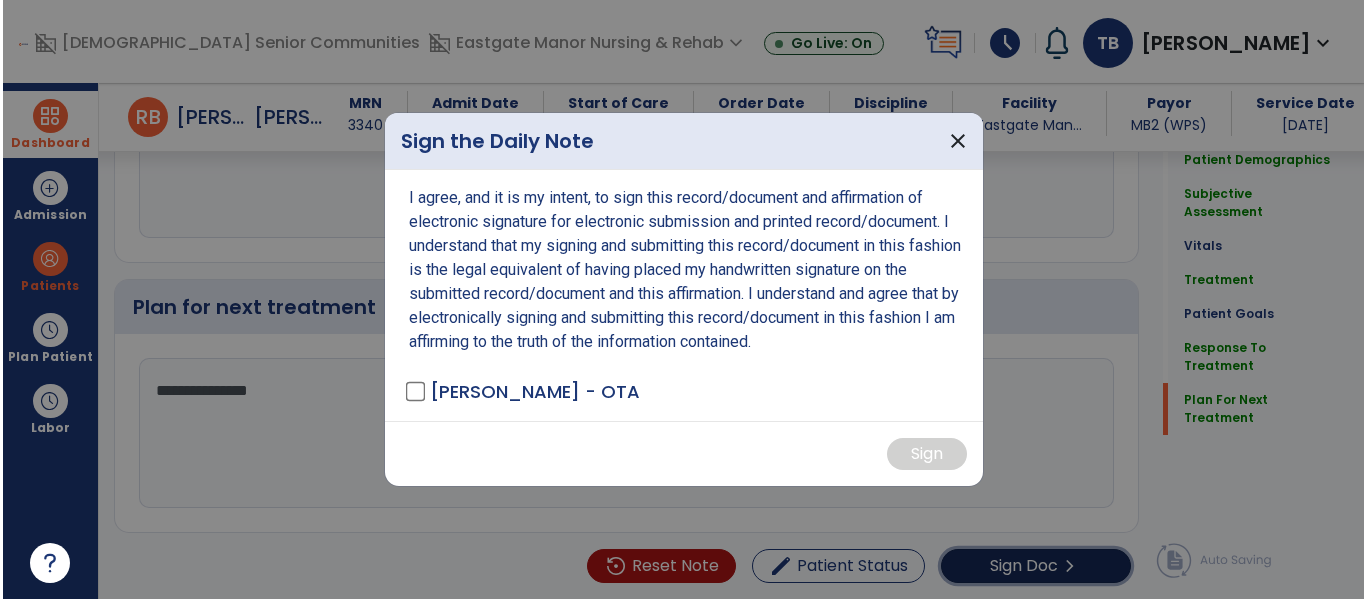 scroll, scrollTop: 3210, scrollLeft: 0, axis: vertical 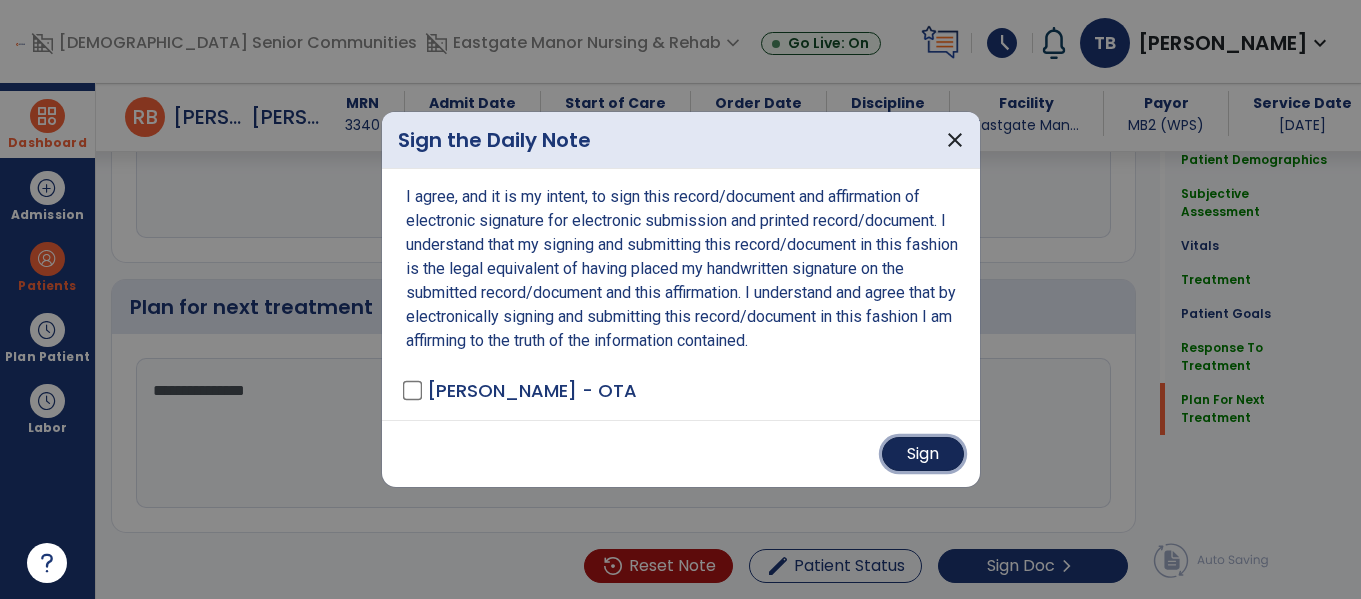 click on "Sign" at bounding box center (923, 454) 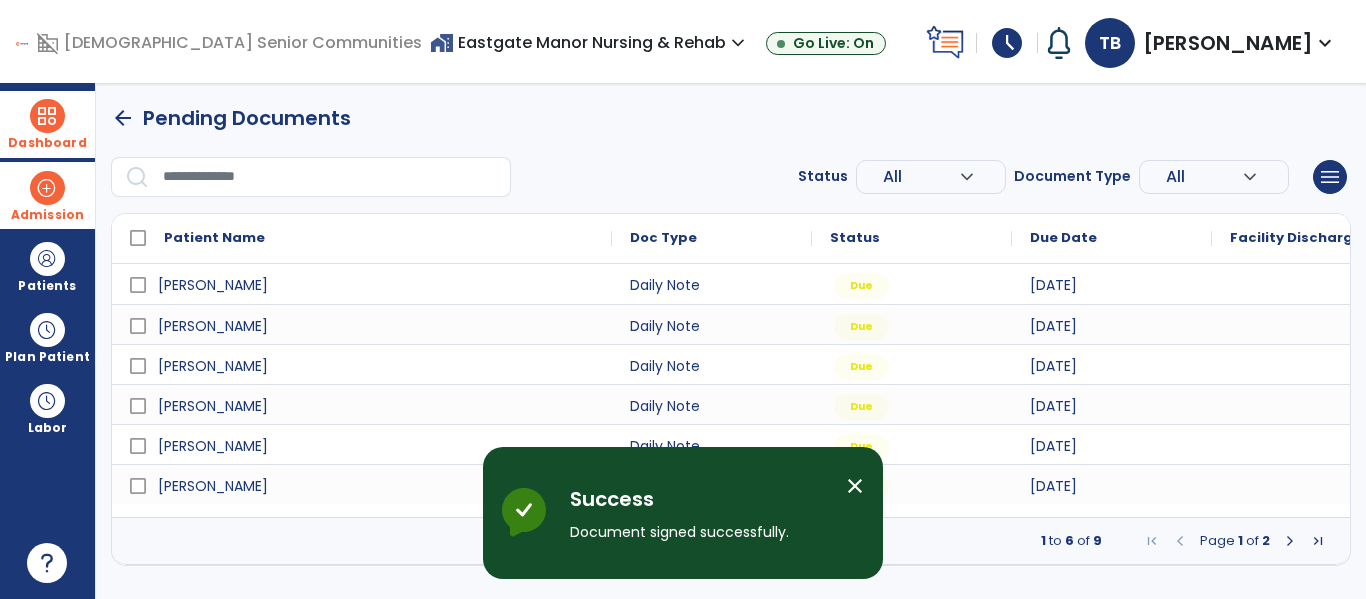 scroll, scrollTop: 0, scrollLeft: 0, axis: both 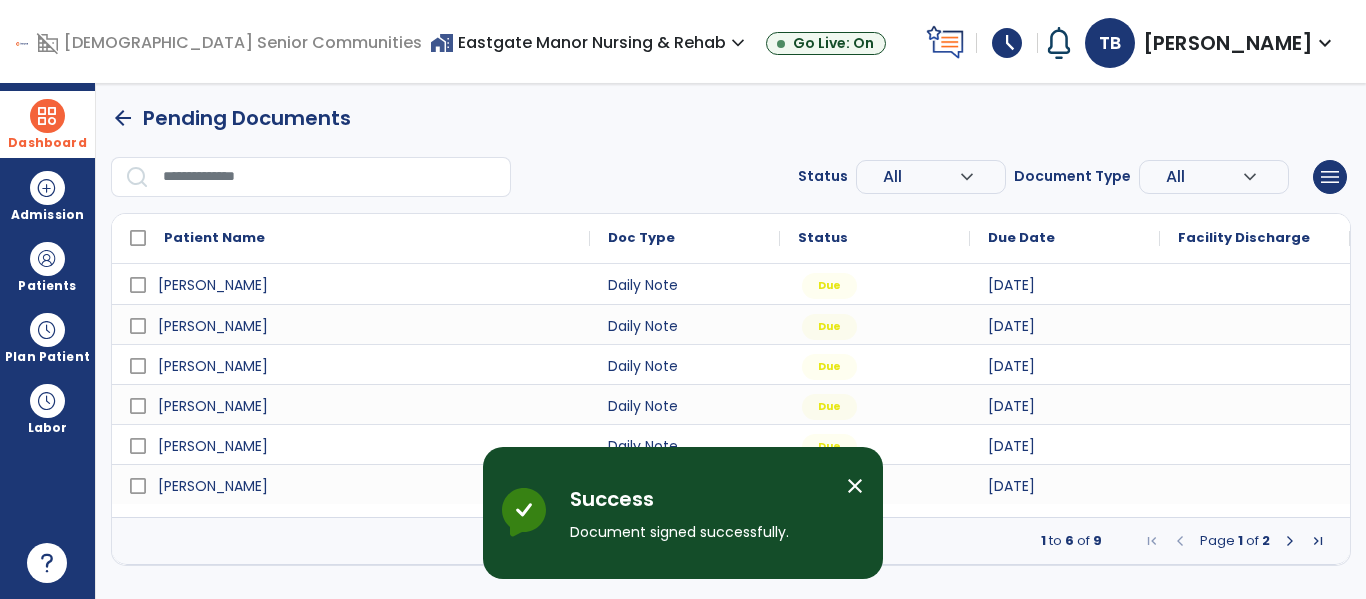 click on "Dashboard" at bounding box center [47, 143] 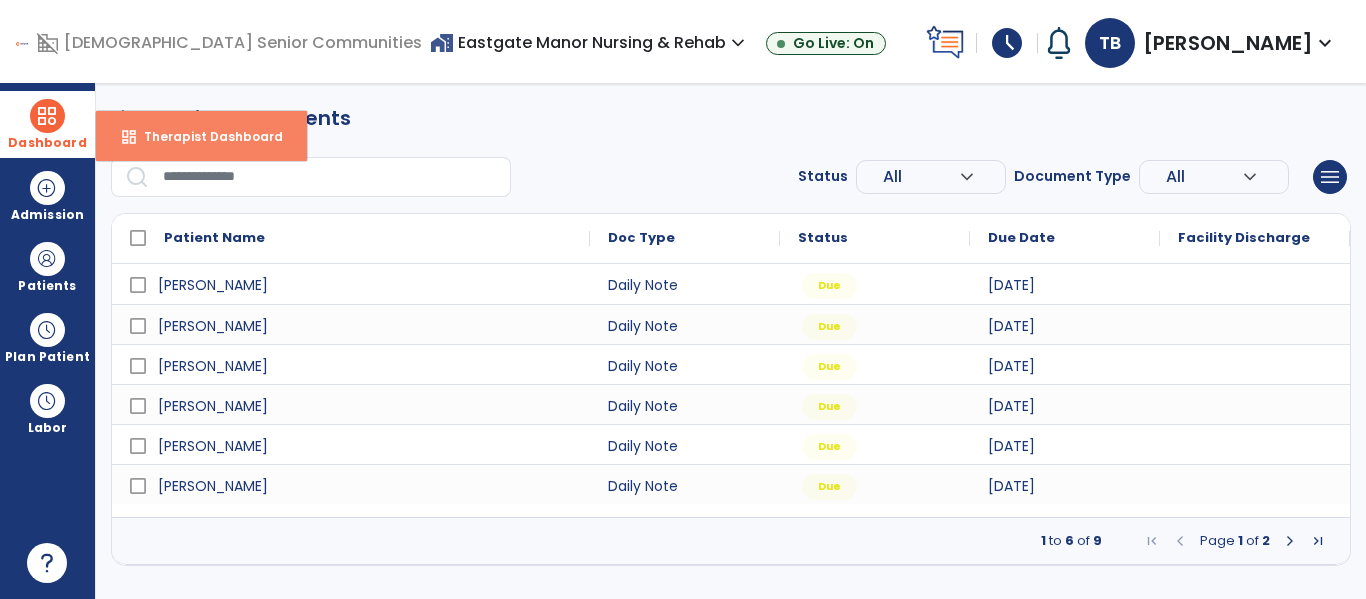 click on "Therapist Dashboard" at bounding box center (205, 136) 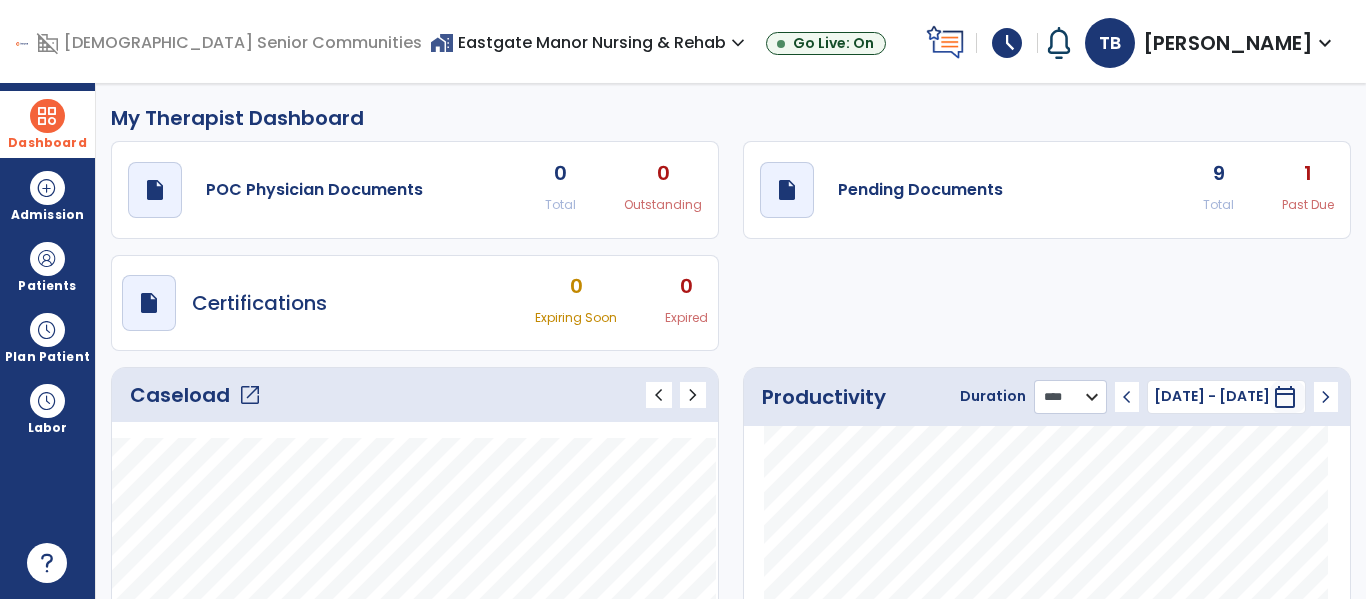 click on "******** **** ***" 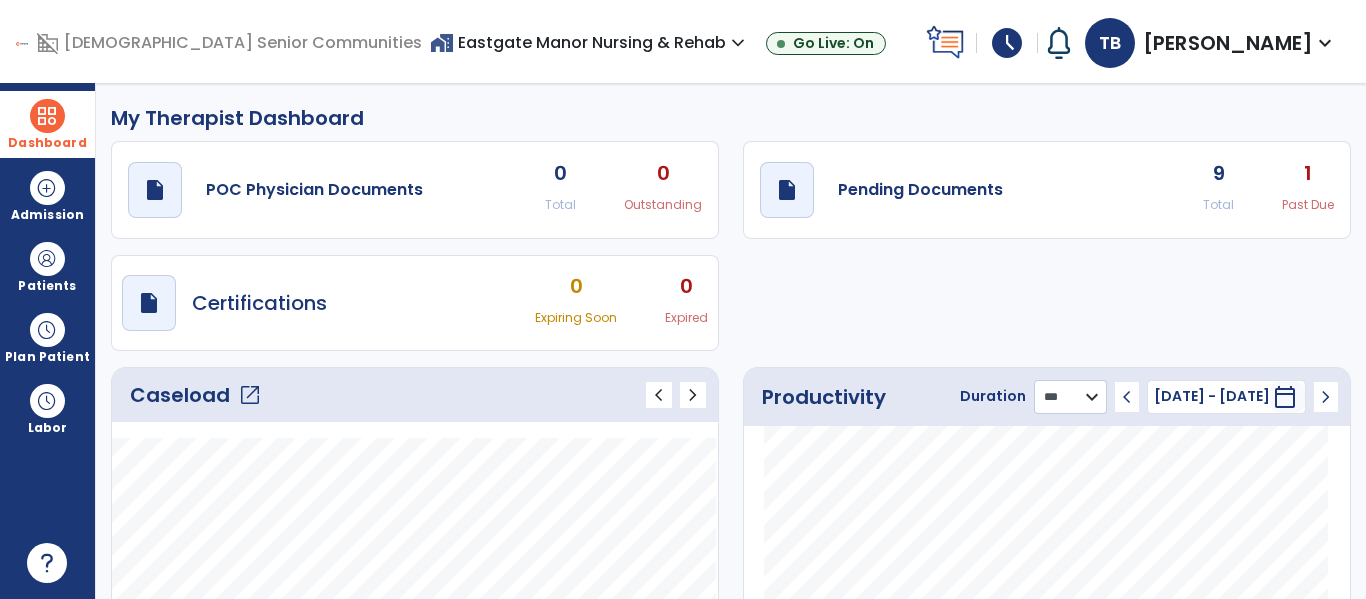 click on "******** **** ***" 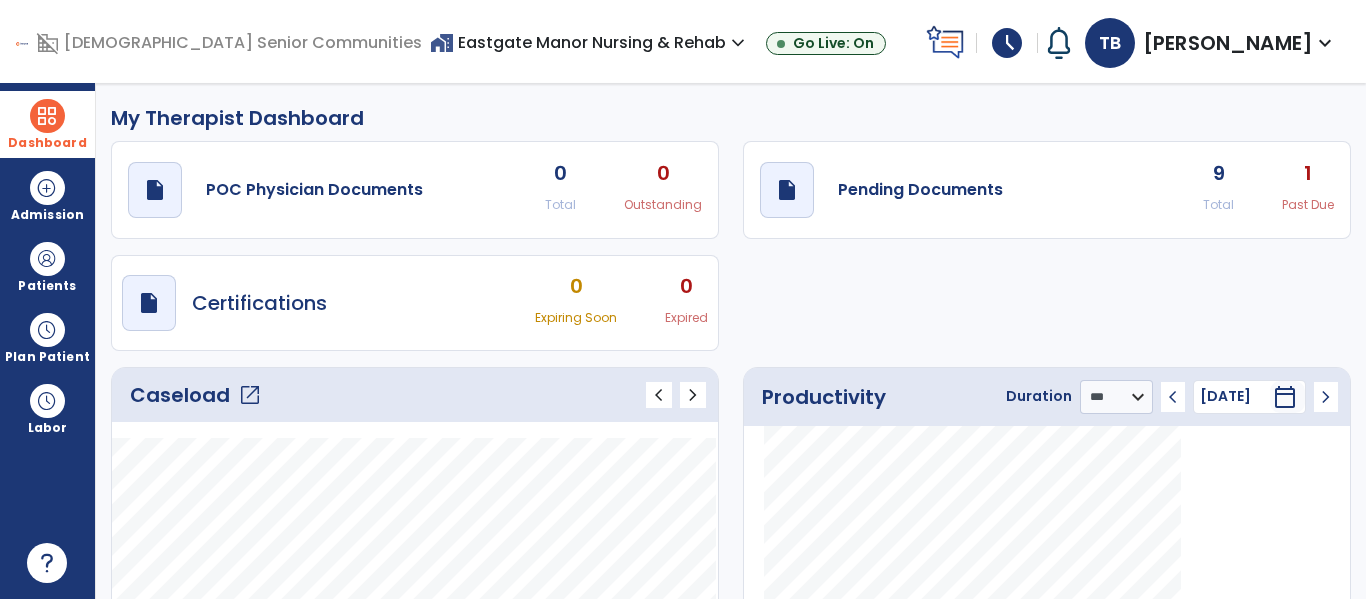 click on "chevron_left" 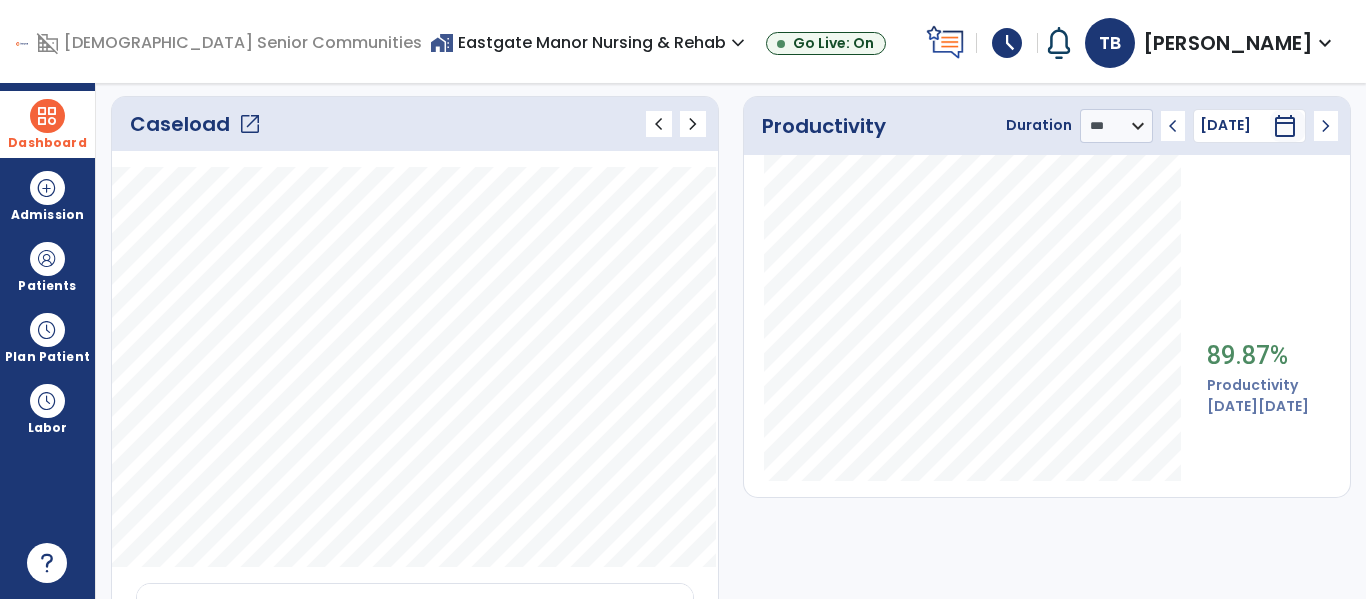 scroll, scrollTop: 270, scrollLeft: 0, axis: vertical 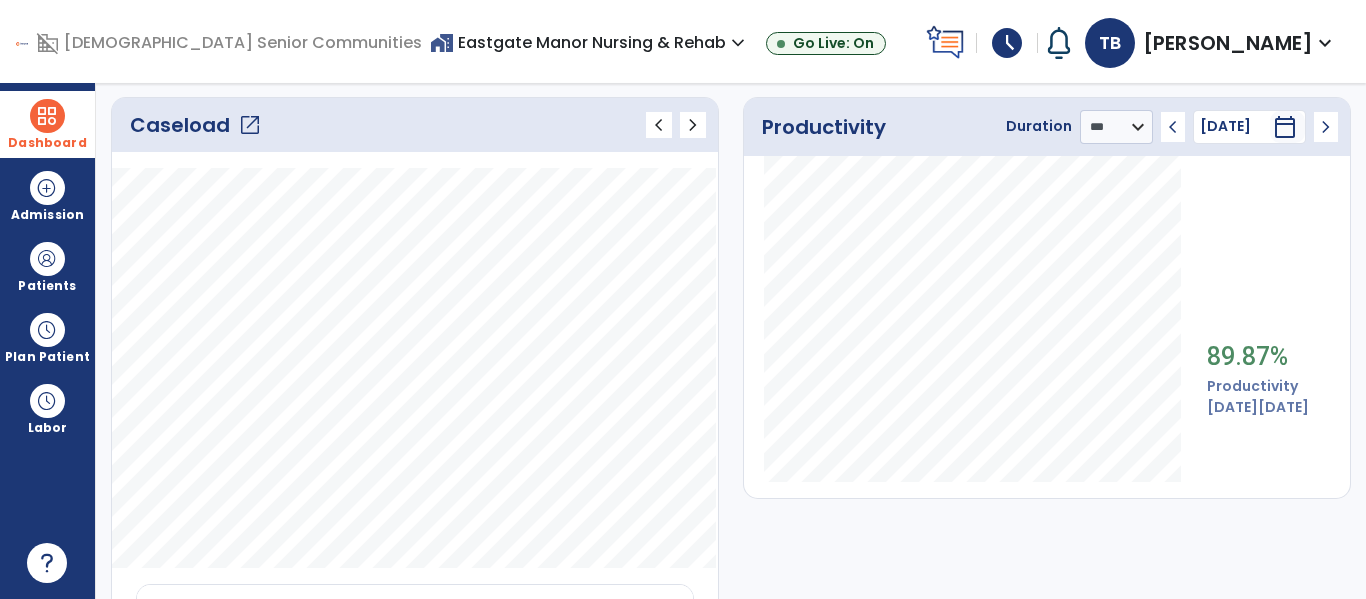 click on "chevron_left" 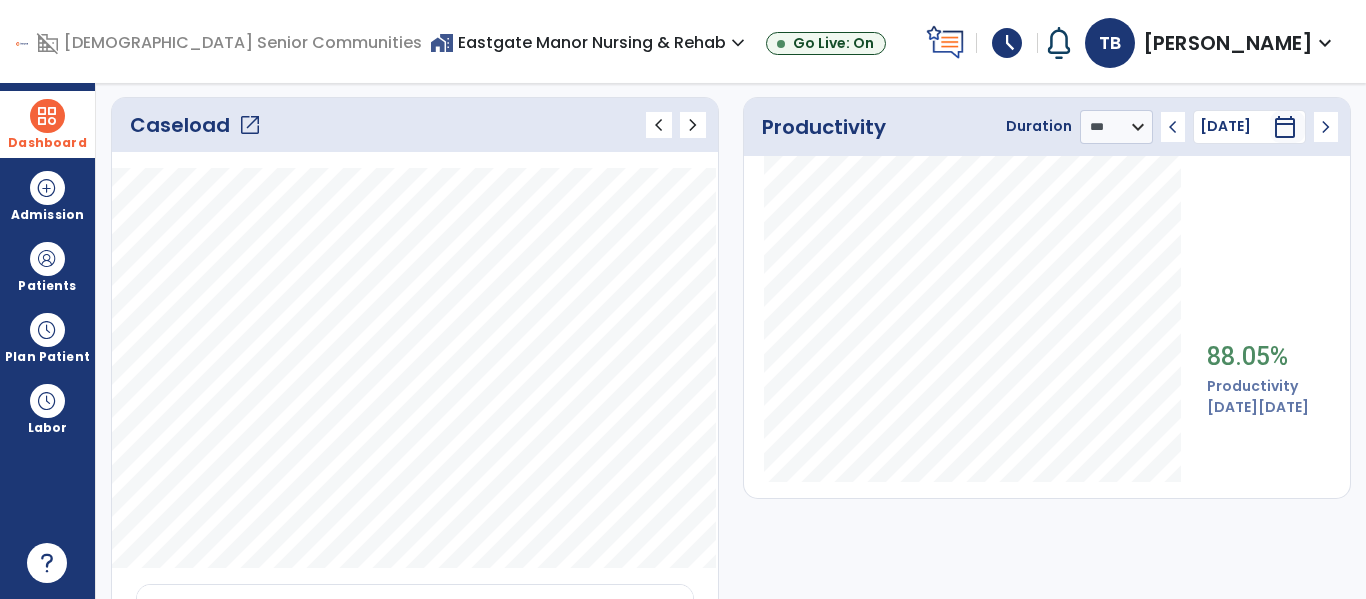 click on "schedule" at bounding box center (1007, 43) 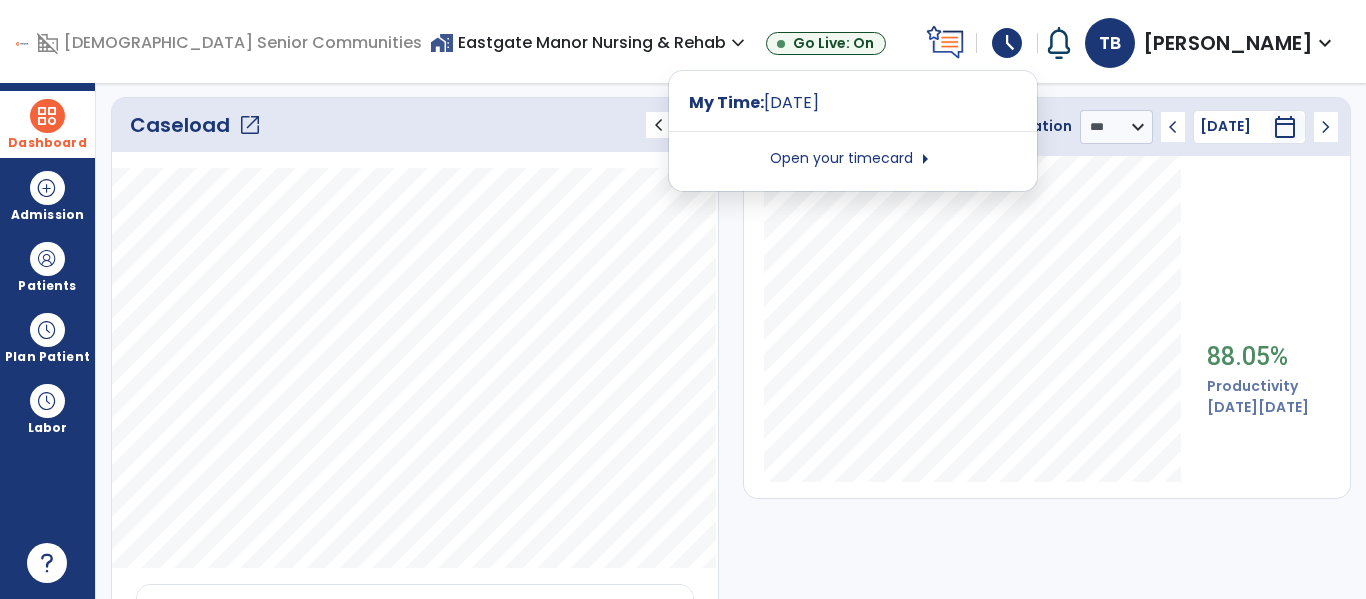 click on "Open your timecard  arrow_right" at bounding box center (853, 159) 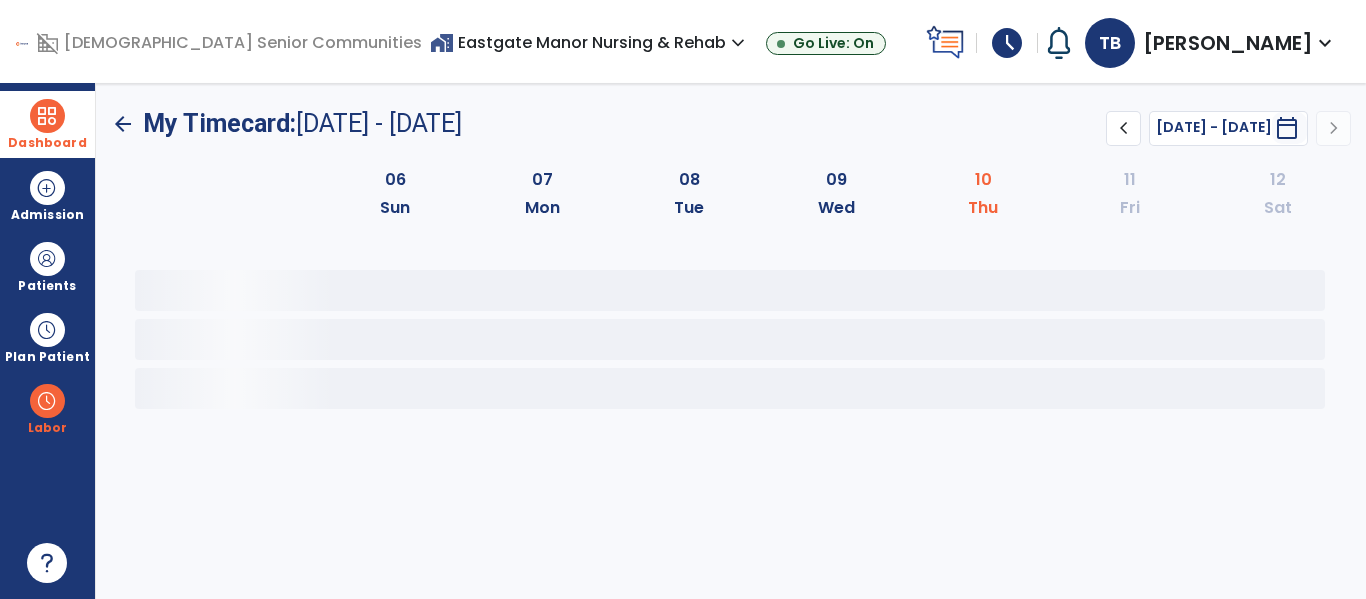 scroll, scrollTop: 0, scrollLeft: 0, axis: both 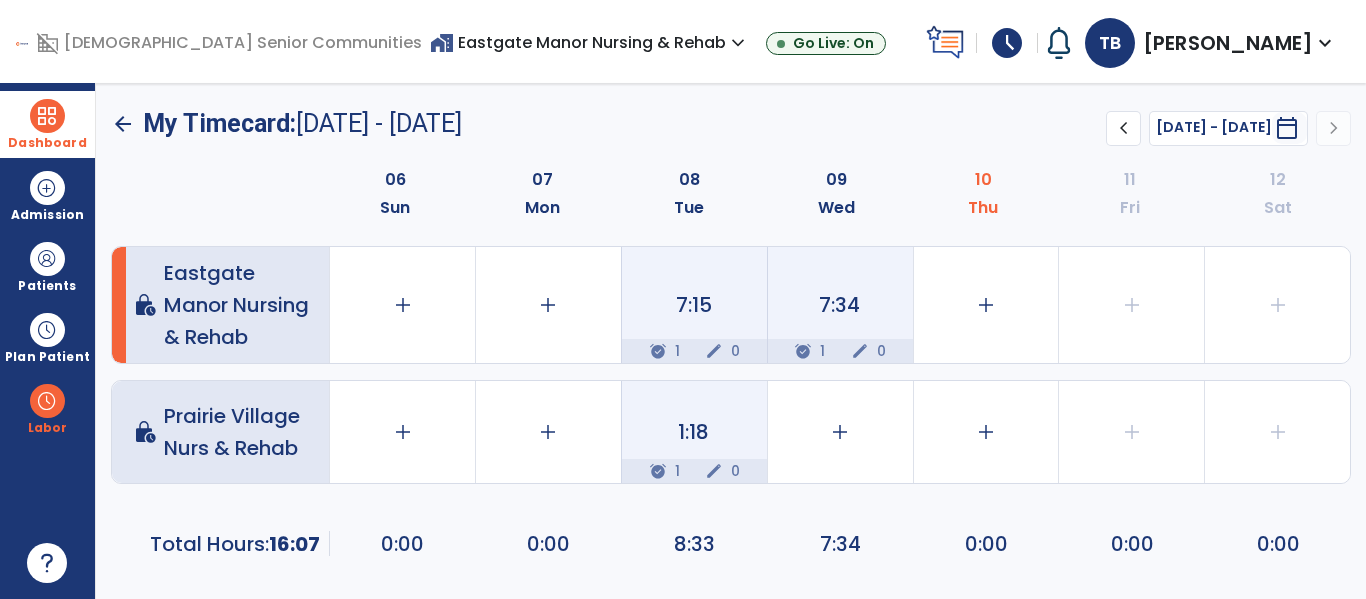 click on "expand_more" at bounding box center (738, 43) 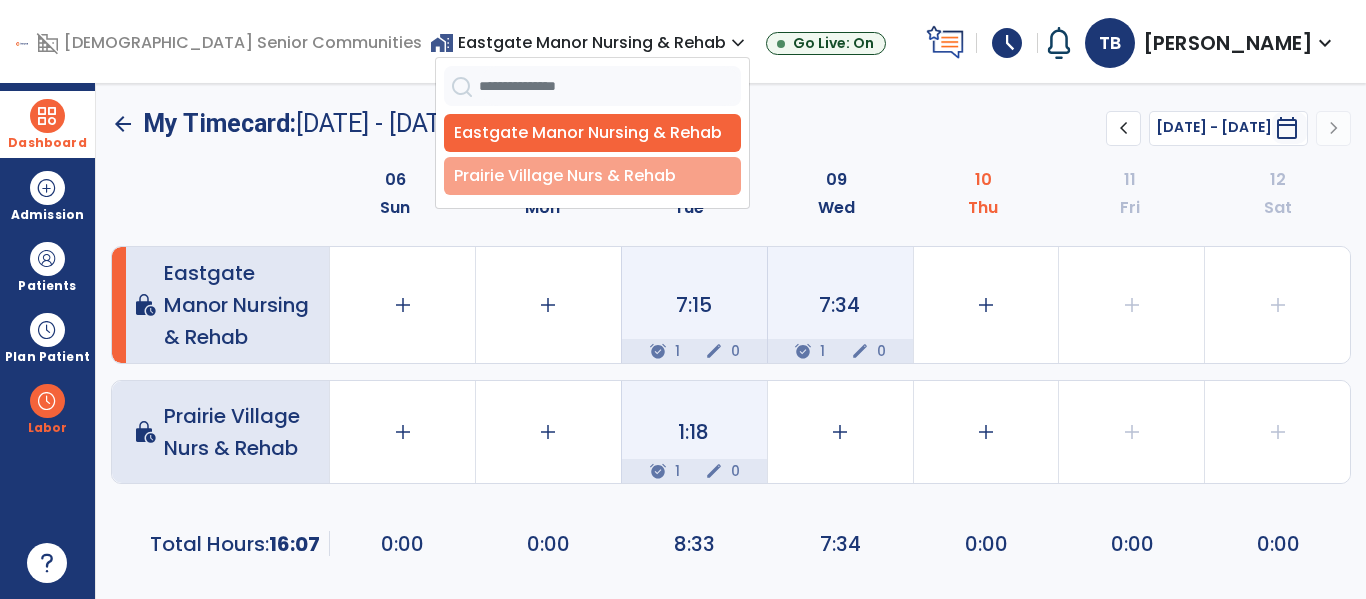 click on "Prairie Village Nurs & Rehab" at bounding box center (592, 176) 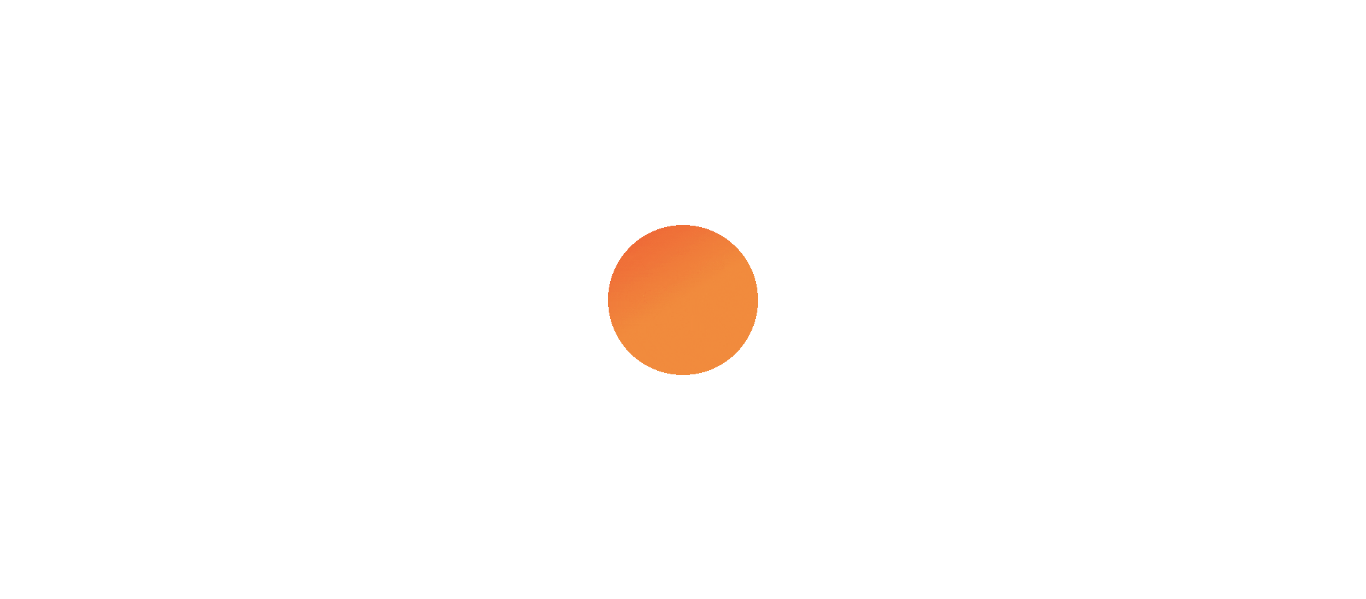 scroll, scrollTop: 0, scrollLeft: 0, axis: both 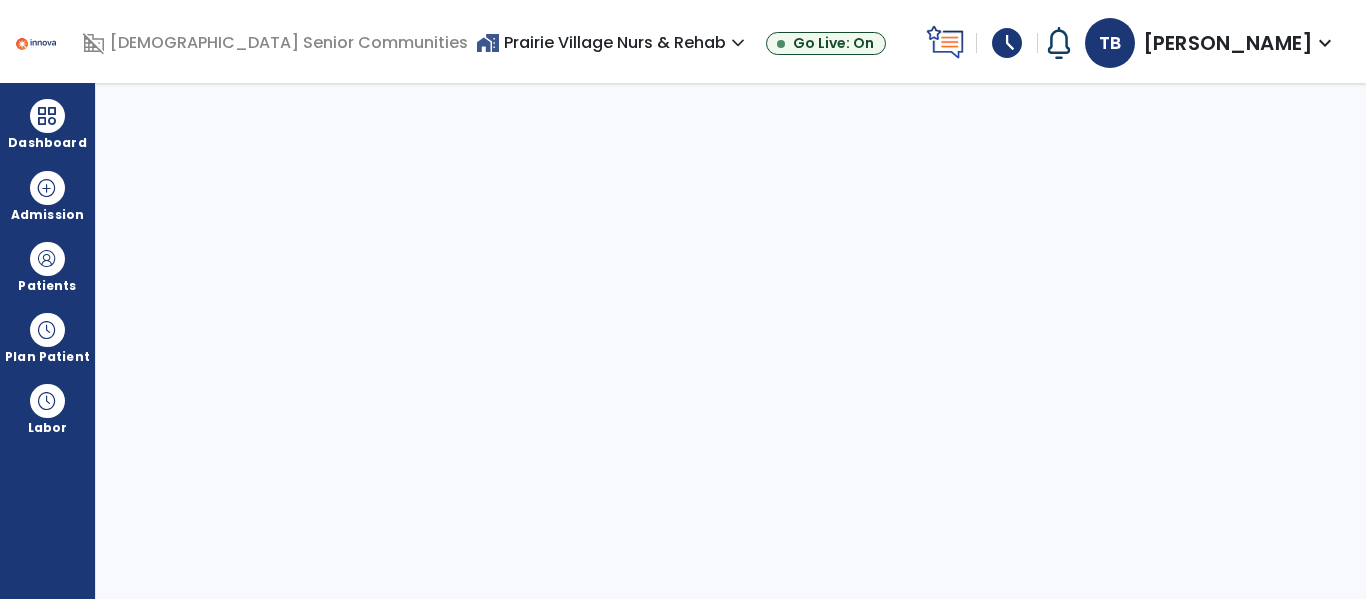 select on "****" 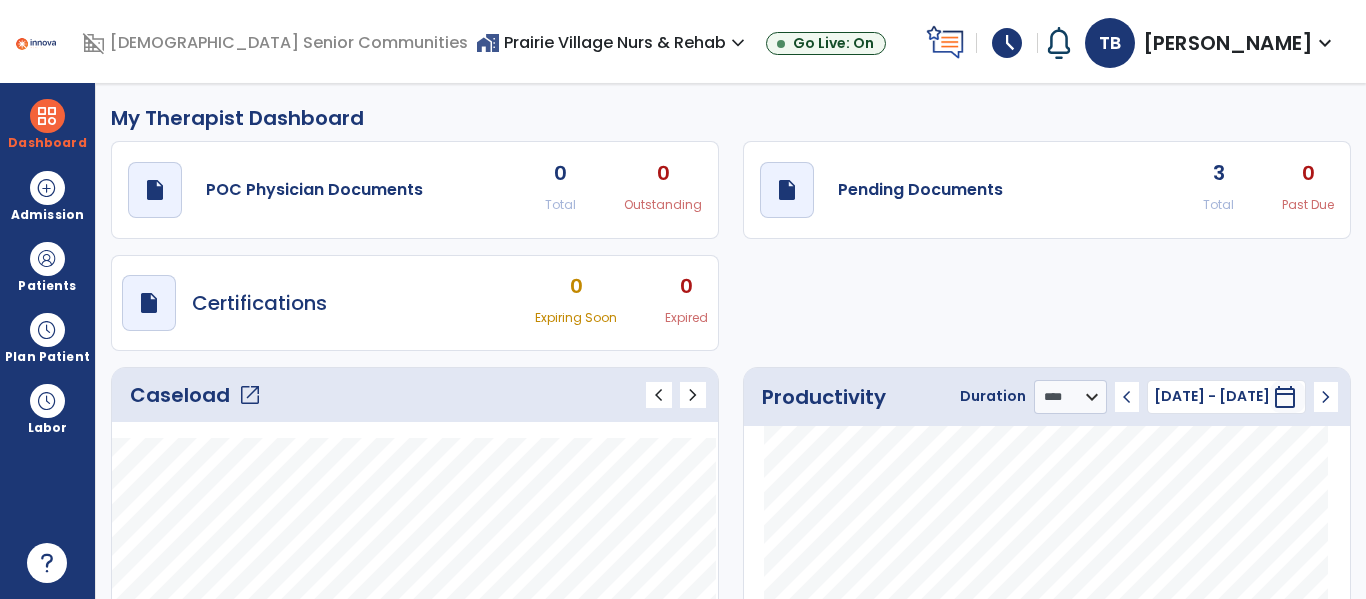 click on "Caseload   open_in_new" 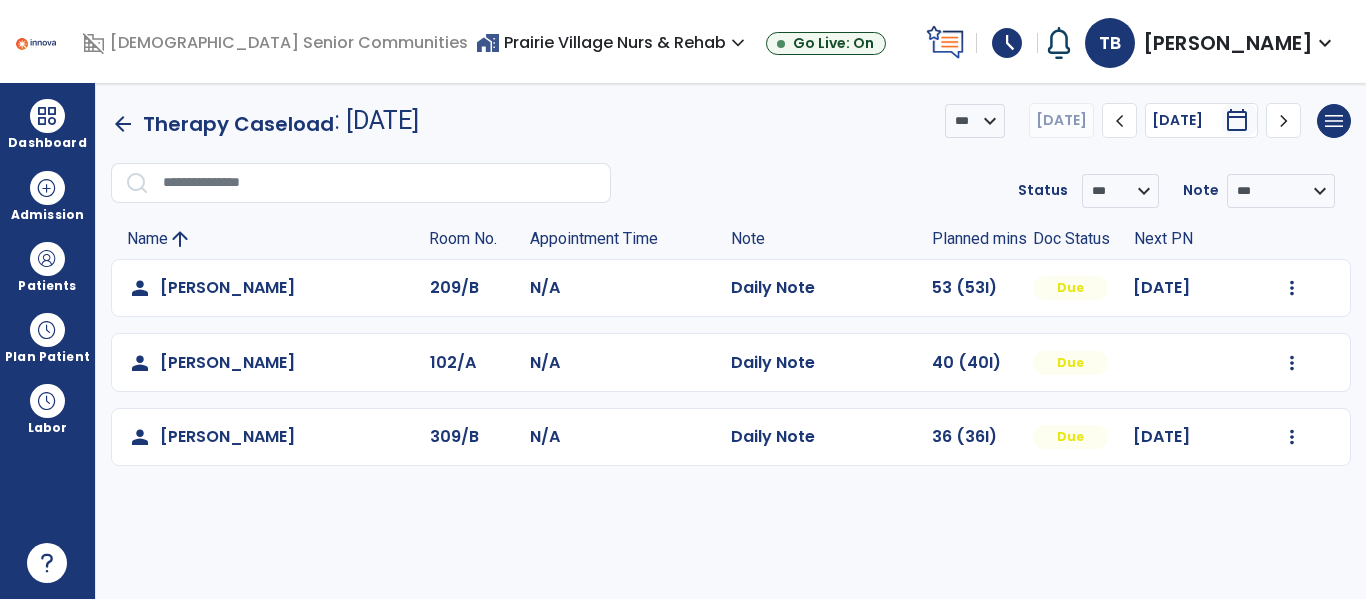 click on "Mark Visit As Complete   Reset Note   Open Document   G + C Mins" 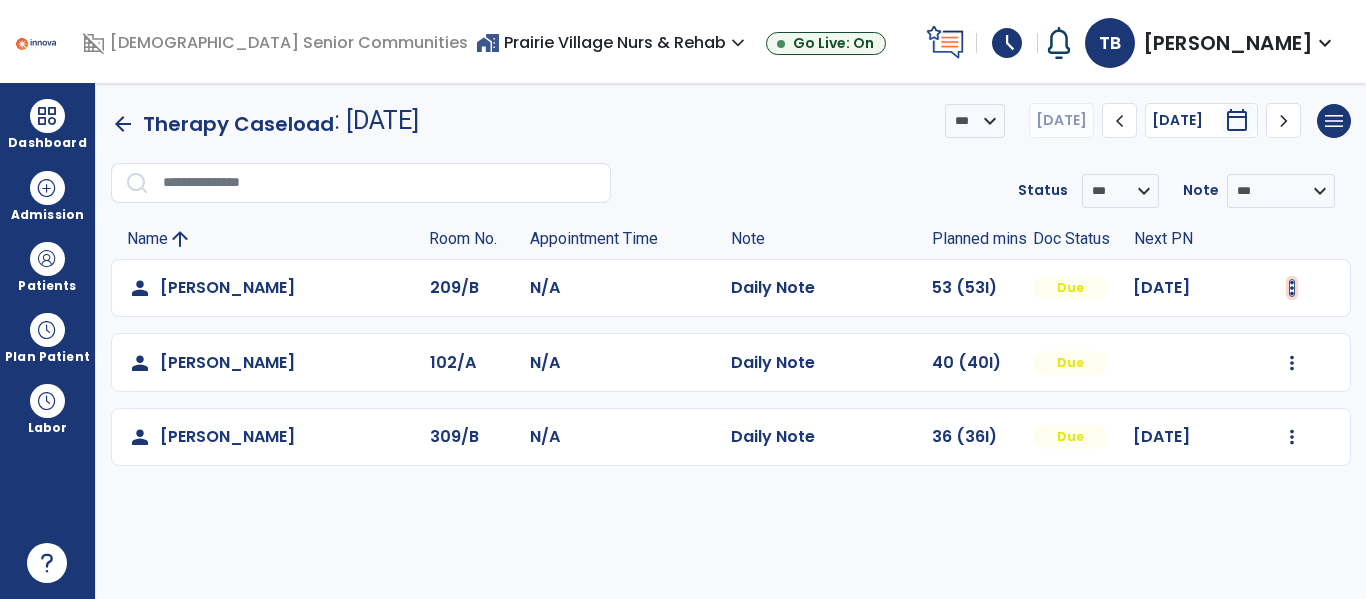 click at bounding box center (1292, 288) 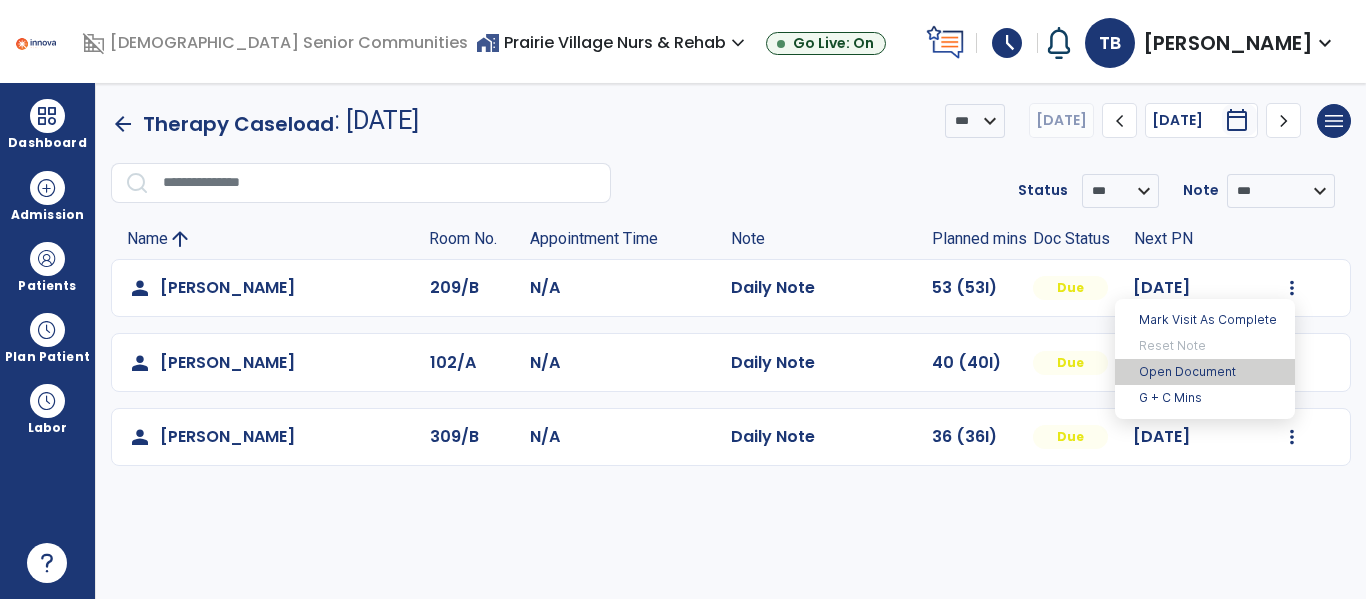 click on "Open Document" at bounding box center [1205, 372] 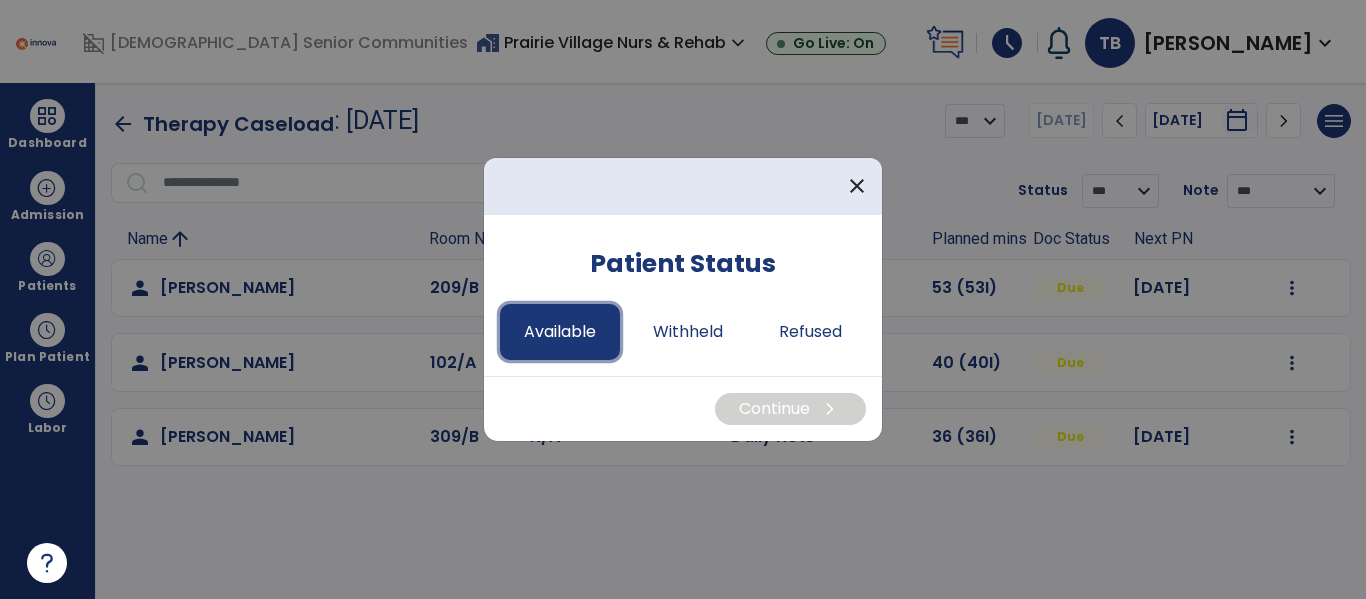 click on "Available" at bounding box center (560, 332) 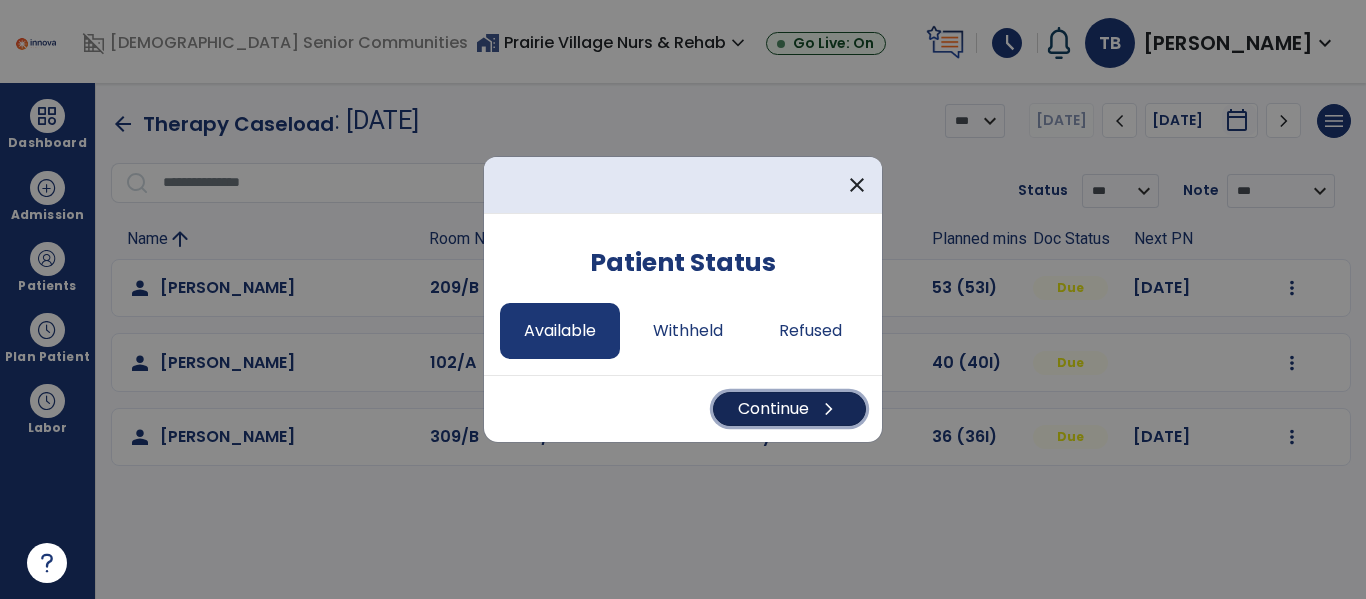 click on "Continue   chevron_right" at bounding box center [789, 409] 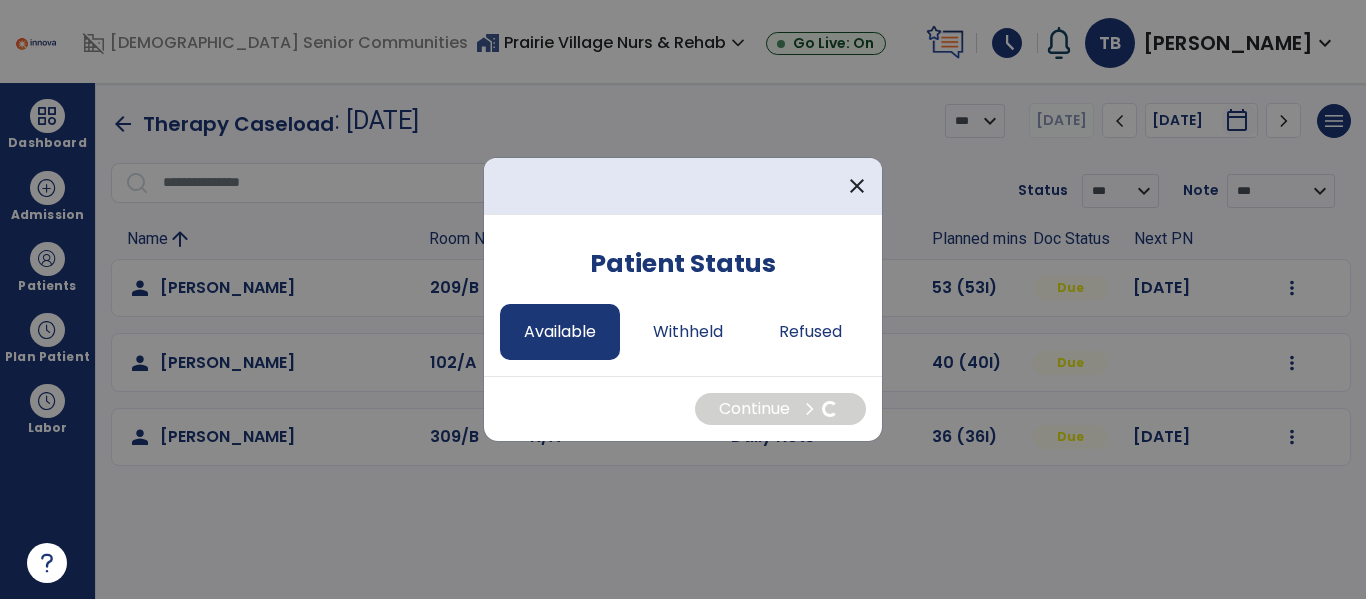 select on "*" 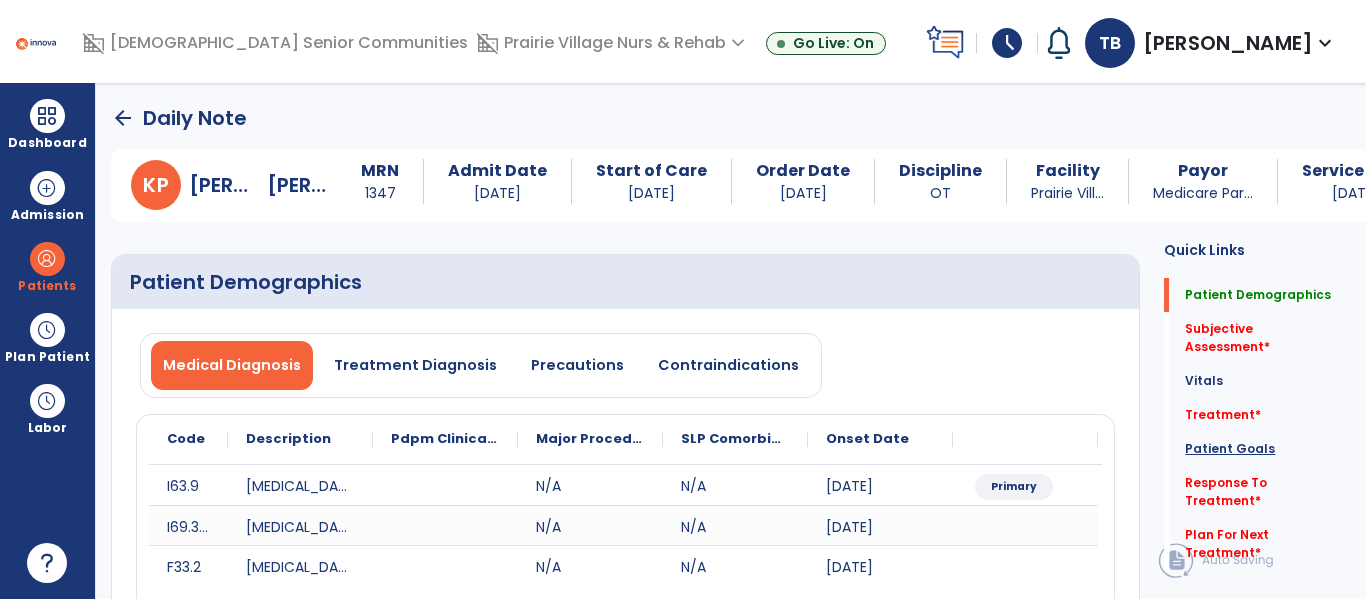 click on "Patient Goals" 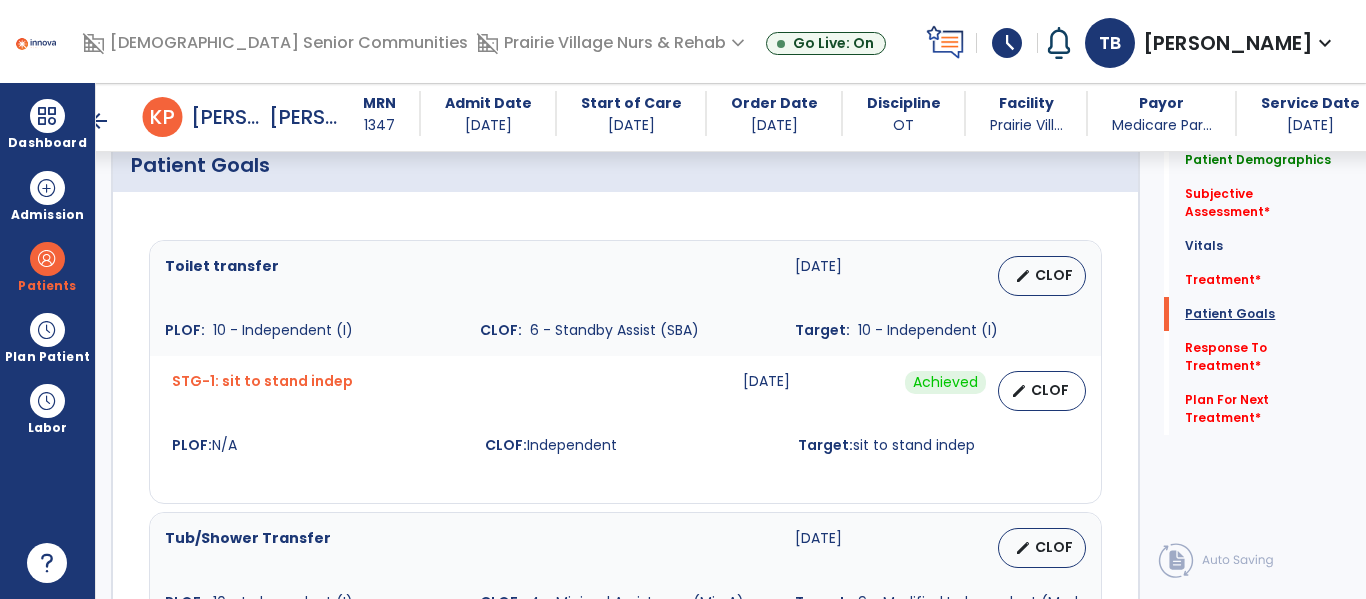 scroll, scrollTop: 1491, scrollLeft: 0, axis: vertical 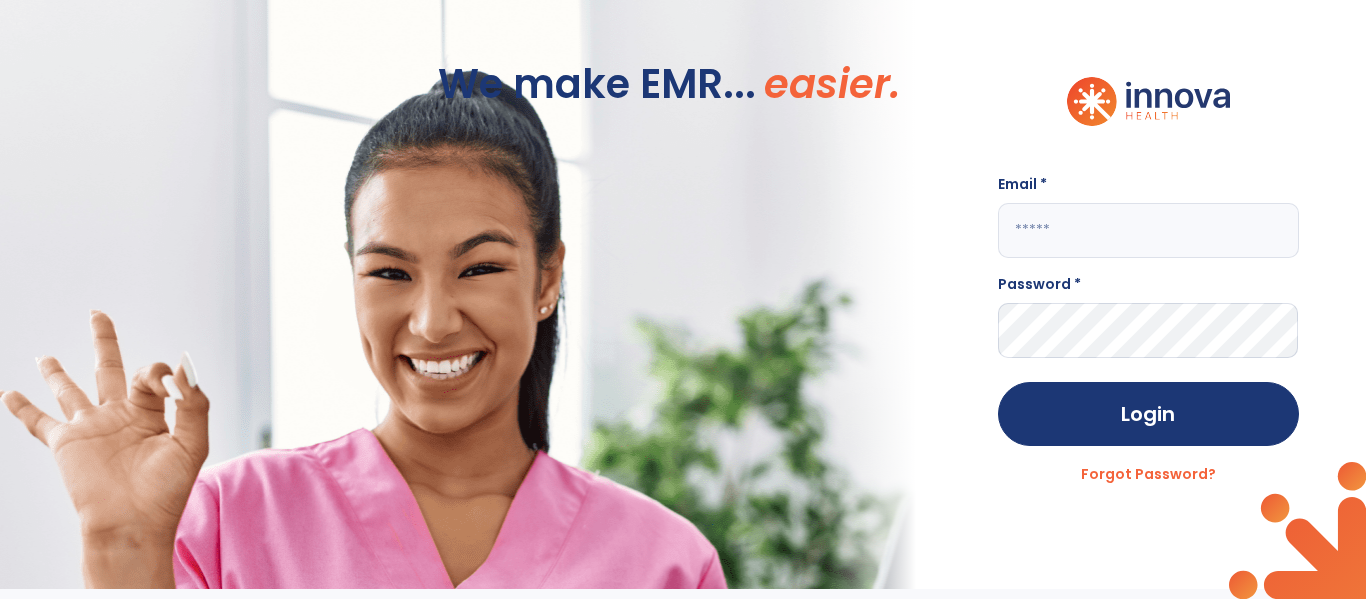 click 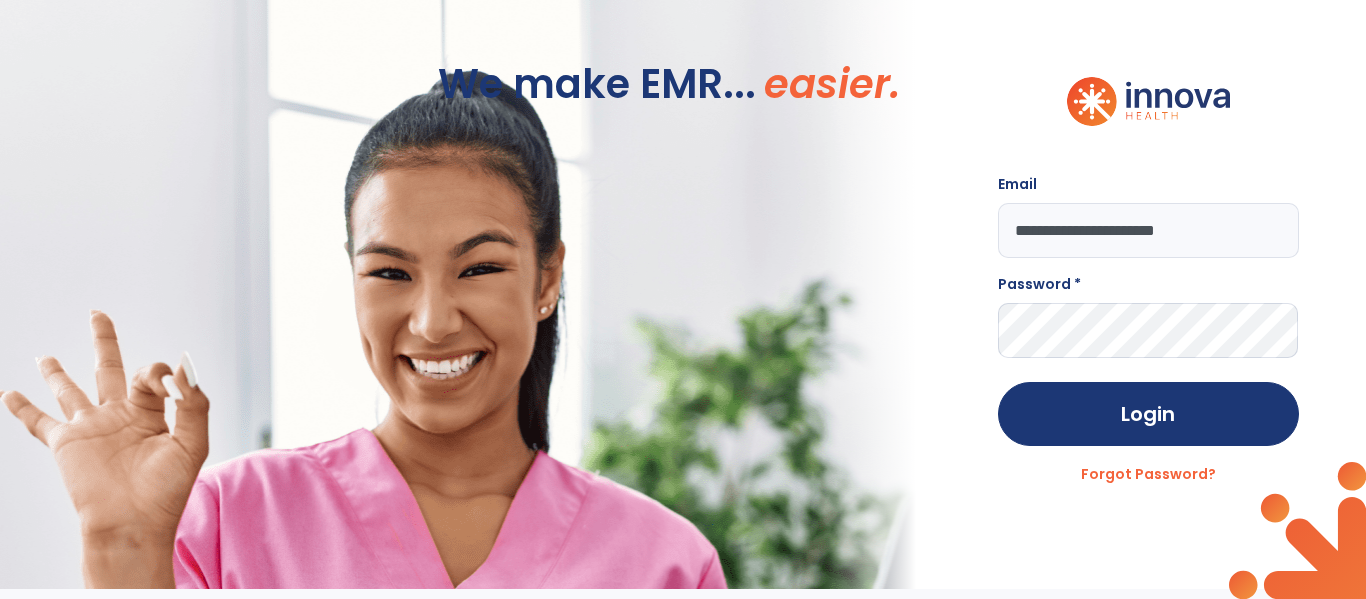 type on "**********" 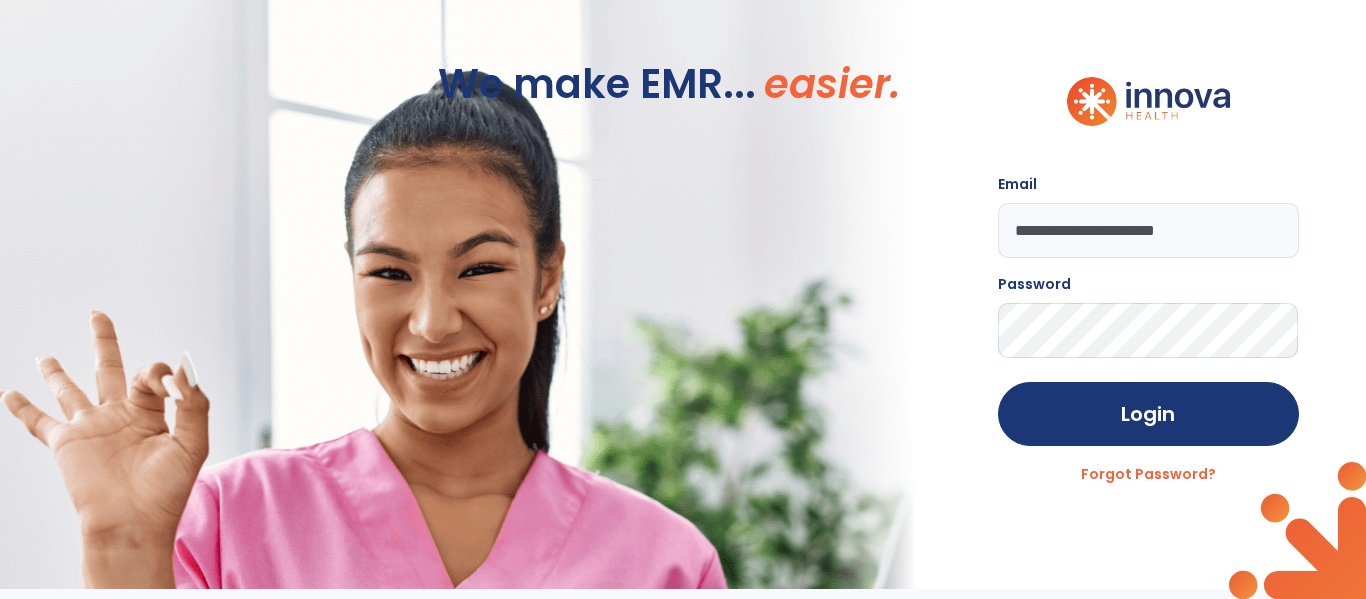 click on "Login" 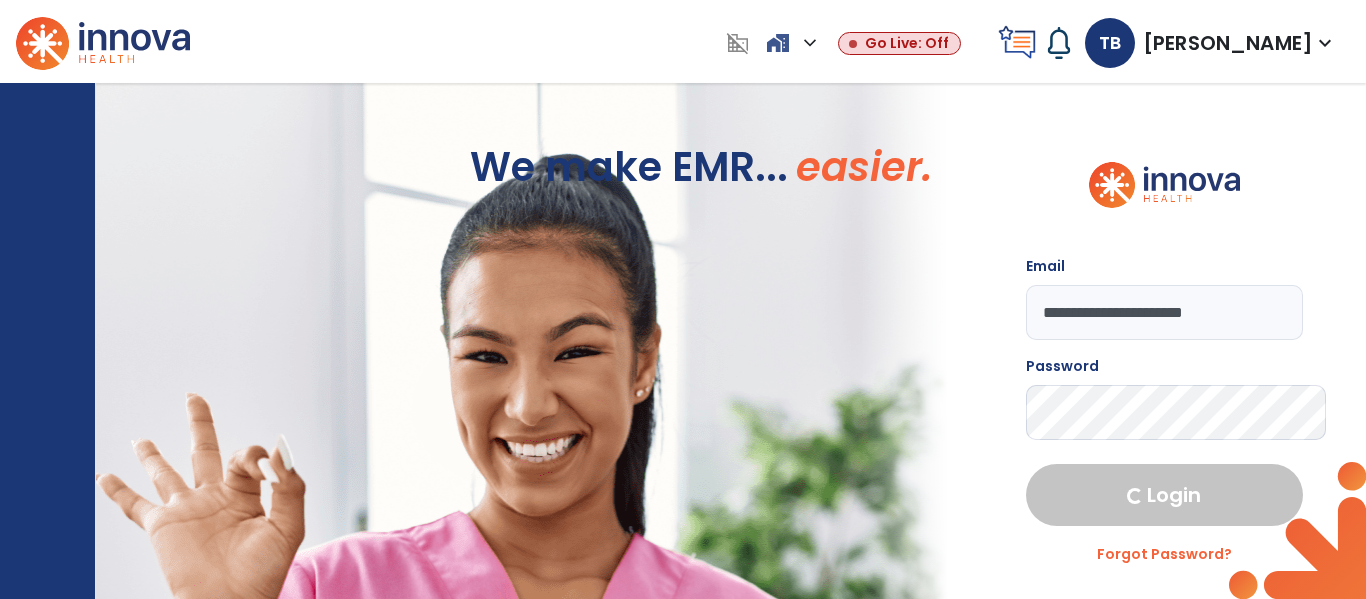 select on "****" 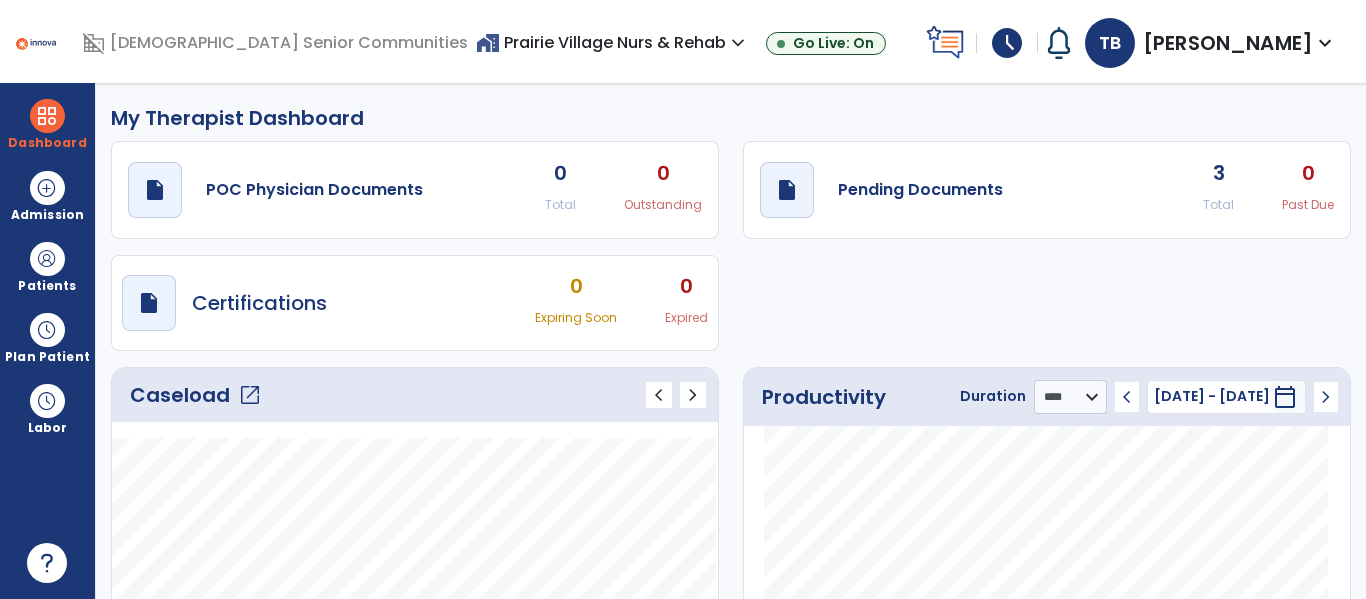 click on "Caseload   open_in_new" 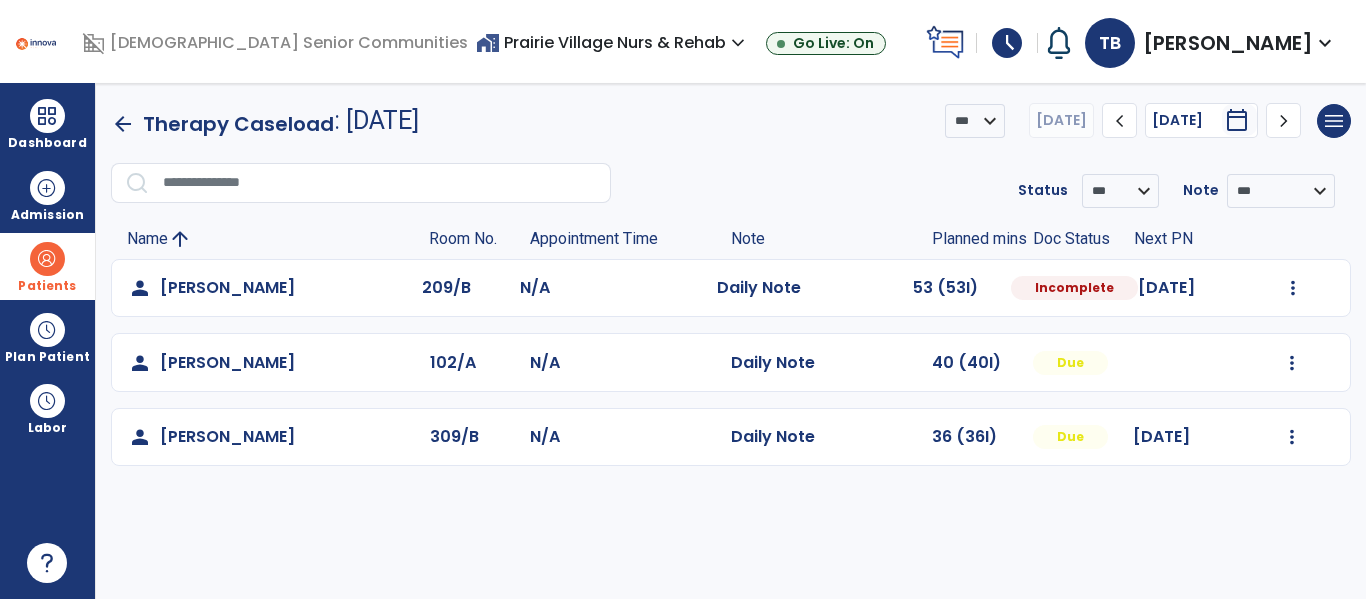 click at bounding box center [47, 259] 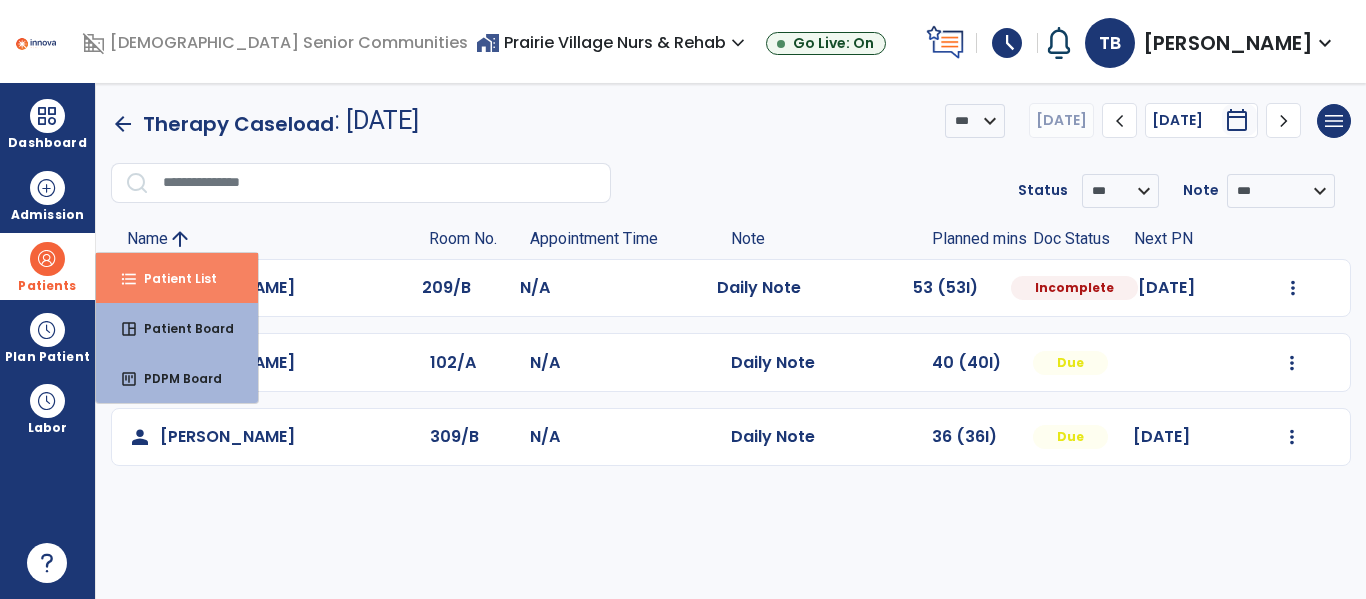 click on "Patient List" at bounding box center (172, 278) 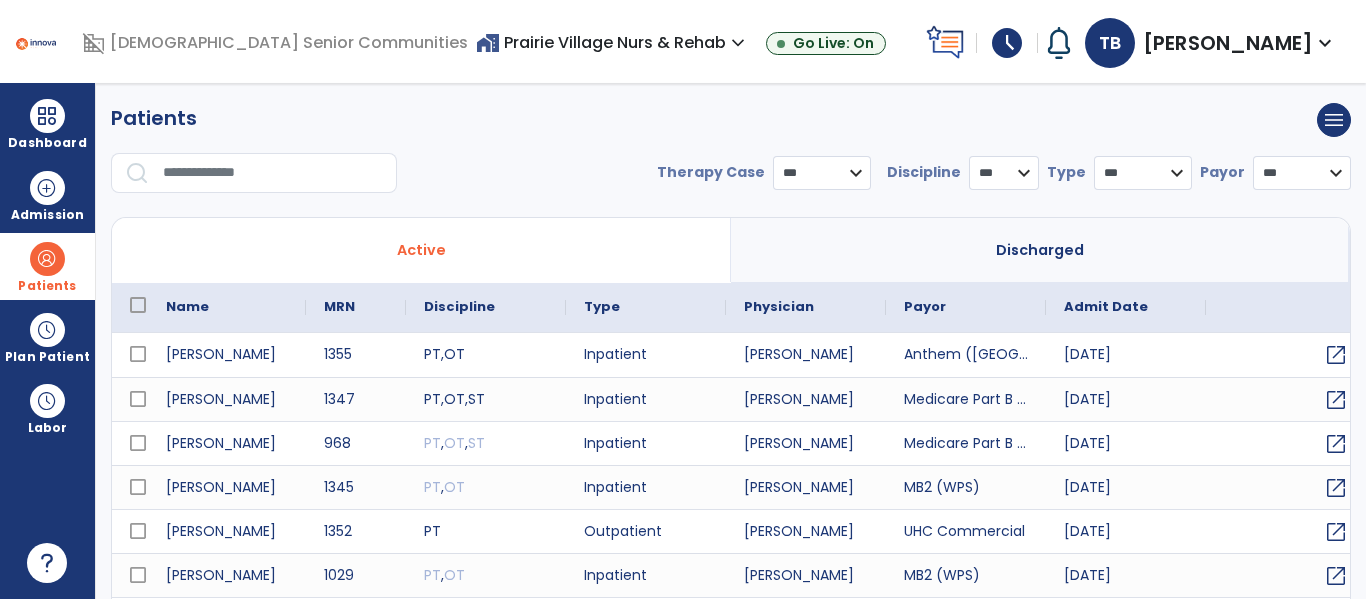 select on "***" 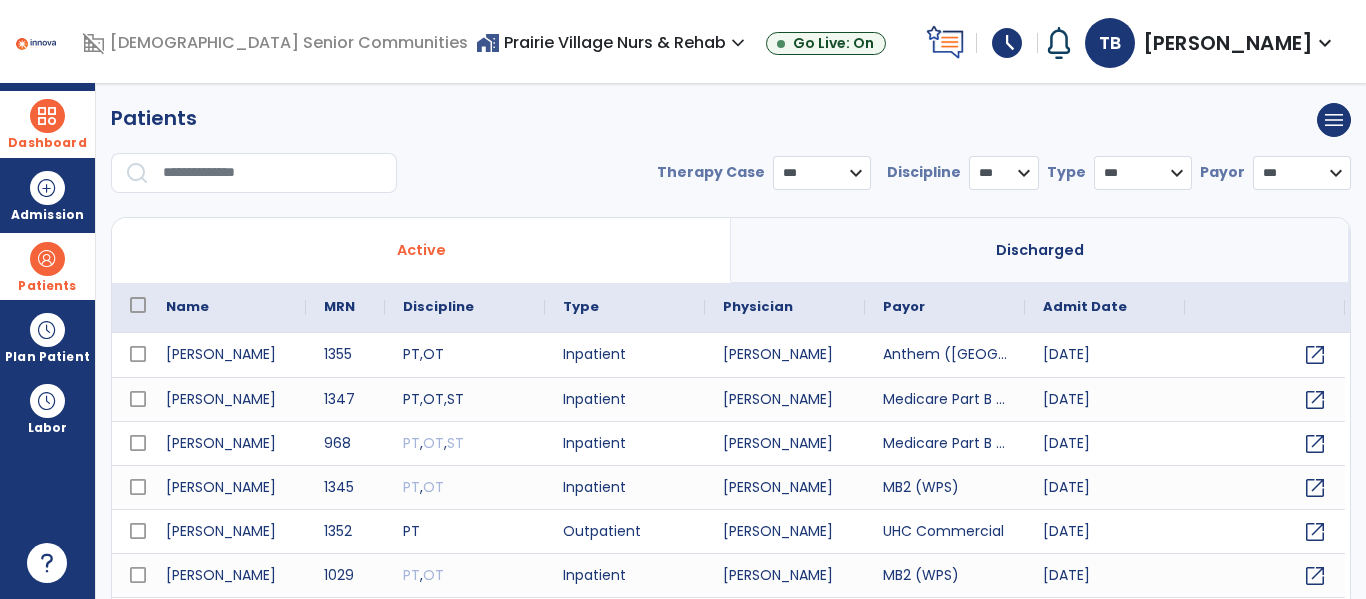 click on "Dashboard" at bounding box center [47, 124] 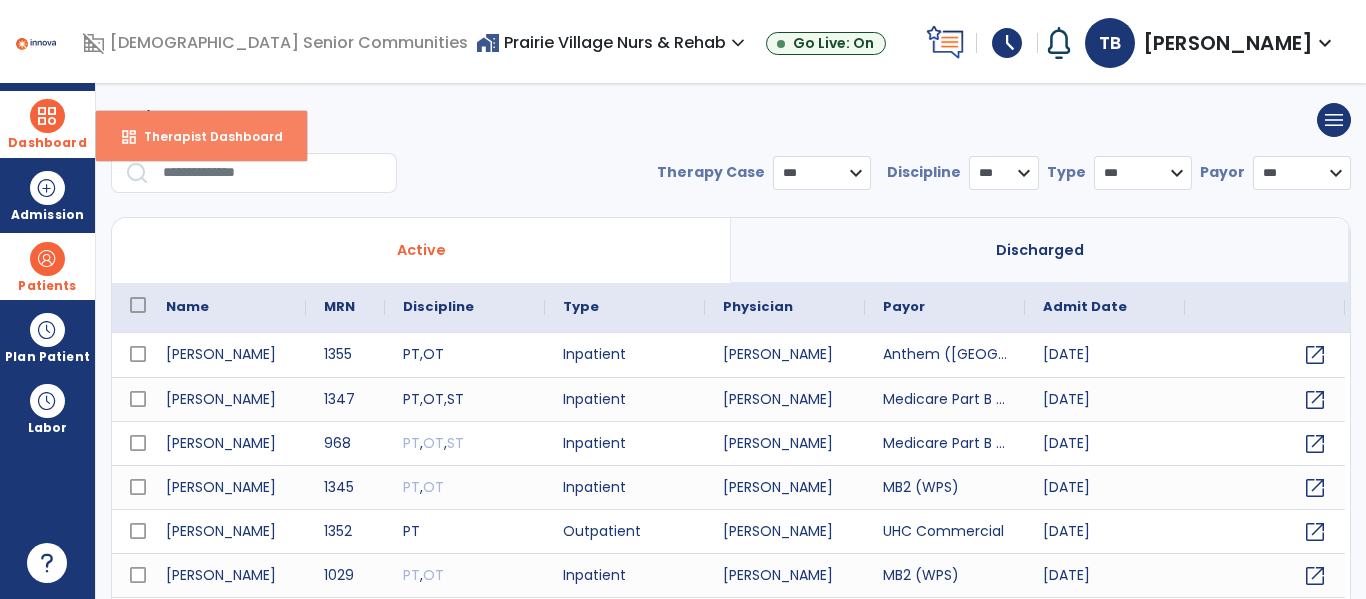 click on "dashboard  Therapist Dashboard" at bounding box center [201, 136] 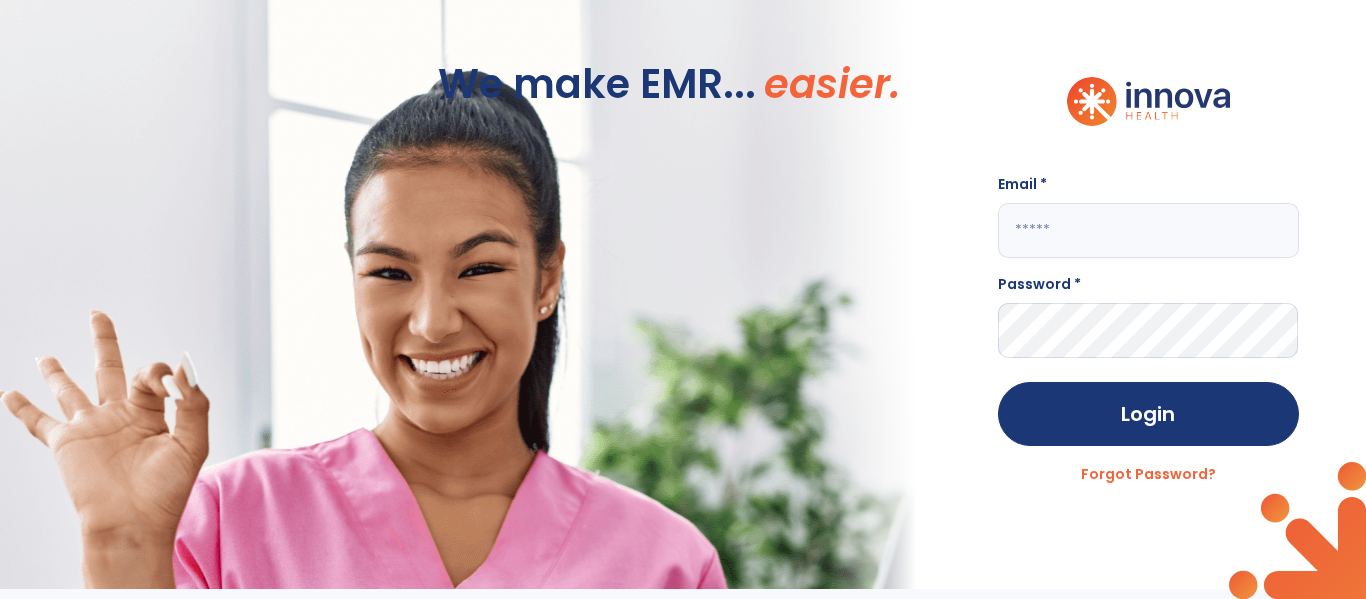 click 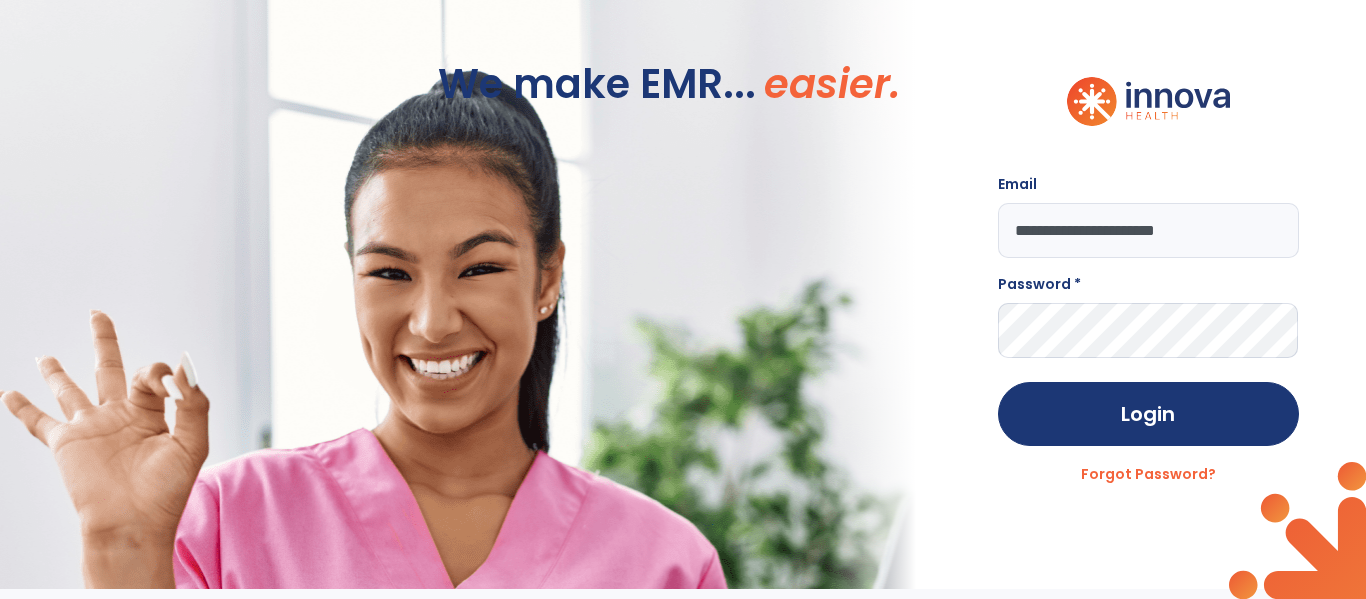 type on "**********" 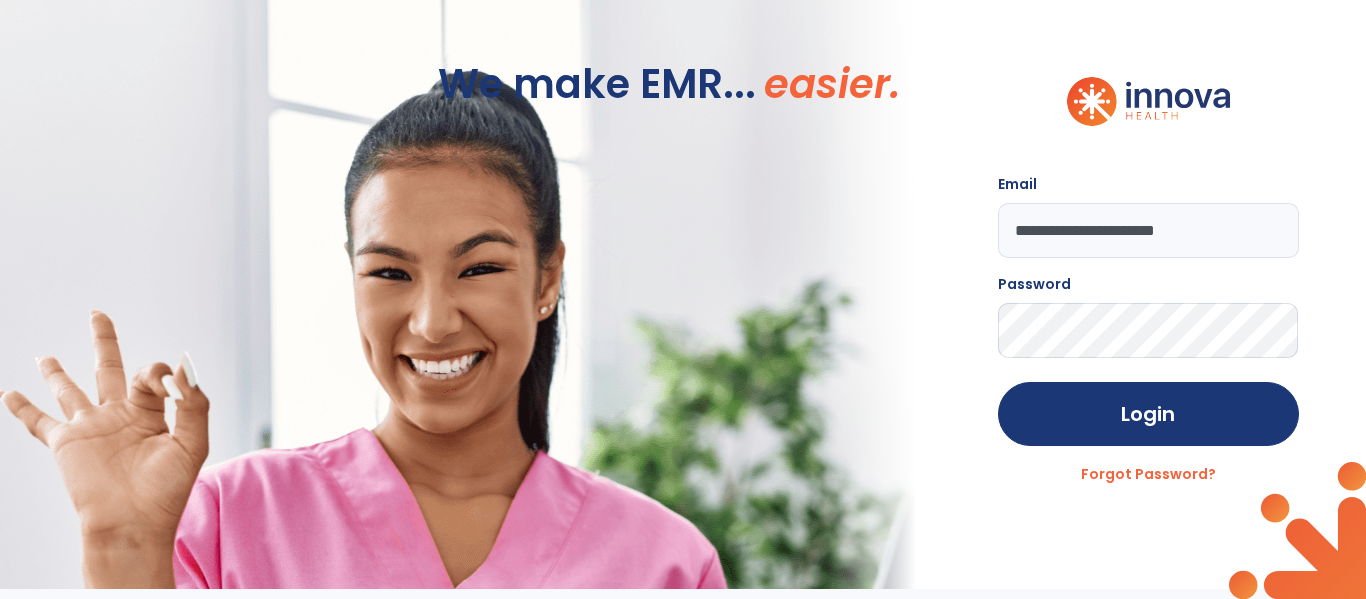 click on "Login" 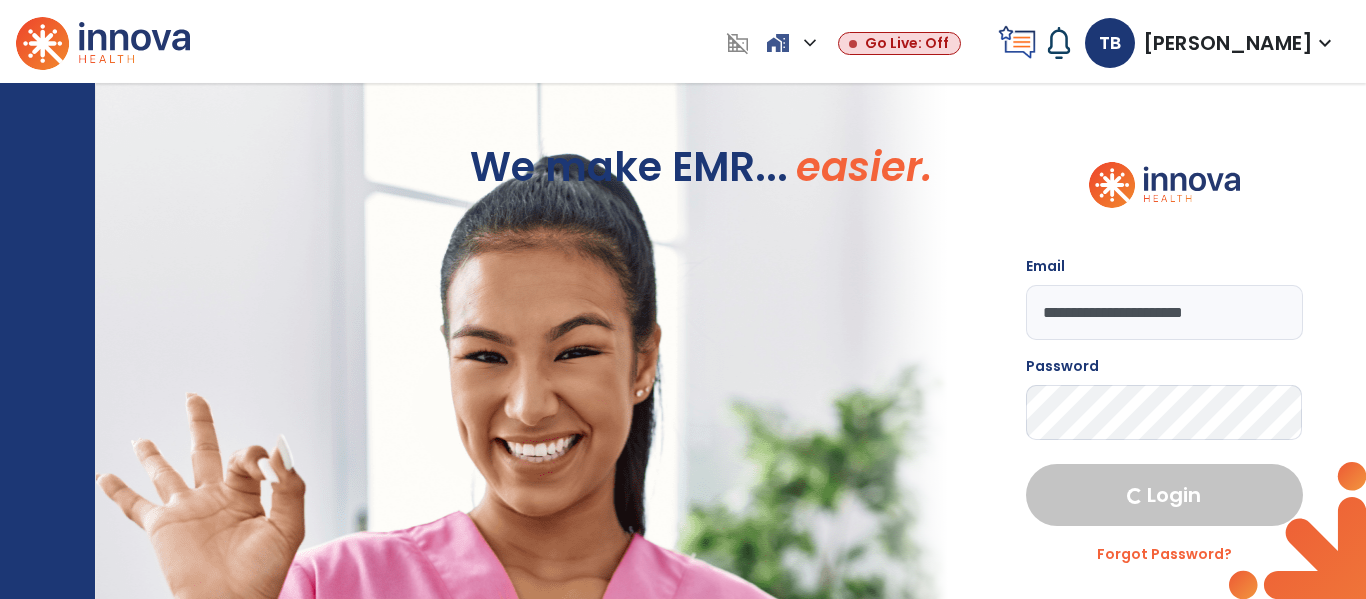 select on "****" 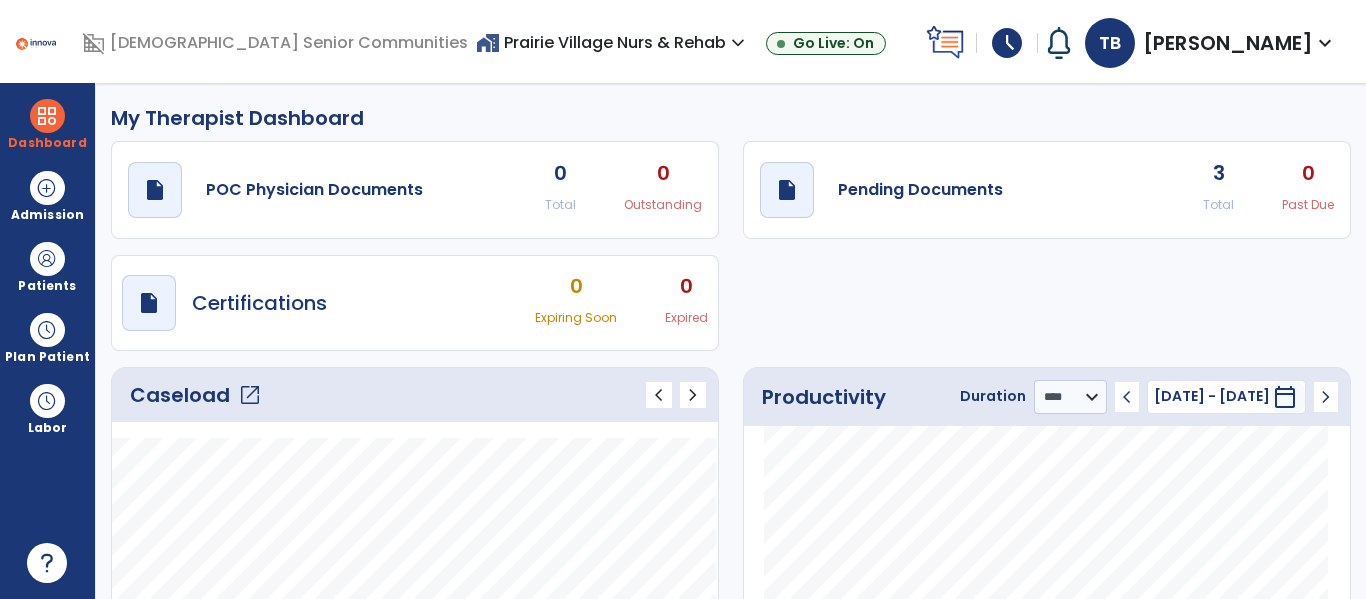 click on "Caseload   open_in_new" 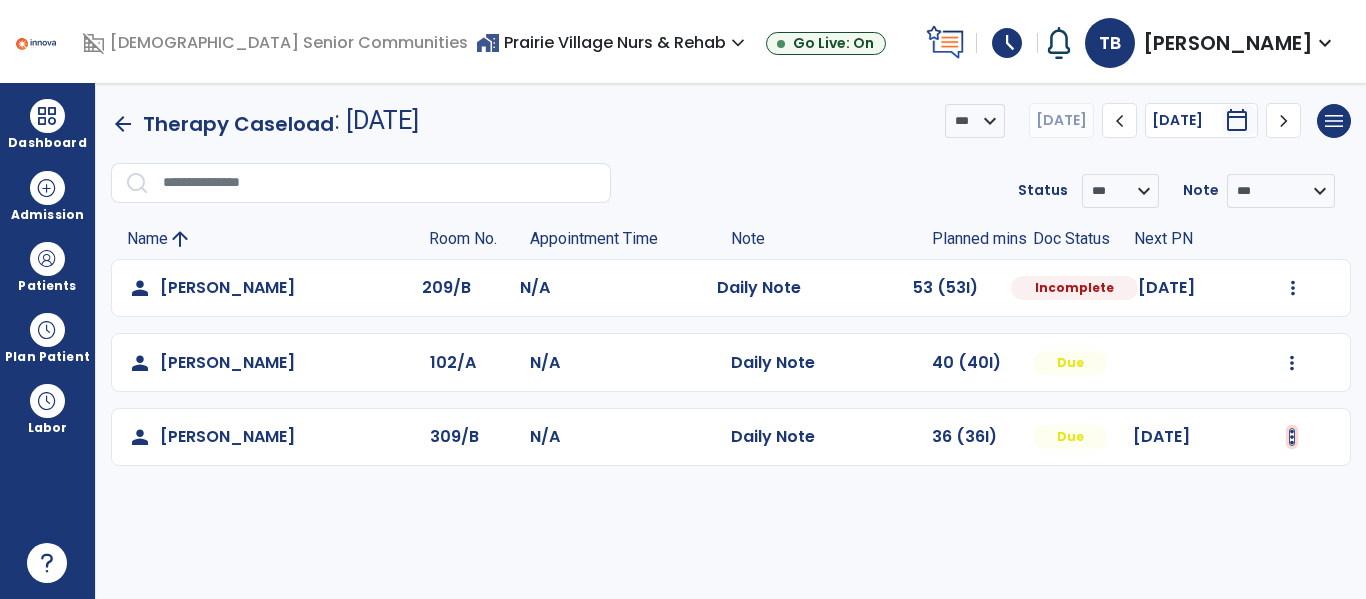 click at bounding box center (1293, 288) 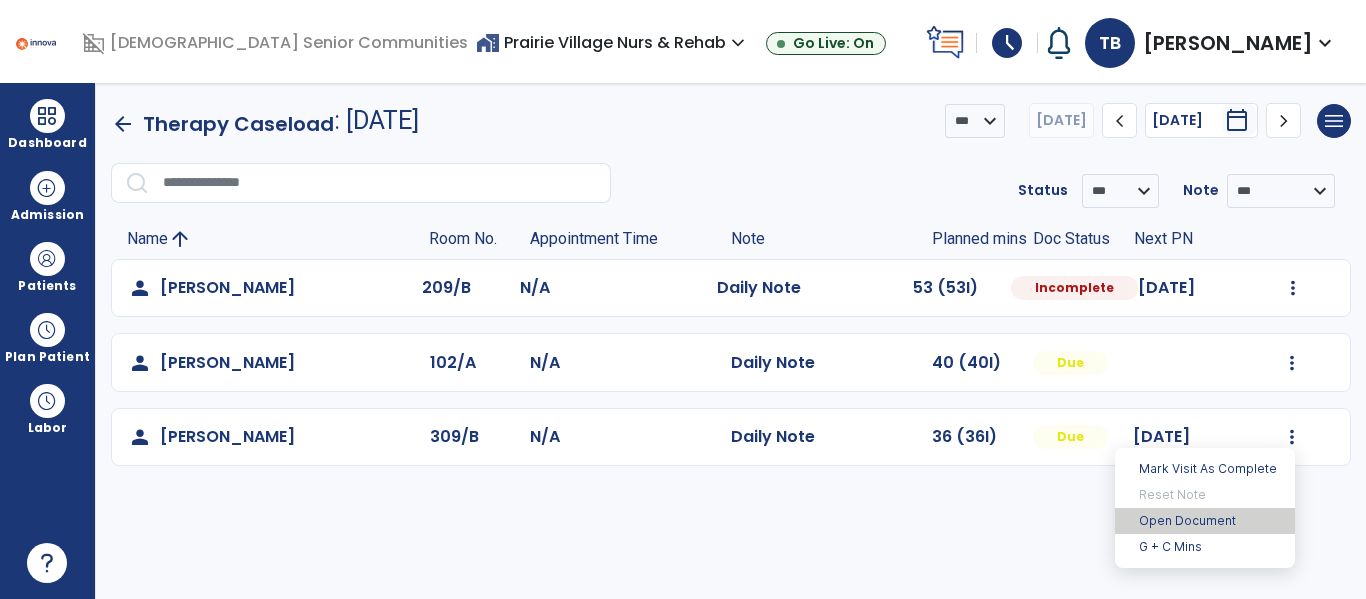 click on "Open Document" at bounding box center [1205, 521] 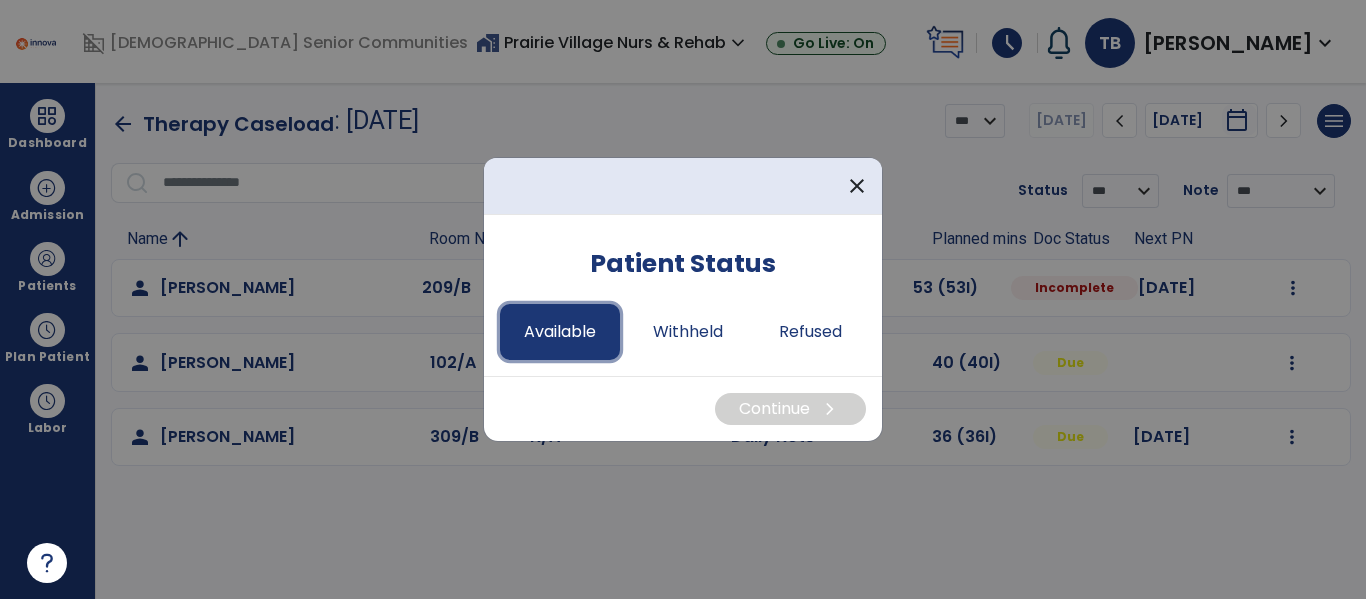click on "Available" at bounding box center (560, 332) 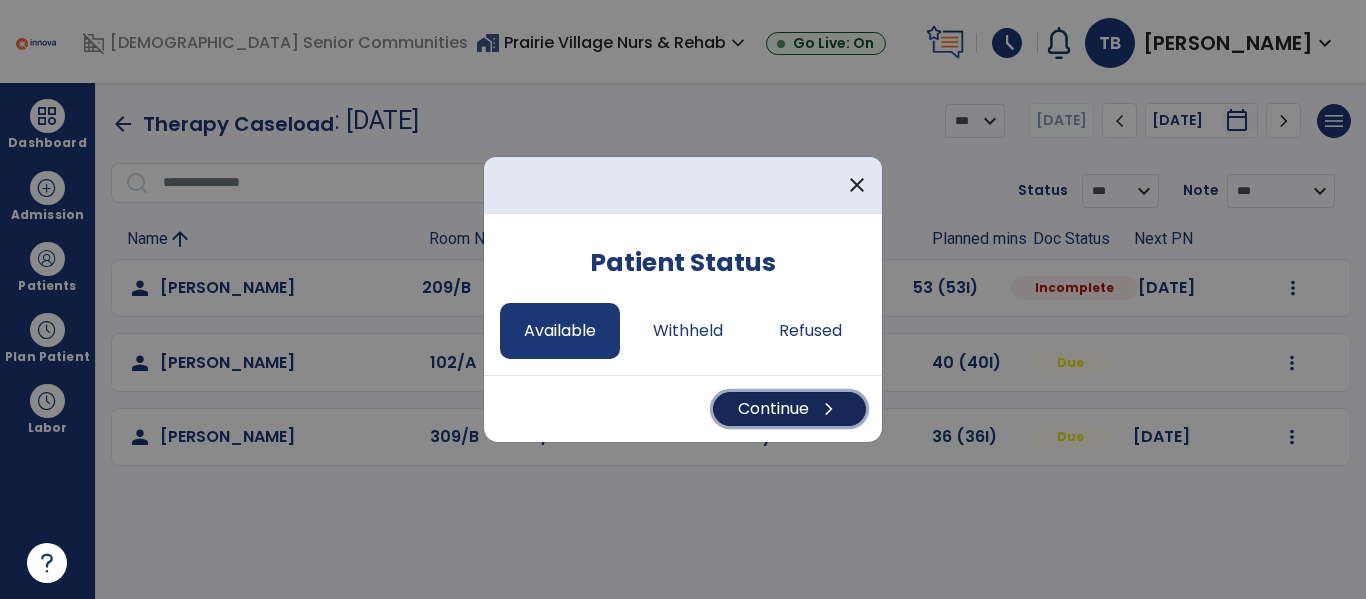 click on "Continue   chevron_right" at bounding box center [789, 409] 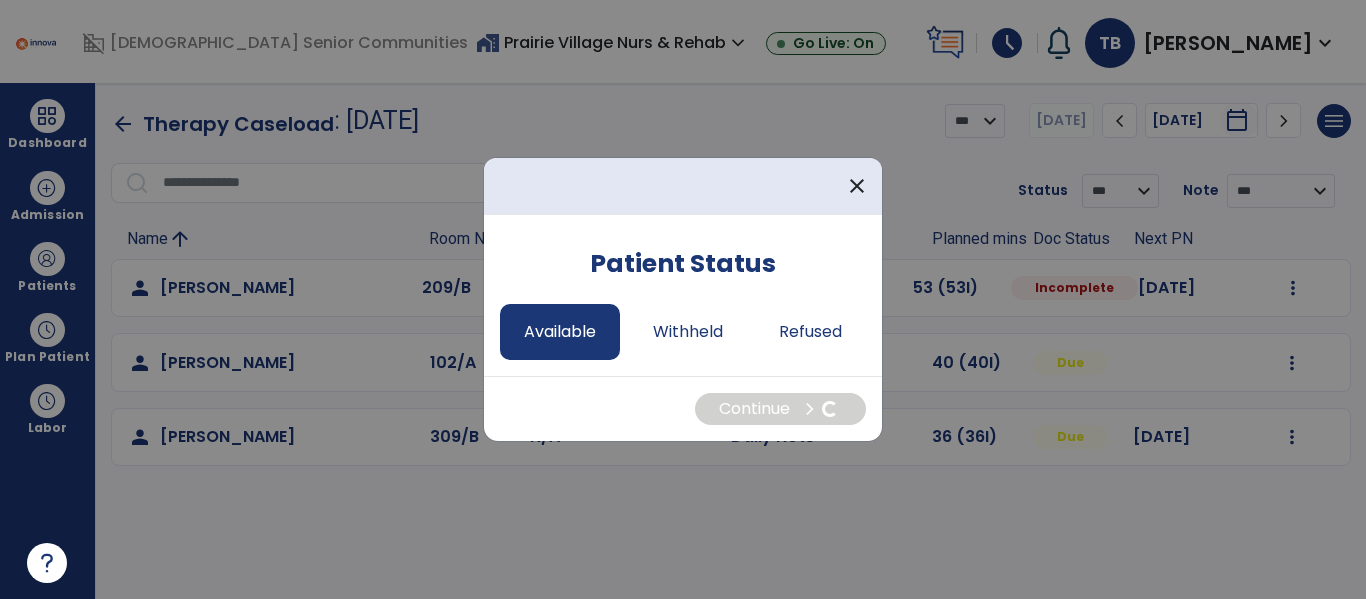 select on "*" 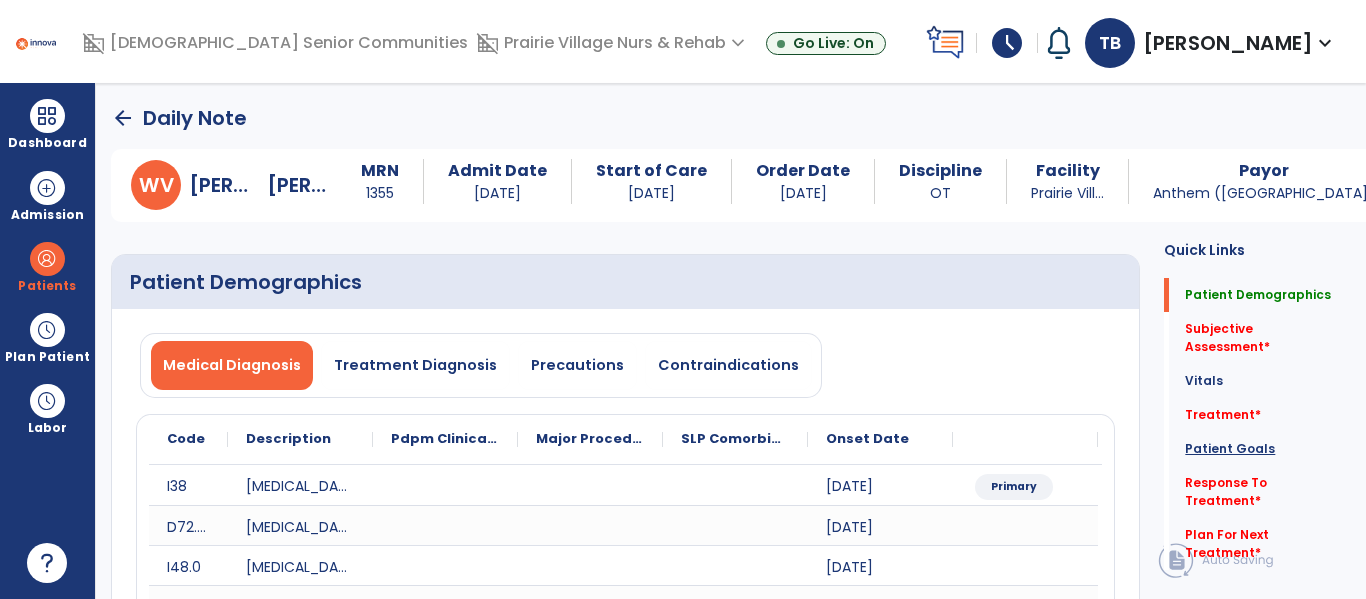 click on "Patient Goals" 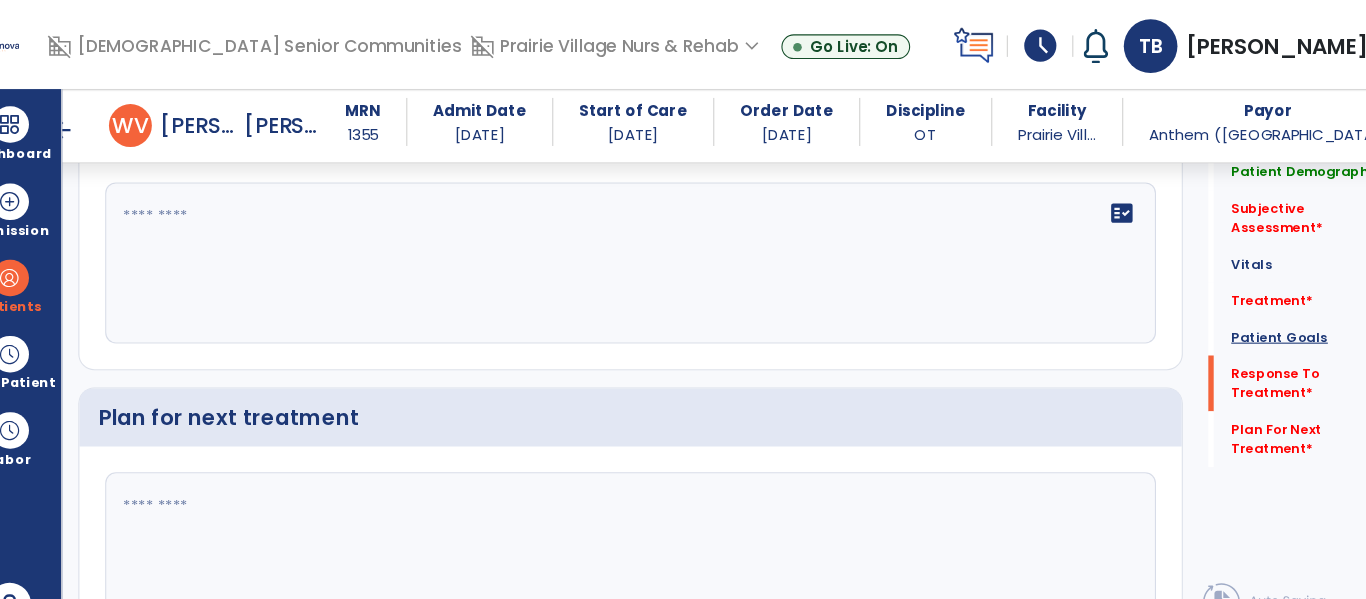 scroll, scrollTop: 3283, scrollLeft: 0, axis: vertical 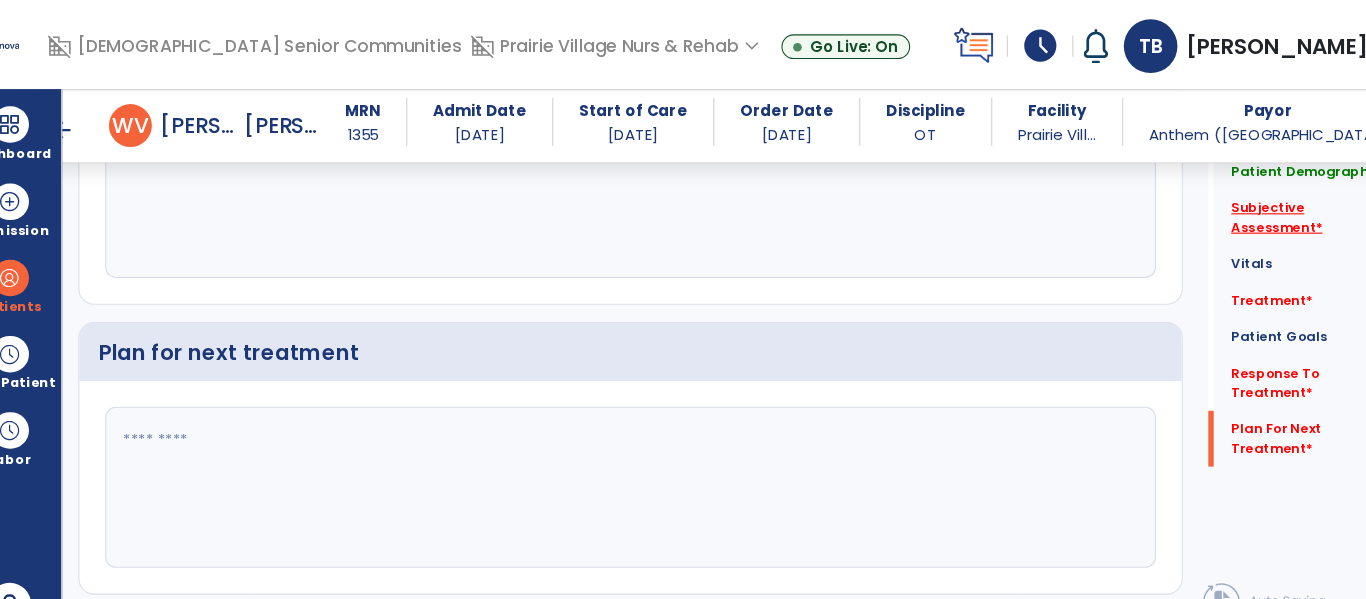 click on "Subjective Assessment   *" 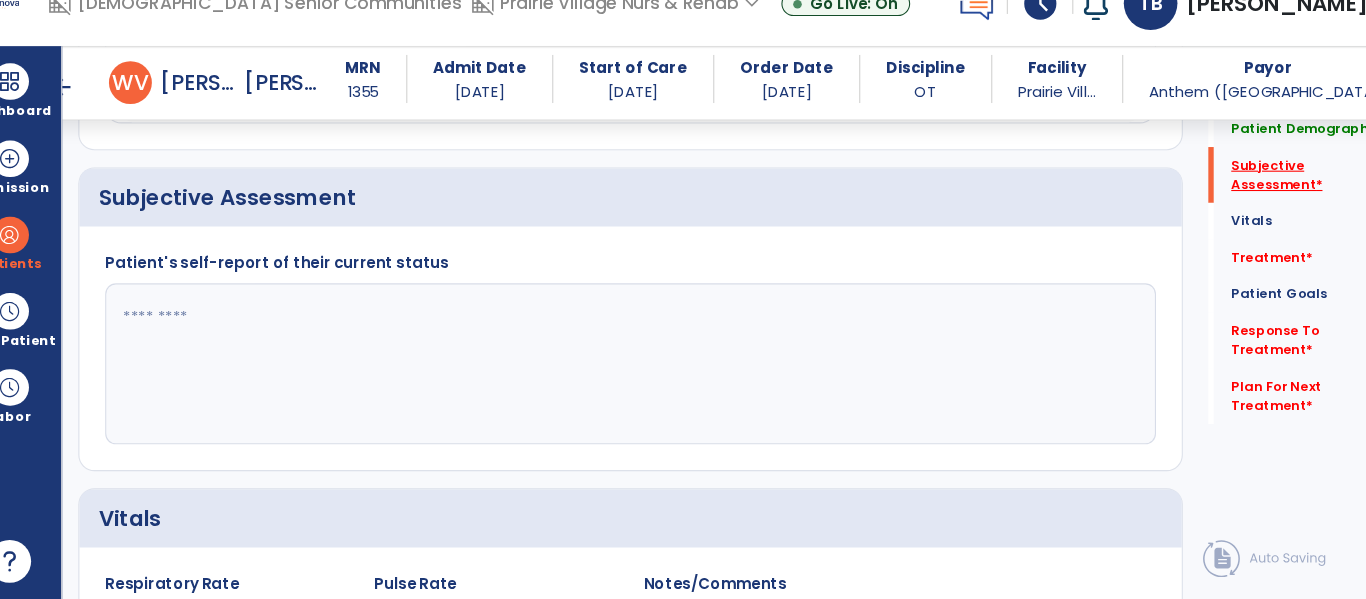 scroll, scrollTop: 448, scrollLeft: 0, axis: vertical 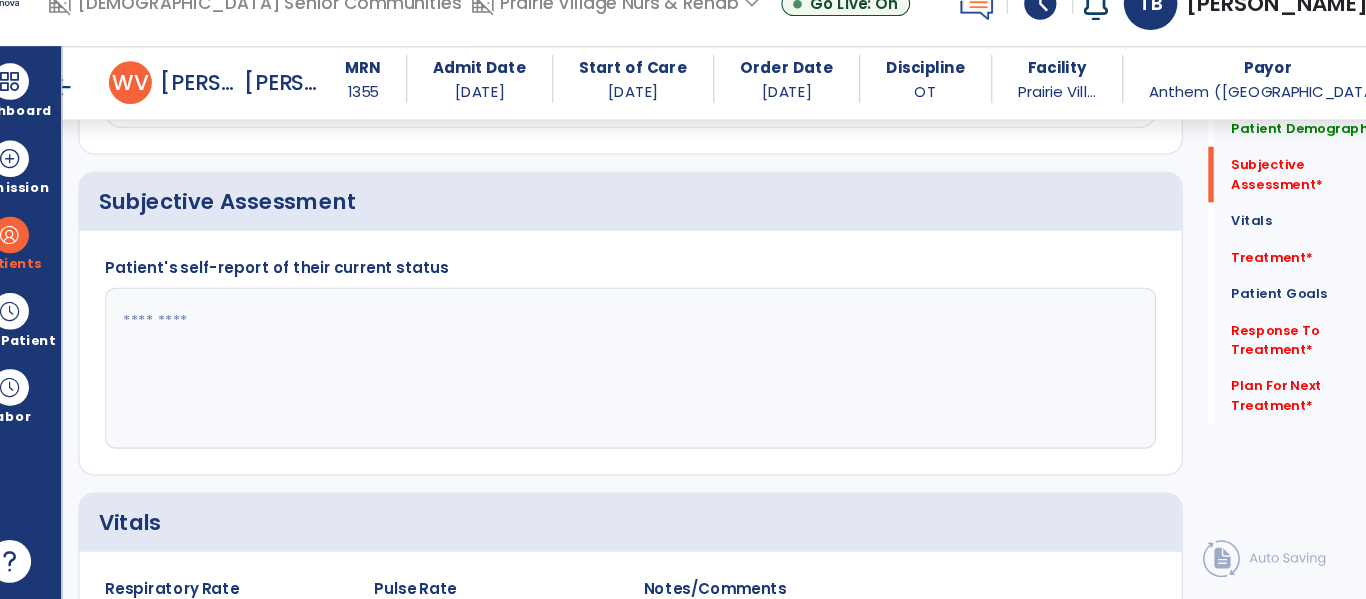 click 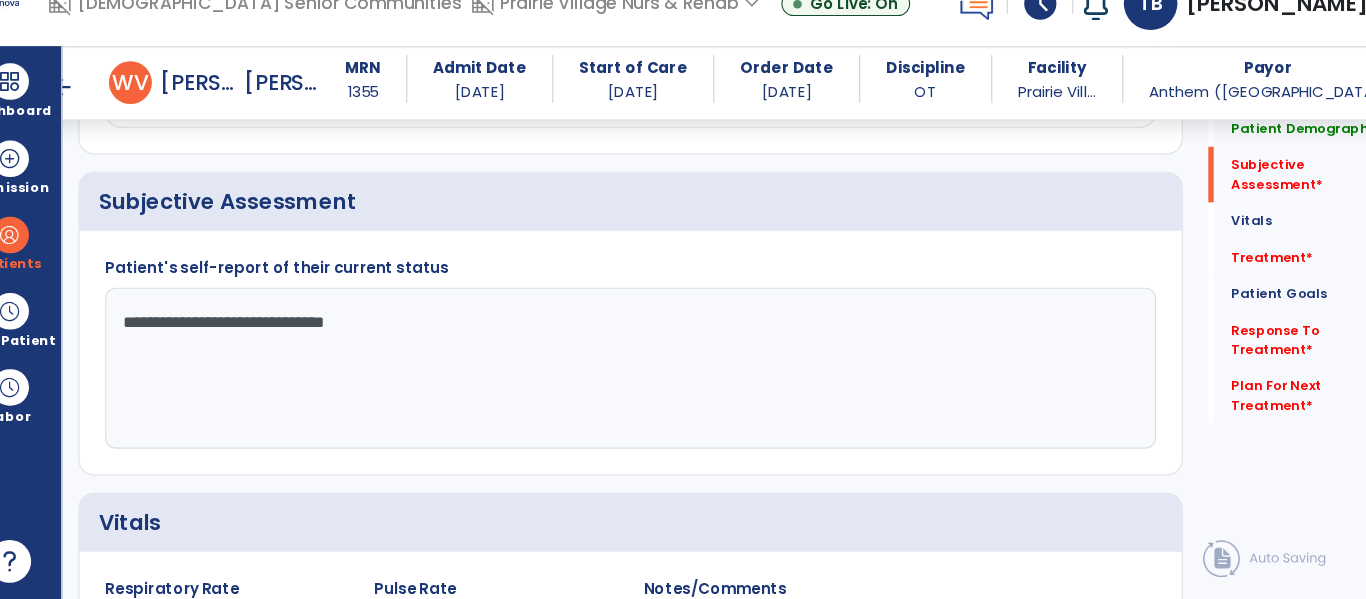 type on "**********" 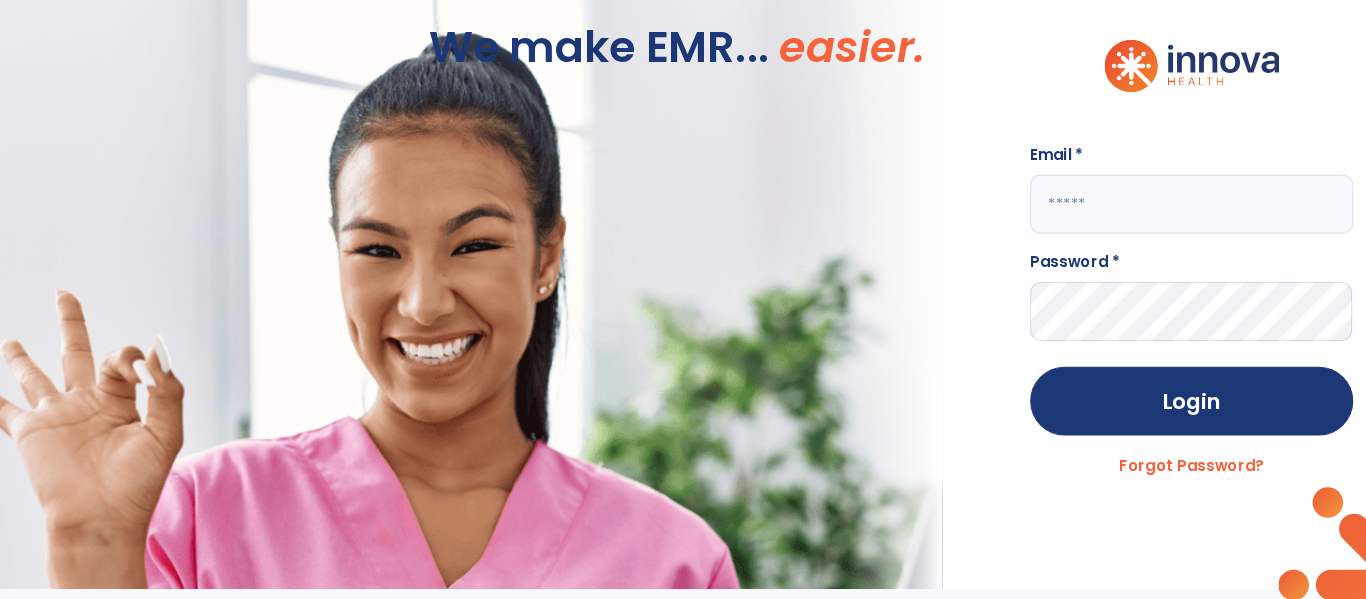 scroll, scrollTop: 0, scrollLeft: 0, axis: both 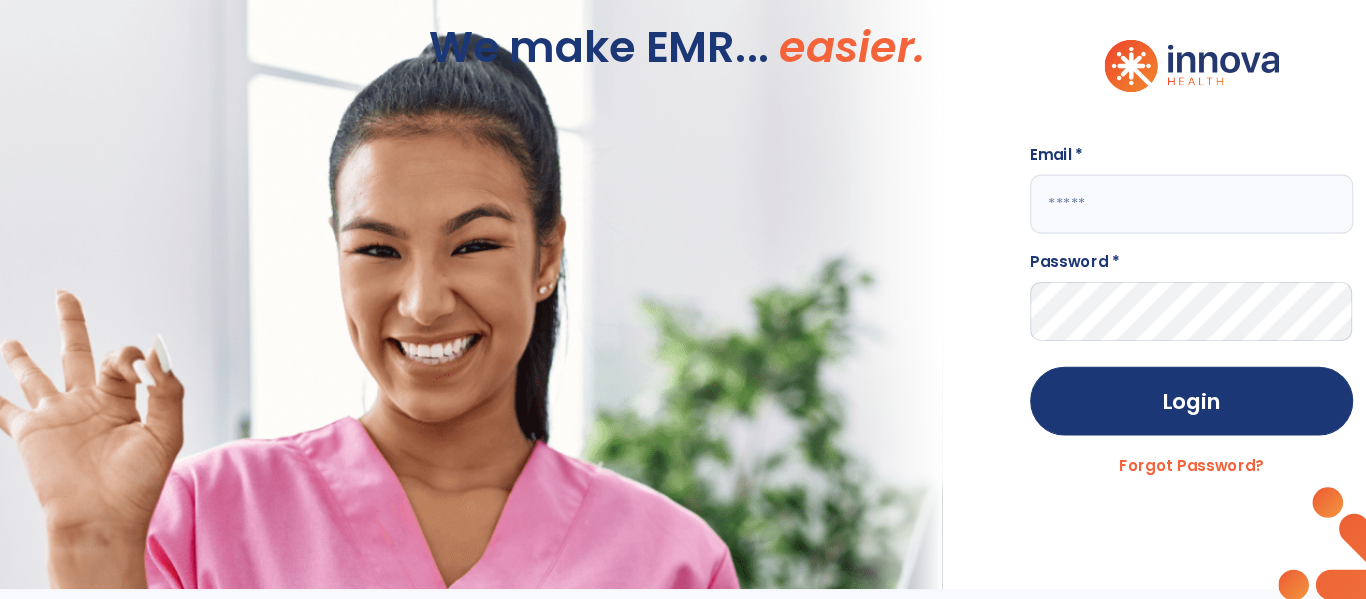 click 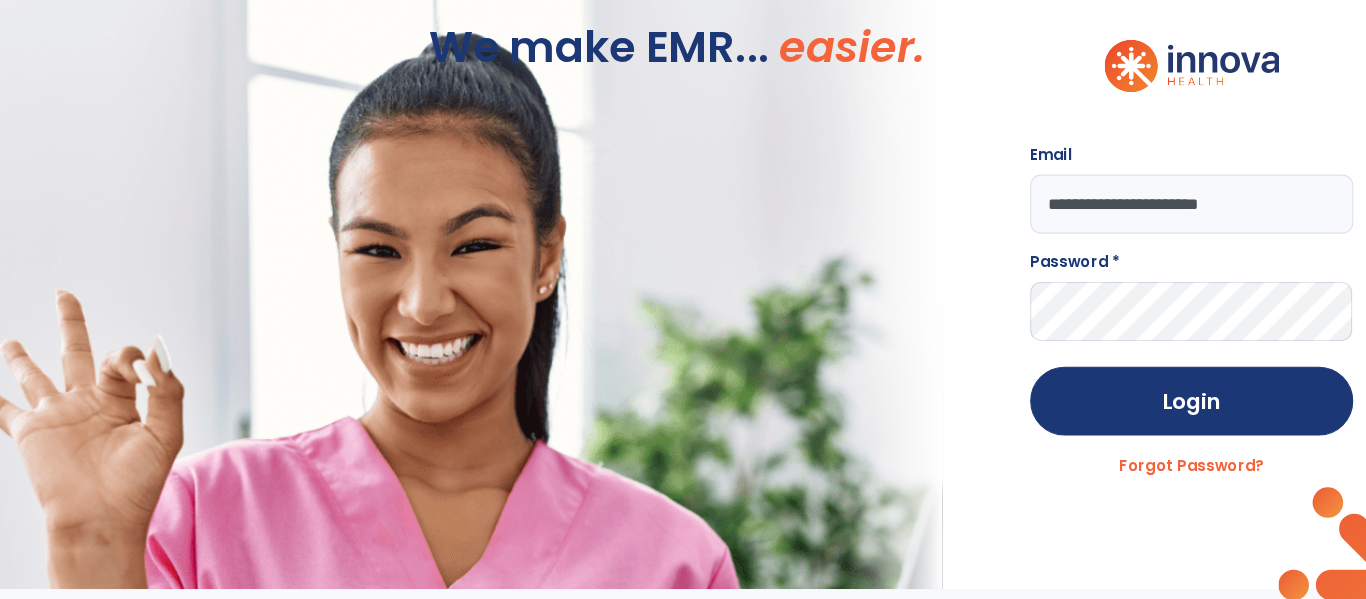 type on "**********" 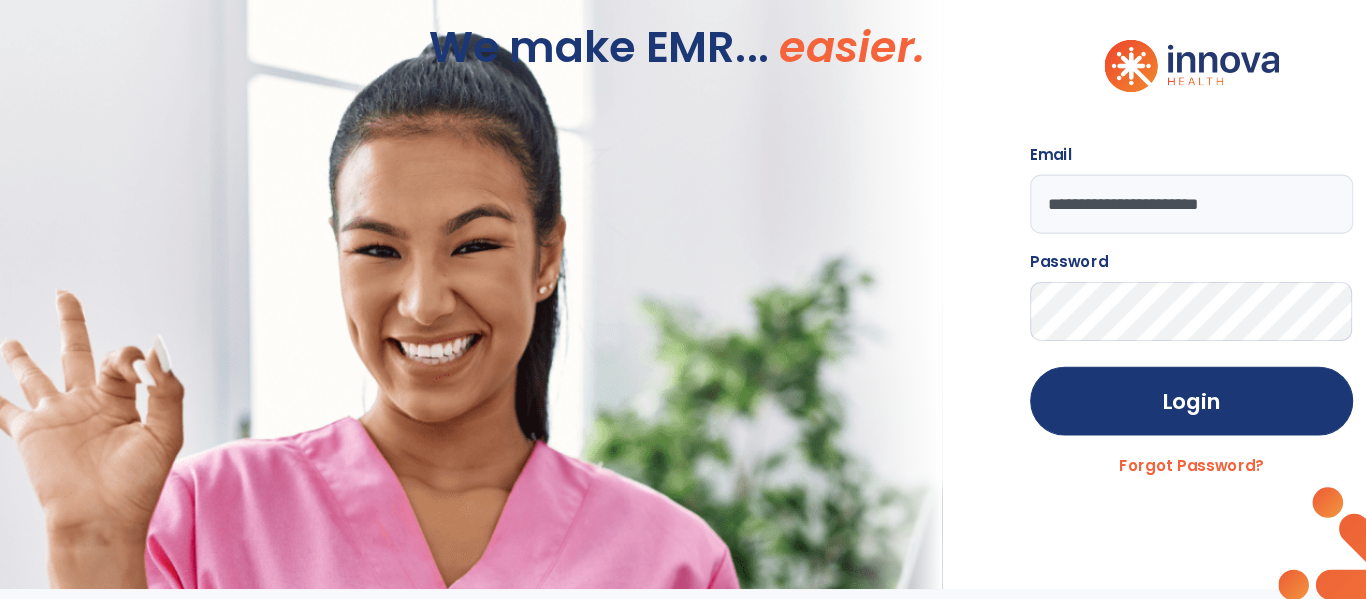 click on "Login" 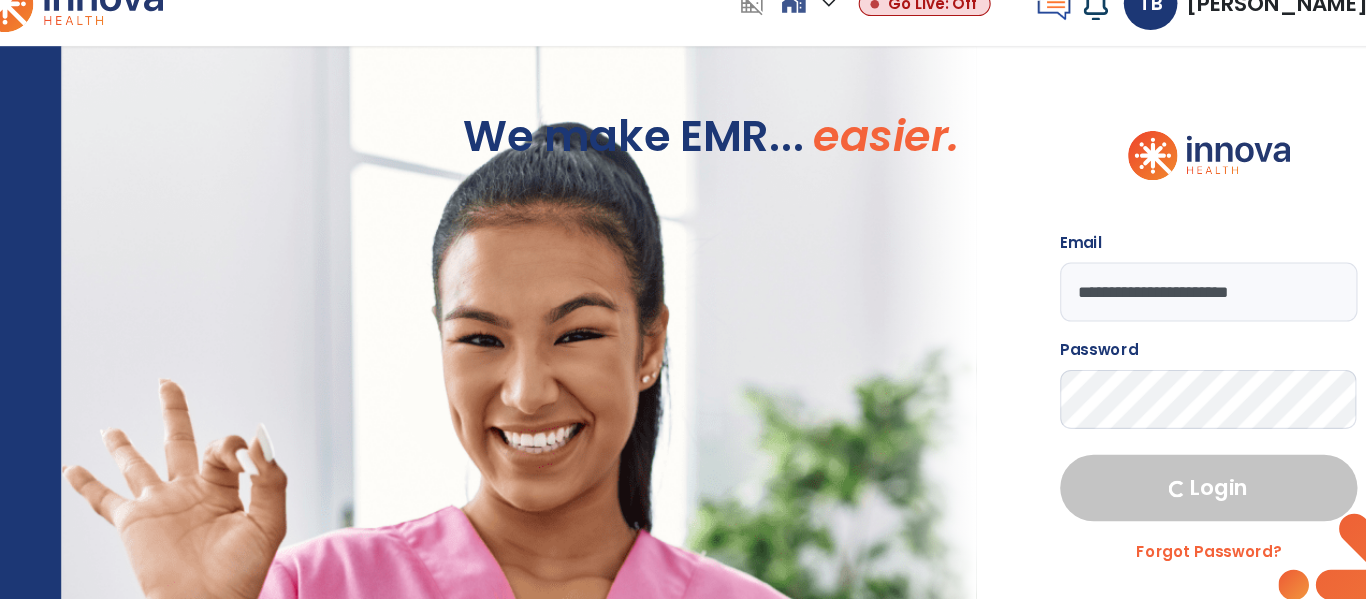 select on "****" 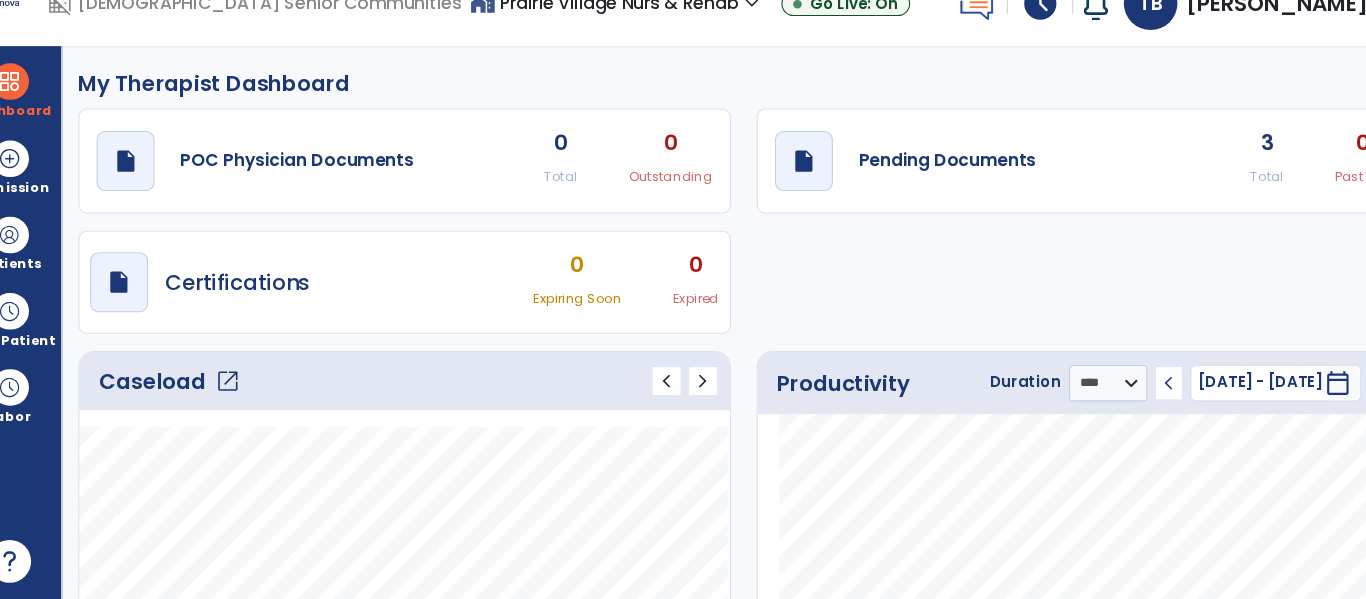 click on "Caseload   open_in_new" 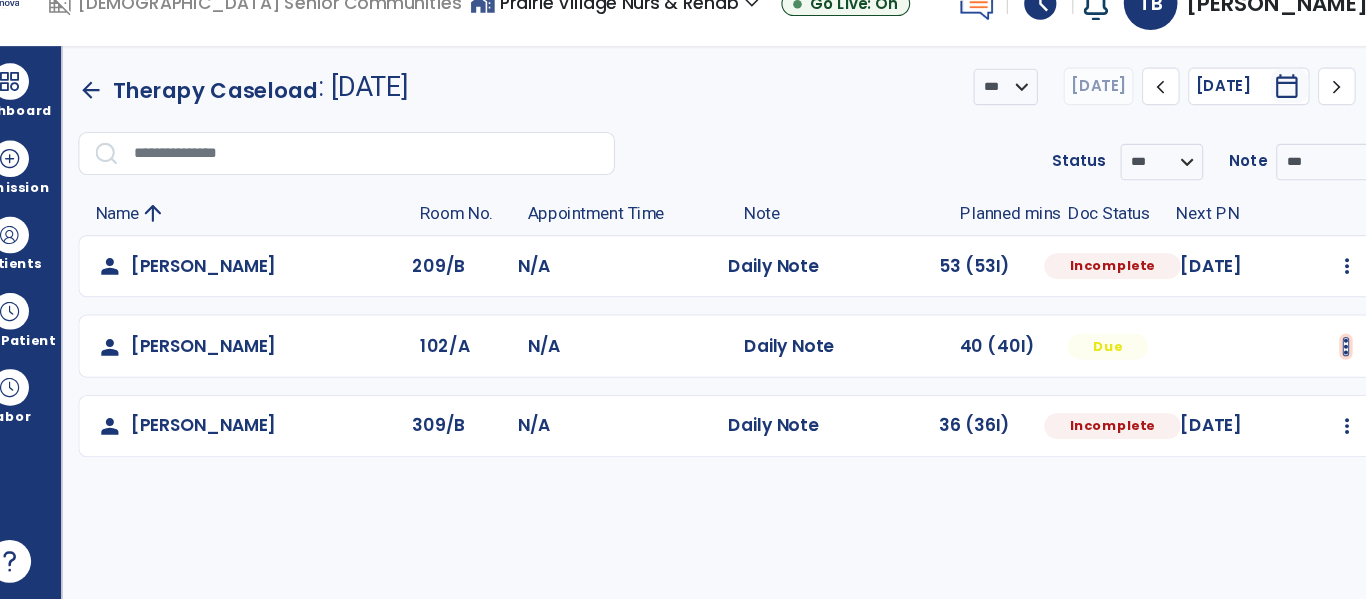 click at bounding box center (1293, 288) 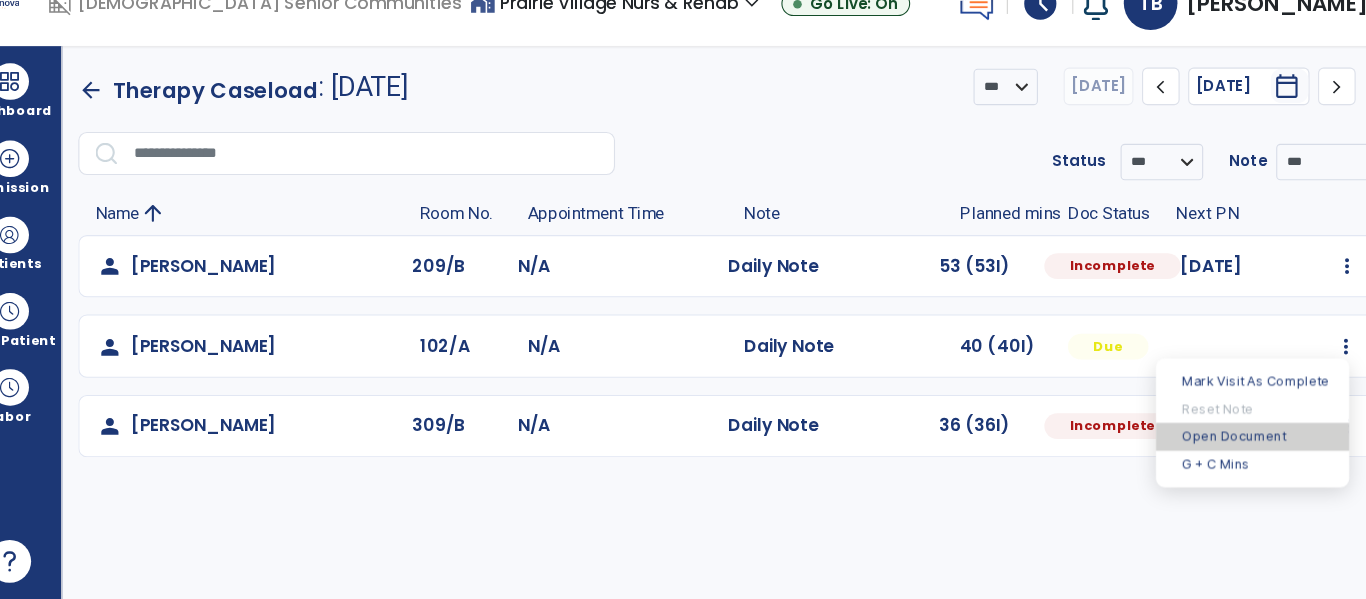 click on "Open Document" at bounding box center (1205, 447) 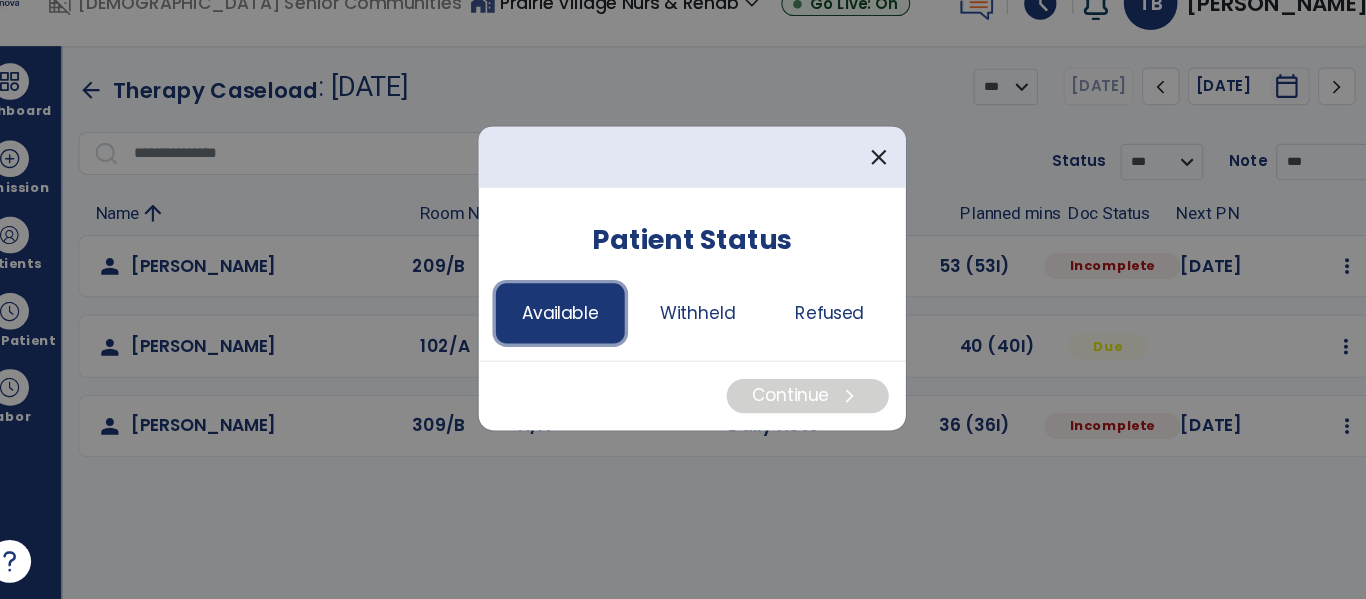 click on "Available" at bounding box center (560, 332) 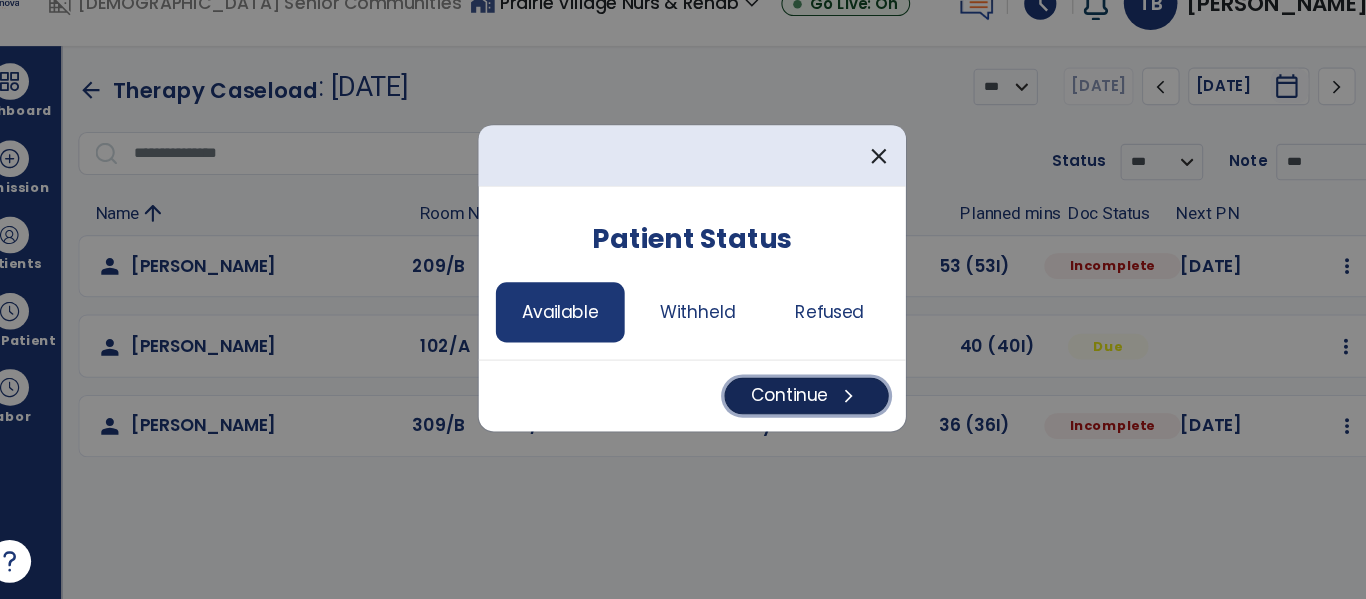click on "Continue   chevron_right" at bounding box center (789, 409) 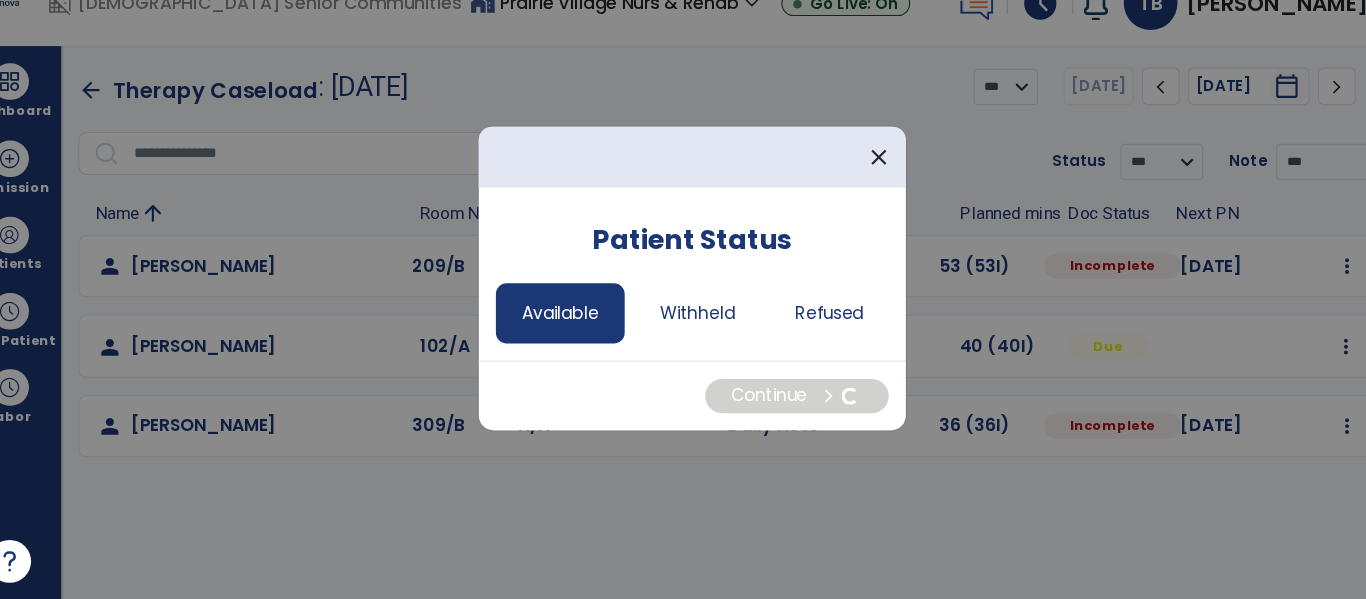 select on "*" 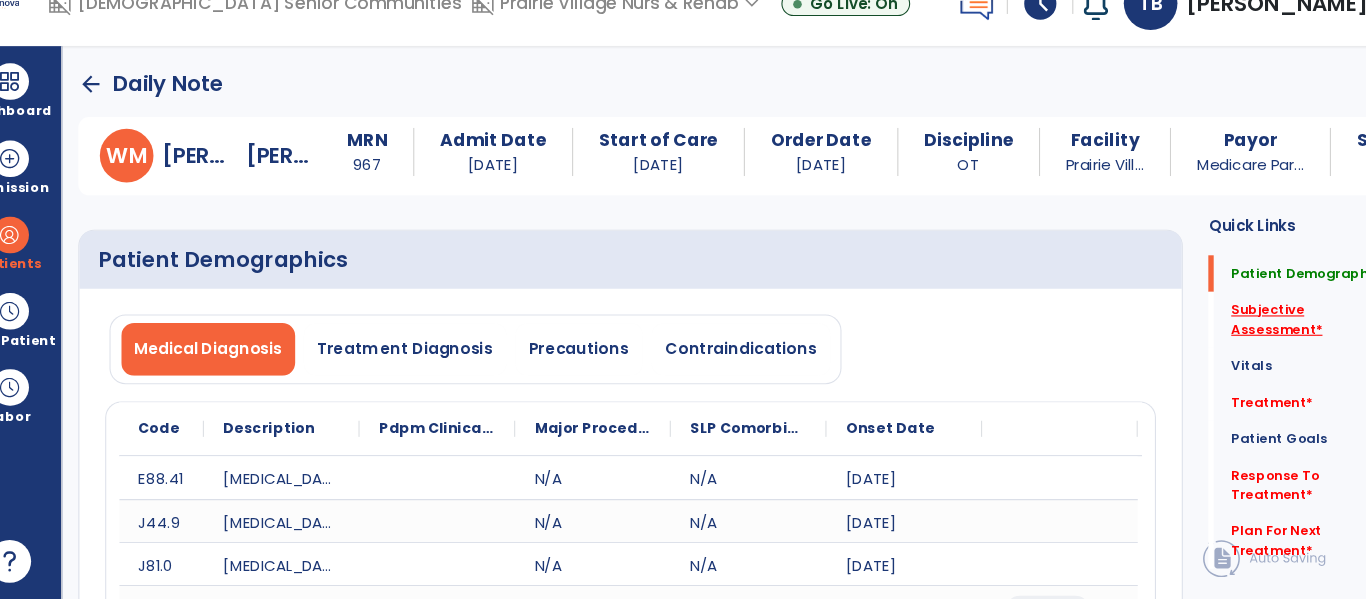 click on "Subjective Assessment   *" 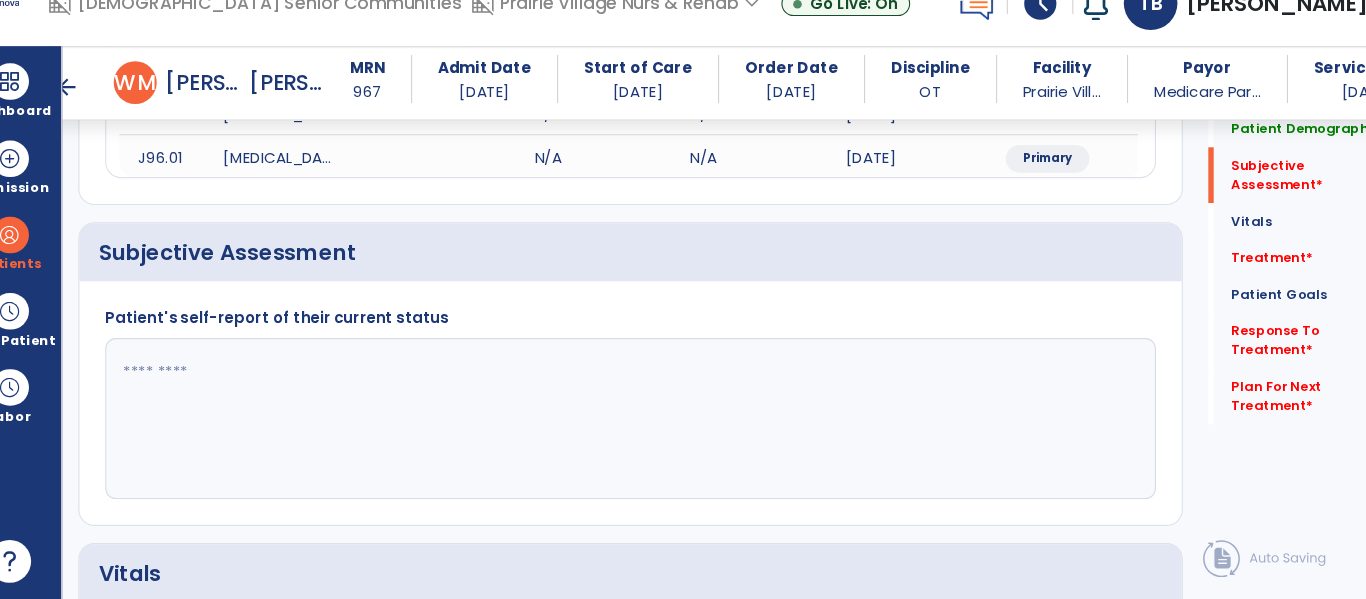 scroll, scrollTop: 467, scrollLeft: 0, axis: vertical 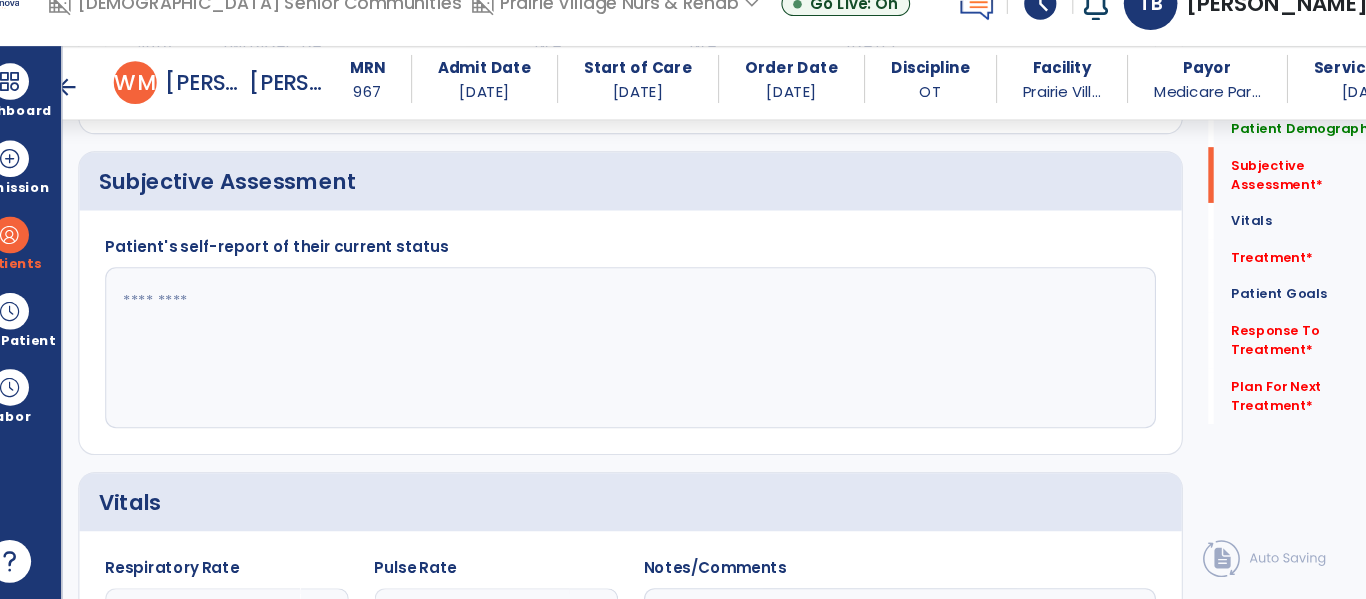 click 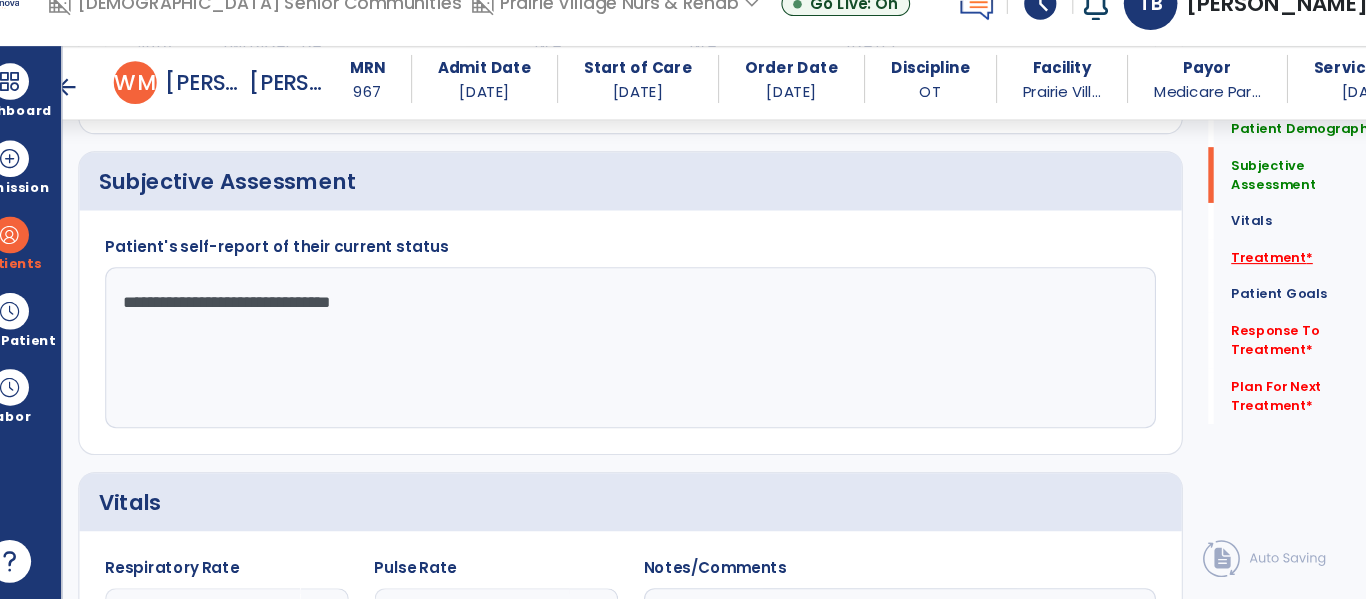 type on "**********" 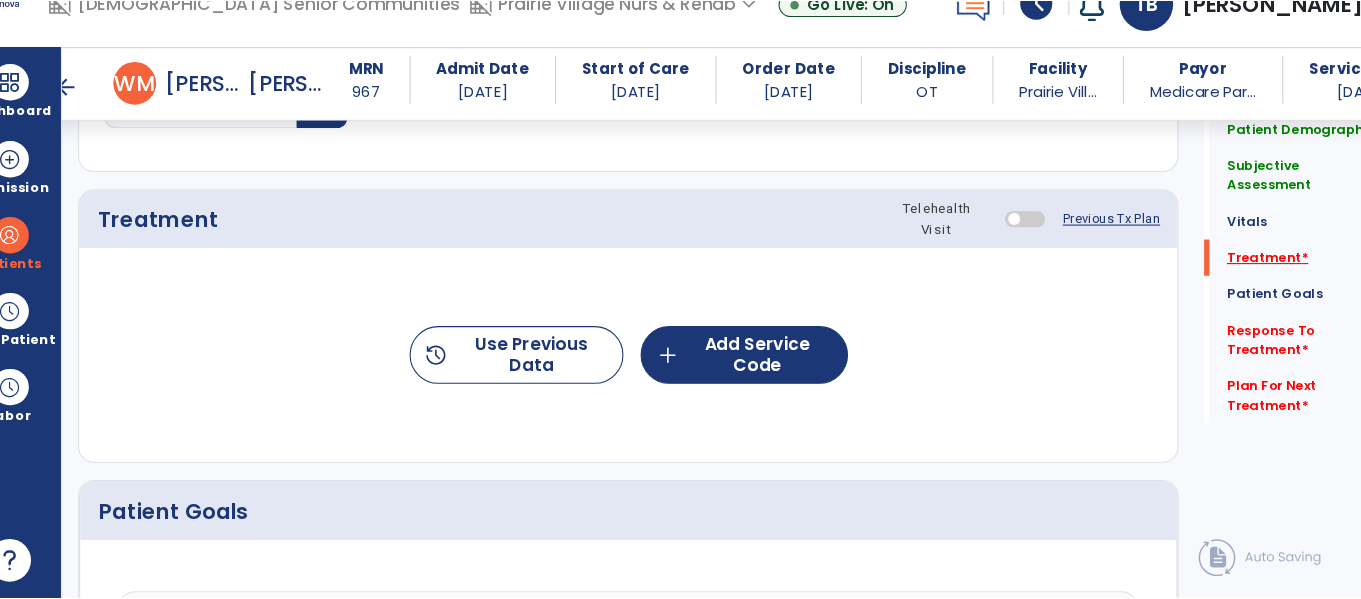 scroll, scrollTop: 1156, scrollLeft: 0, axis: vertical 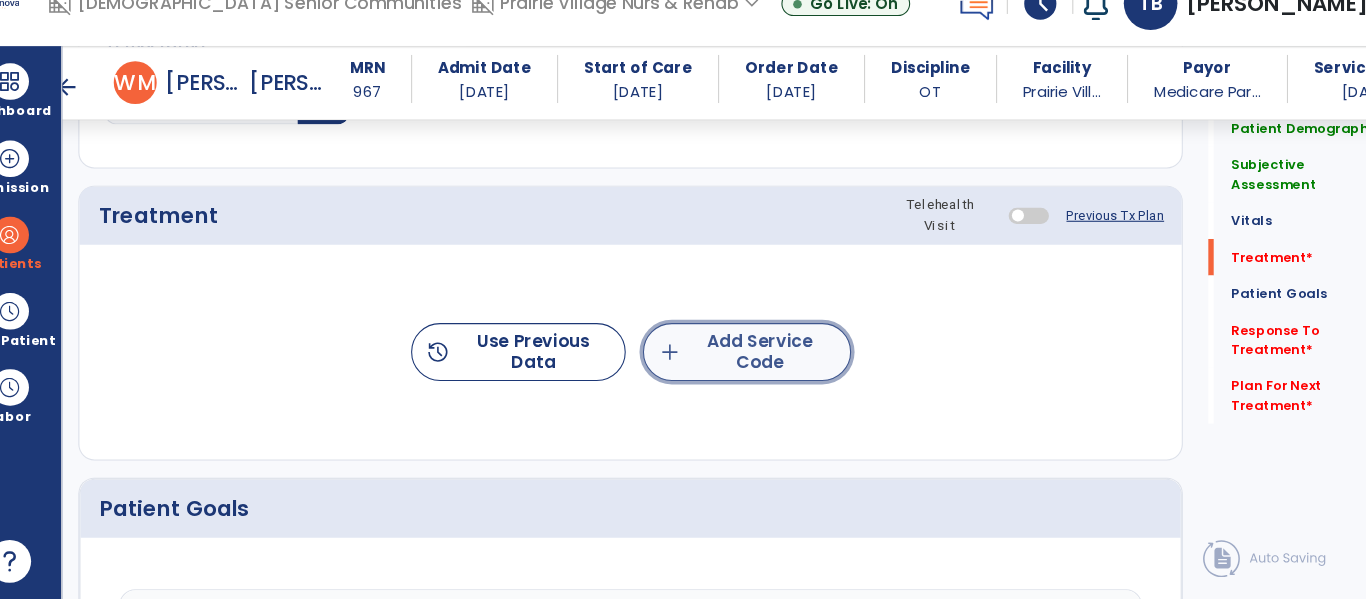 click on "add  Add Service Code" 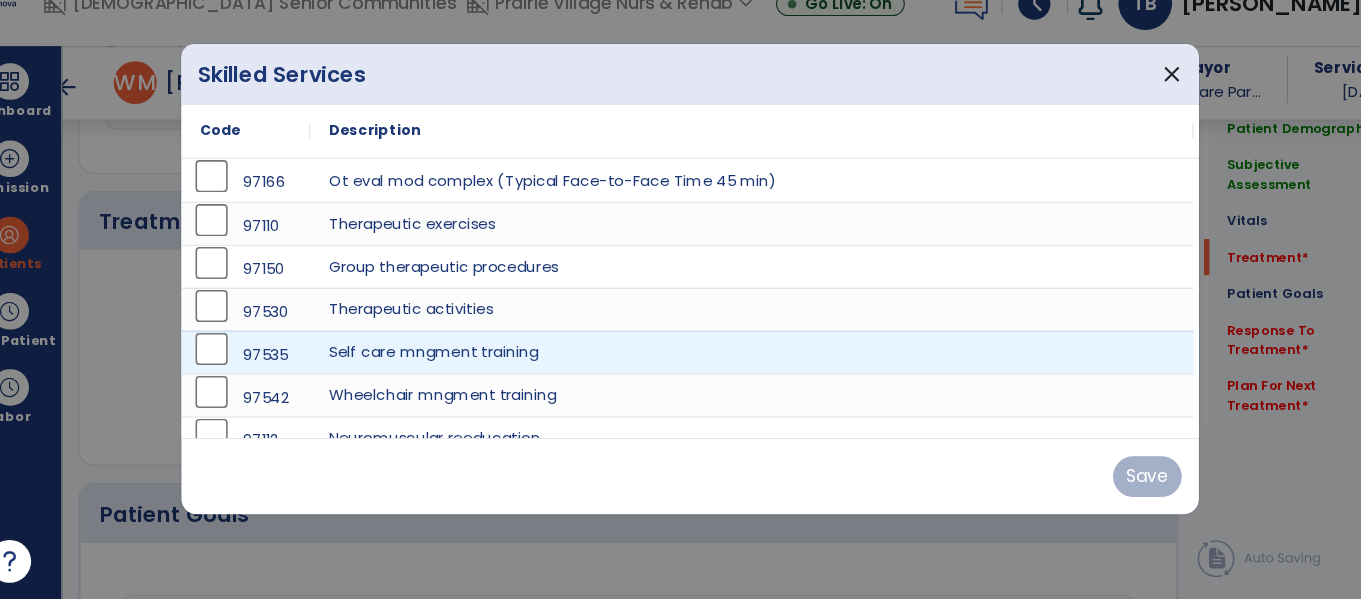 scroll, scrollTop: 1156, scrollLeft: 0, axis: vertical 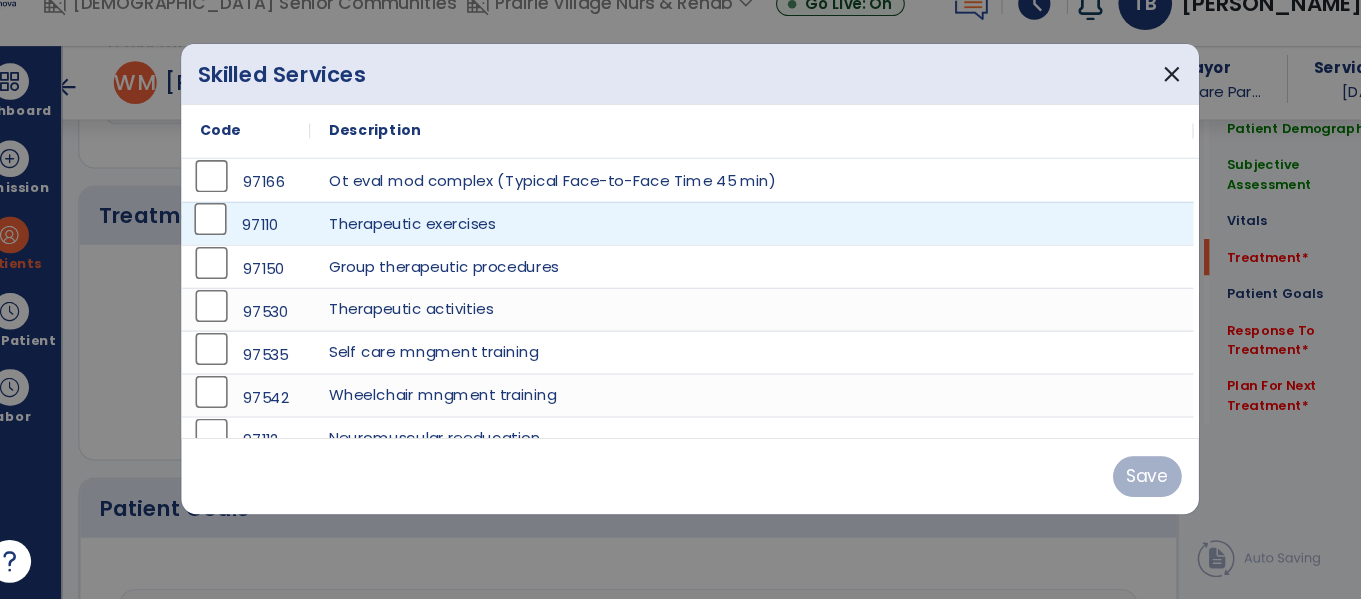 click on "97110" at bounding box center (267, 249) 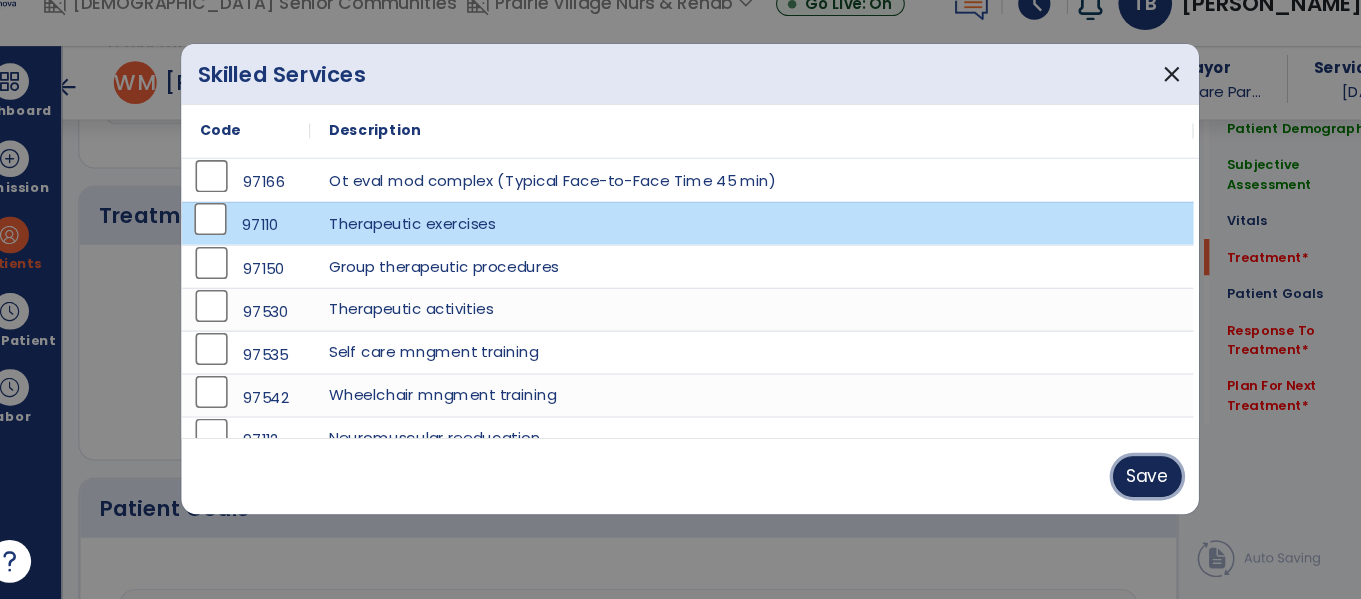 click on "Save" at bounding box center (1107, 484) 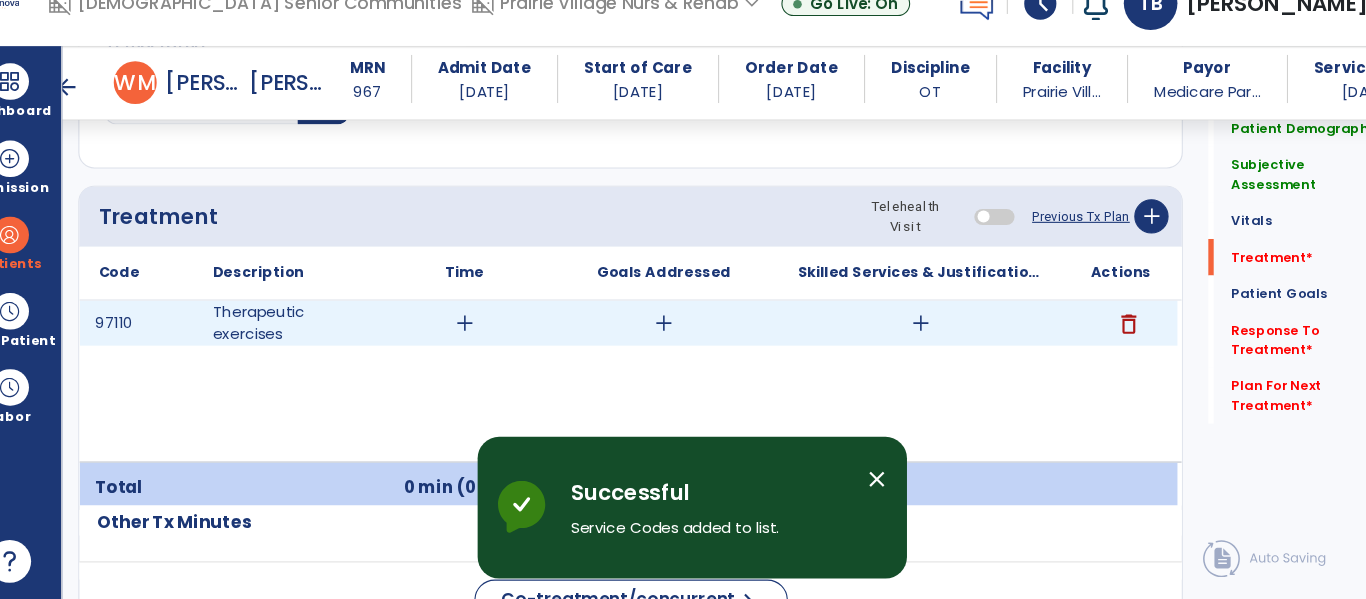 click on "add" at bounding box center [657, 341] 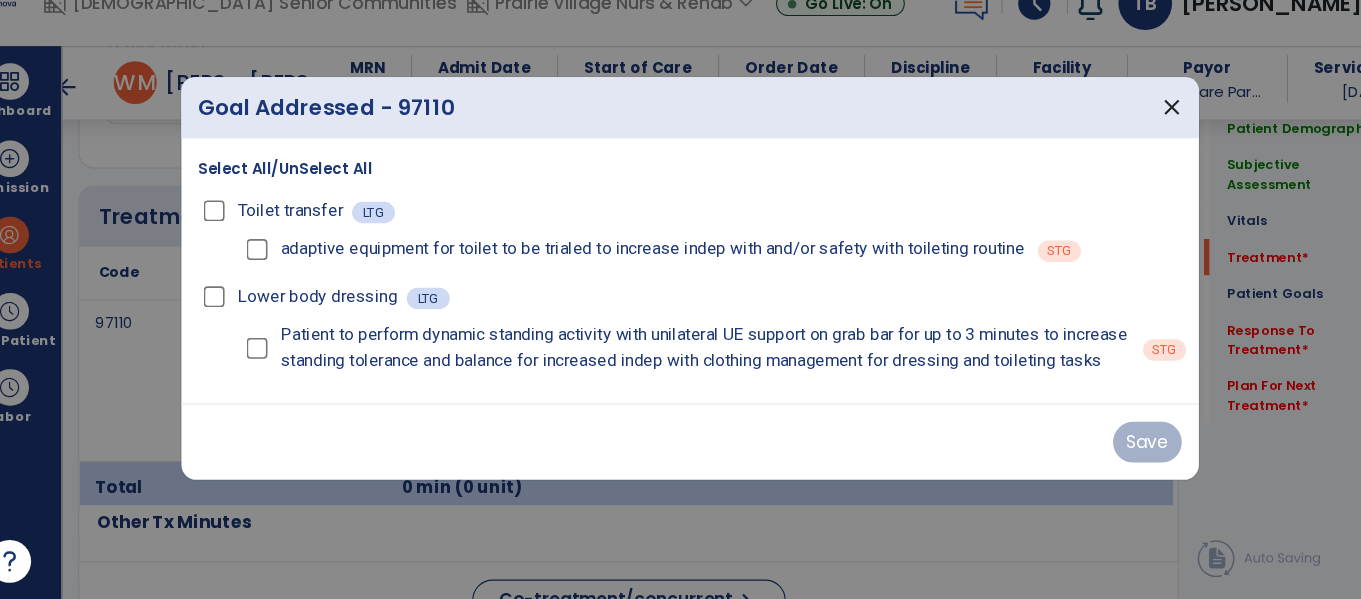 scroll, scrollTop: 1156, scrollLeft: 0, axis: vertical 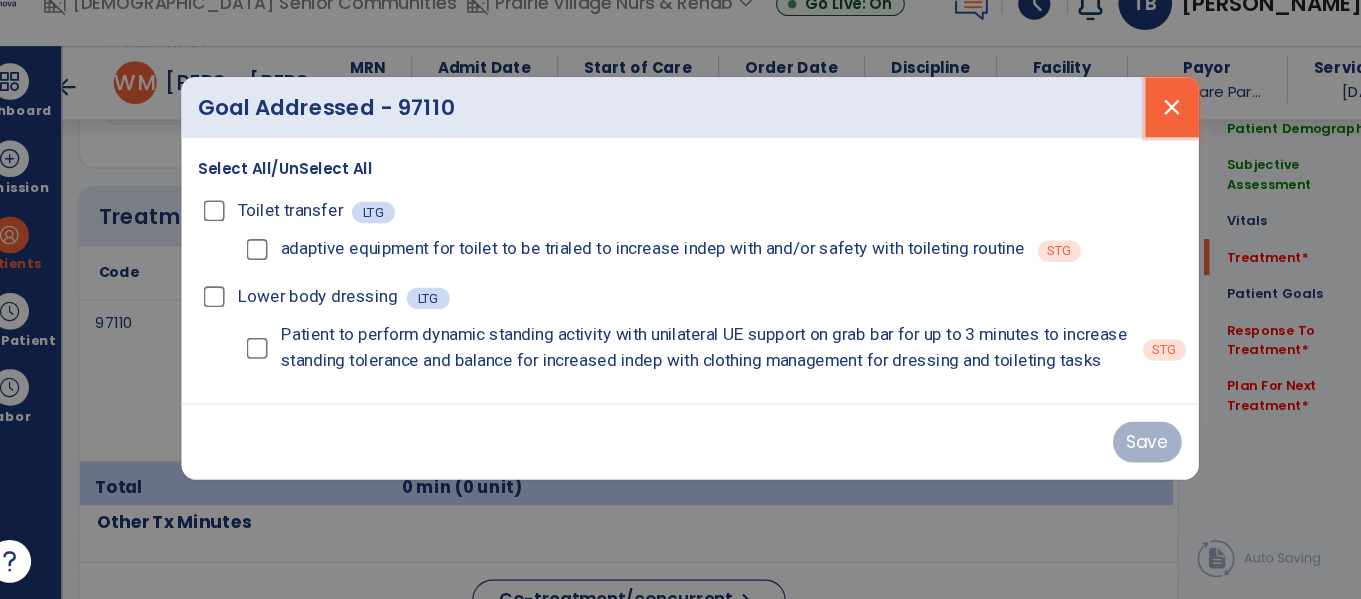 click on "close" at bounding box center [1130, 140] 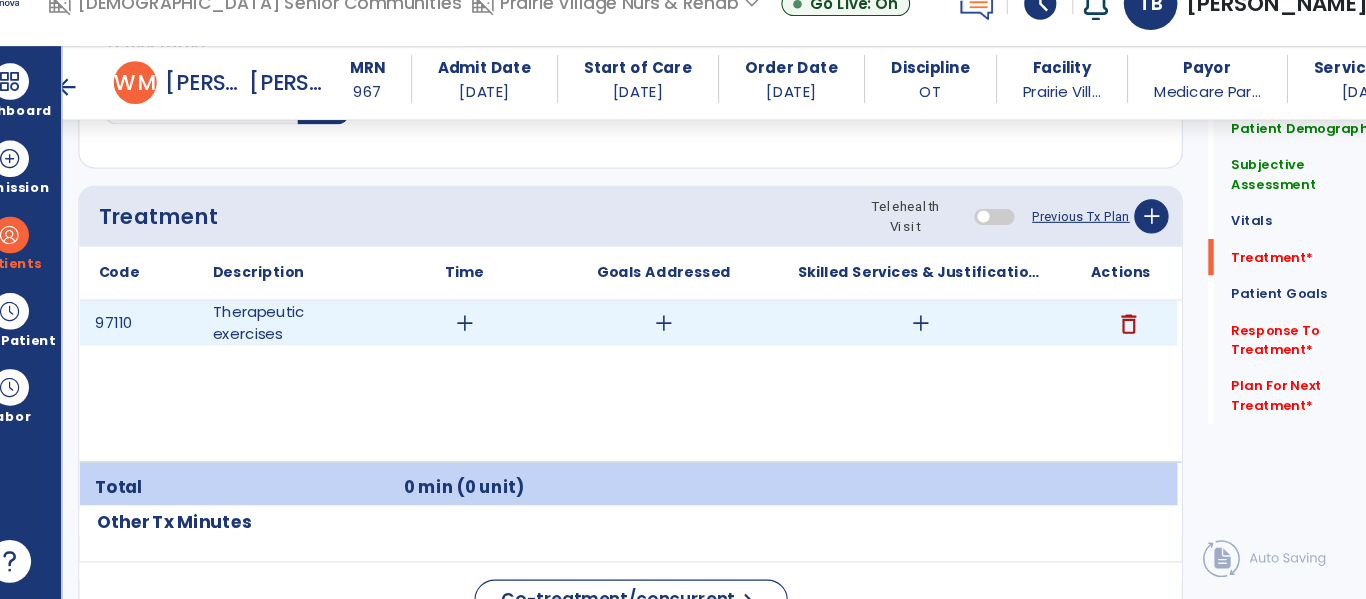 click on "add" at bounding box center [471, 341] 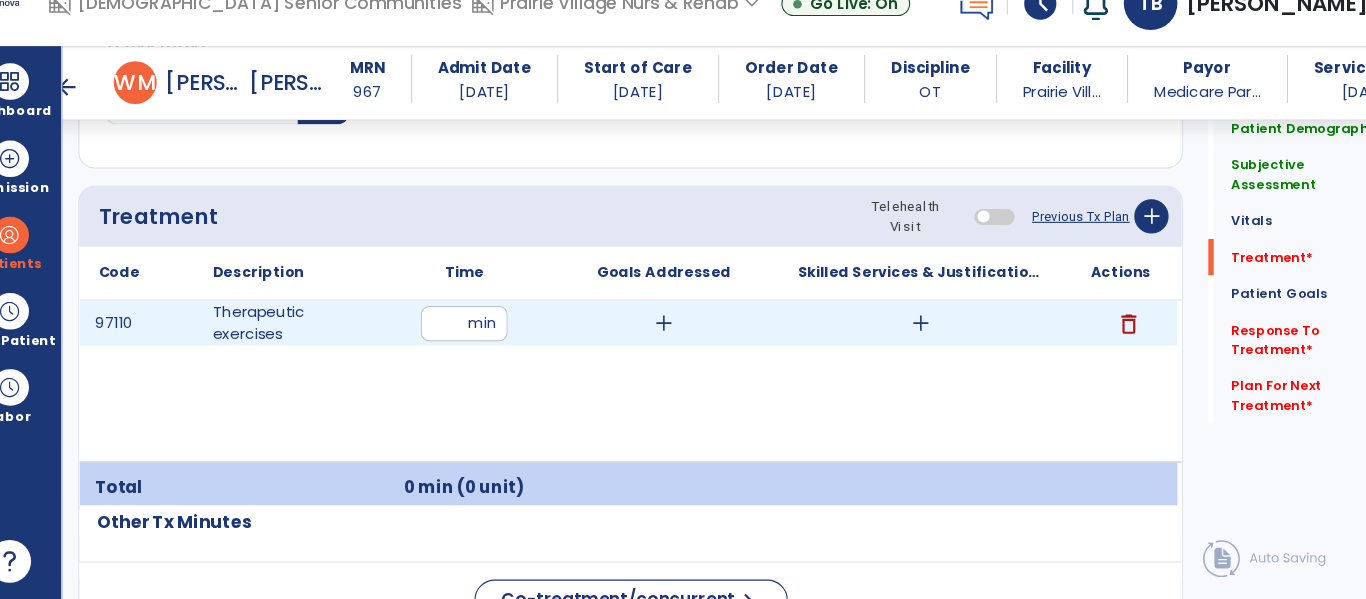 type on "**" 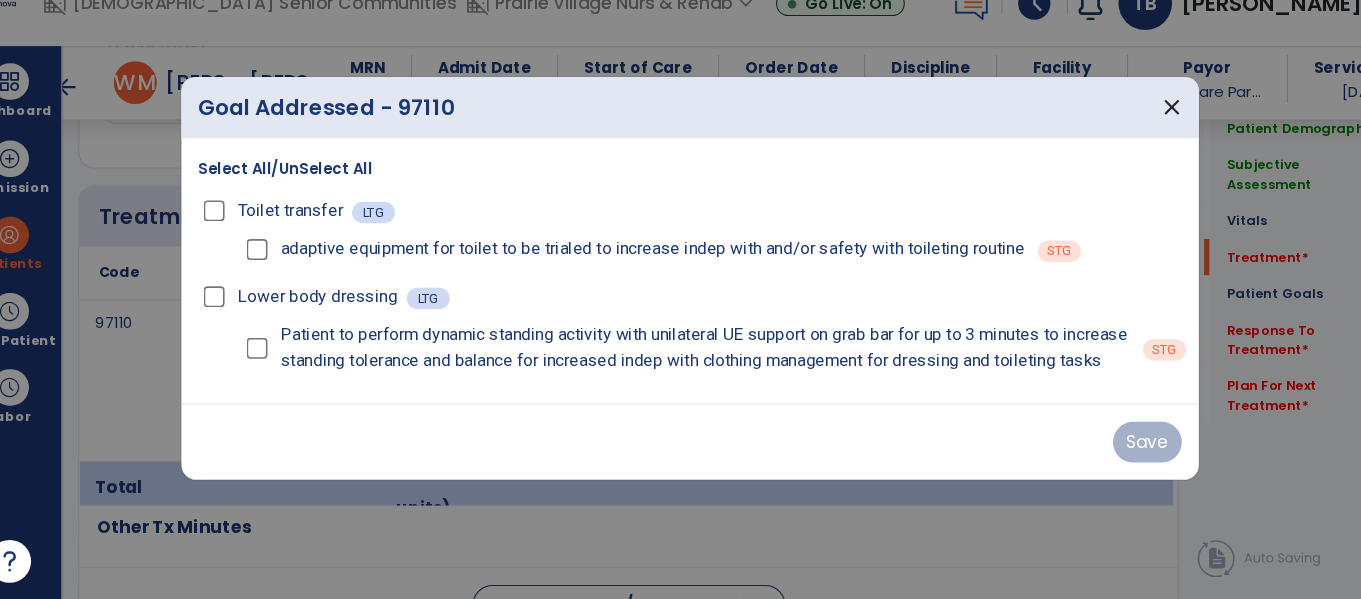 scroll, scrollTop: 1156, scrollLeft: 0, axis: vertical 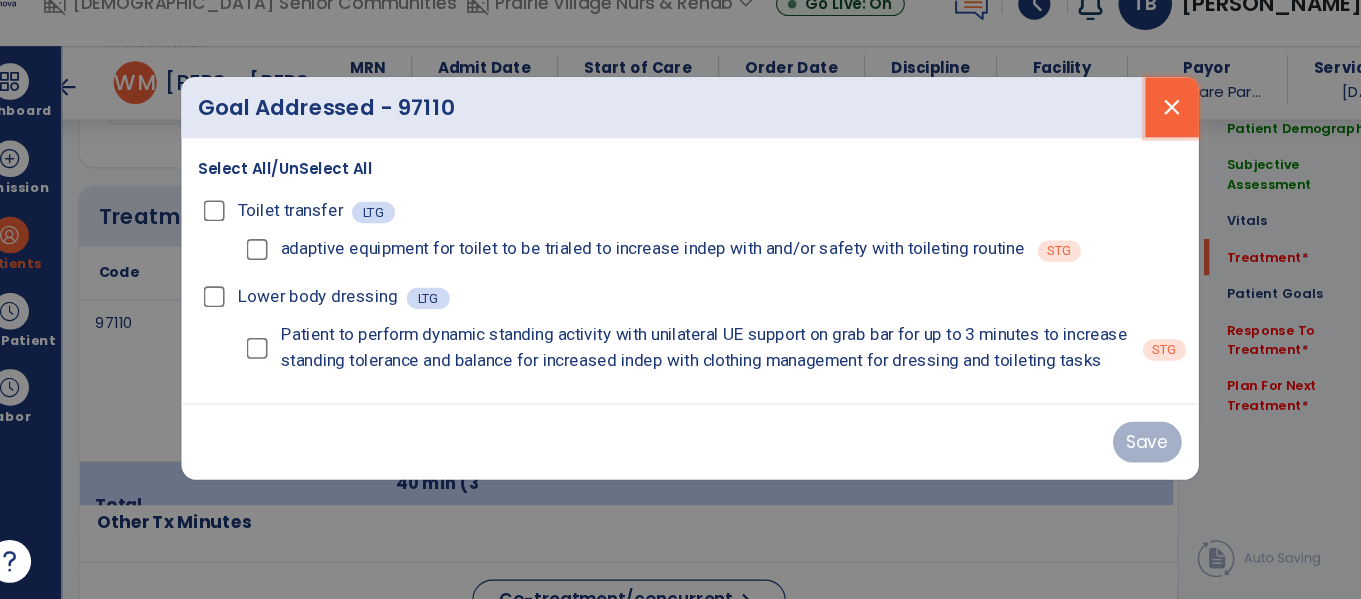 click on "close" at bounding box center [1130, 140] 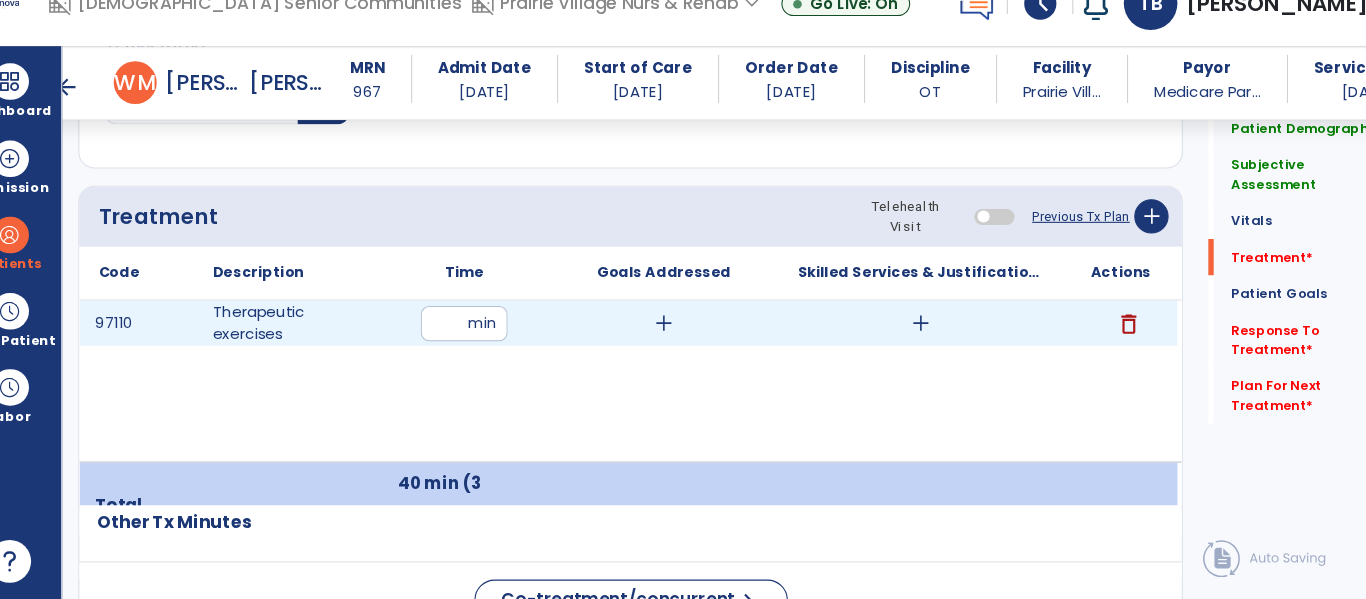 click on "add" at bounding box center (657, 341) 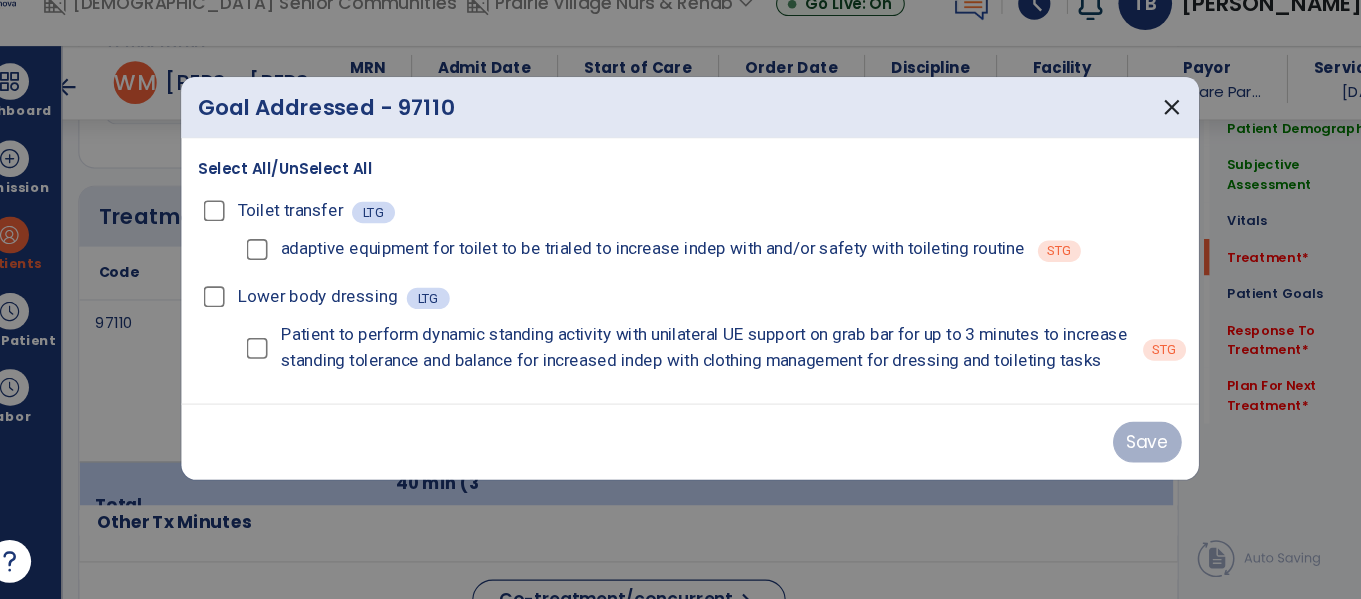 scroll, scrollTop: 1156, scrollLeft: 0, axis: vertical 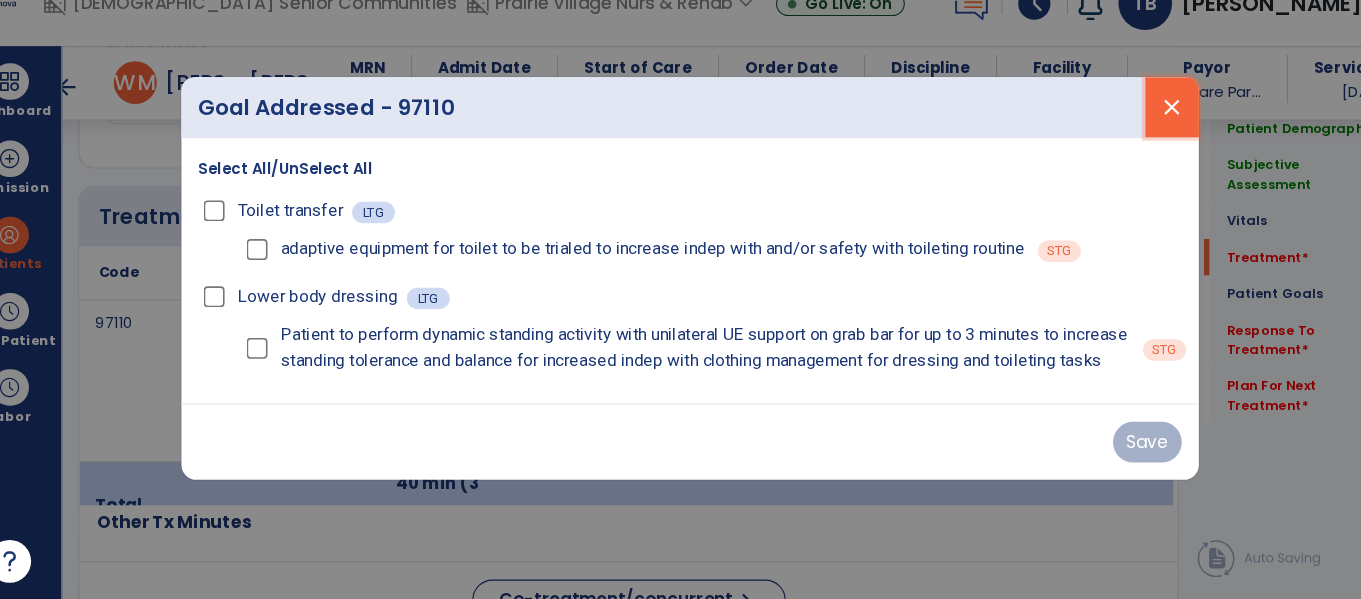 click on "close" at bounding box center (1130, 140) 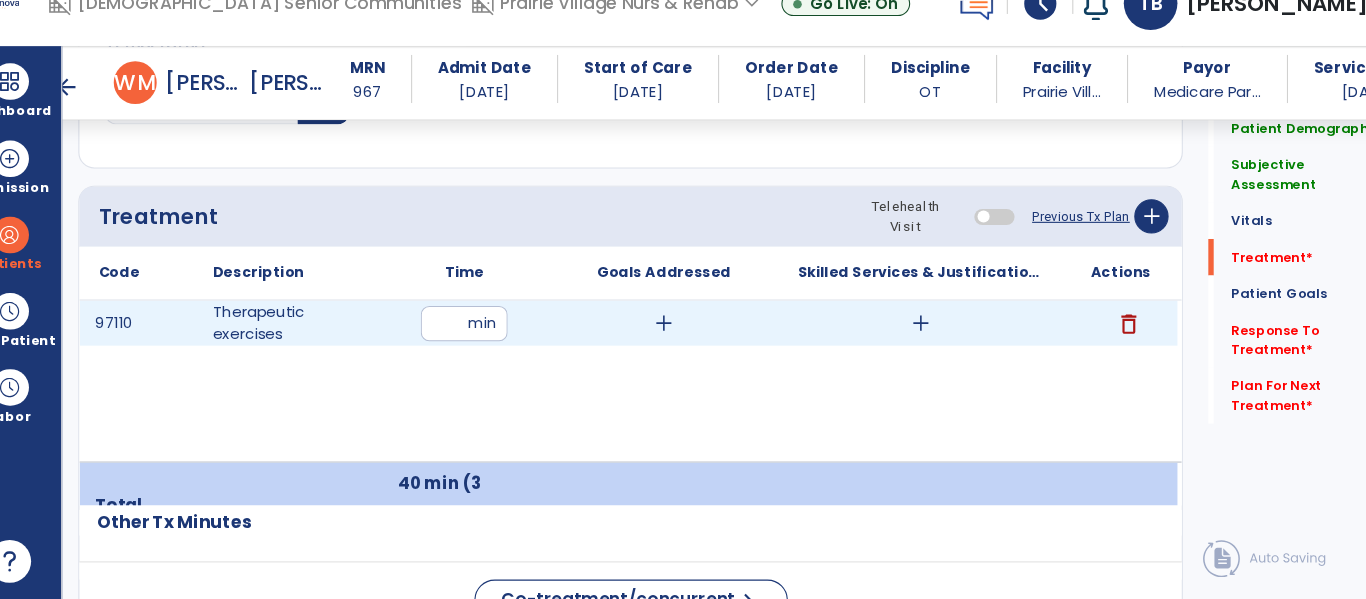 click on "add" at bounding box center (657, 341) 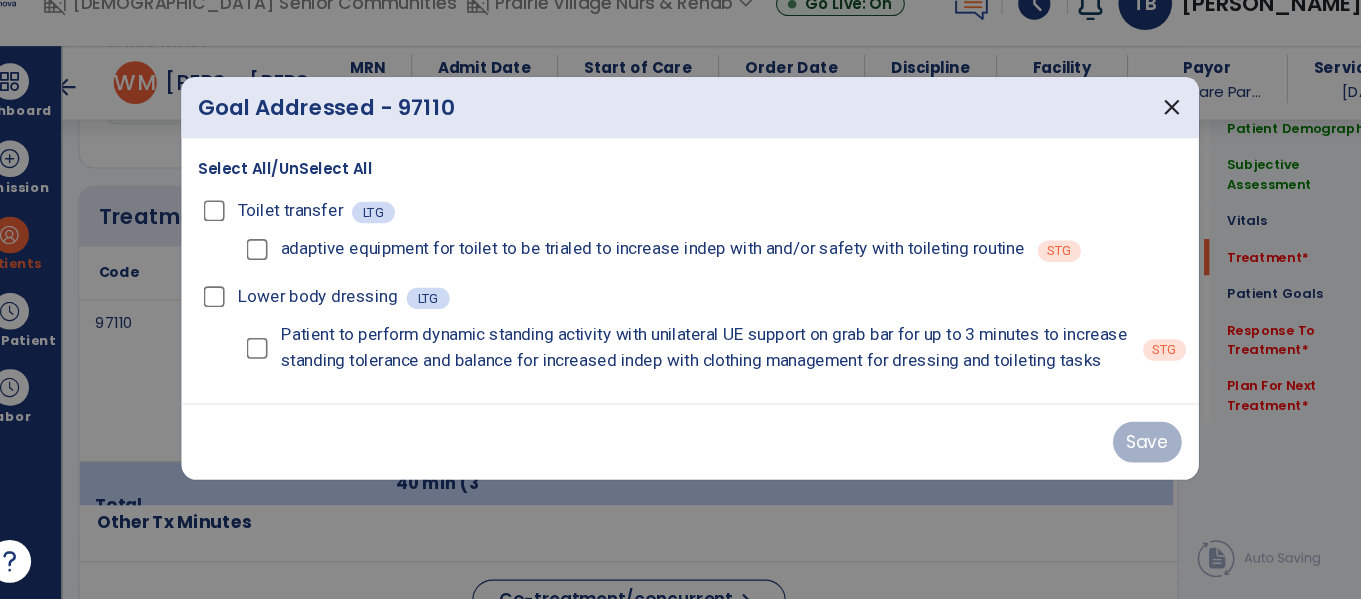 scroll, scrollTop: 1156, scrollLeft: 0, axis: vertical 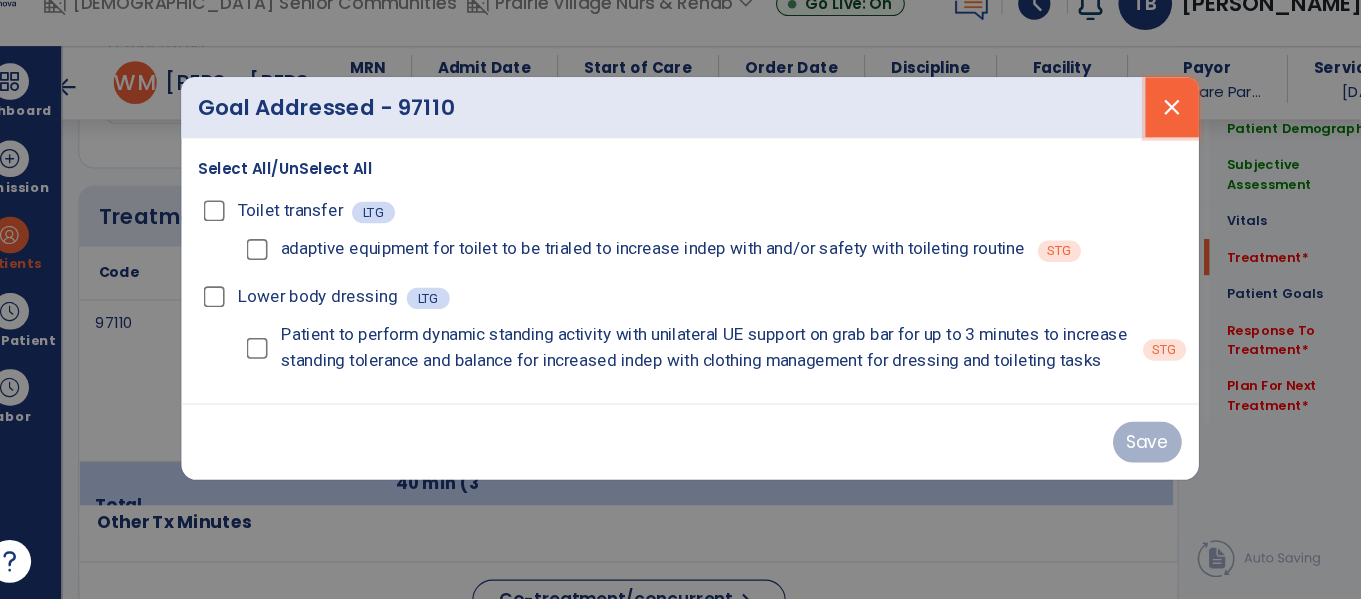 click on "close" at bounding box center [1130, 140] 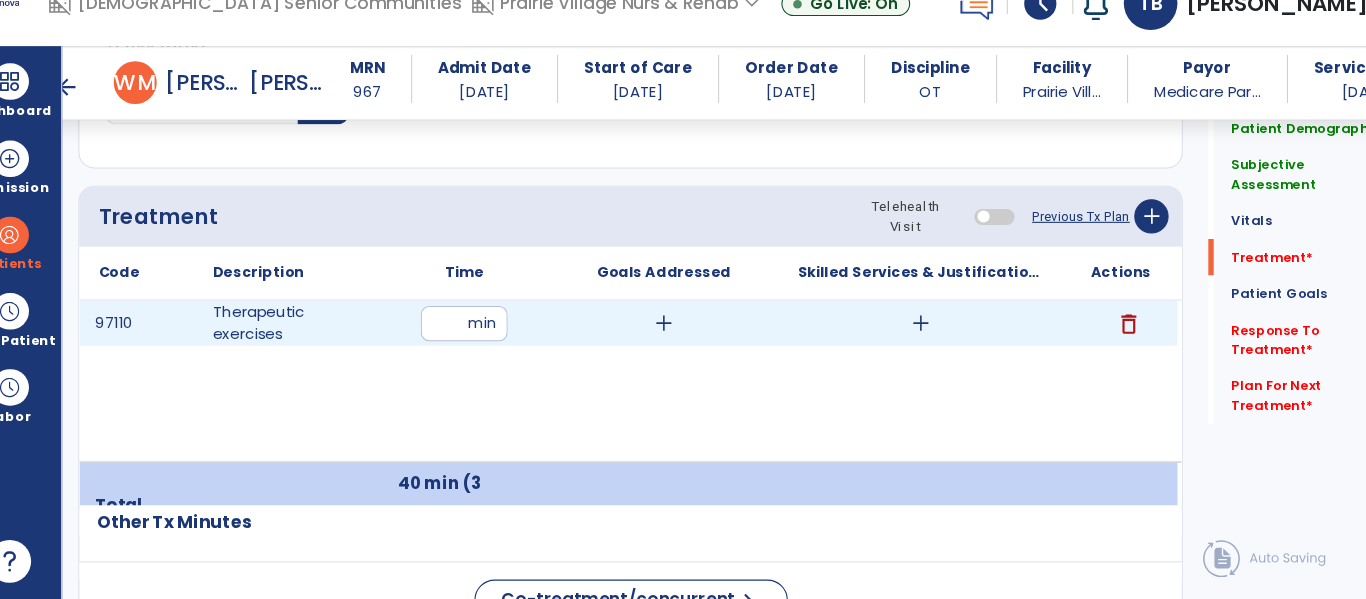 click on "add" at bounding box center [896, 341] 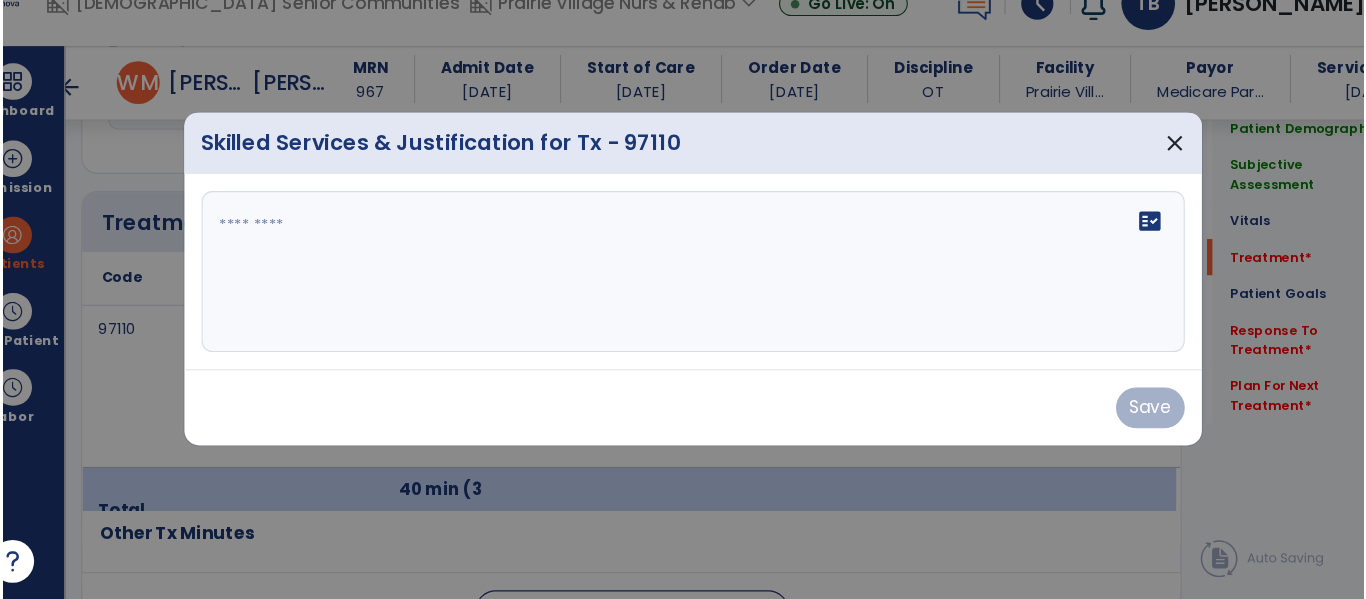 scroll, scrollTop: 1156, scrollLeft: 0, axis: vertical 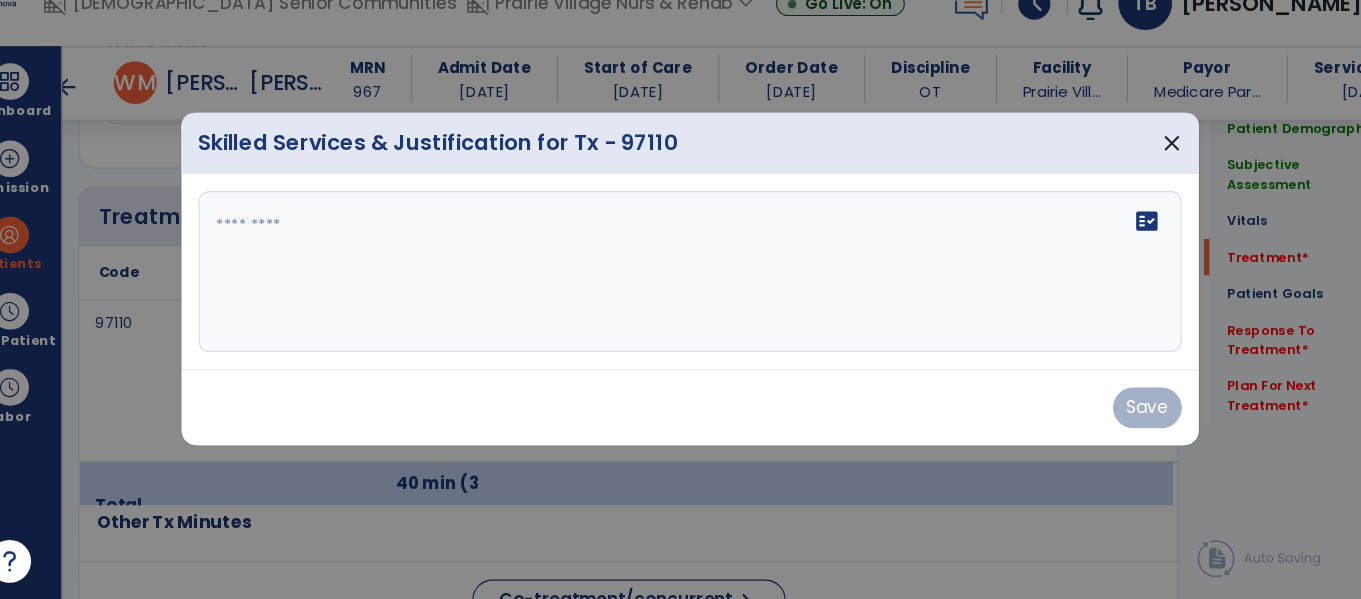 click on "fact_check" at bounding box center (681, 293) 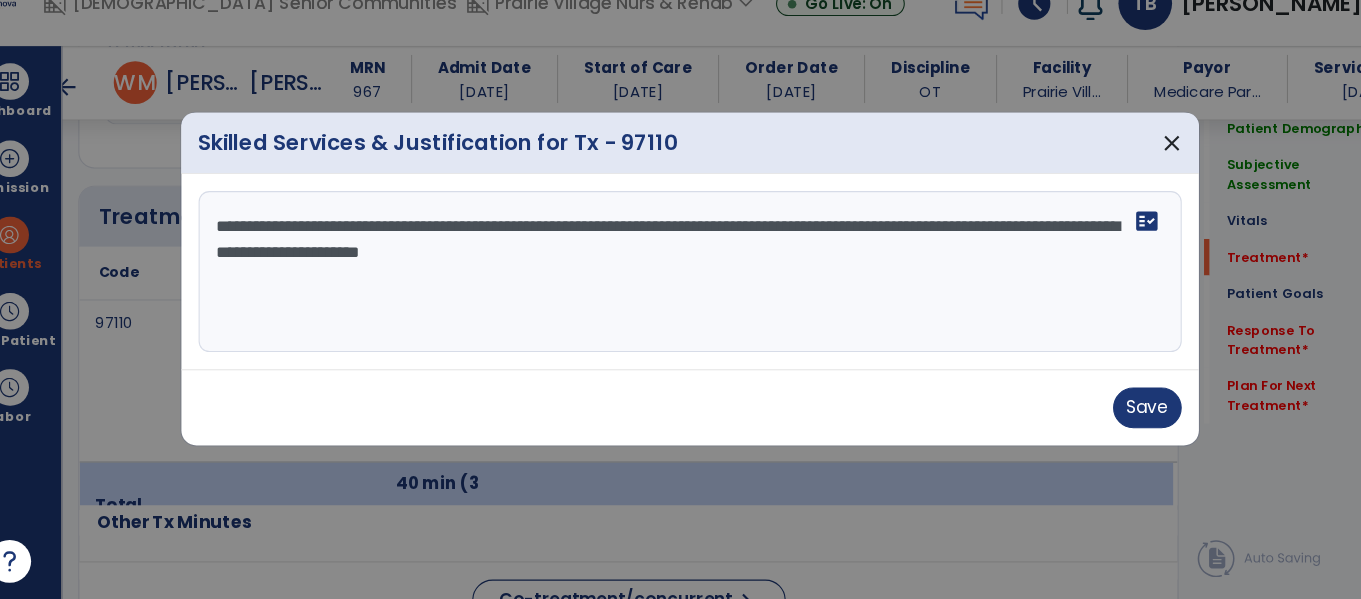 click on "**********" at bounding box center (681, 293) 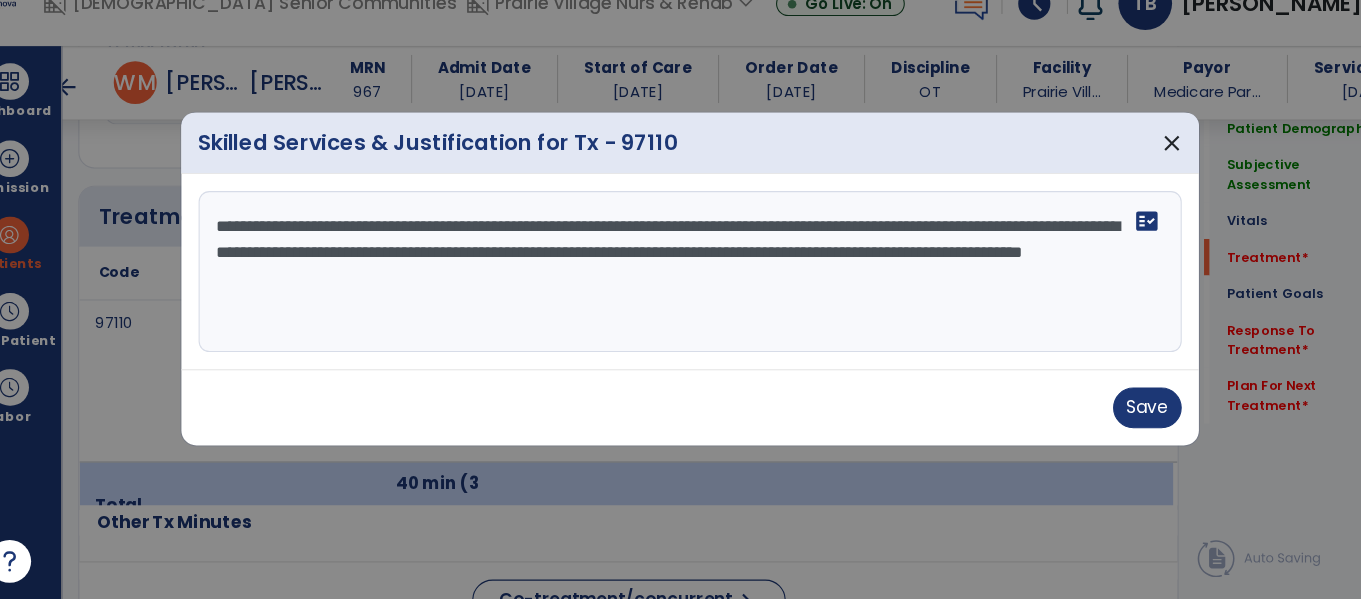 click on "**********" at bounding box center [681, 293] 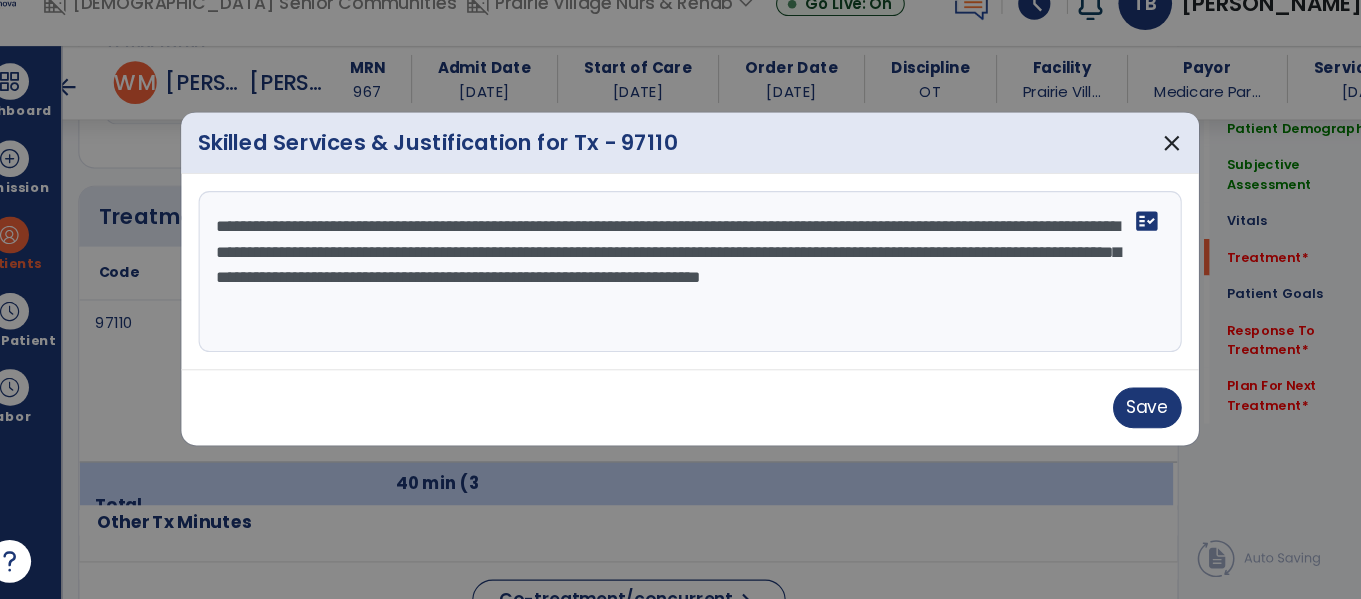 click on "**********" at bounding box center [681, 293] 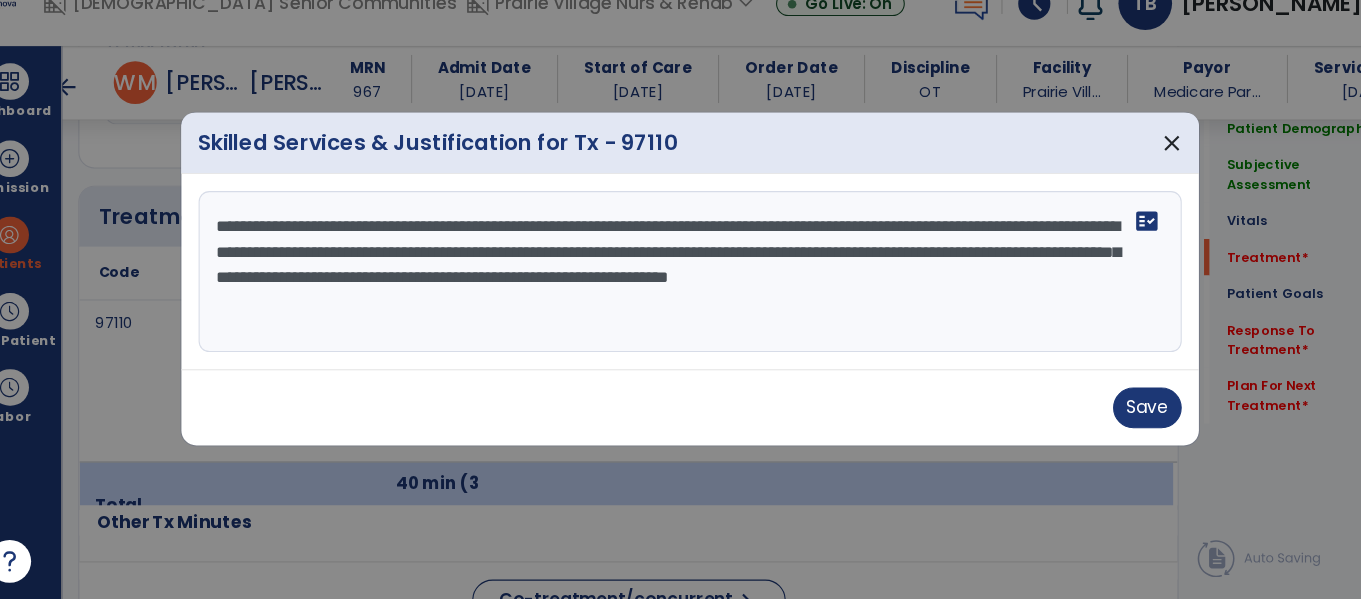 click on "**********" at bounding box center (681, 293) 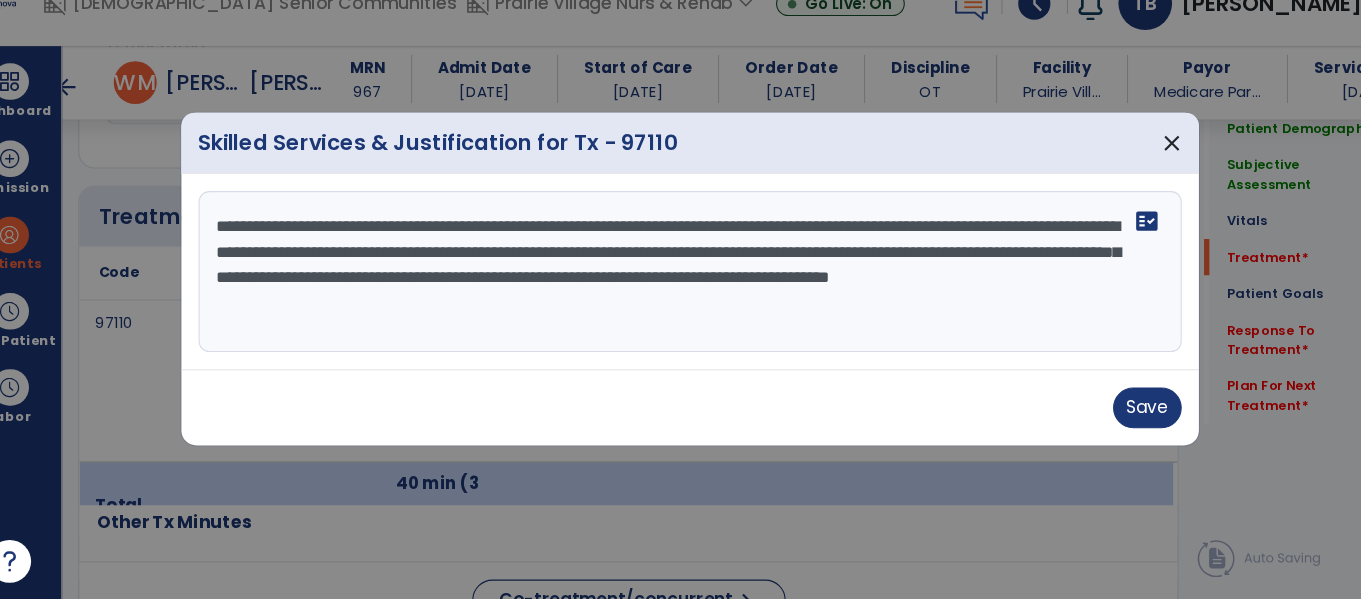 click on "**********" at bounding box center [681, 293] 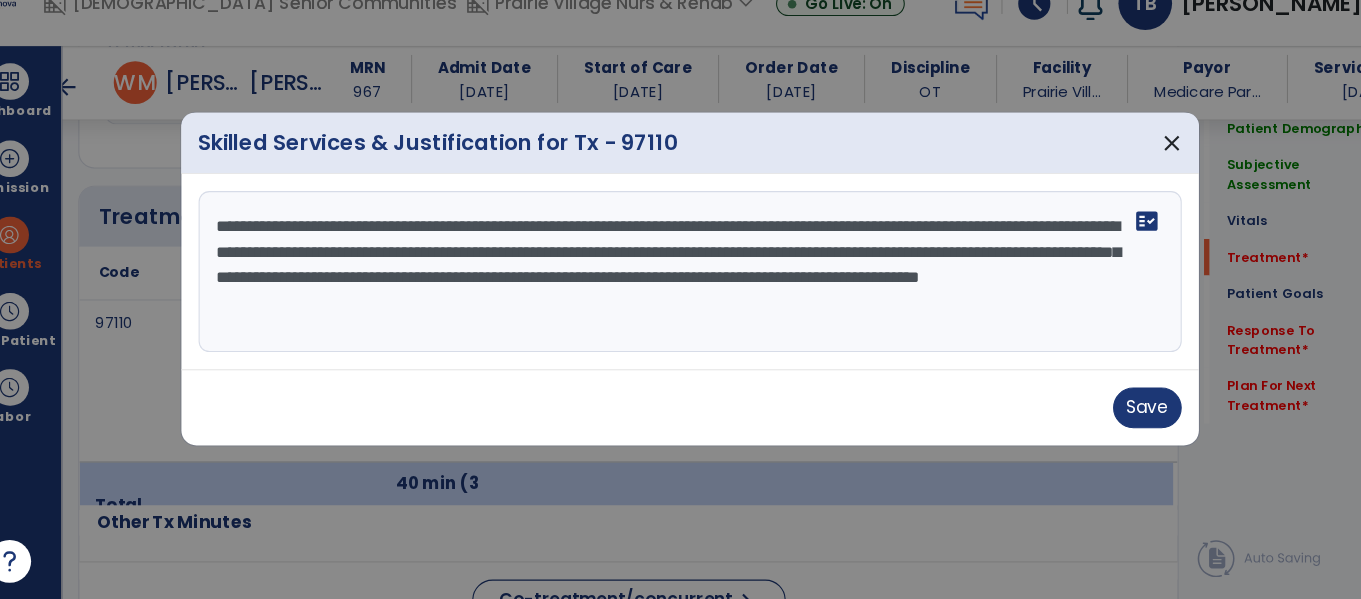 click on "**********" at bounding box center (681, 293) 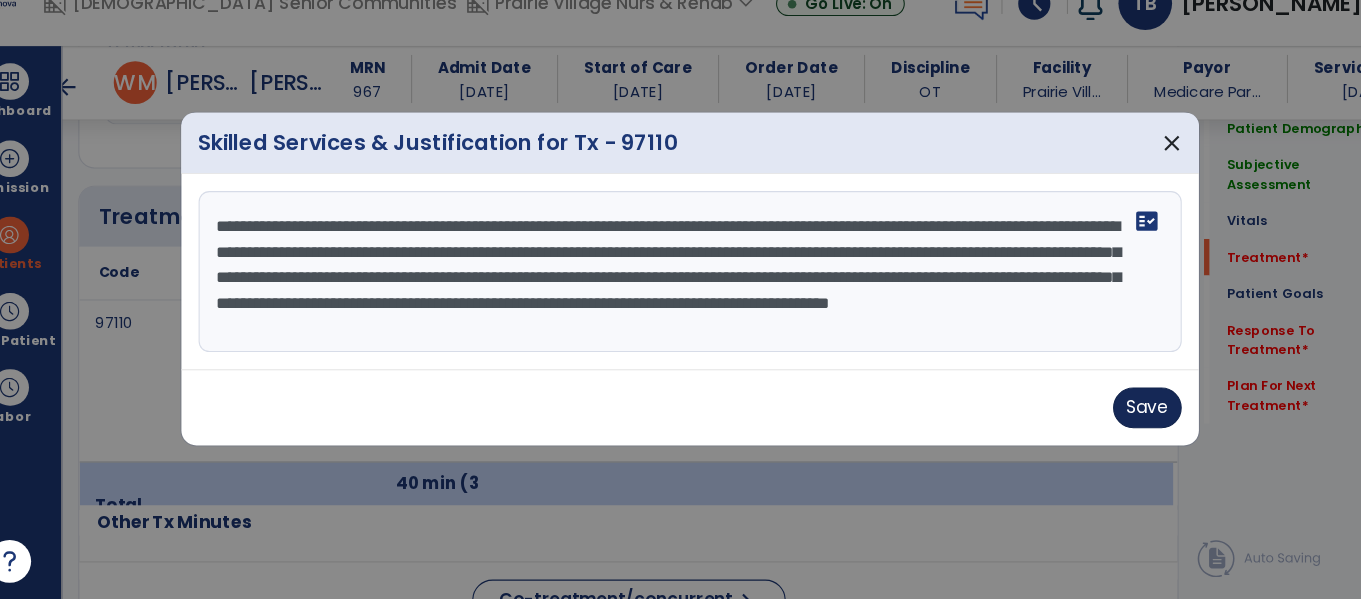 type on "**********" 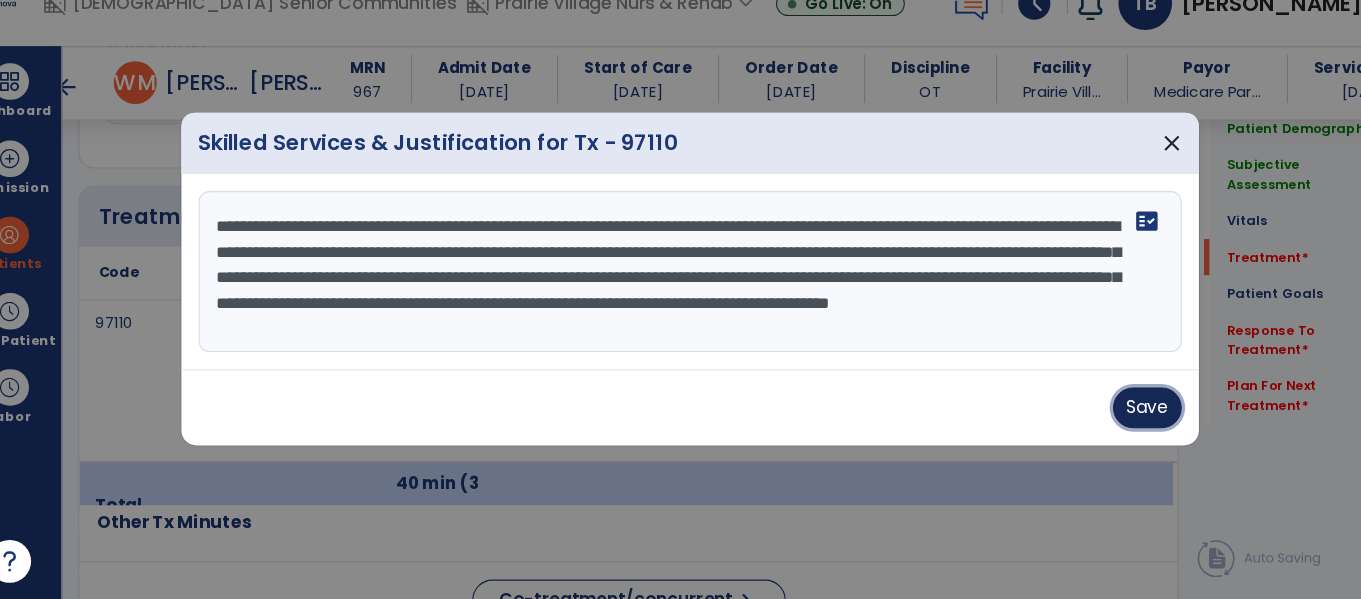 click on "Save" at bounding box center [1107, 420] 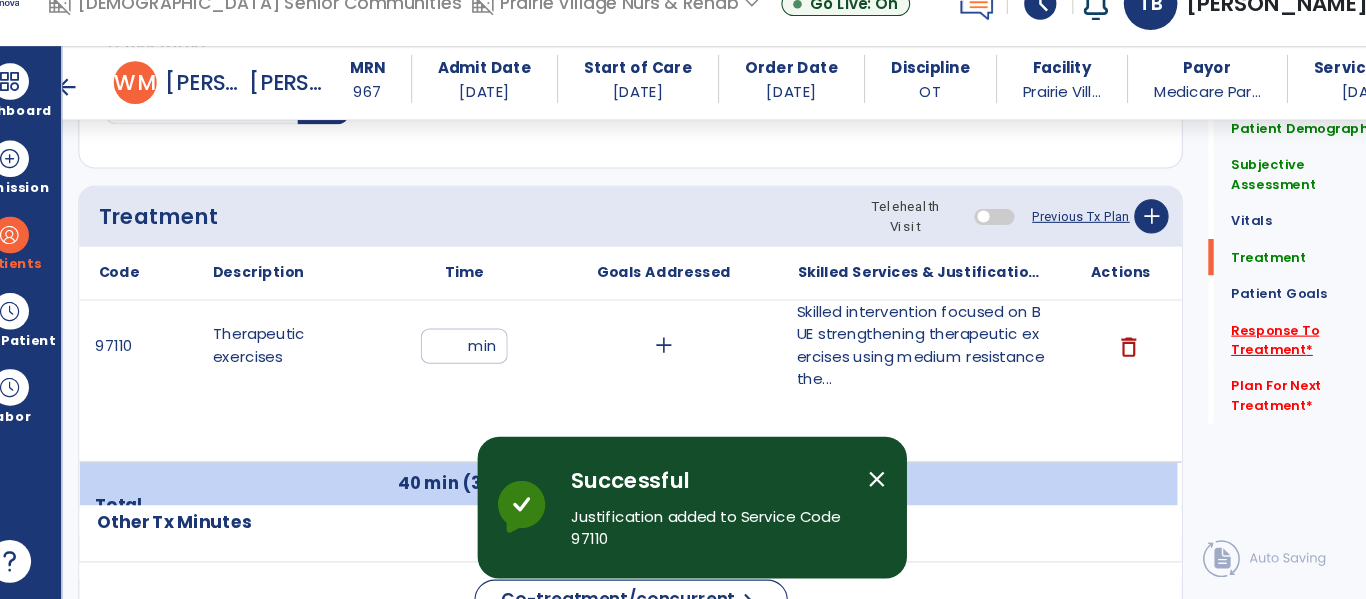 click on "Response To Treatment   *" 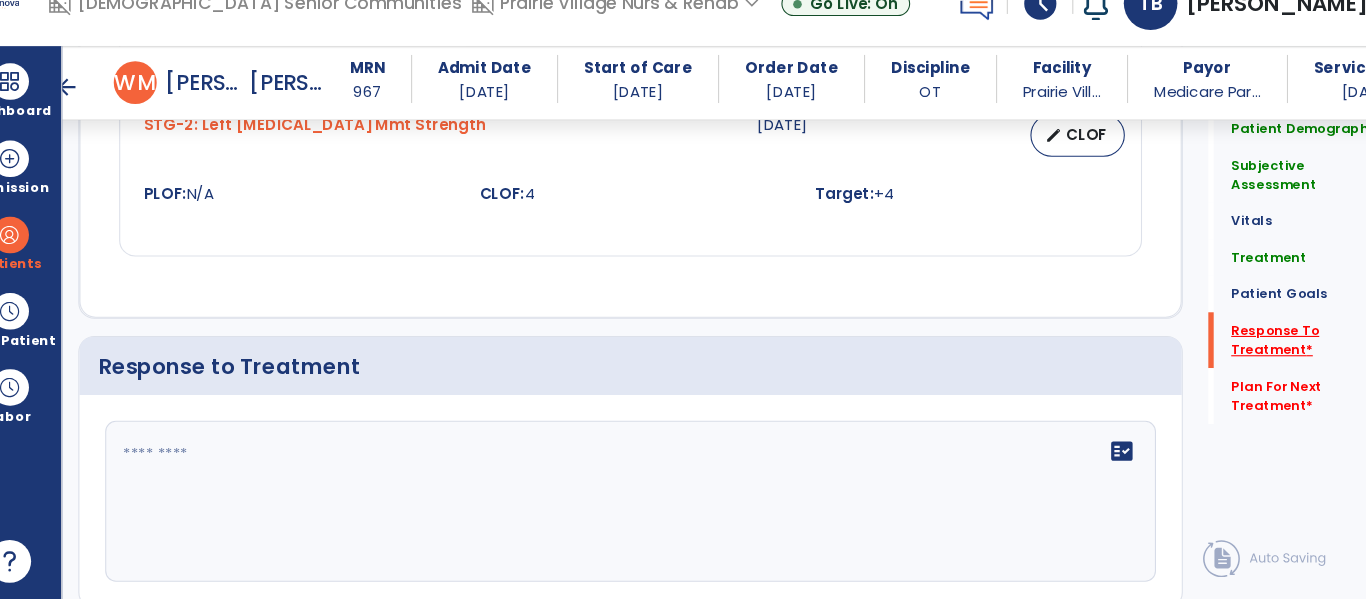 scroll, scrollTop: 3978, scrollLeft: 0, axis: vertical 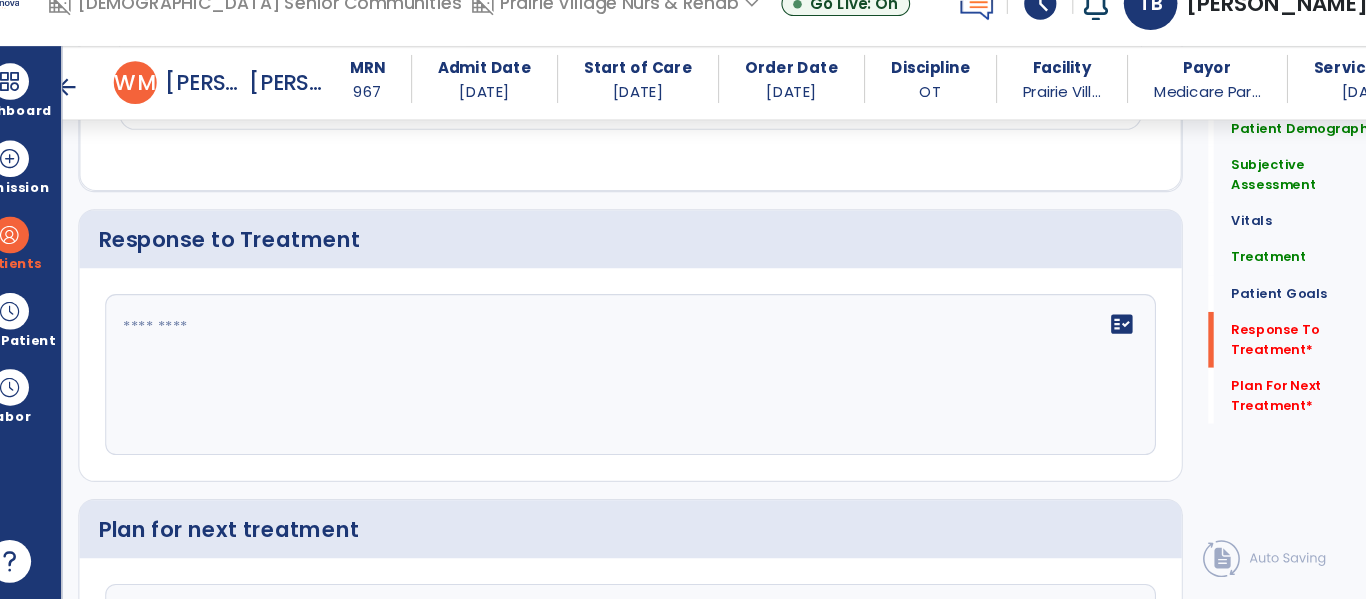 click 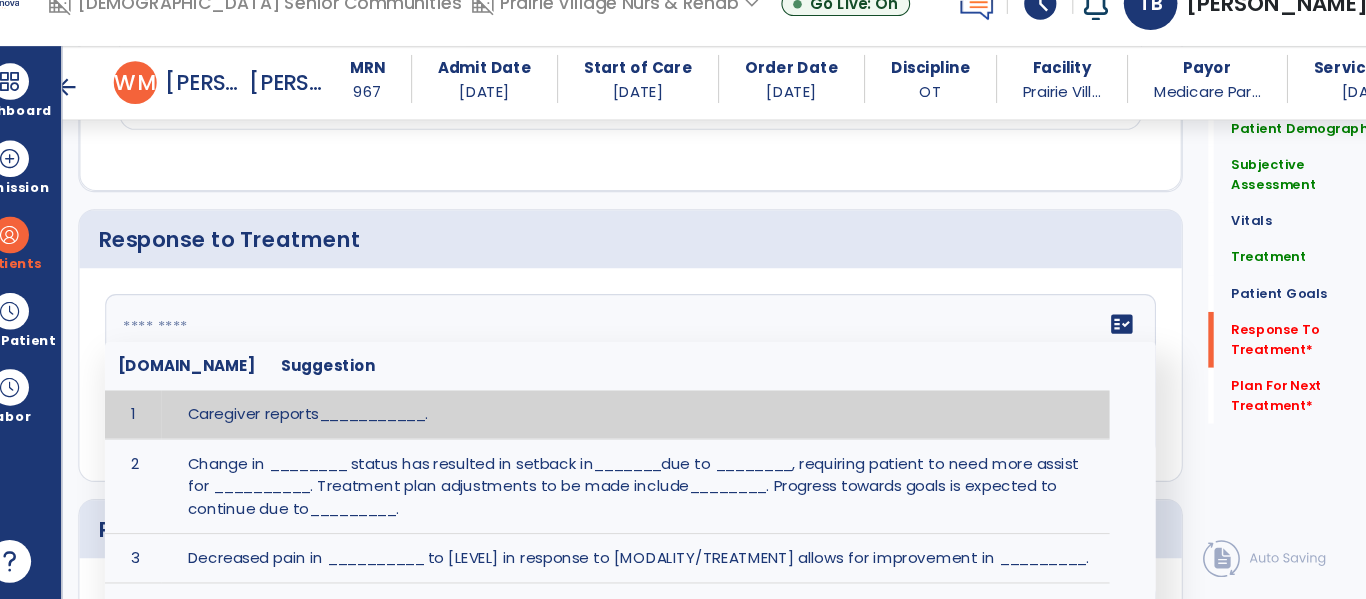 click 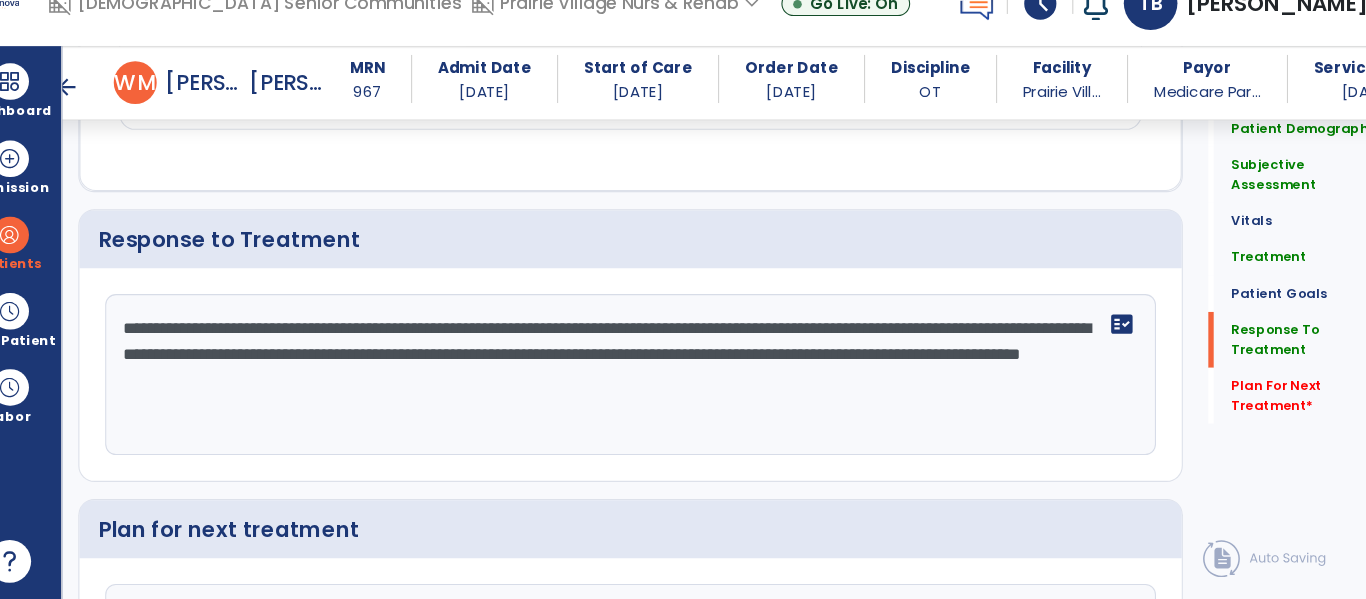 type on "**********" 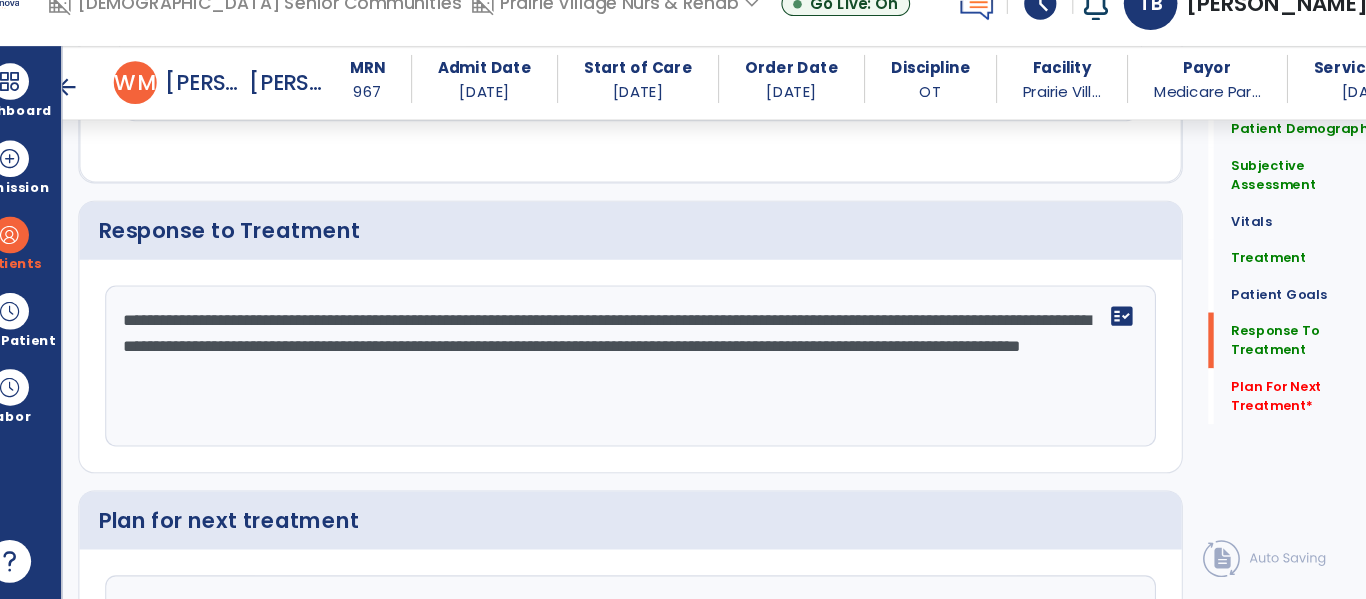 type on "*" 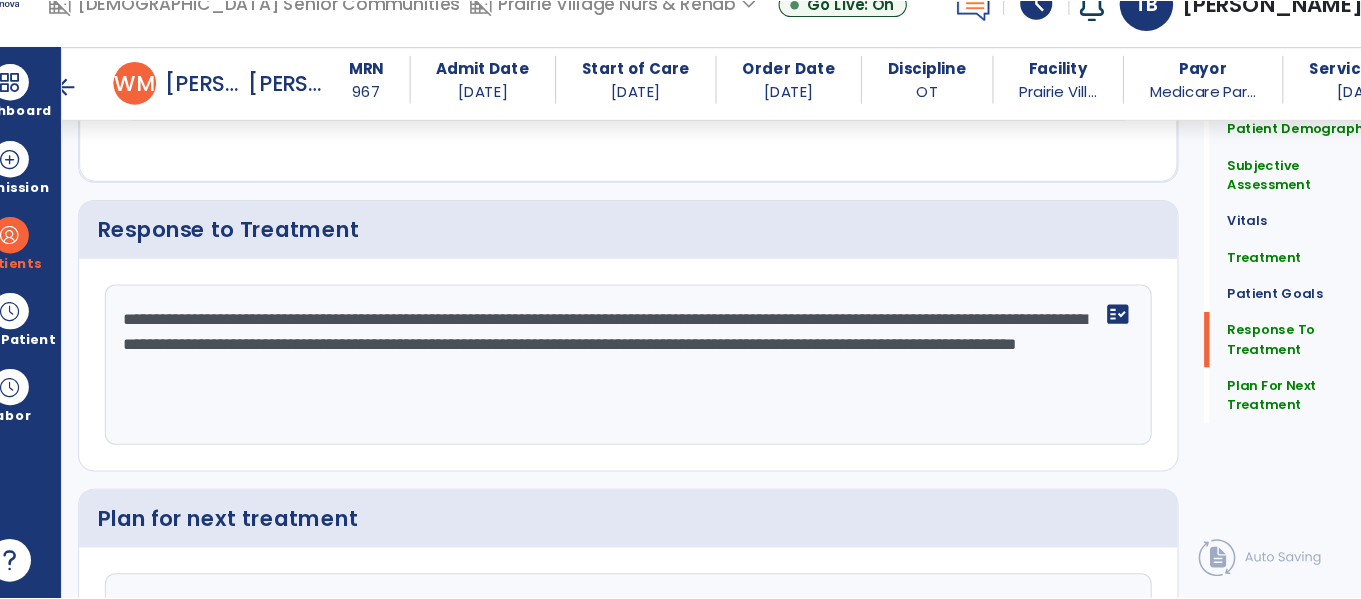 scroll, scrollTop: 4183, scrollLeft: 0, axis: vertical 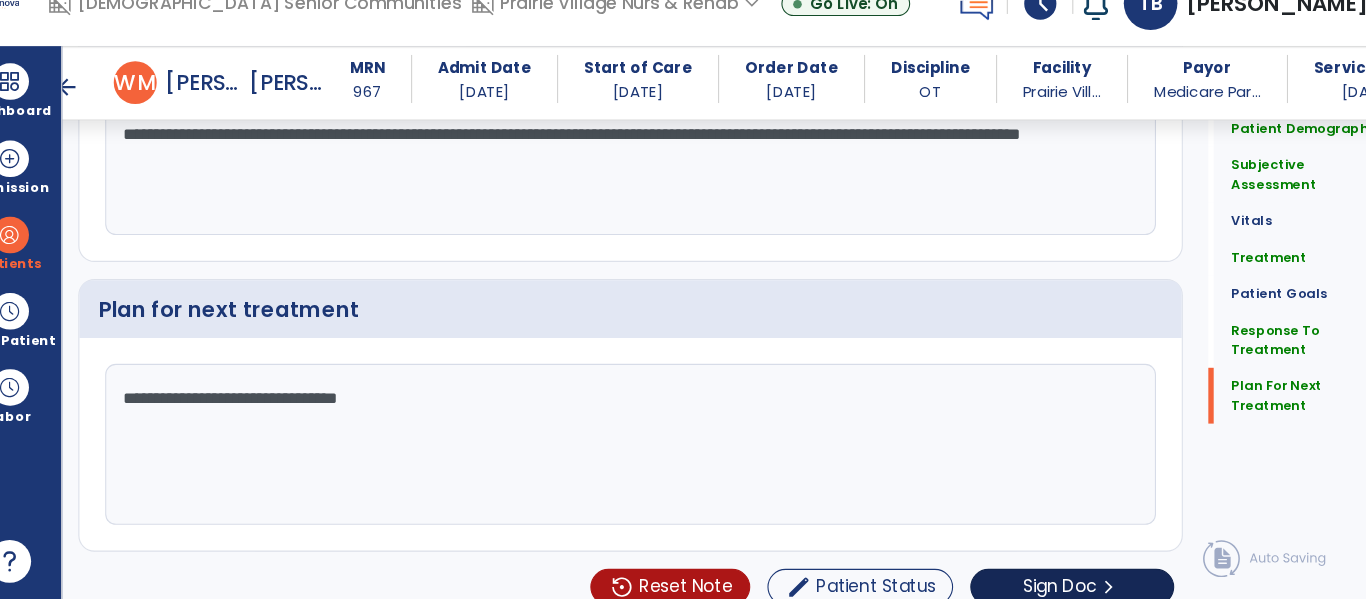 type on "**********" 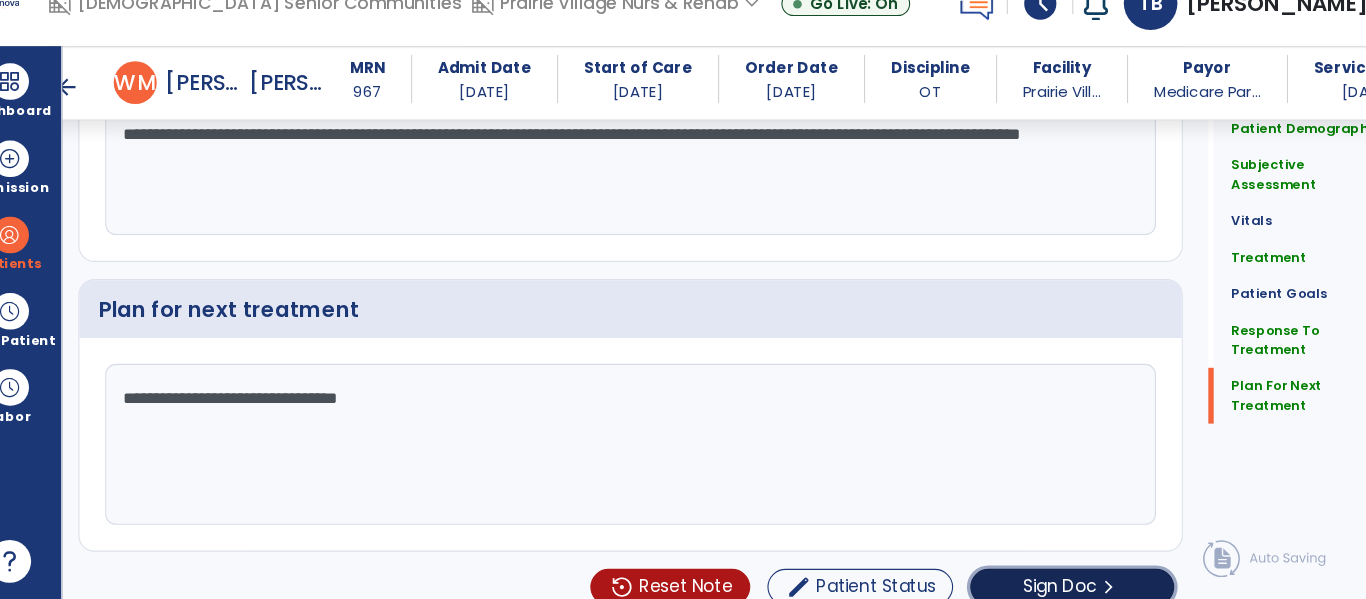 click on "Sign Doc" 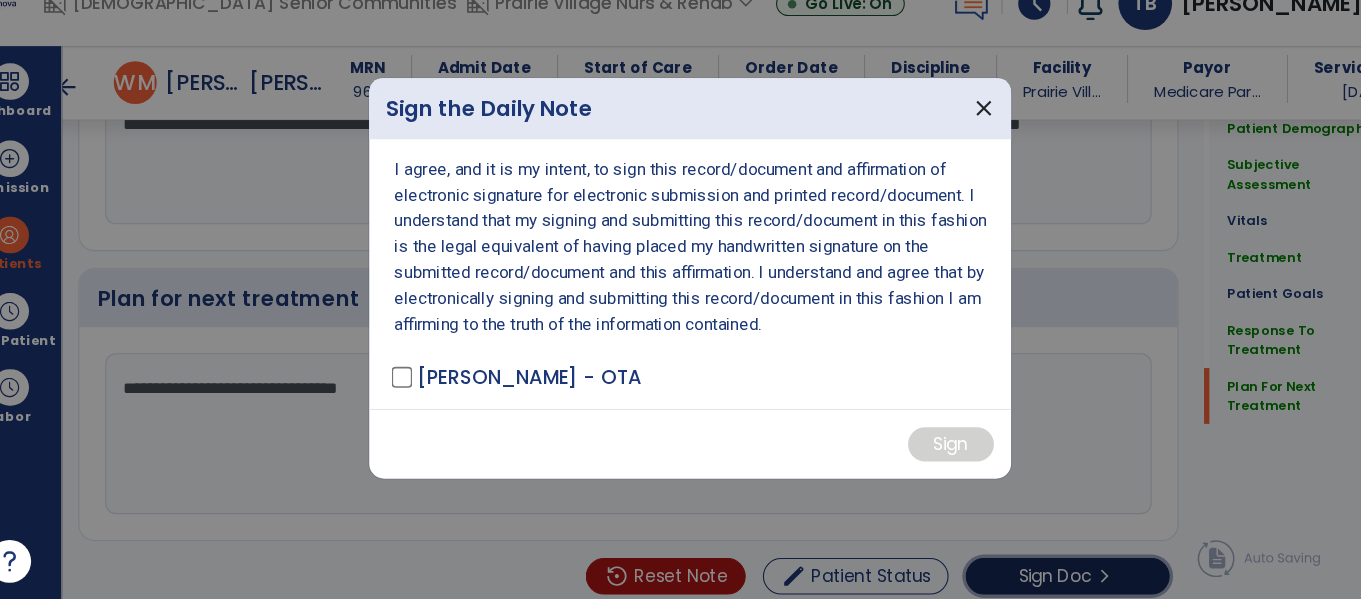 scroll, scrollTop: 4204, scrollLeft: 0, axis: vertical 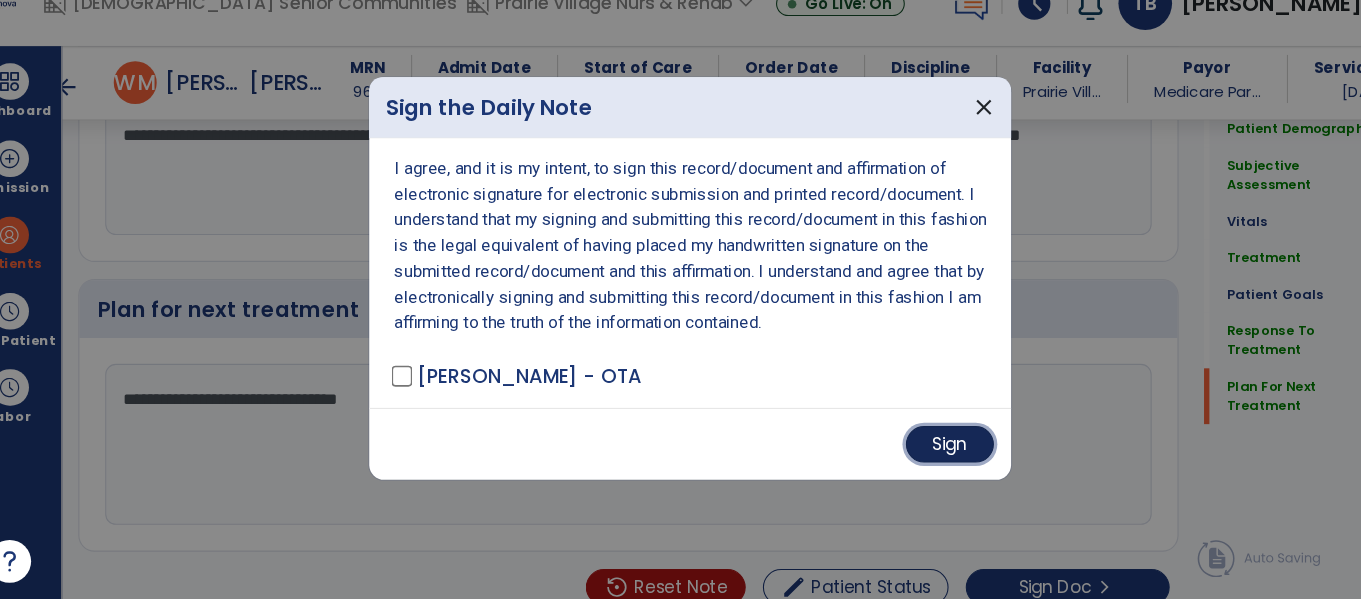 click on "Sign" at bounding box center [923, 454] 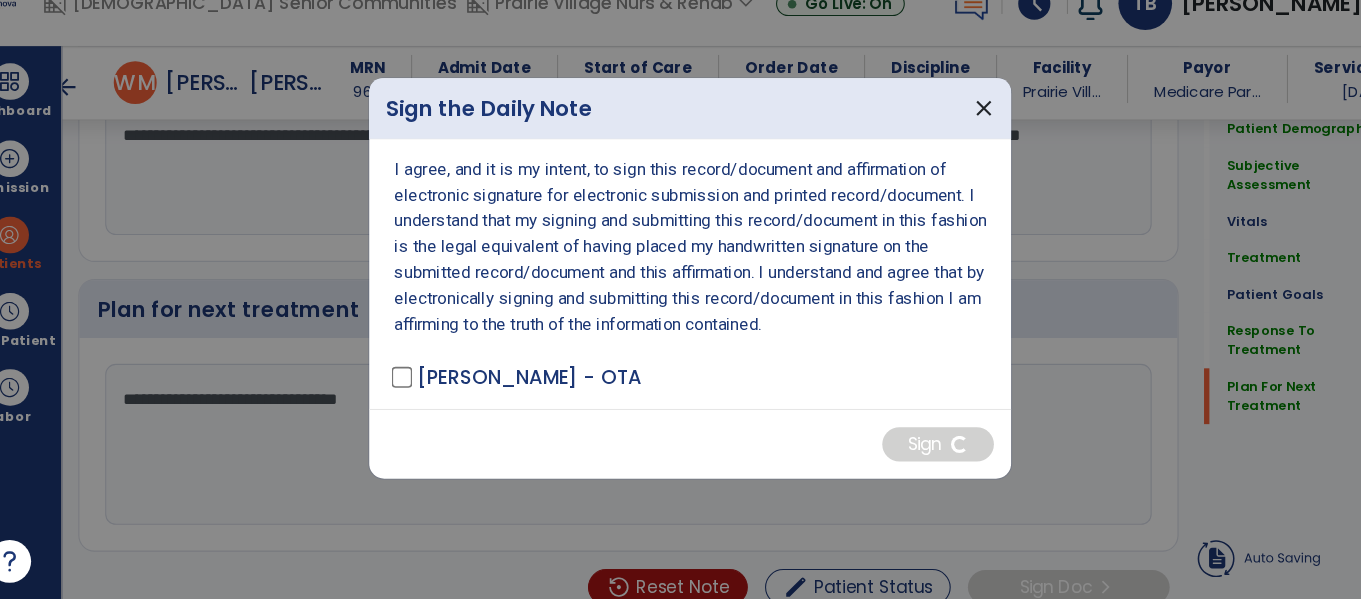 click on "I agree, and it is my intent, to sign this record/document and affirmation of electronic signature for electronic submission and printed record/document. I understand that my signing and submitting this record/document in this fashion is the legal equivalent of having placed my handwritten signature on the submitted record/document and this affirmation. I understand and agree that by electronically signing and submitting this record/document in this fashion I am affirming to the truth of the information contained.  Bowman, Traci  - OTA" at bounding box center (681, 295) 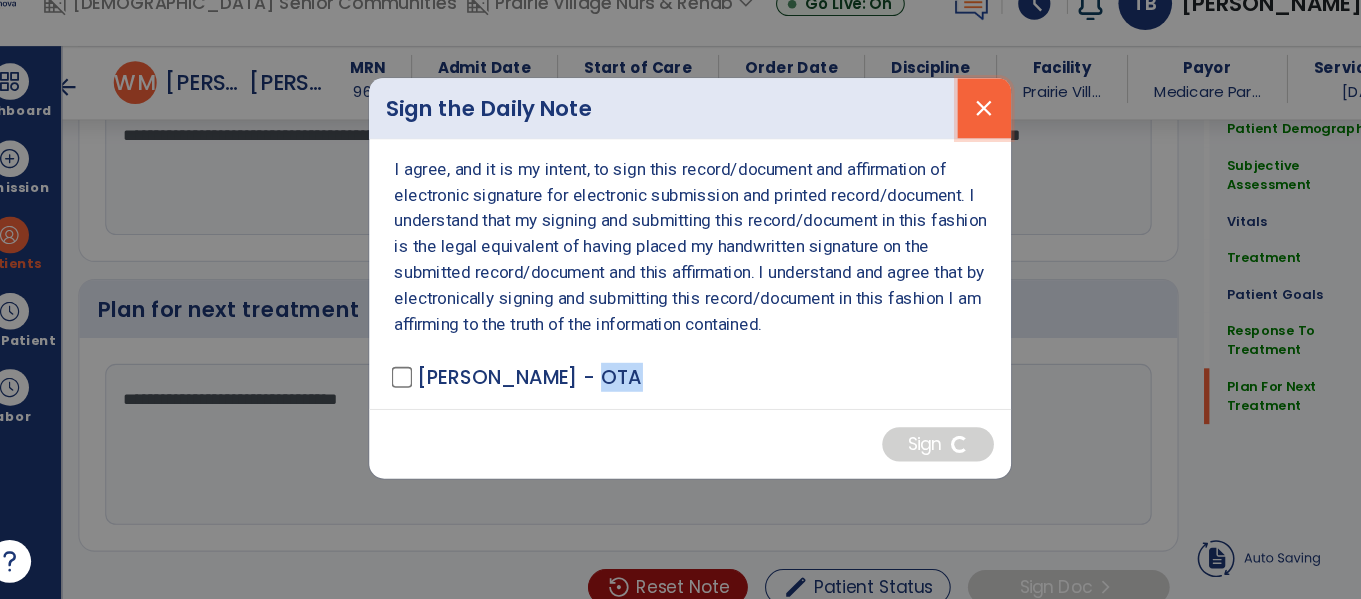 click on "close" at bounding box center [955, 141] 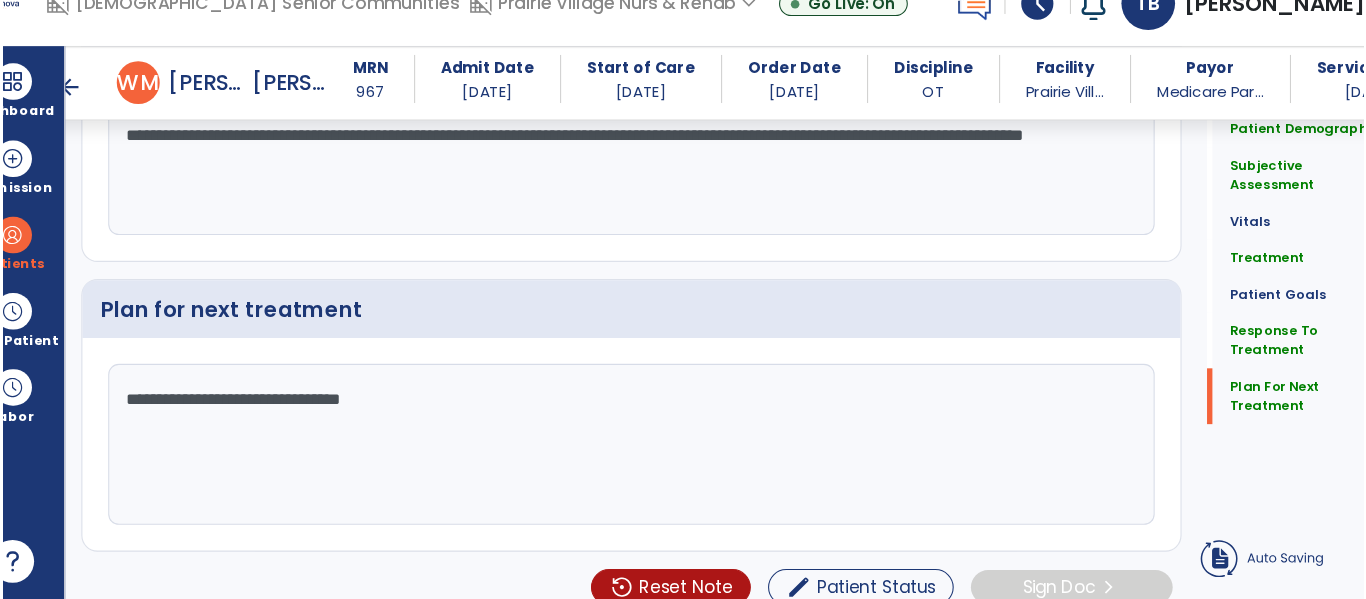scroll, scrollTop: 4183, scrollLeft: 0, axis: vertical 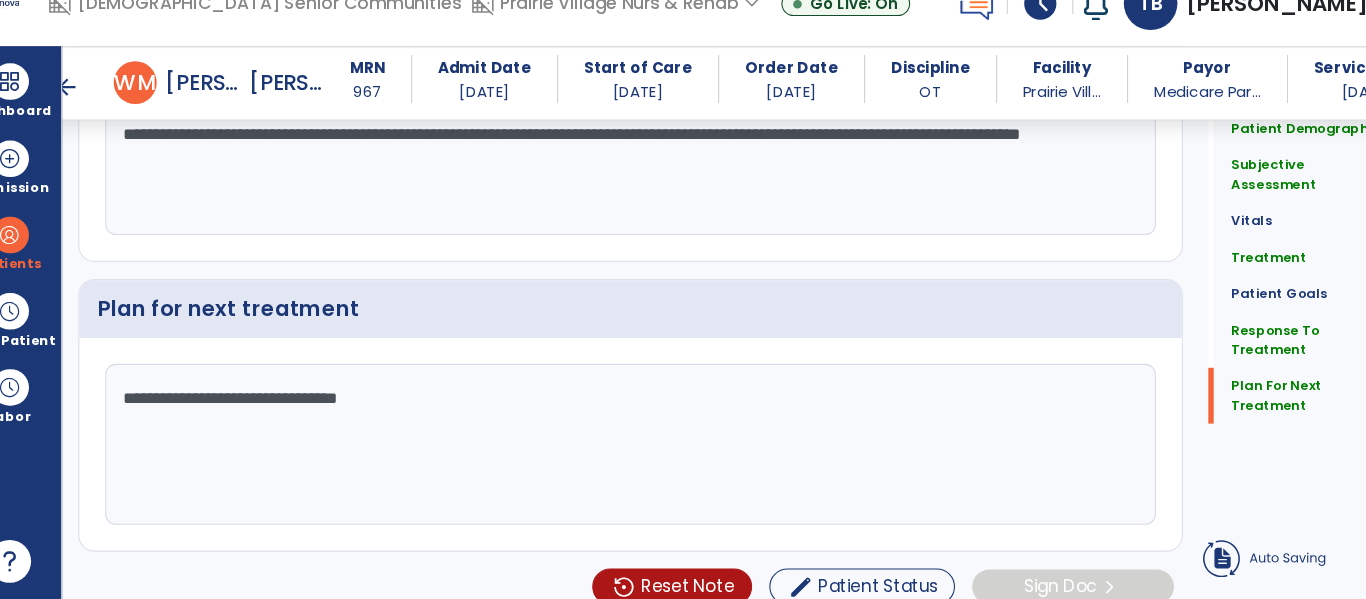 click on "Quick Links  Patient Demographics   Patient Demographics   Subjective Assessment   Subjective Assessment   Vitals   Vitals   Treatment   Treatment   Patient Goals   Patient Goals   Response To Treatment   Response To Treatment   Plan For Next Treatment   Plan For Next Treatment" 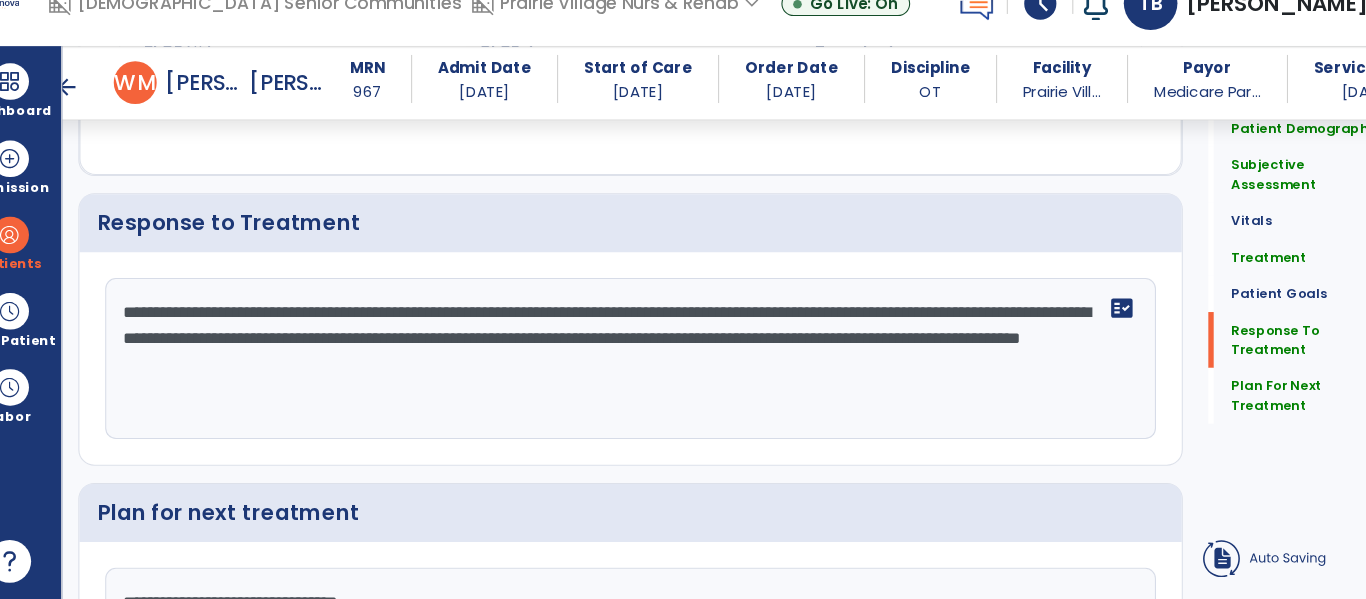 scroll, scrollTop: 3990, scrollLeft: 0, axis: vertical 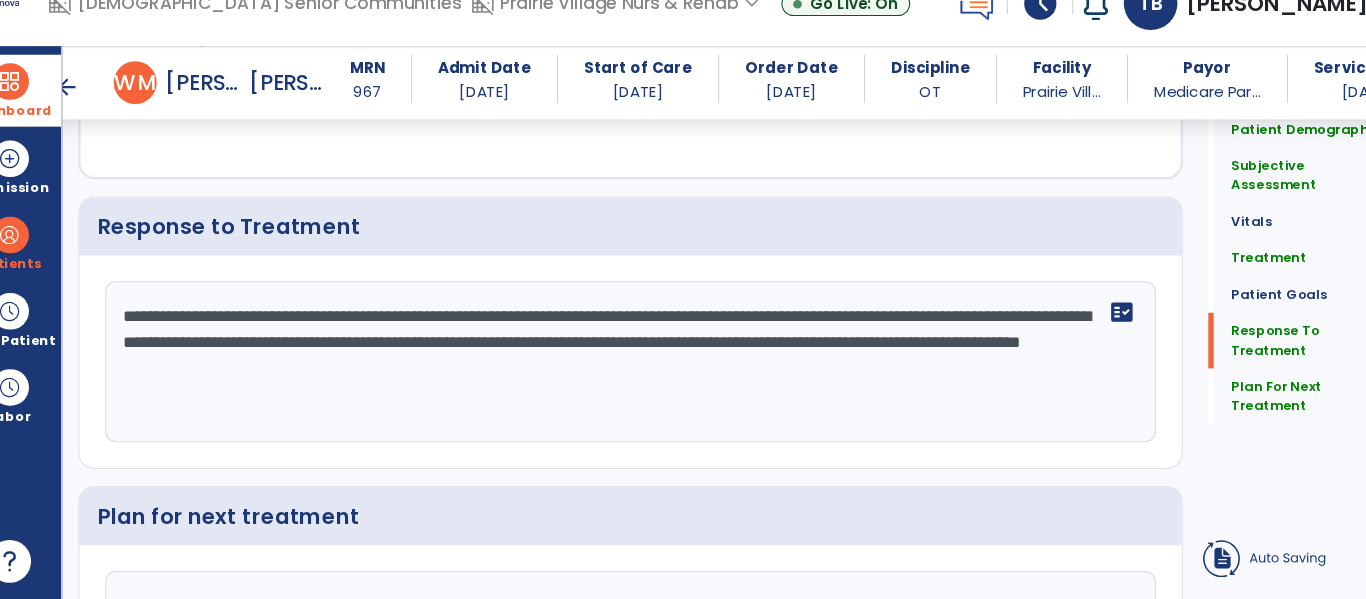 click at bounding box center [47, 116] 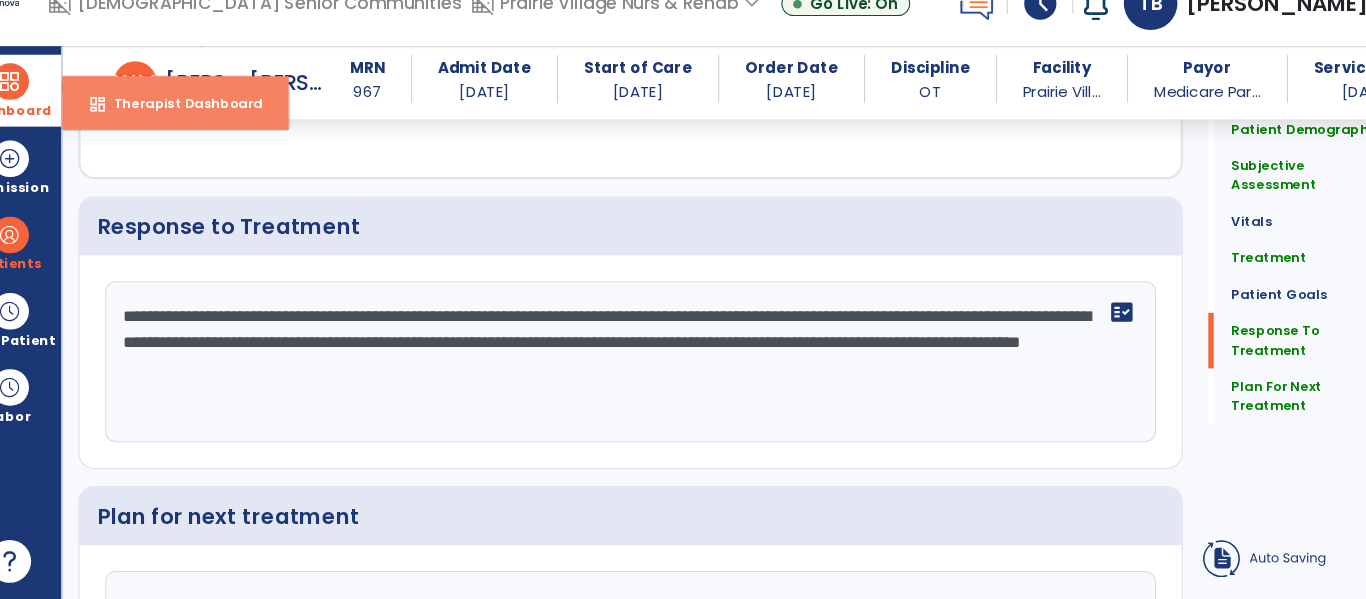 click on "dashboard  Therapist Dashboard" at bounding box center [201, 136] 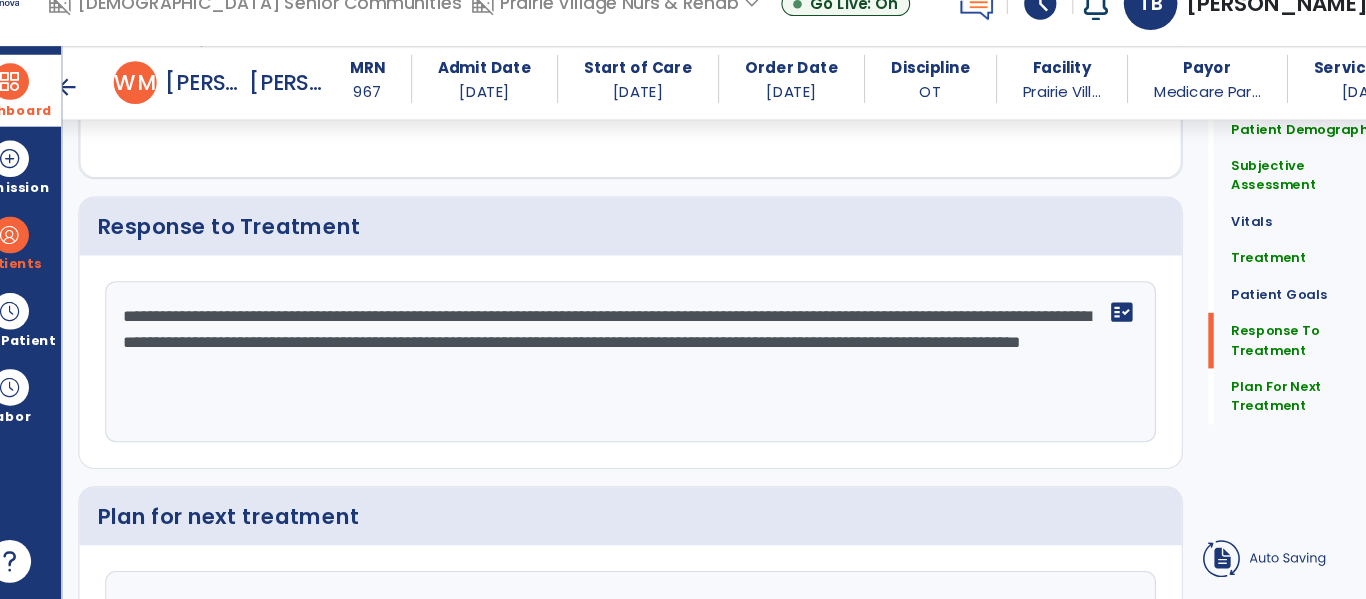 click at bounding box center (47, 116) 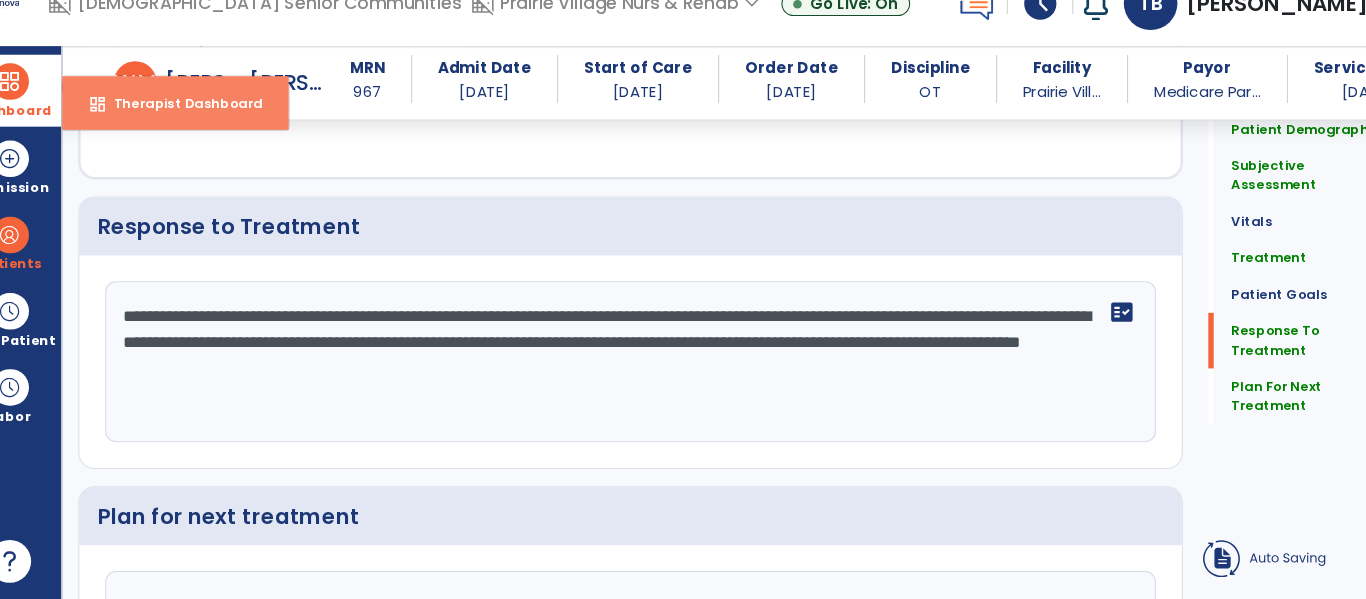 click on "Therapist Dashboard" at bounding box center (205, 136) 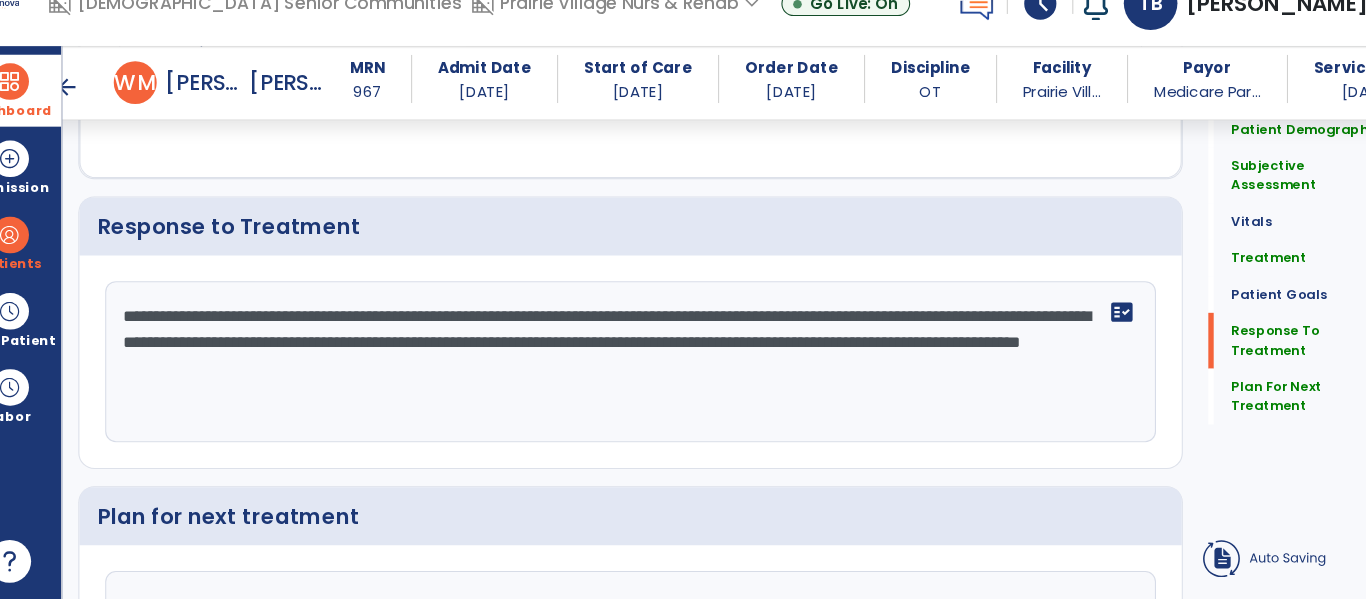 scroll, scrollTop: 4183, scrollLeft: 0, axis: vertical 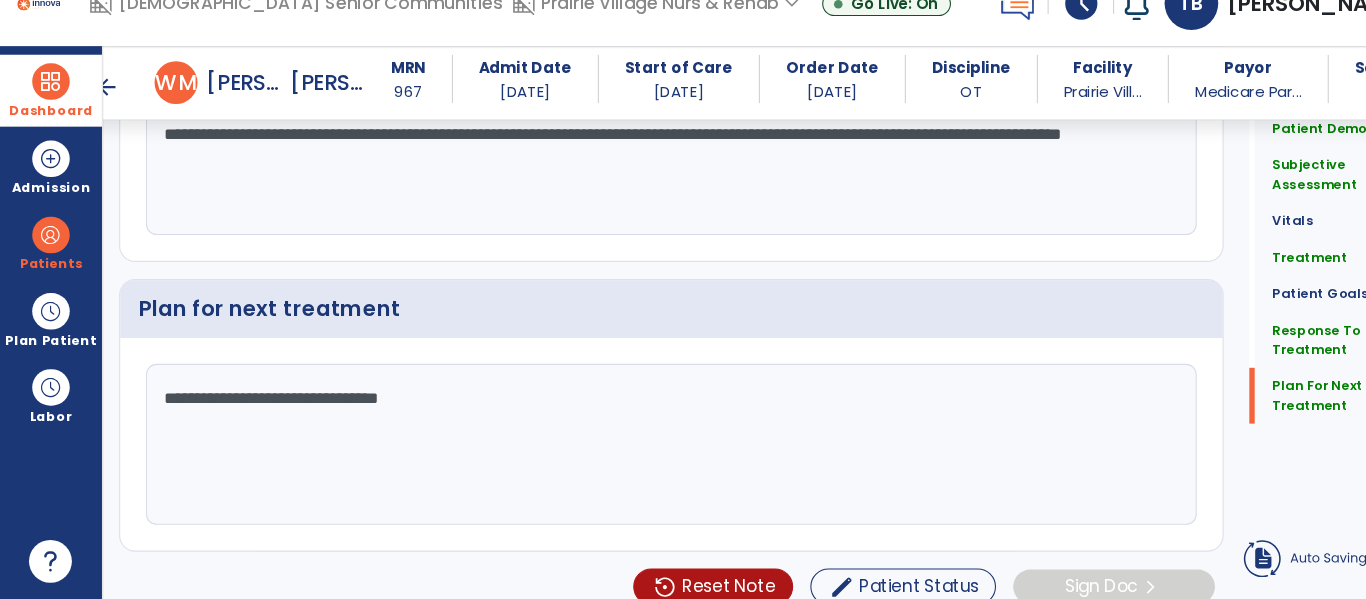 click on "arrow_back" at bounding box center [100, 121] 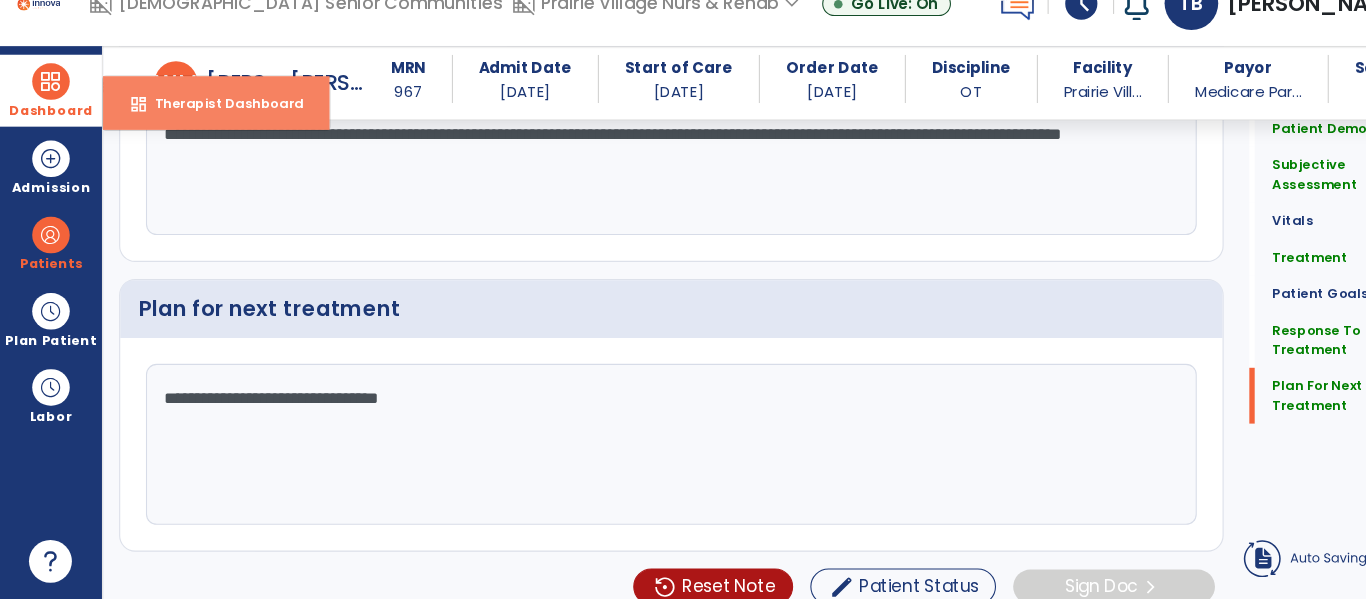 click on "dashboard  Therapist Dashboard" at bounding box center (201, 136) 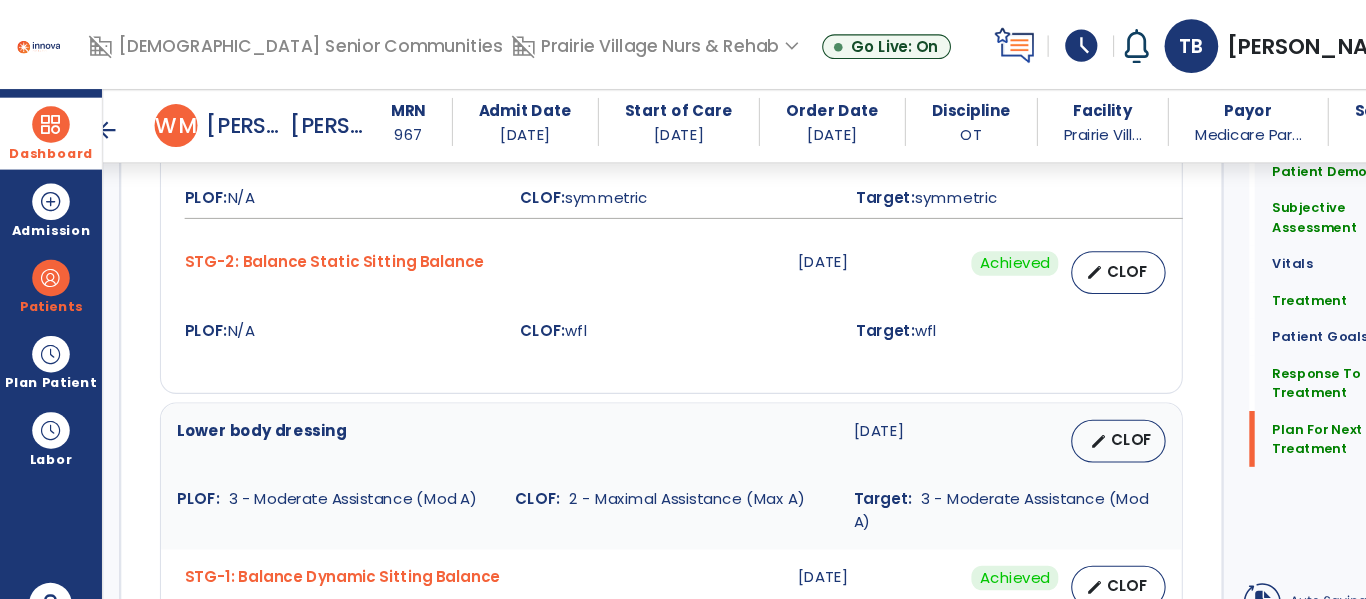 scroll, scrollTop: 4183, scrollLeft: 0, axis: vertical 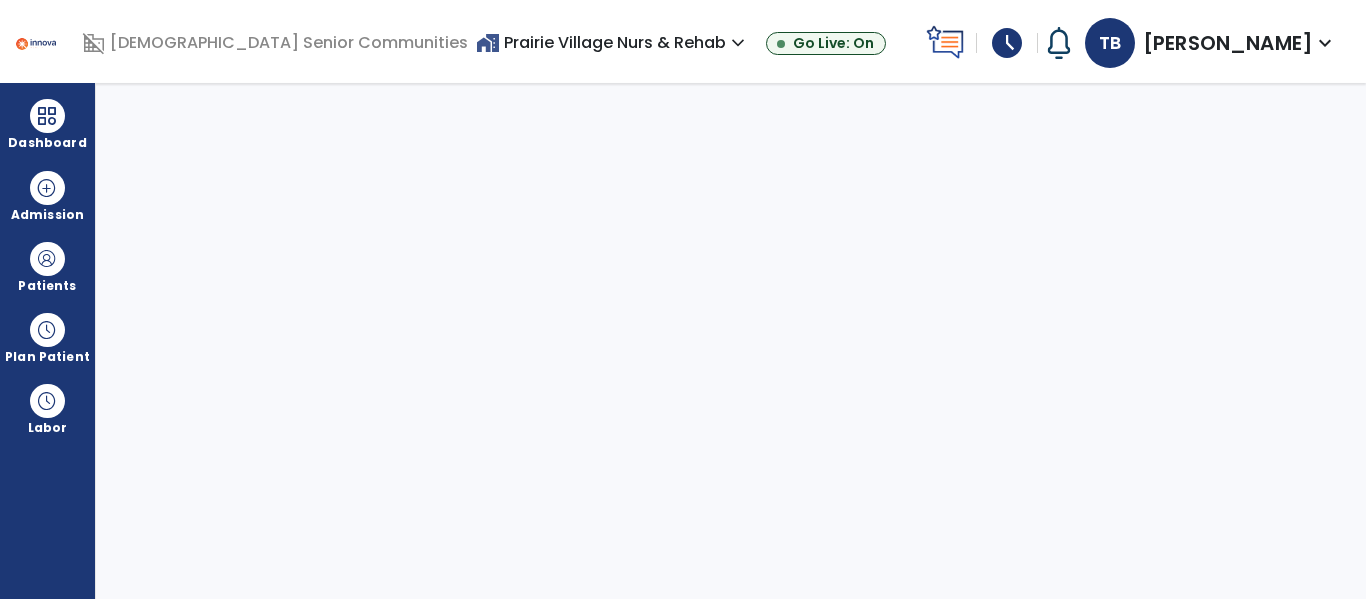 select on "****" 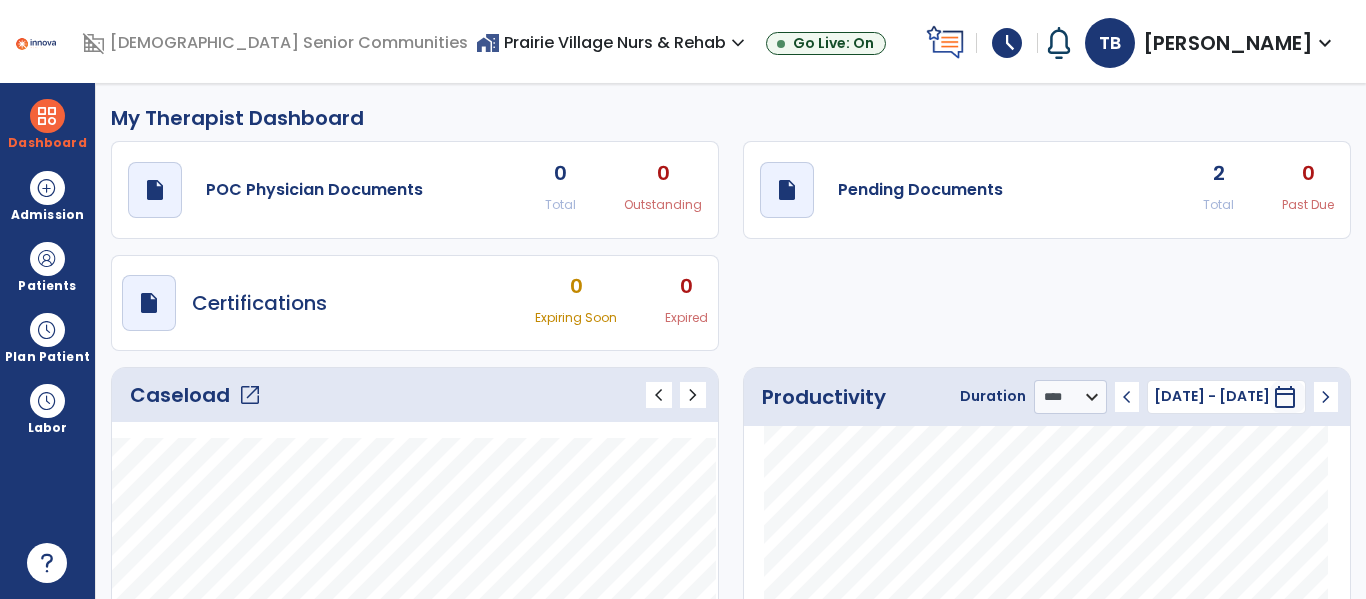 click on "Caseload   open_in_new" 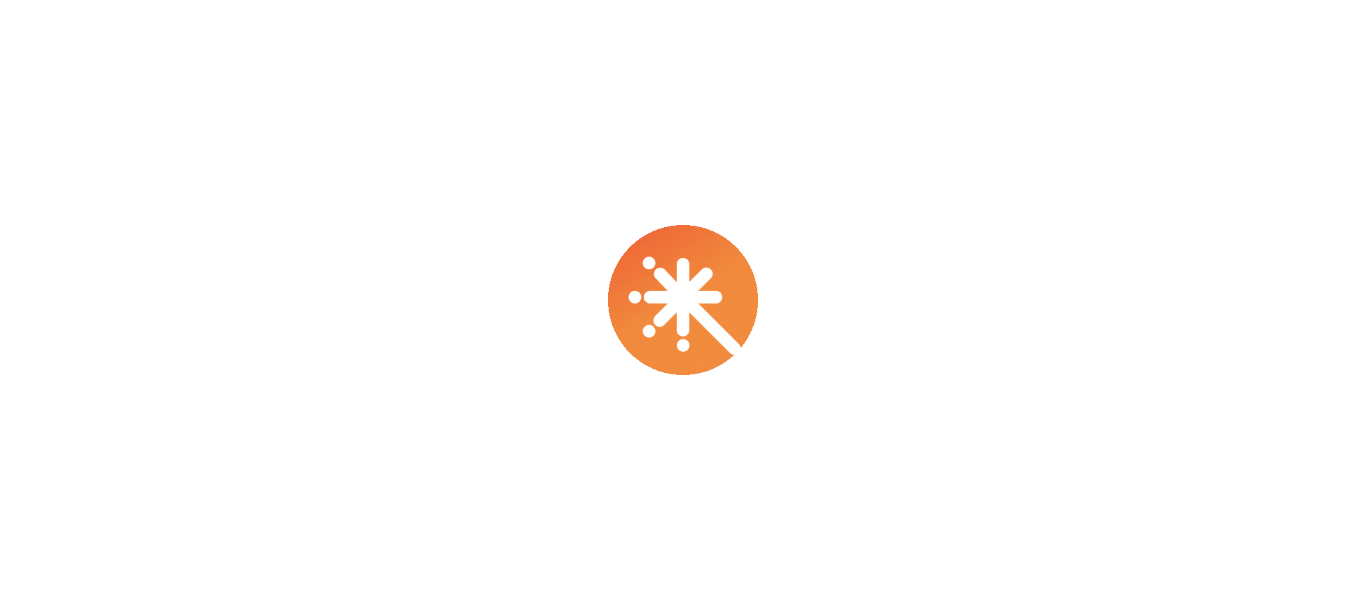 scroll, scrollTop: 0, scrollLeft: 0, axis: both 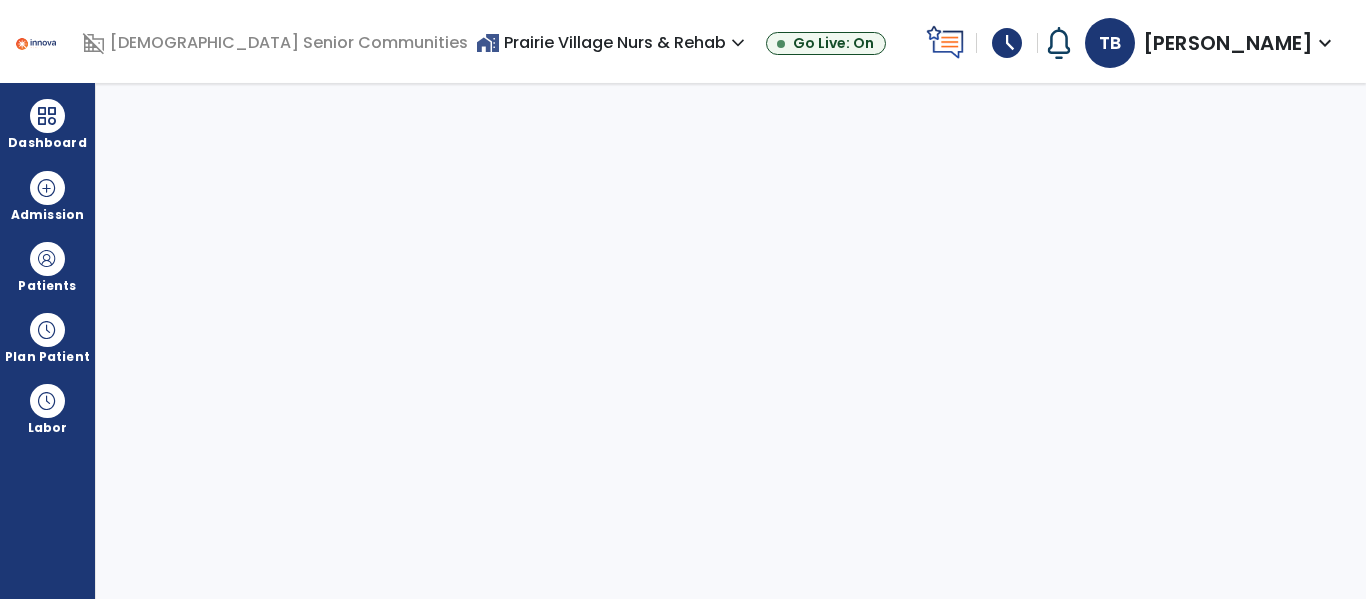 select on "****" 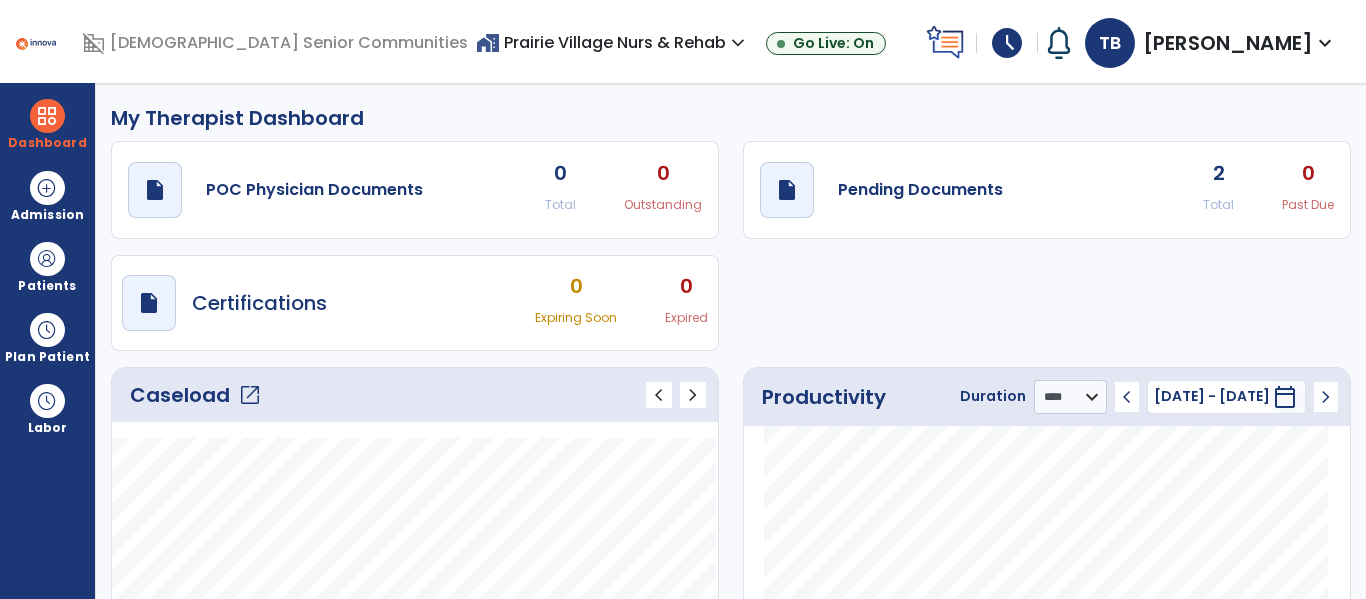 click on "Caseload   open_in_new" 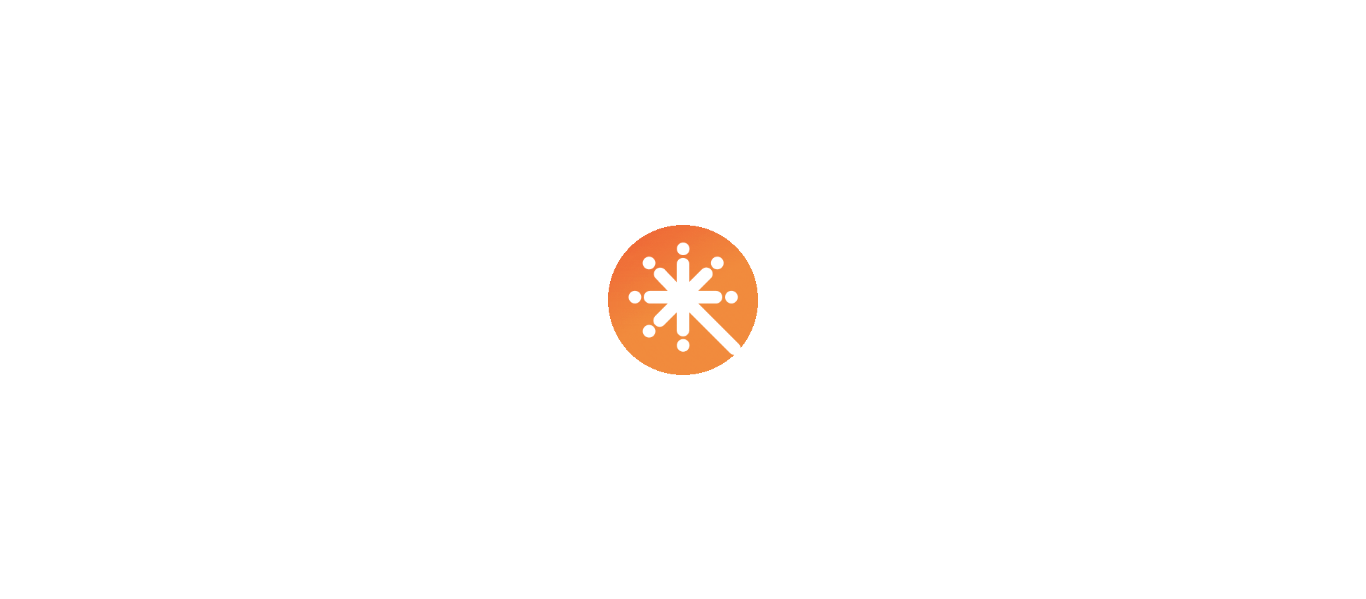 scroll, scrollTop: 0, scrollLeft: 0, axis: both 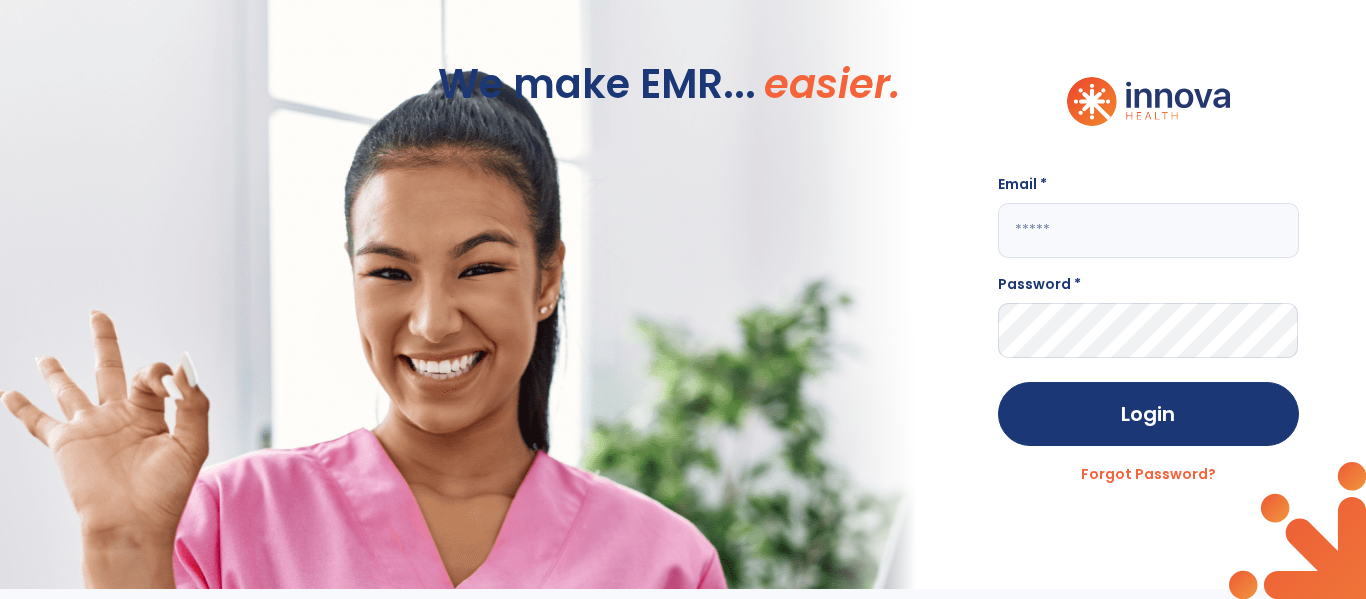 click 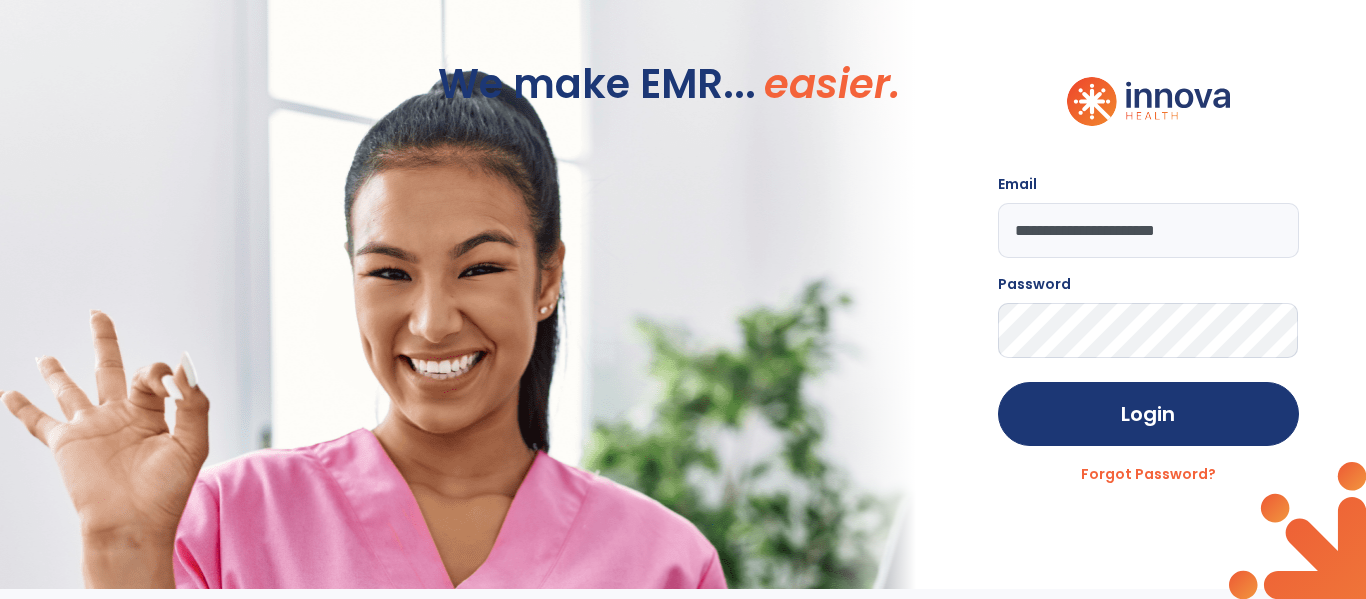 click on "Login" 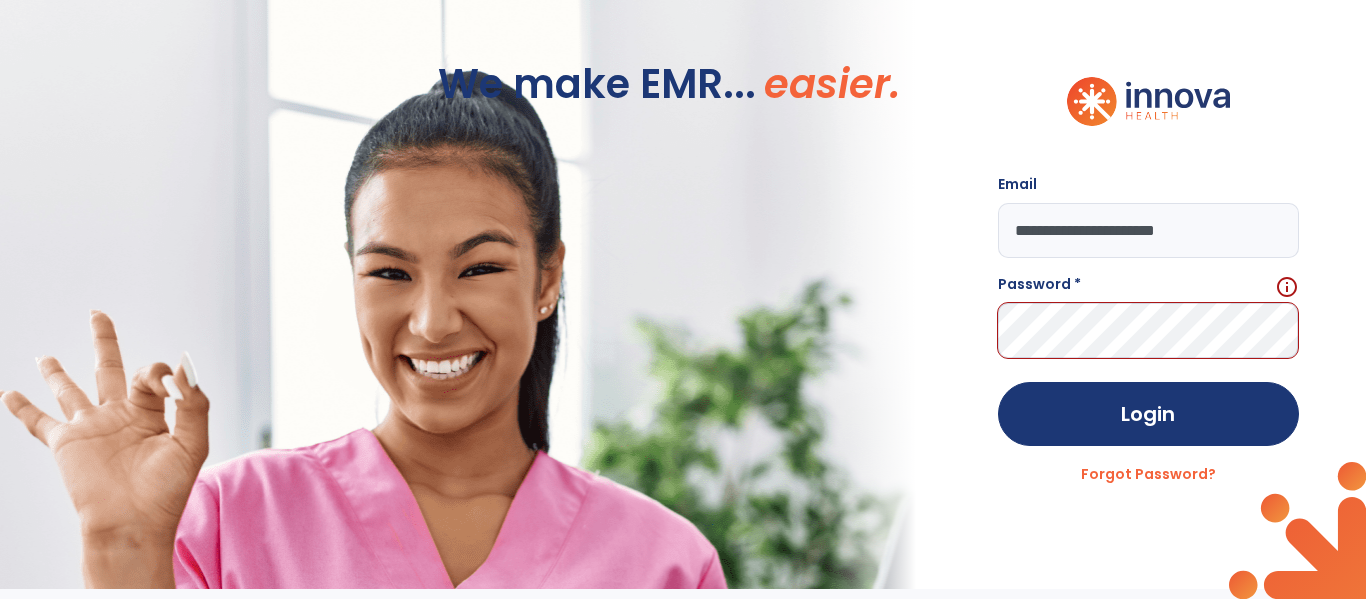 click on "**********" 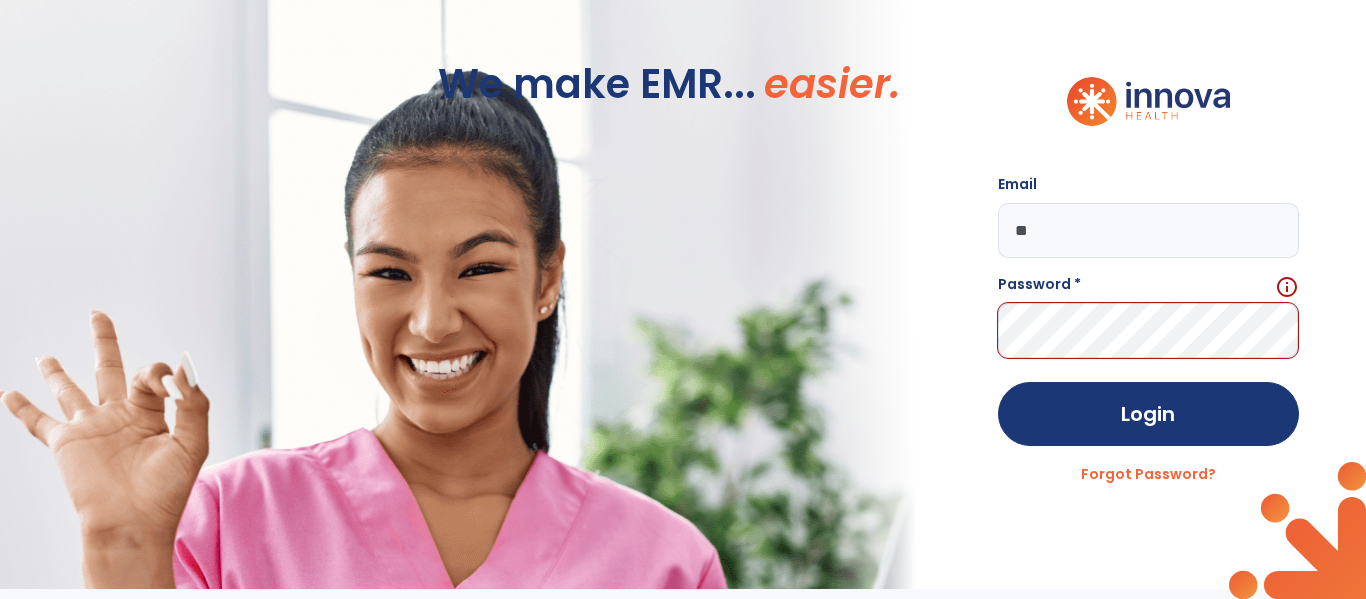 type on "*" 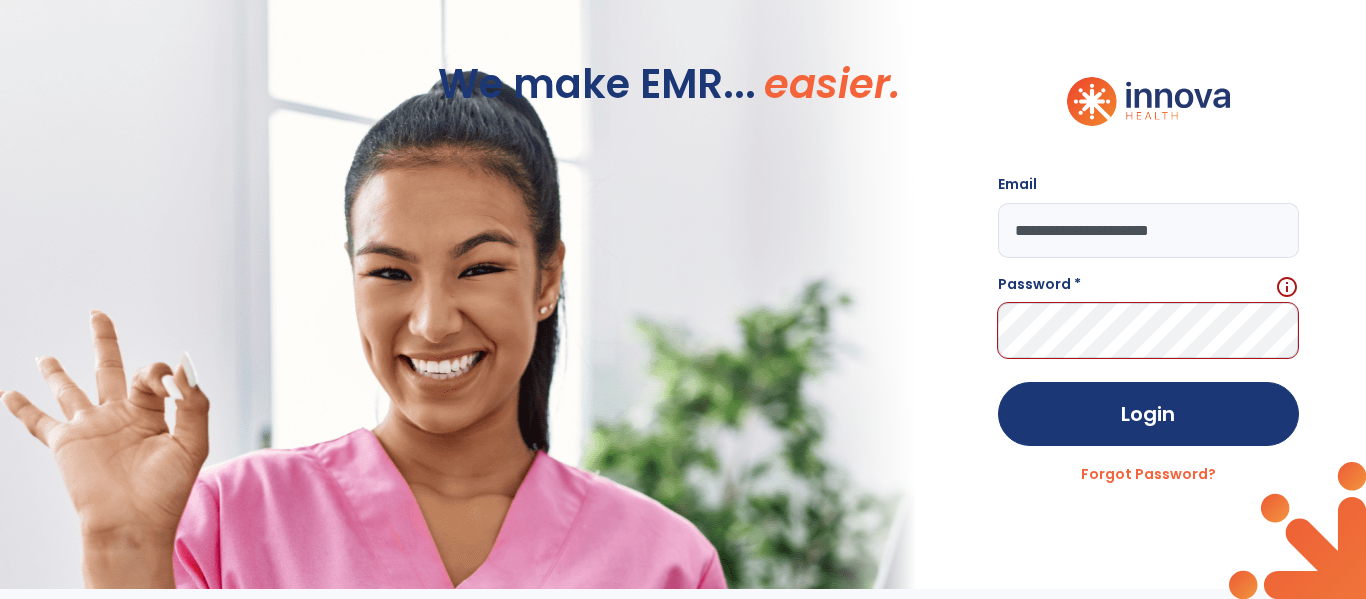 type on "**********" 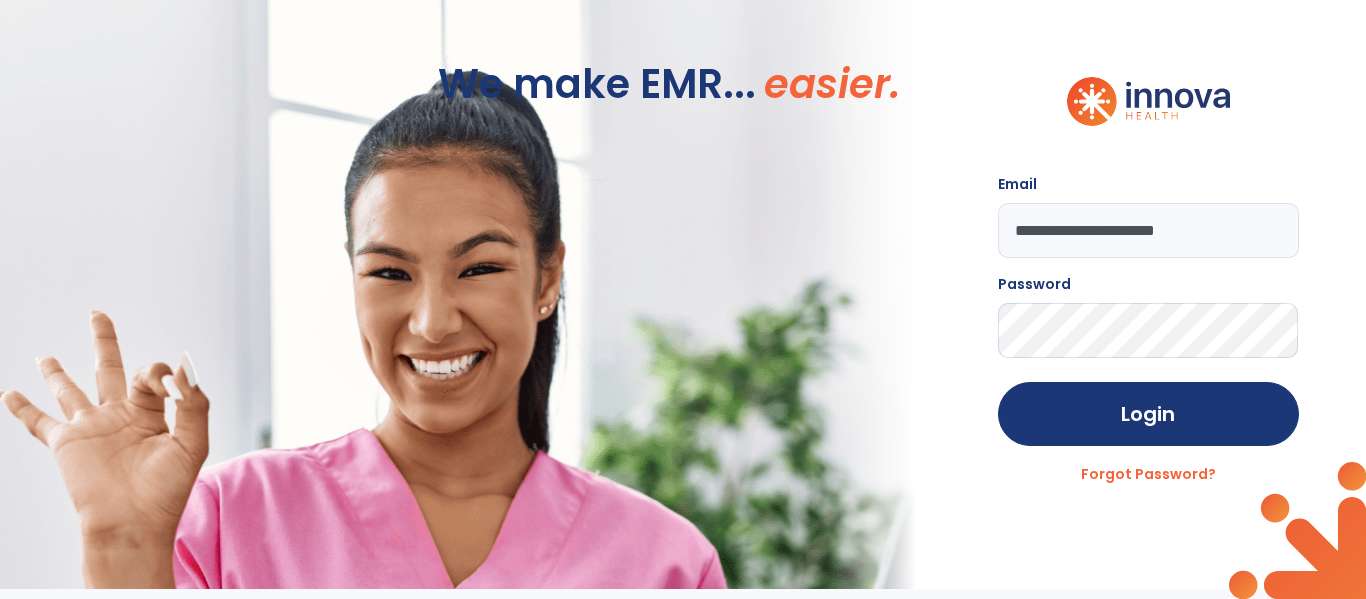 click on "Login" 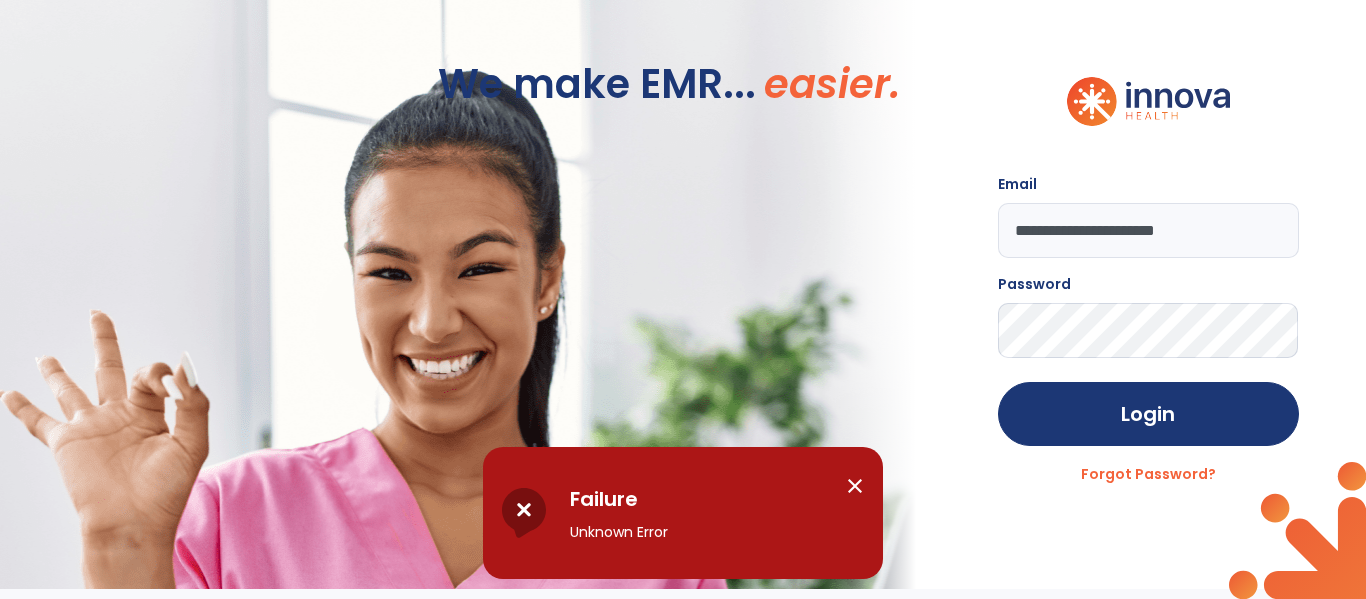 click on "close" at bounding box center (855, 486) 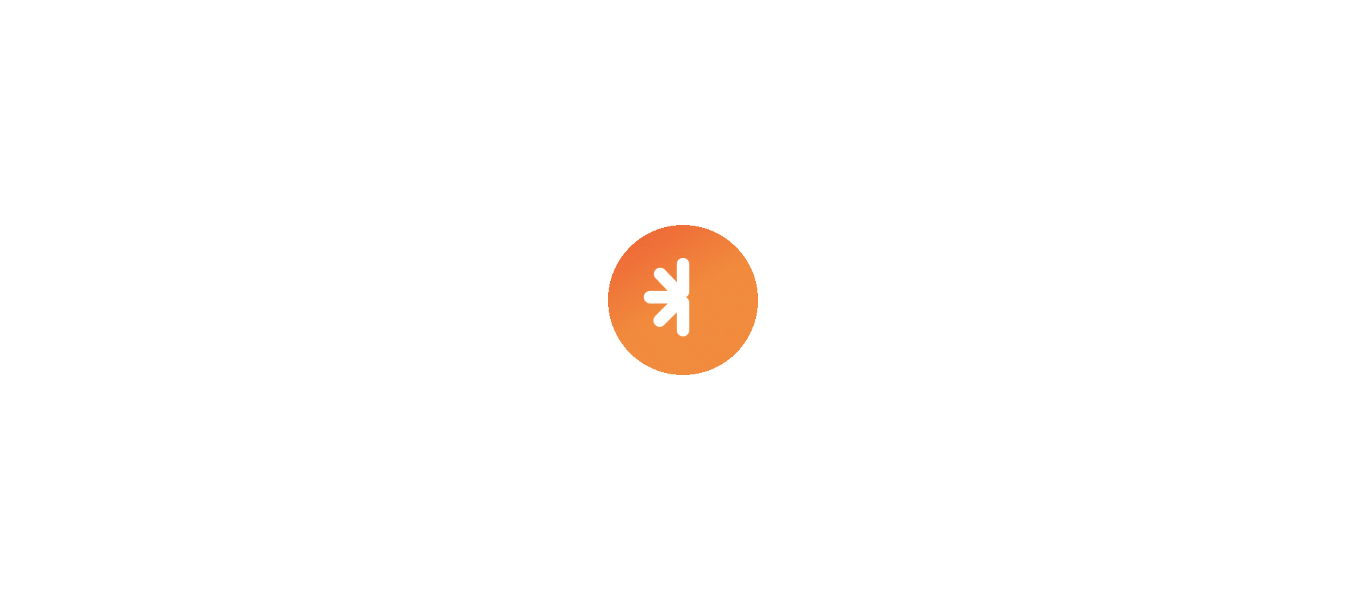 scroll, scrollTop: 0, scrollLeft: 0, axis: both 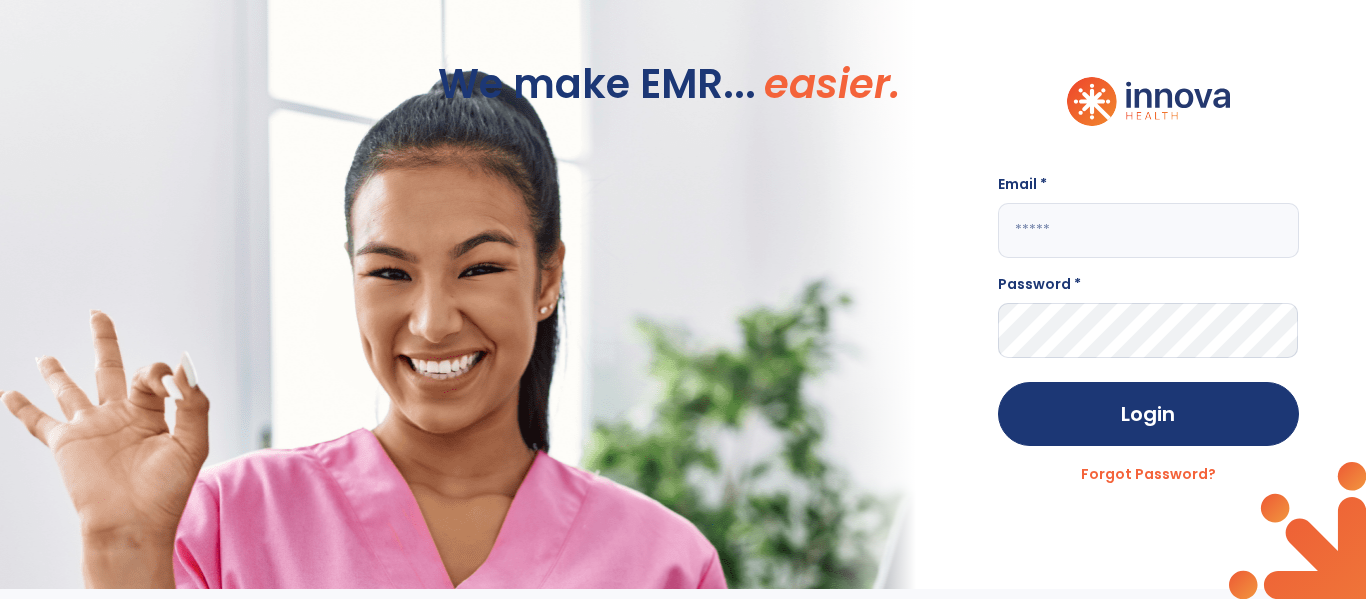 click 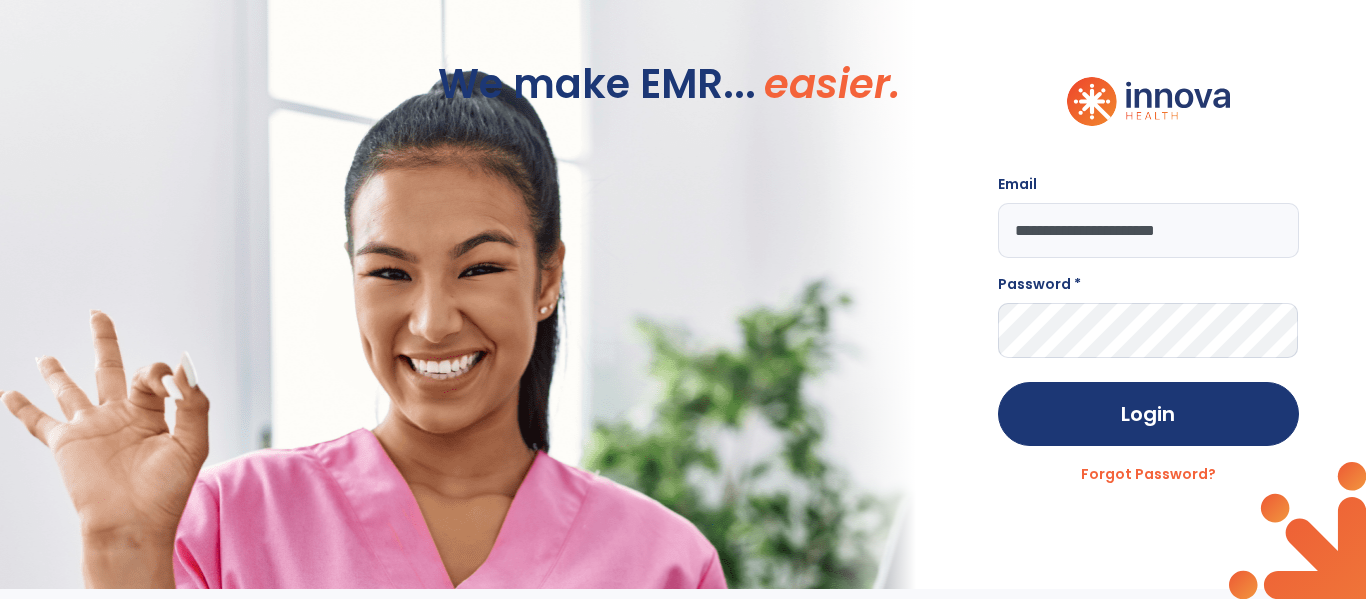 type on "**********" 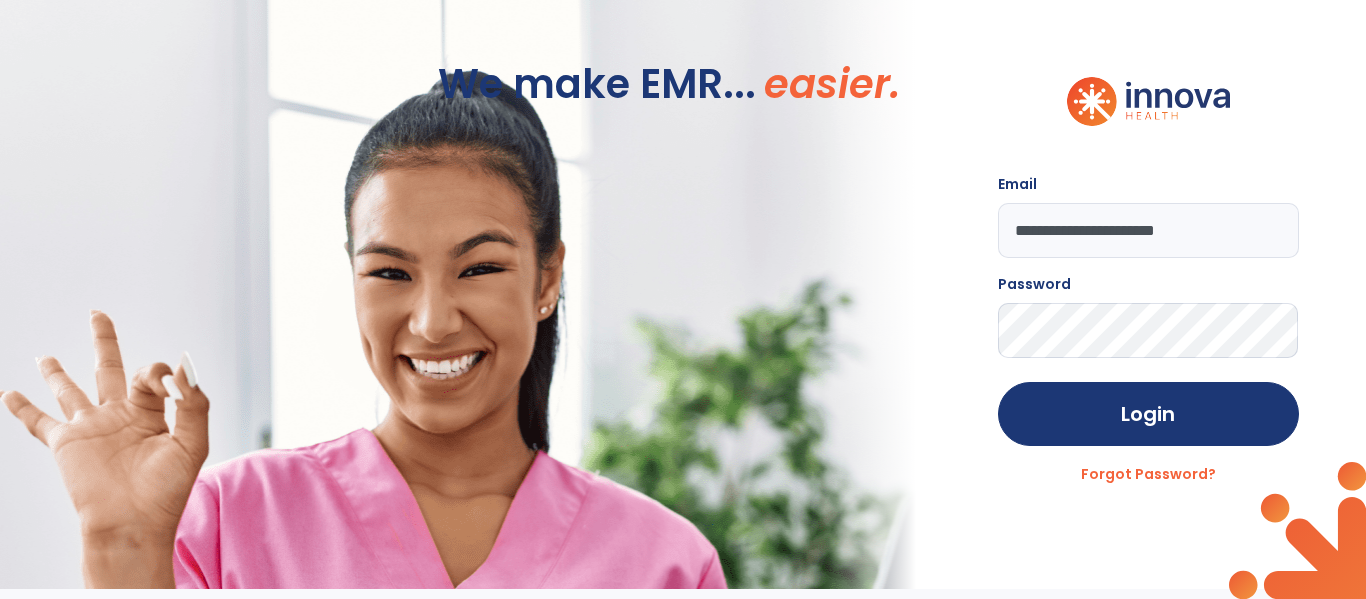 click on "Login" 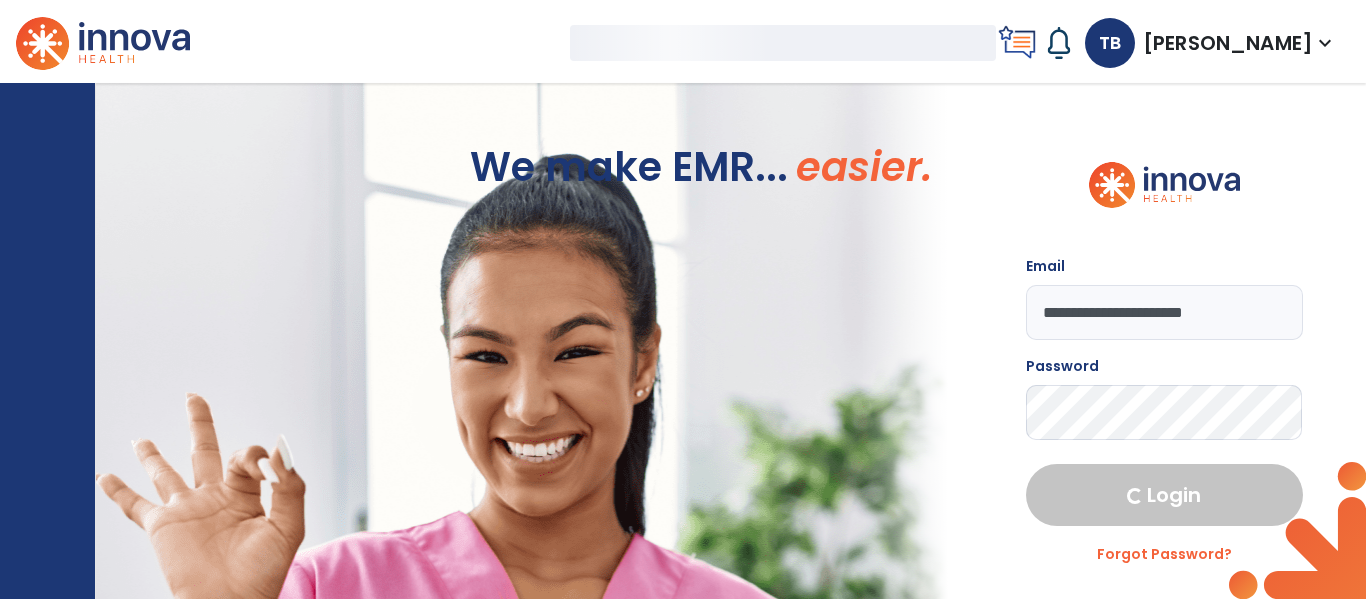 select on "****" 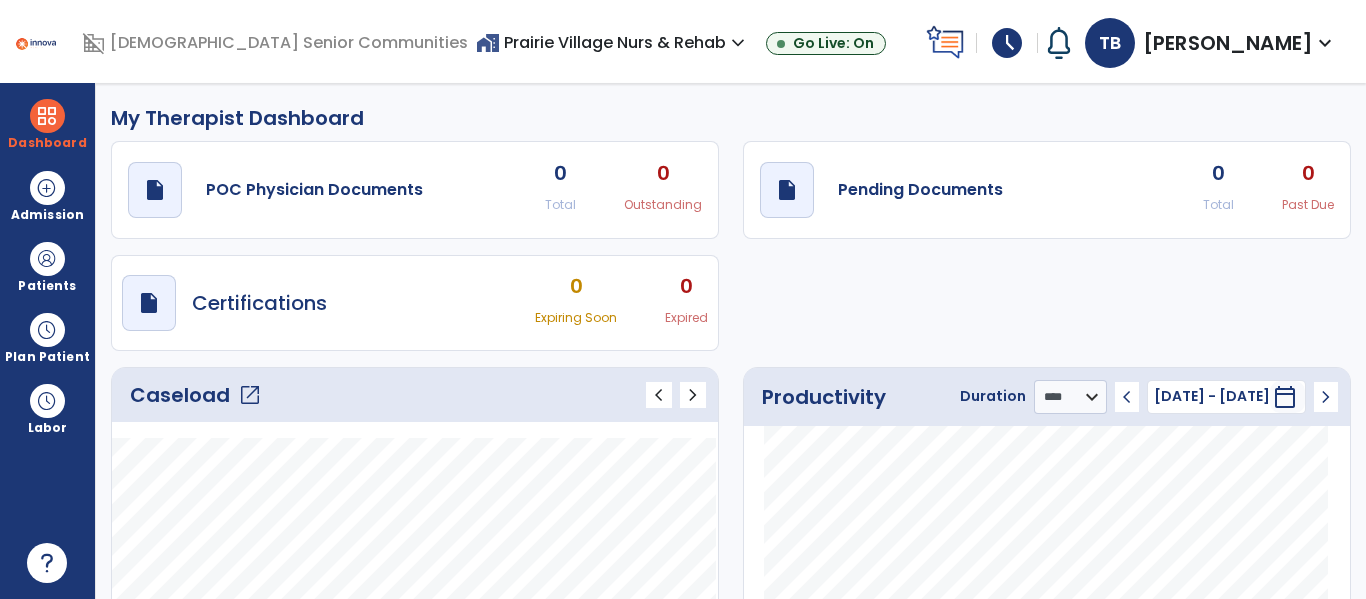 click on "expand_more" at bounding box center (738, 43) 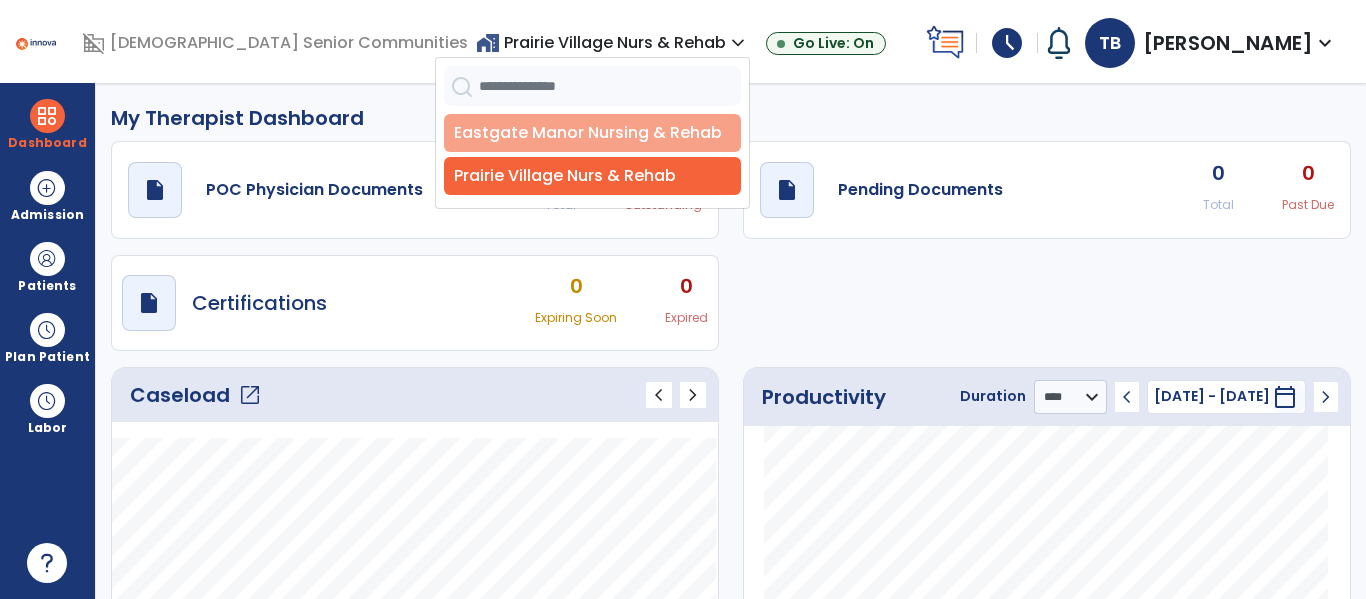 click on "Eastgate Manor Nursing & Rehab" at bounding box center (592, 133) 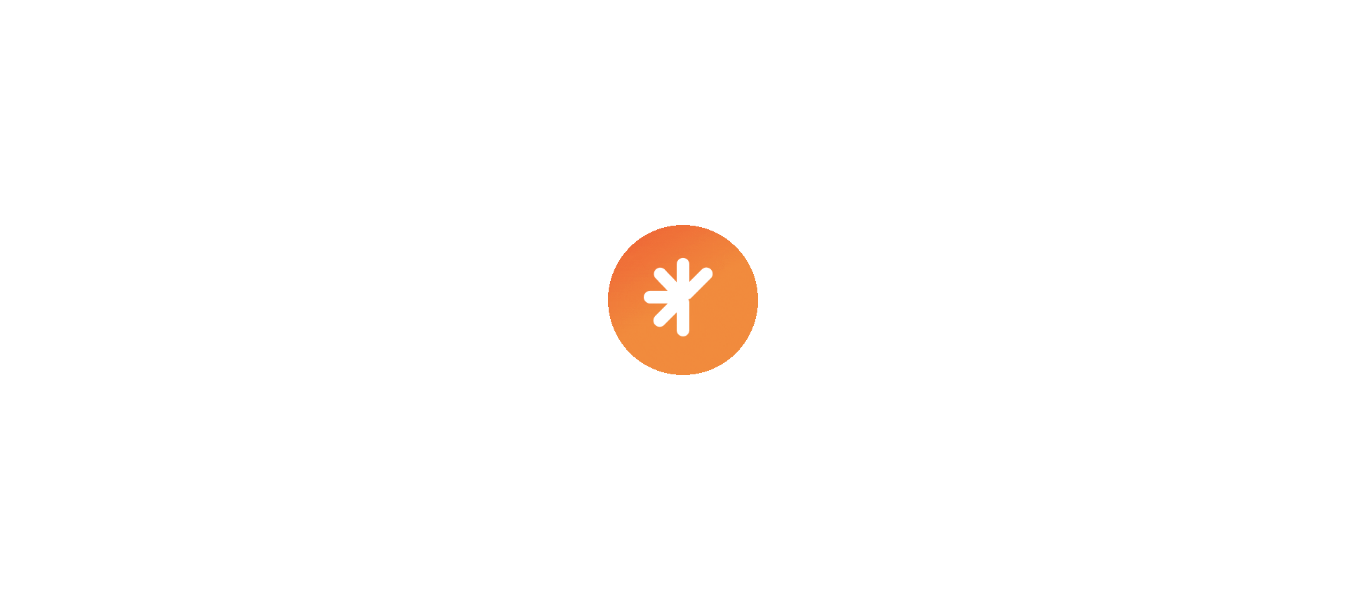 scroll, scrollTop: 0, scrollLeft: 0, axis: both 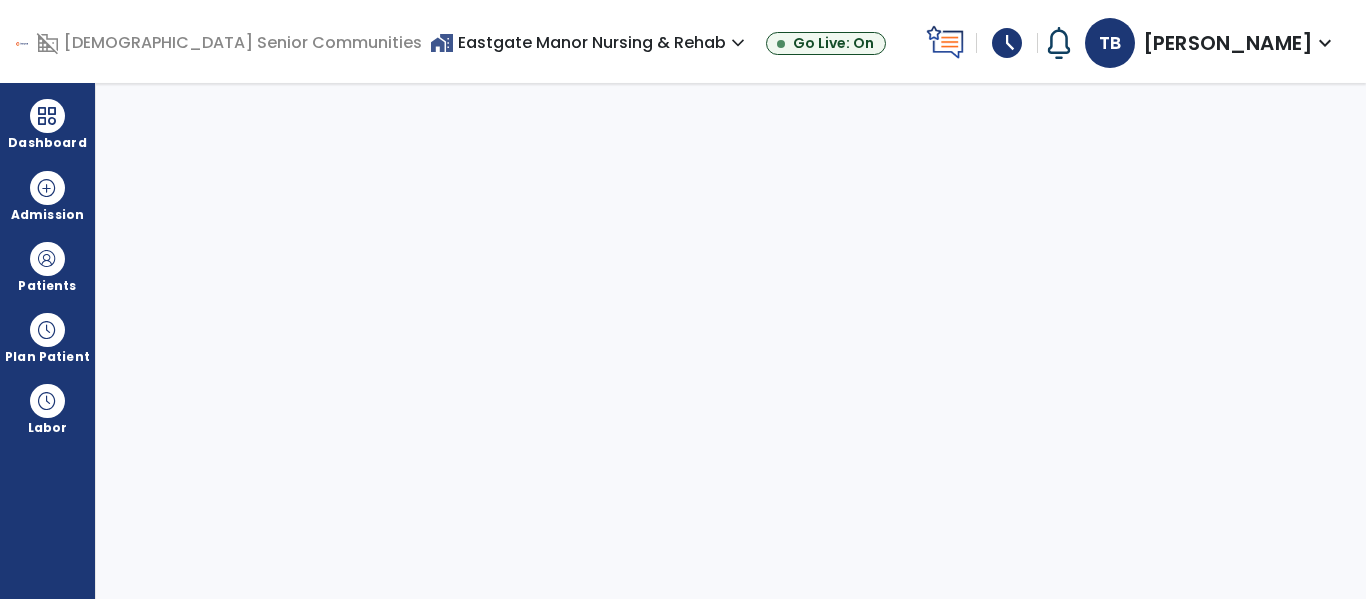 select on "****" 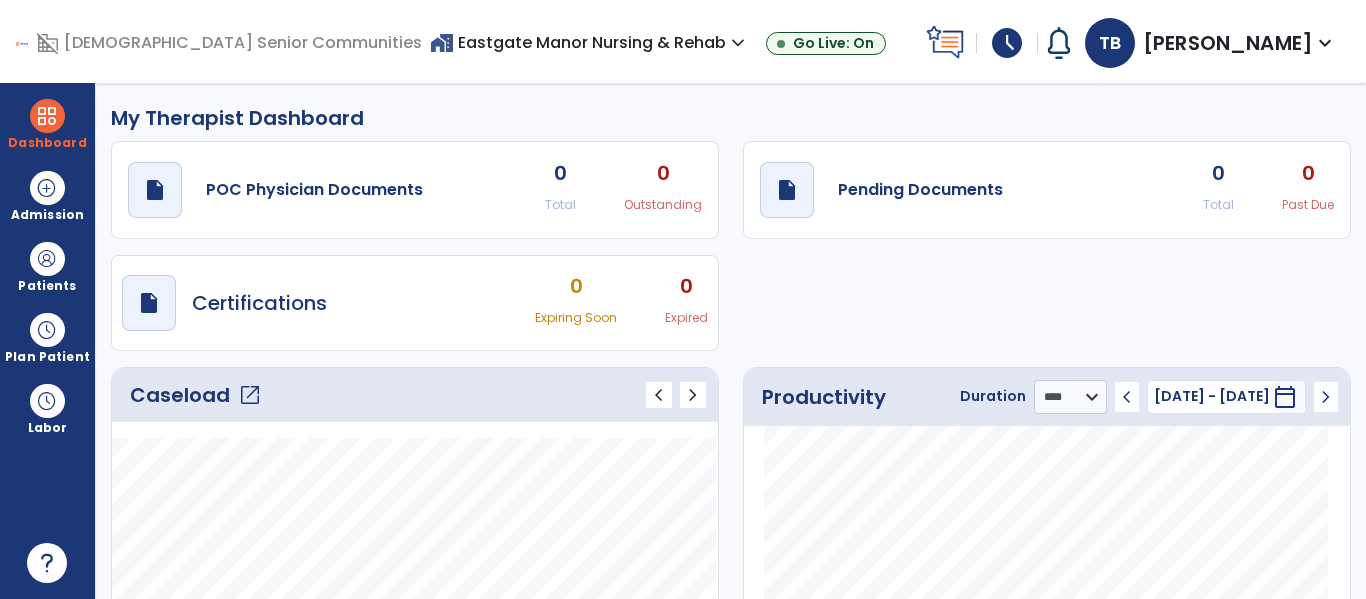 click on "schedule" at bounding box center [1007, 43] 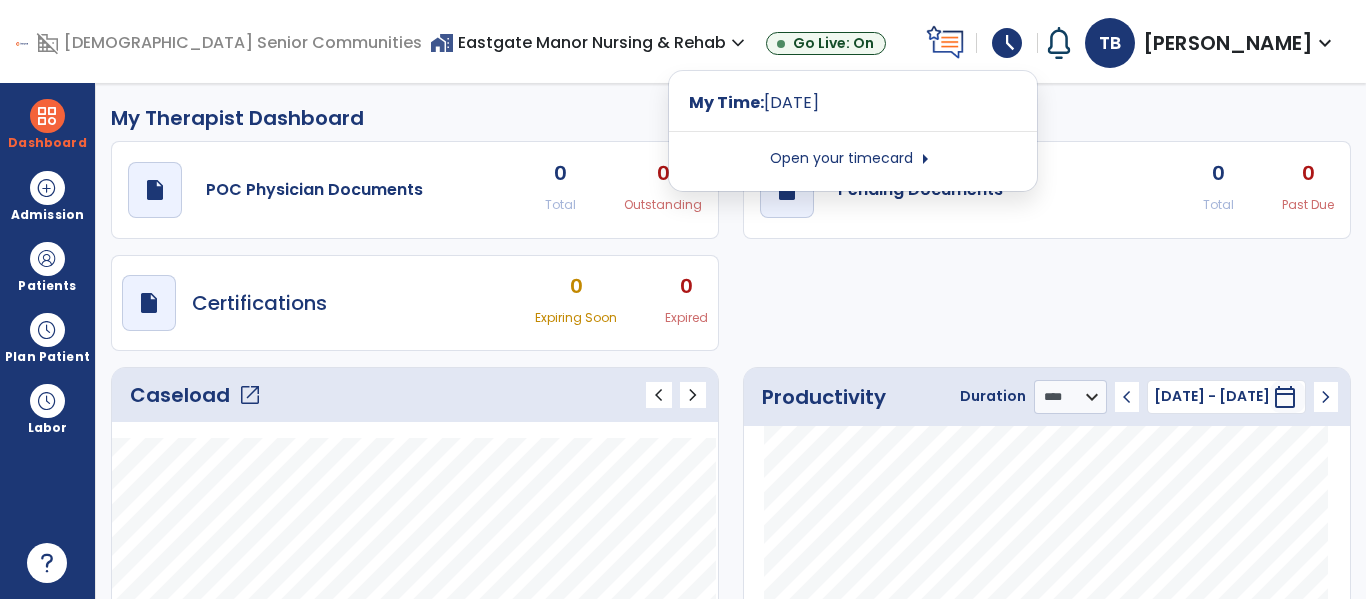 click on "Open your timecard  arrow_right" at bounding box center (853, 159) 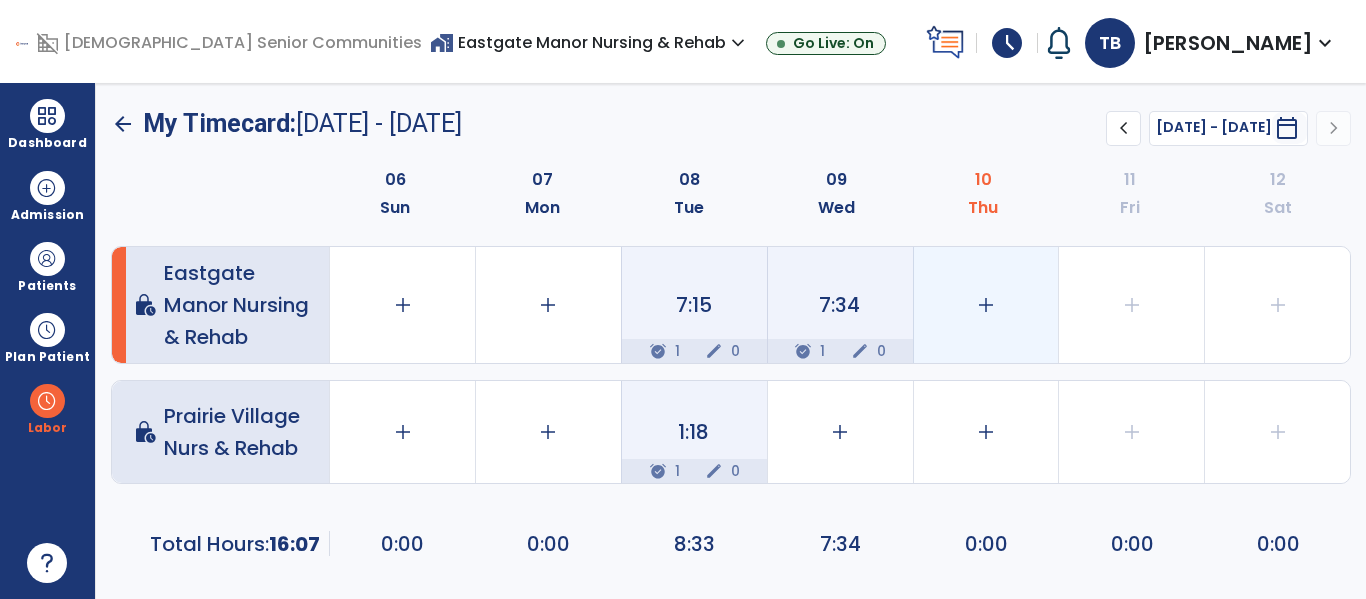 click on "add" 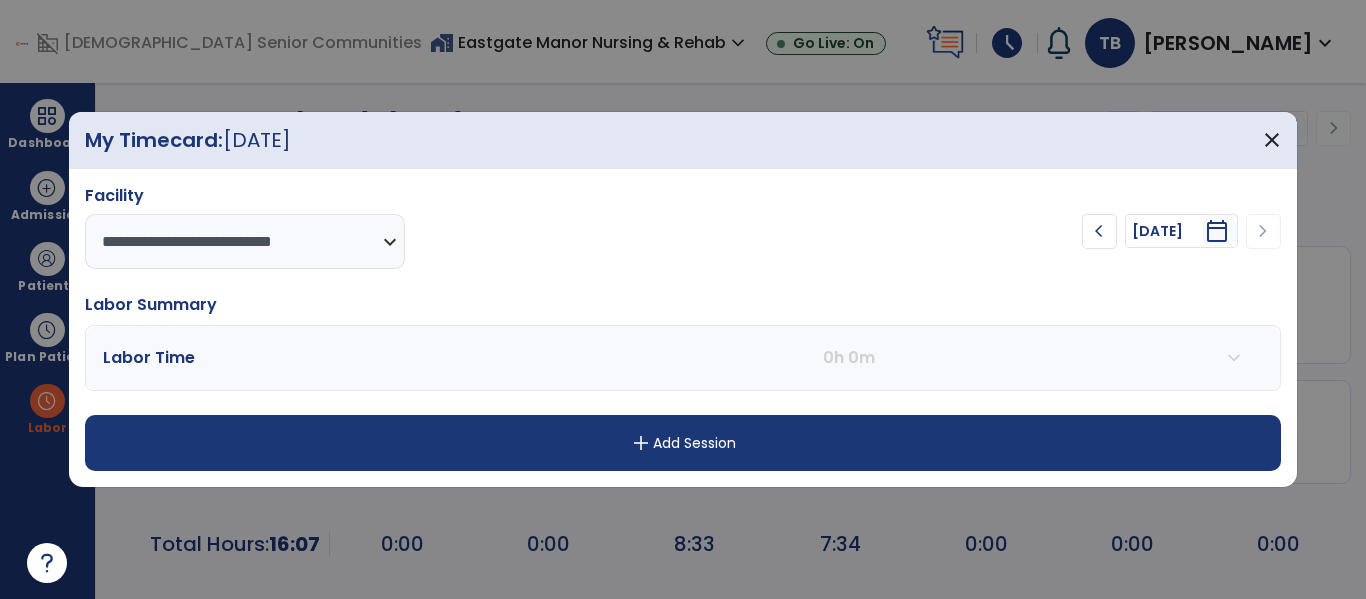 click on "add  Add Session" at bounding box center (682, 443) 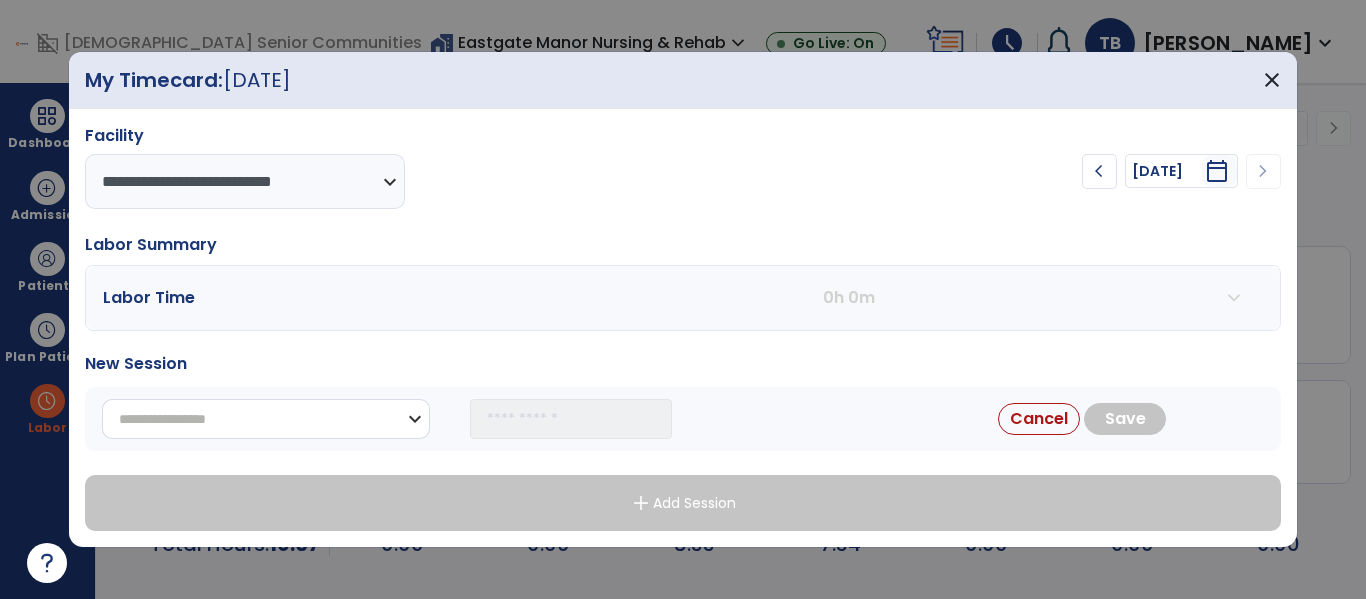 click on "**********" at bounding box center (266, 419) 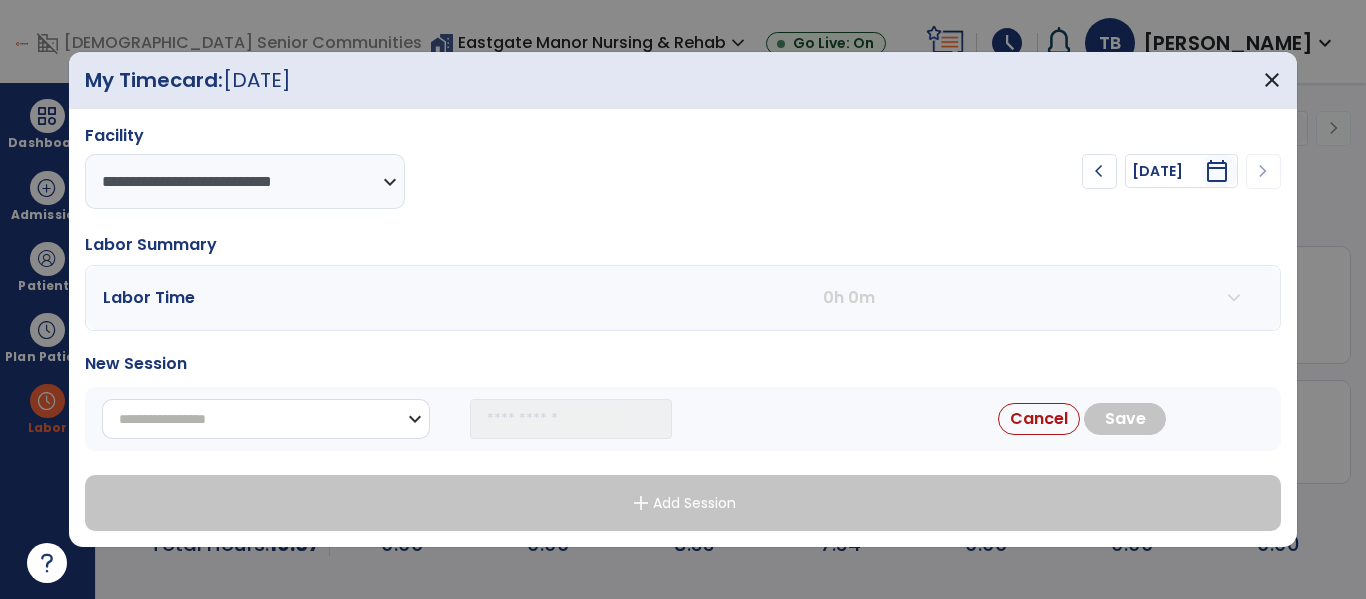 select on "**********" 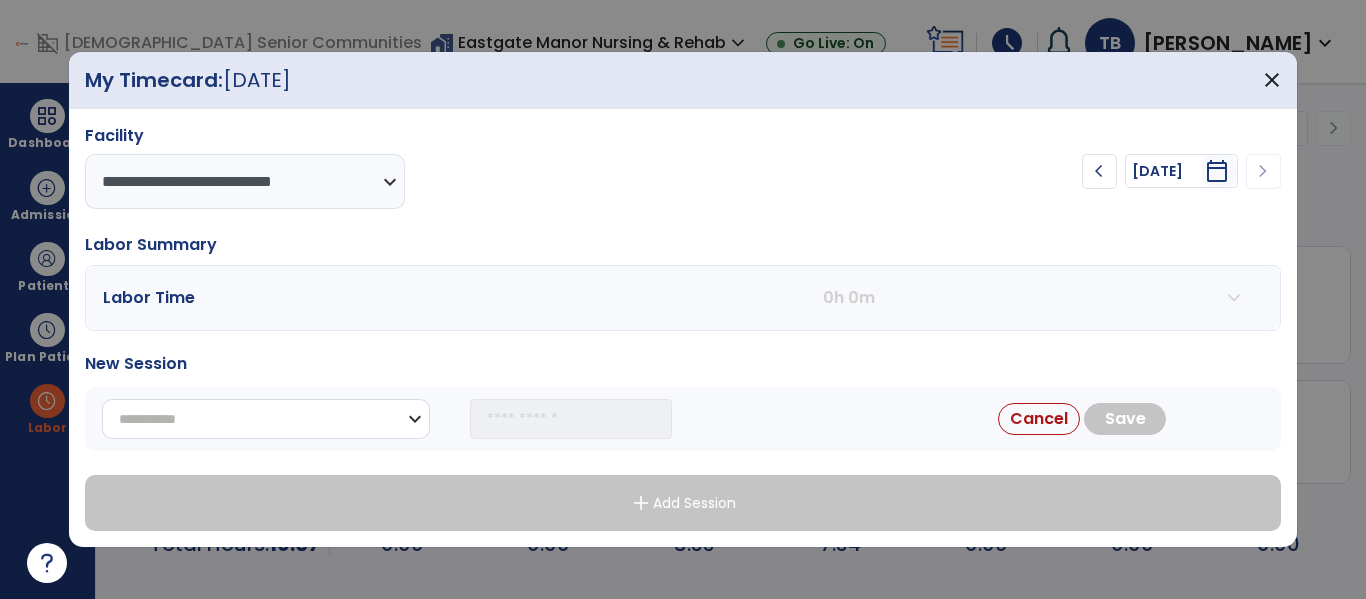 click on "**********" at bounding box center (266, 419) 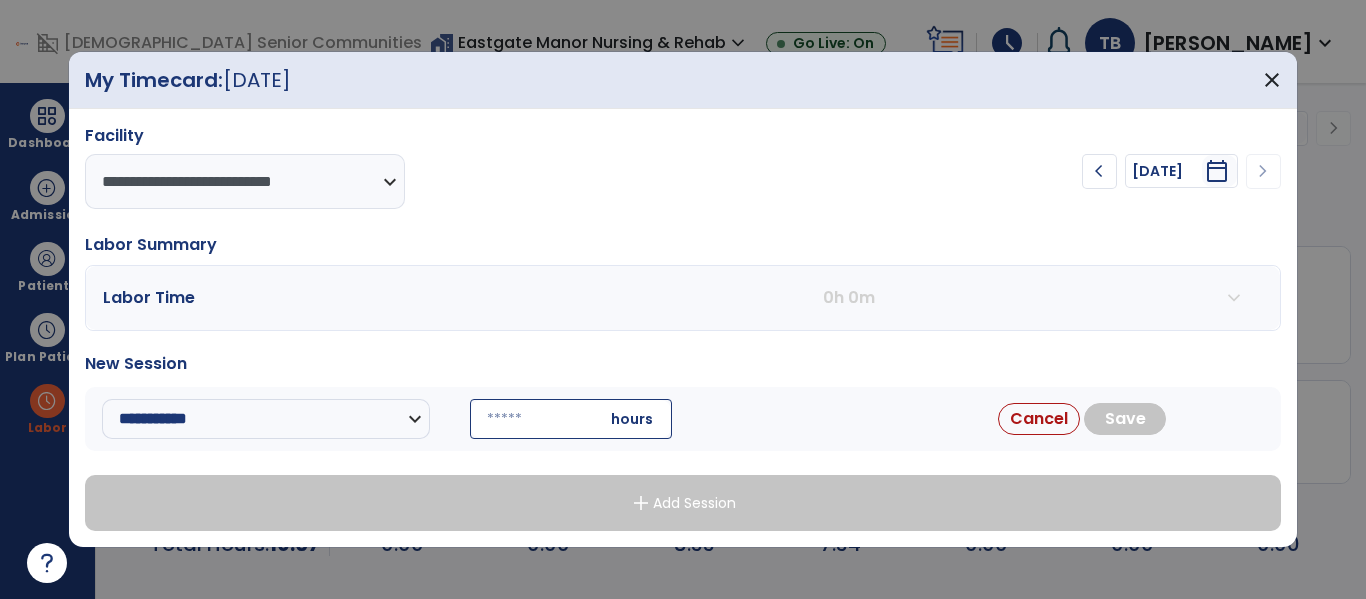 click at bounding box center (571, 419) 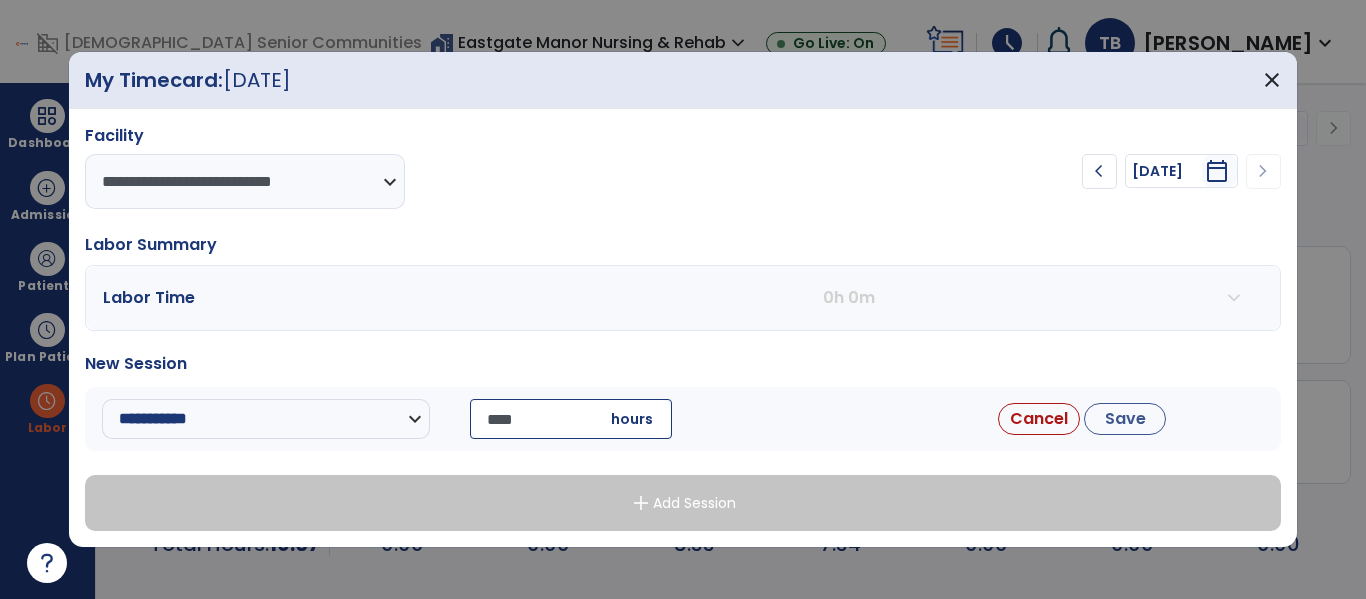 type on "*****" 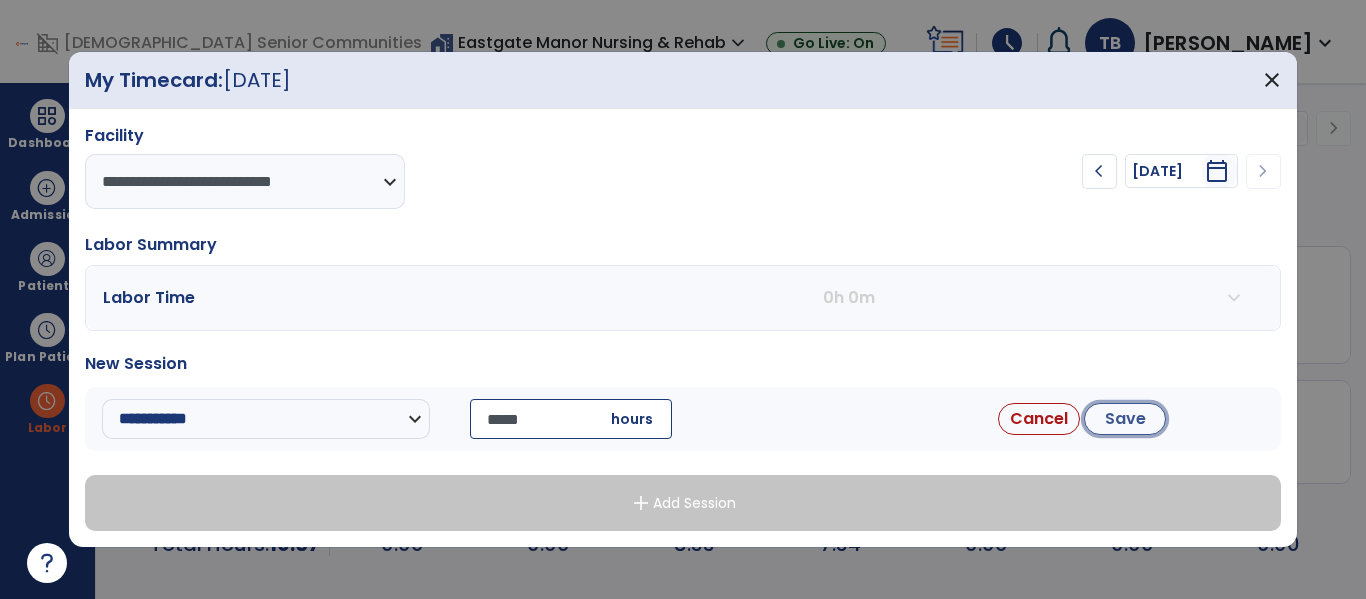 click on "Save" at bounding box center [1125, 419] 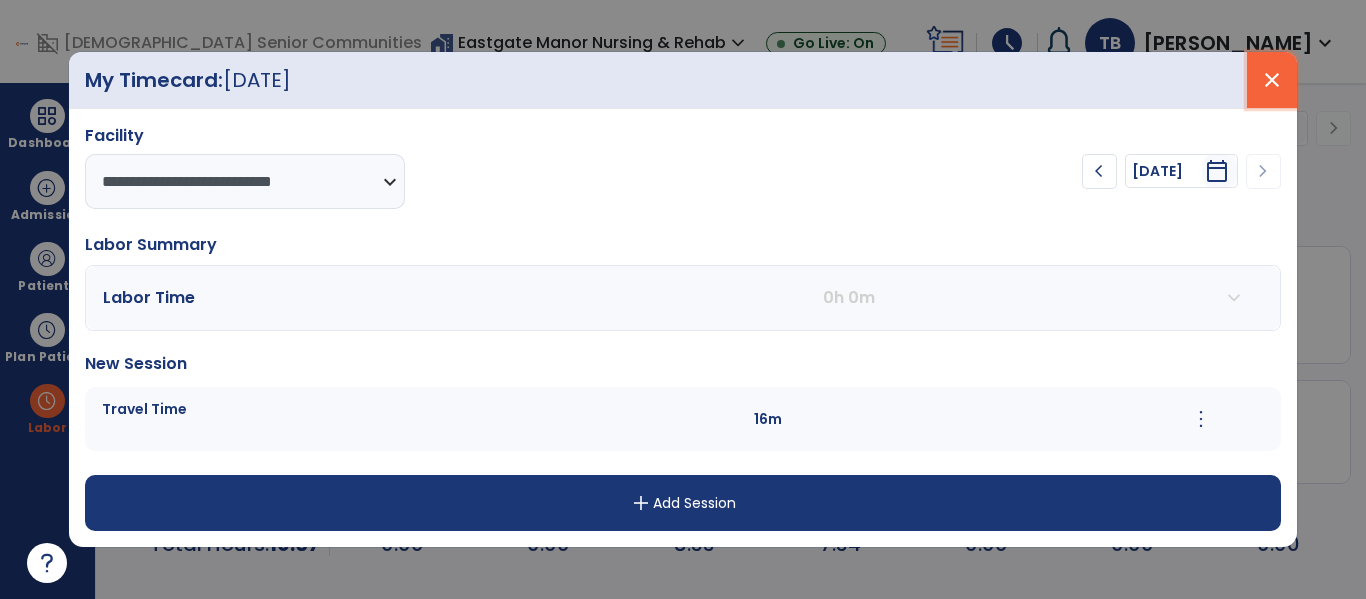 click on "close" at bounding box center [1272, 80] 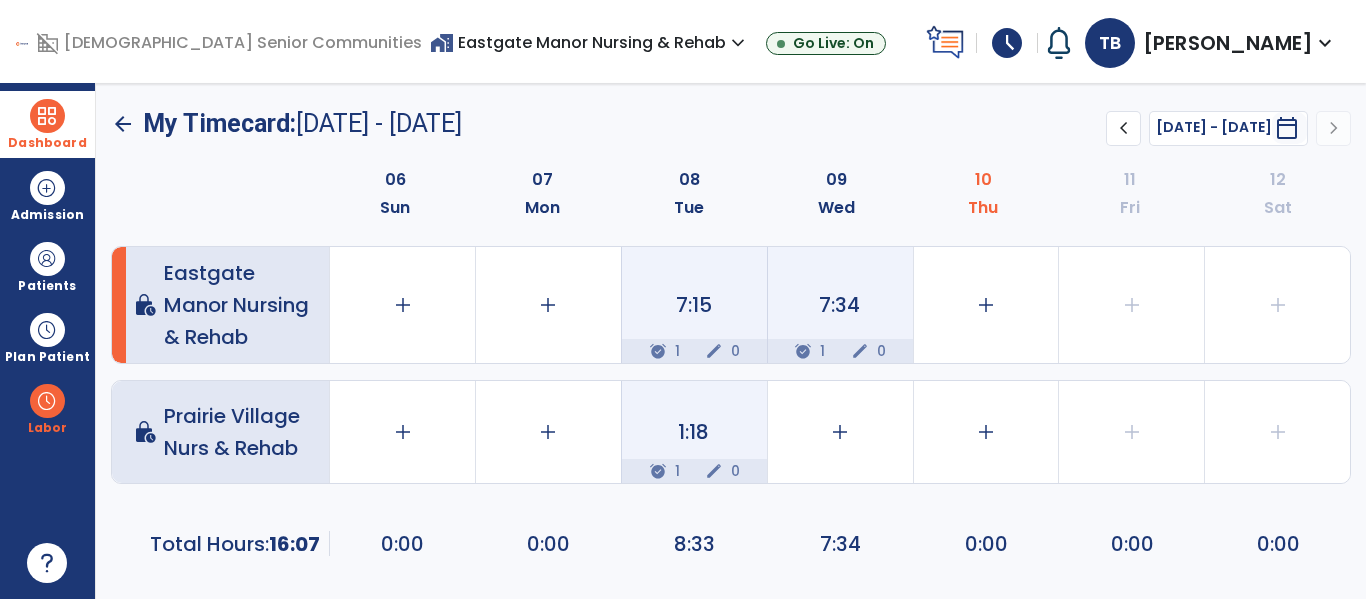 click at bounding box center (47, 116) 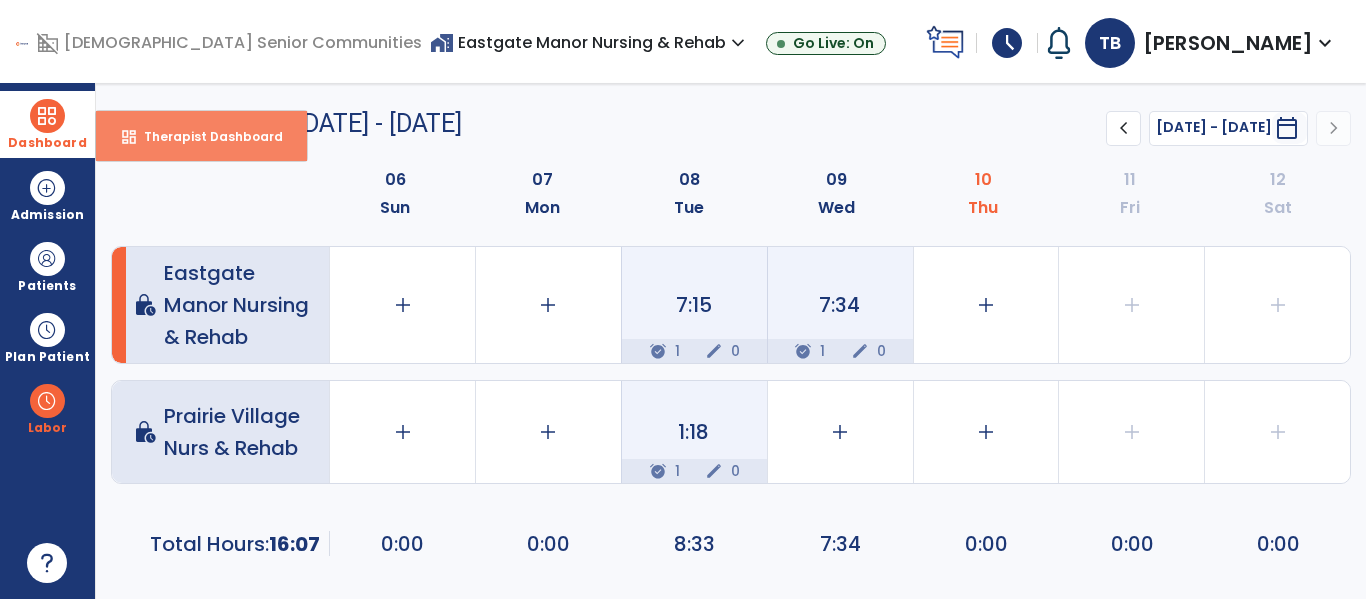 click on "Therapist Dashboard" at bounding box center [205, 136] 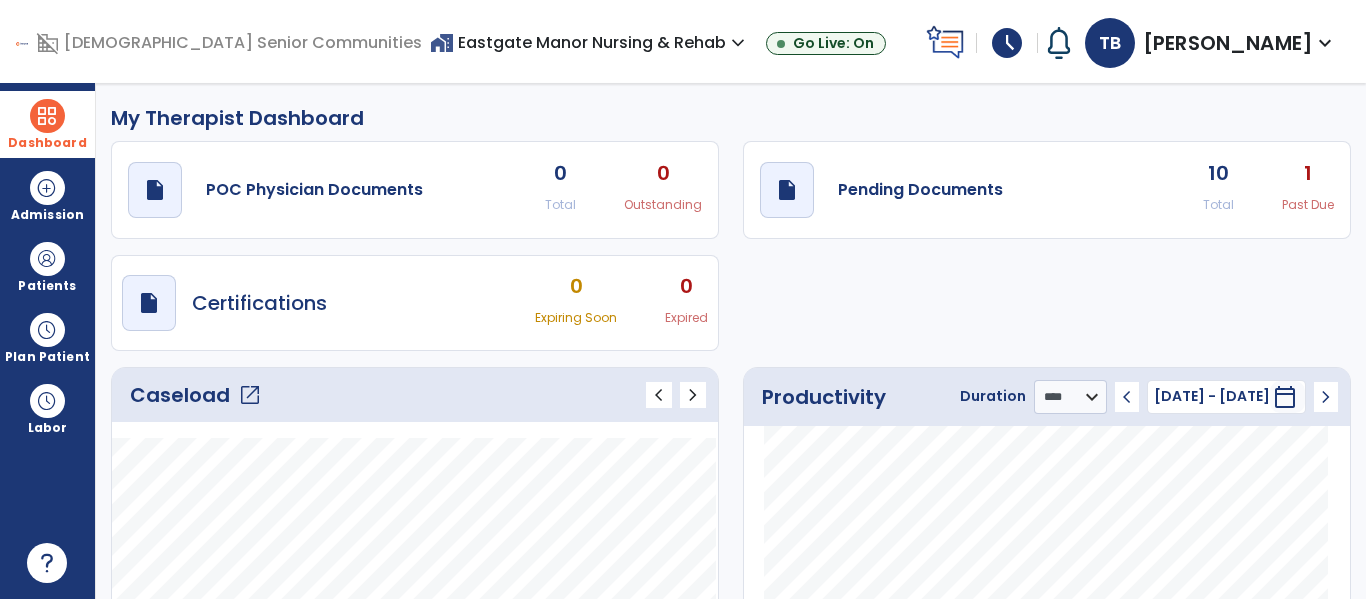 click on "Caseload   open_in_new" 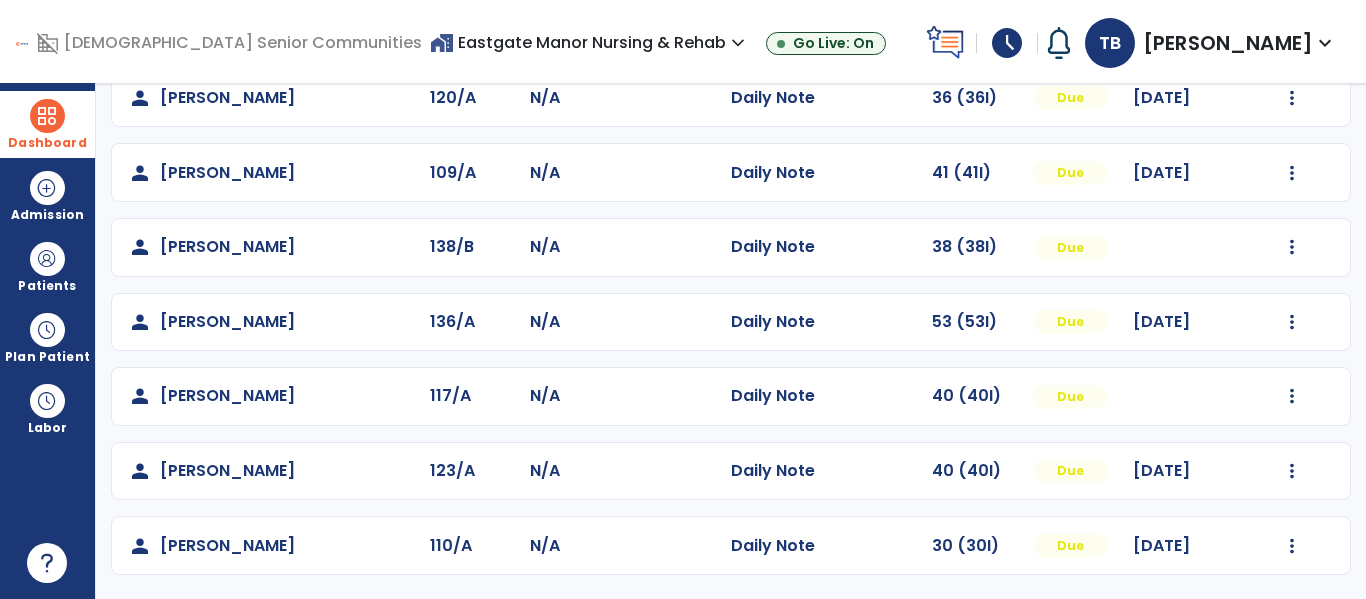 scroll, scrollTop: 0, scrollLeft: 0, axis: both 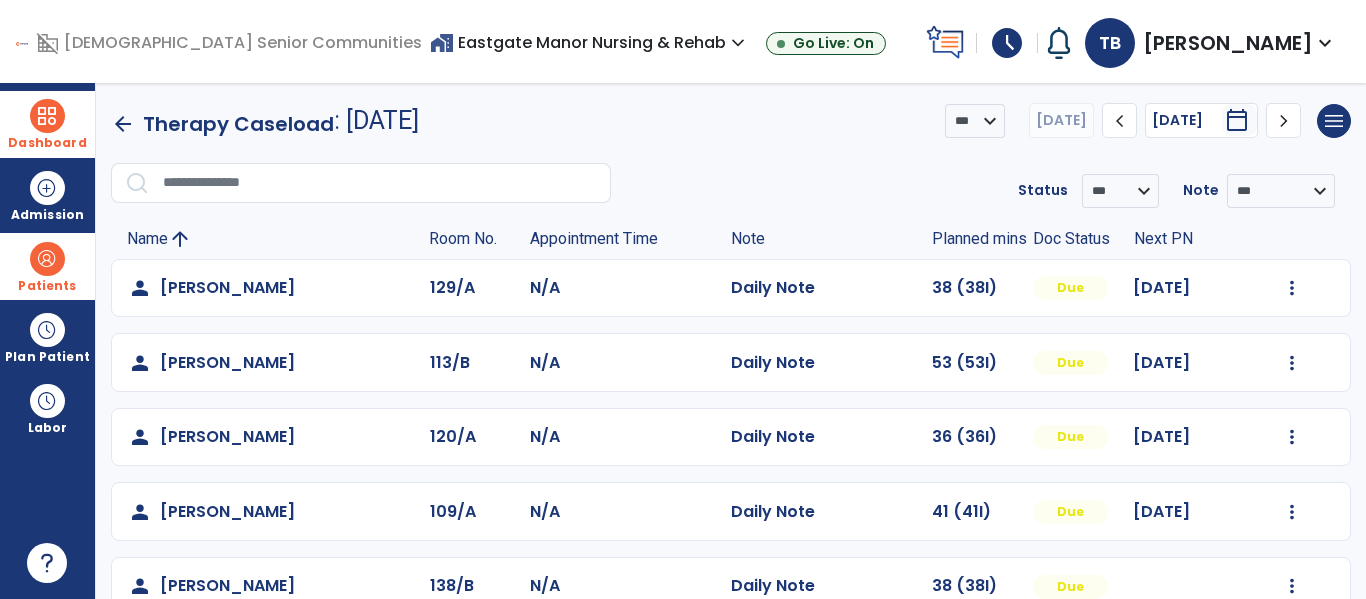 click at bounding box center [47, 259] 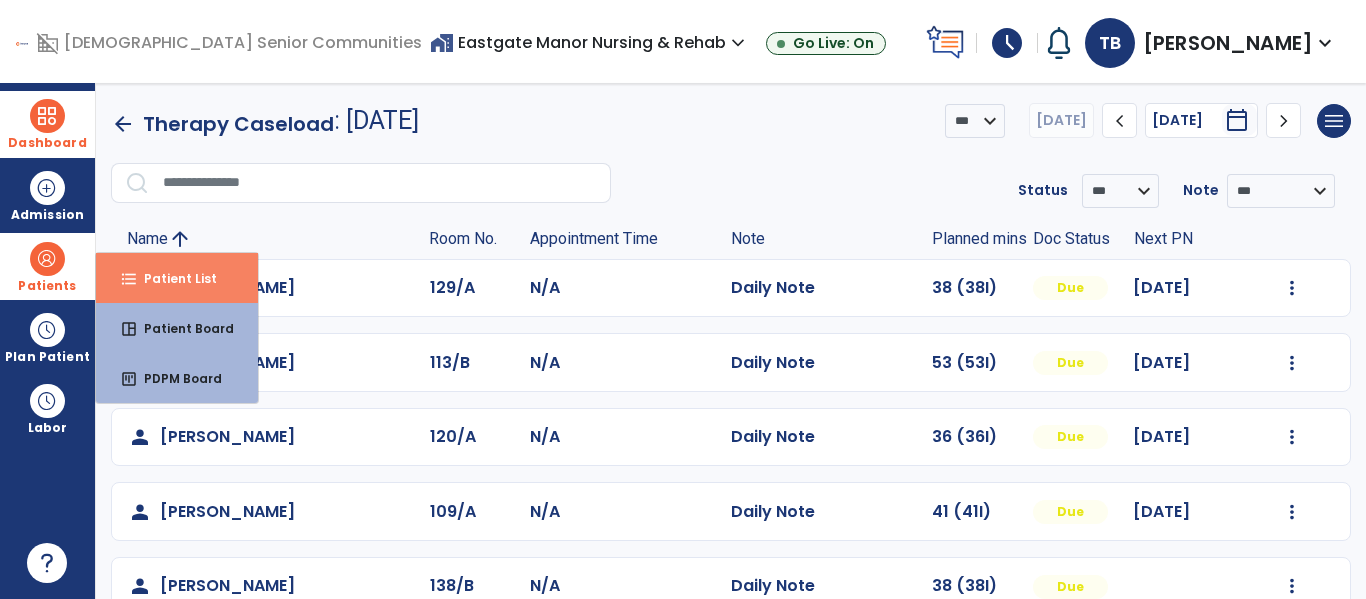 click on "Patient List" at bounding box center (172, 278) 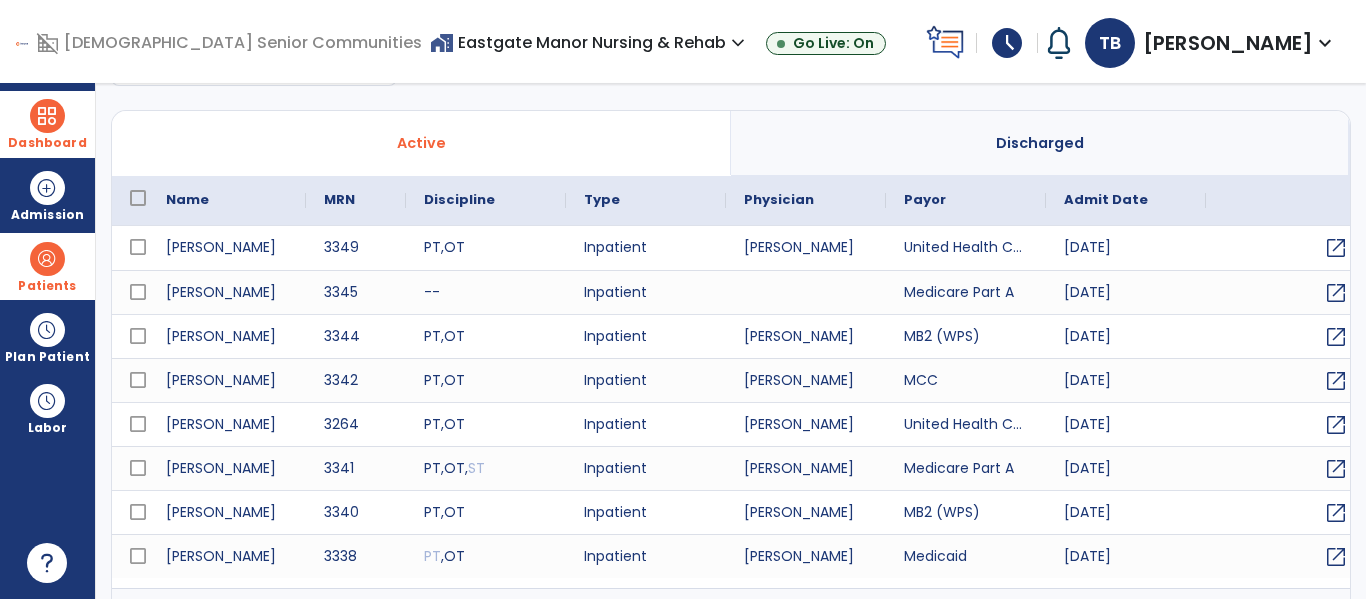 scroll, scrollTop: 144, scrollLeft: 0, axis: vertical 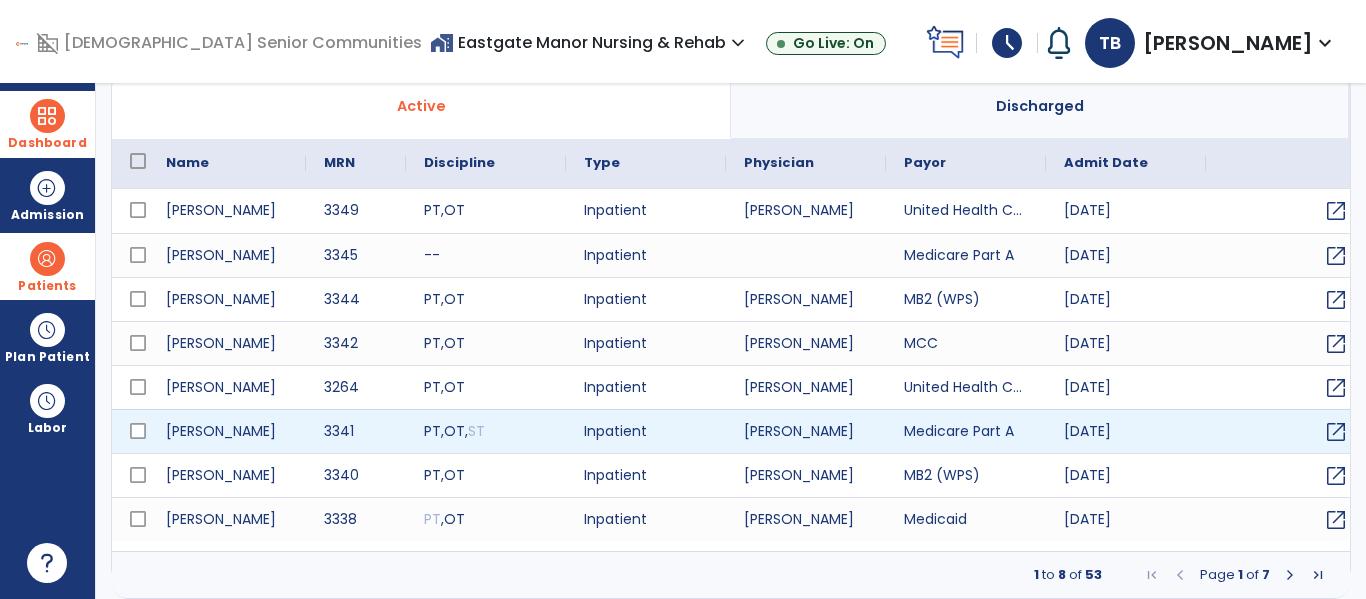 select on "***" 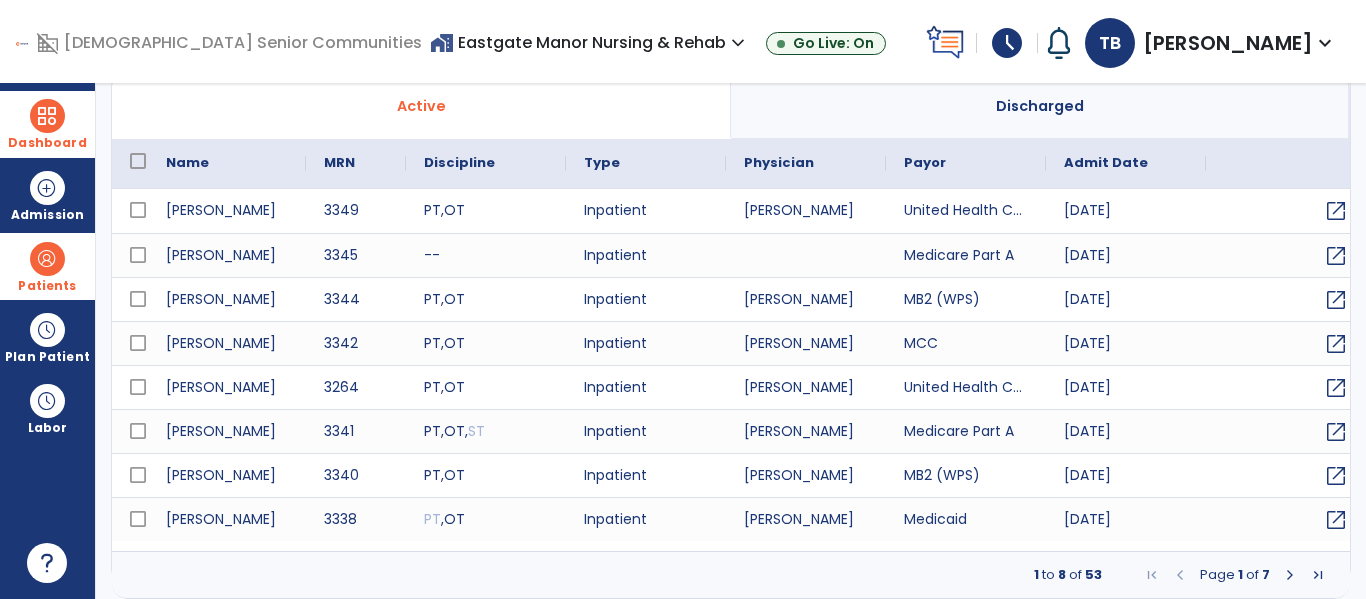 click at bounding box center (47, 116) 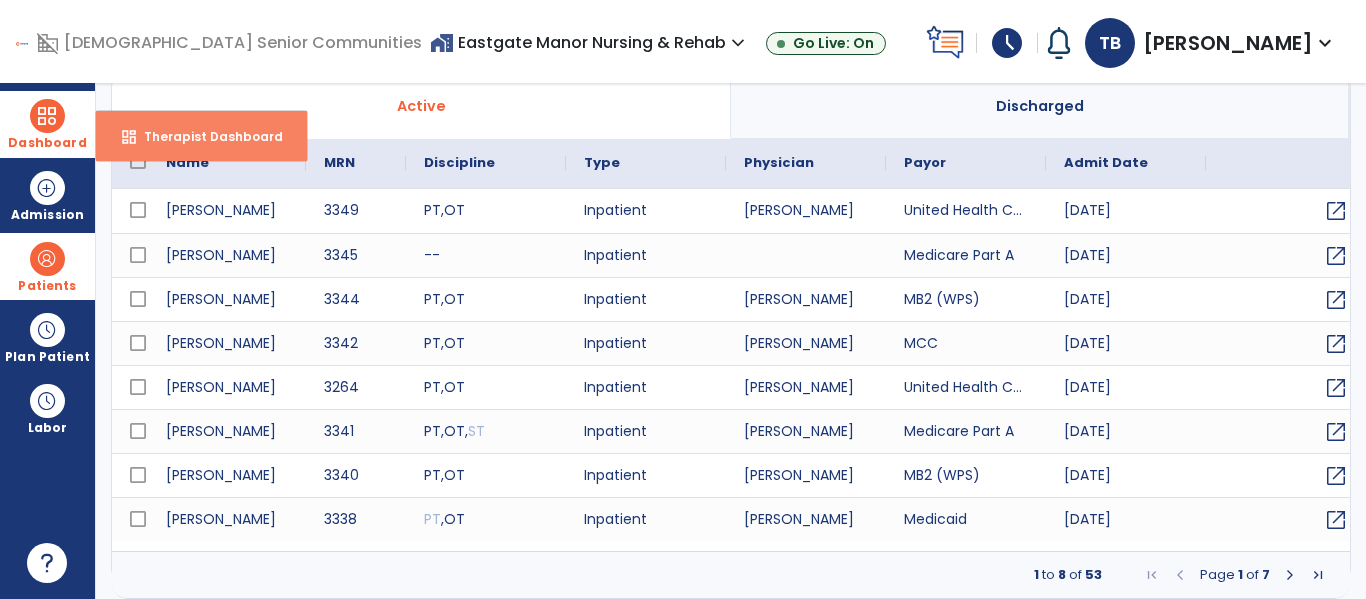 click on "dashboard  Therapist Dashboard" at bounding box center (201, 136) 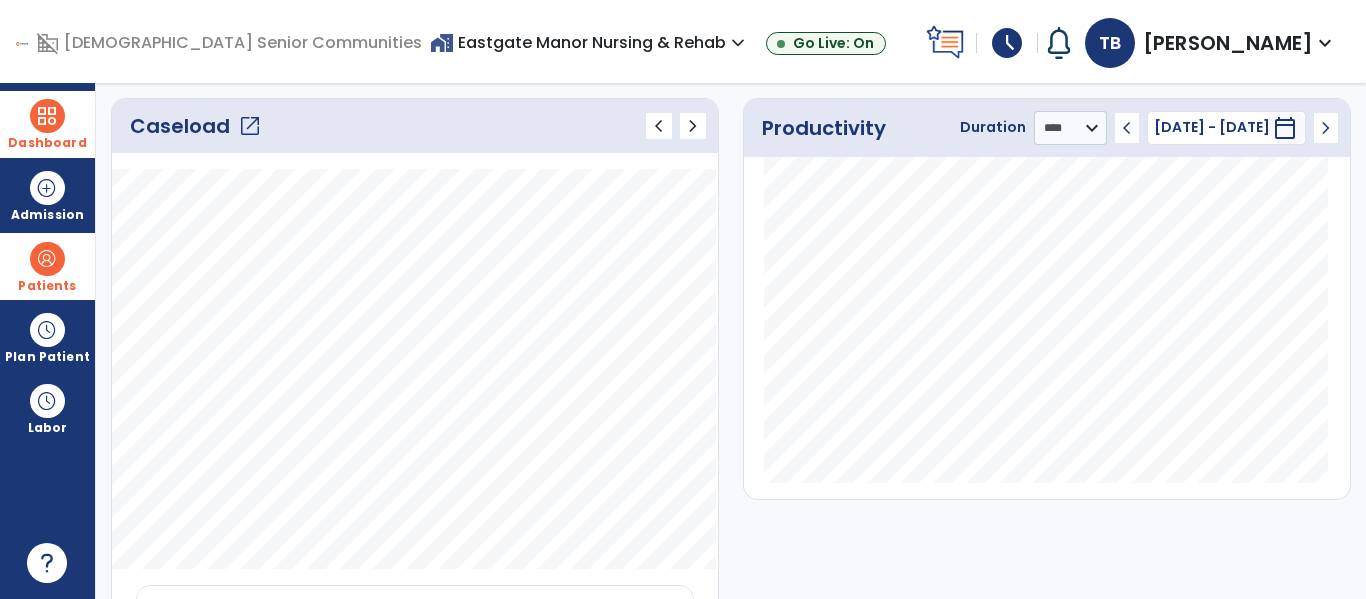 scroll, scrollTop: 267, scrollLeft: 0, axis: vertical 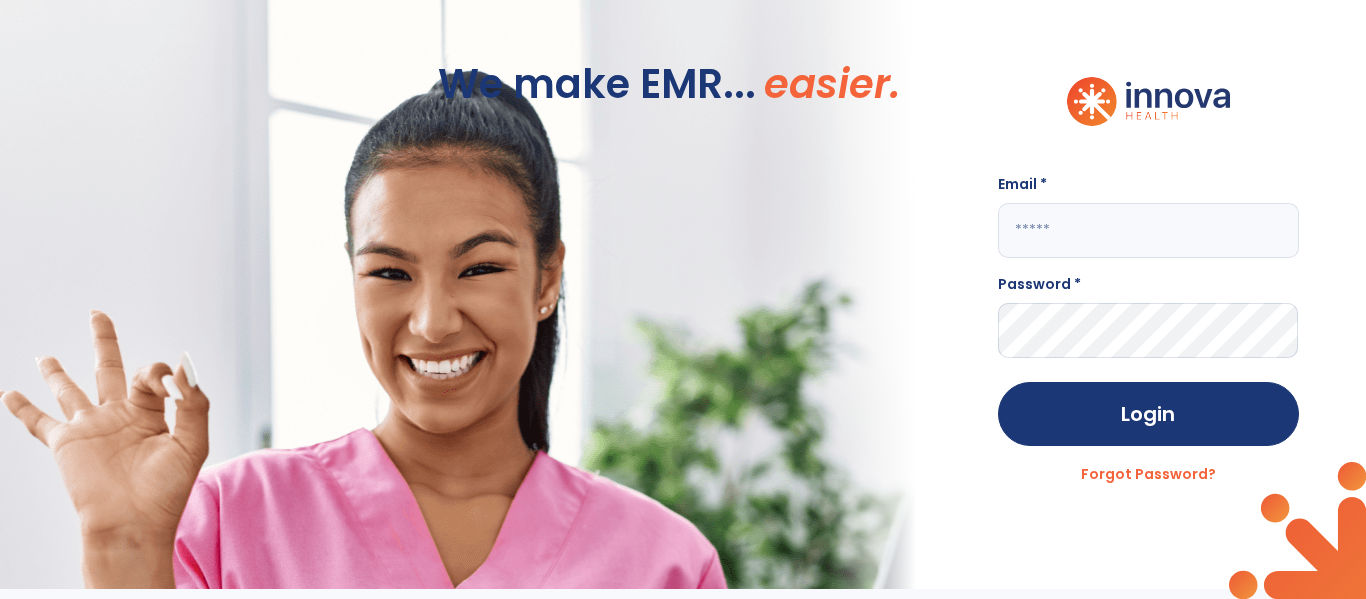 click on "Email *" 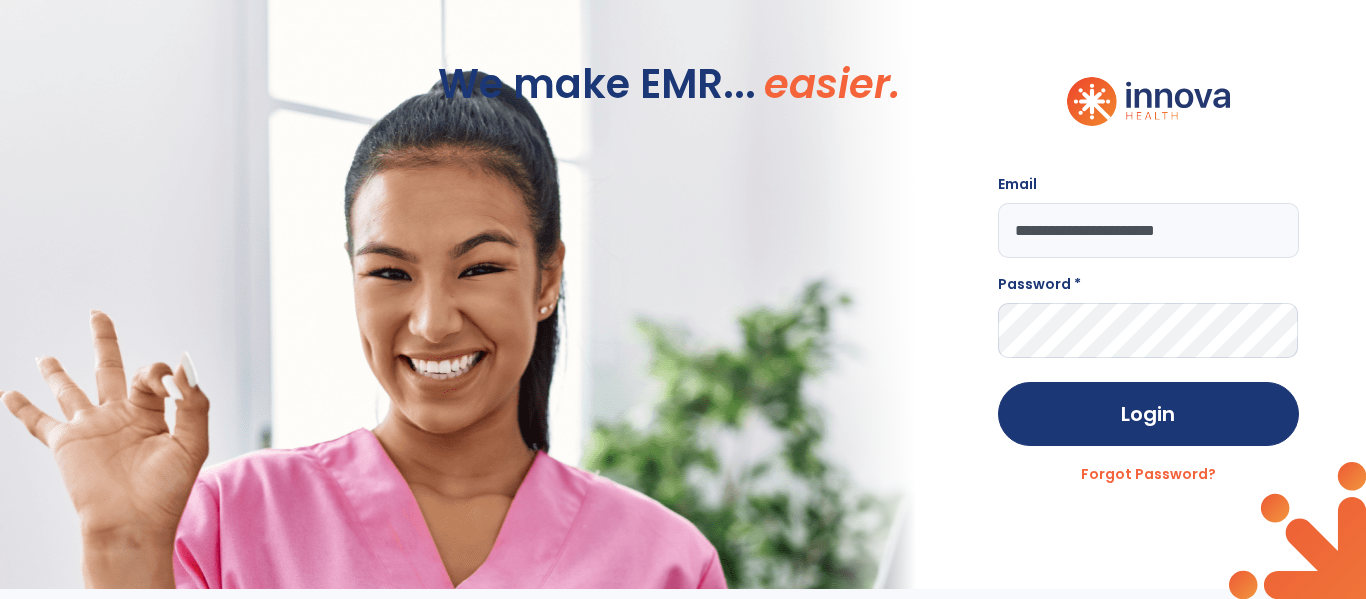 type on "**********" 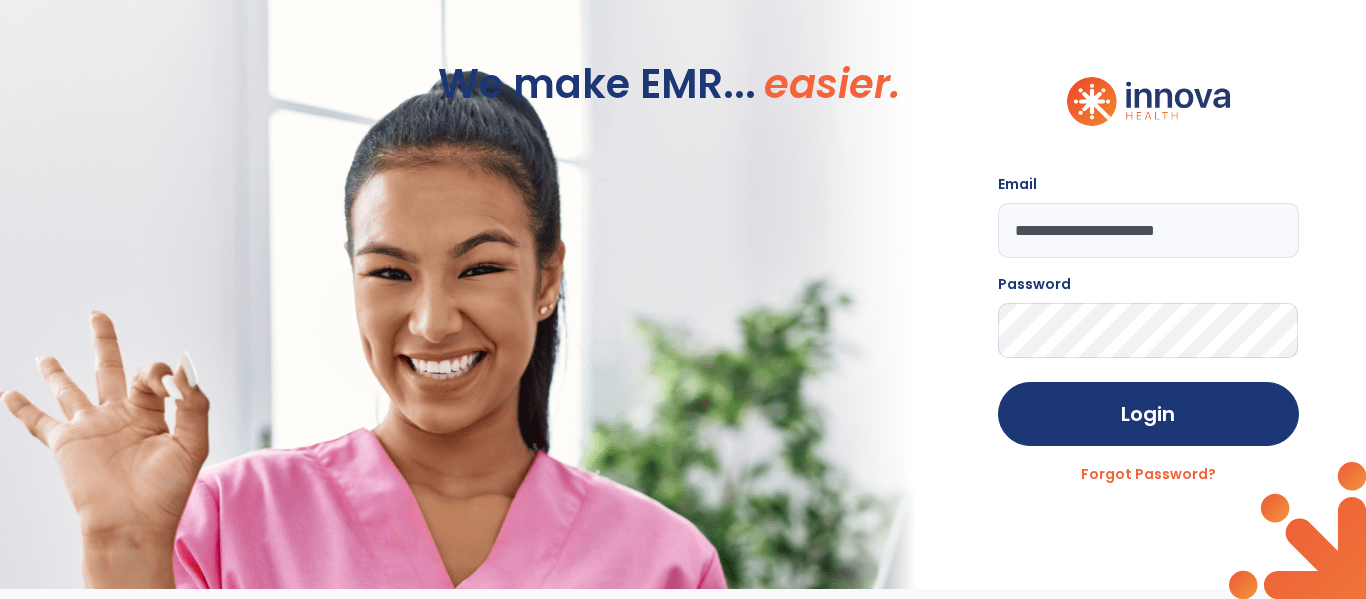 click on "Login" 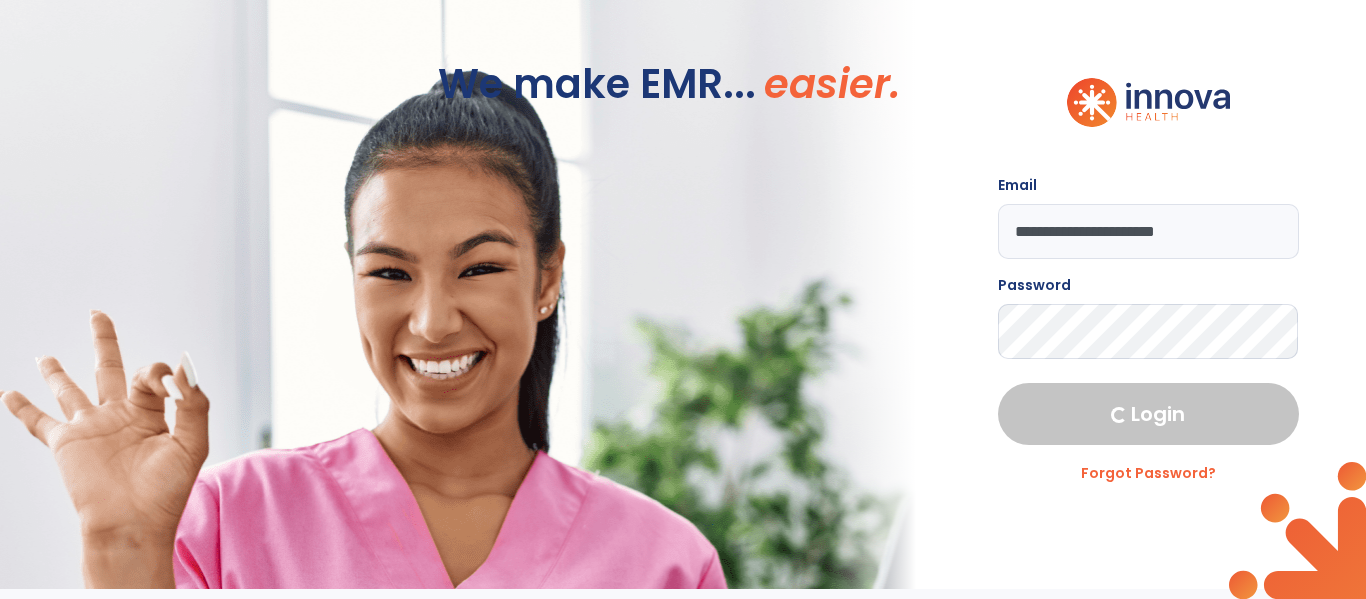 select on "****" 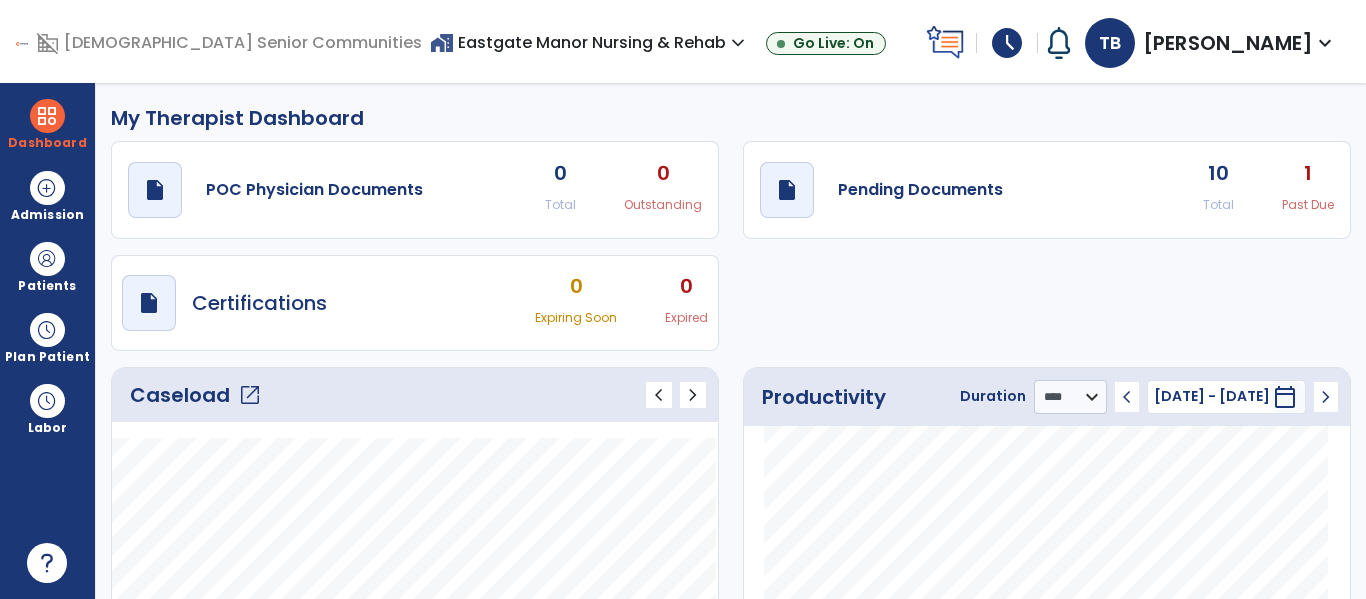 click on "Caseload   open_in_new" 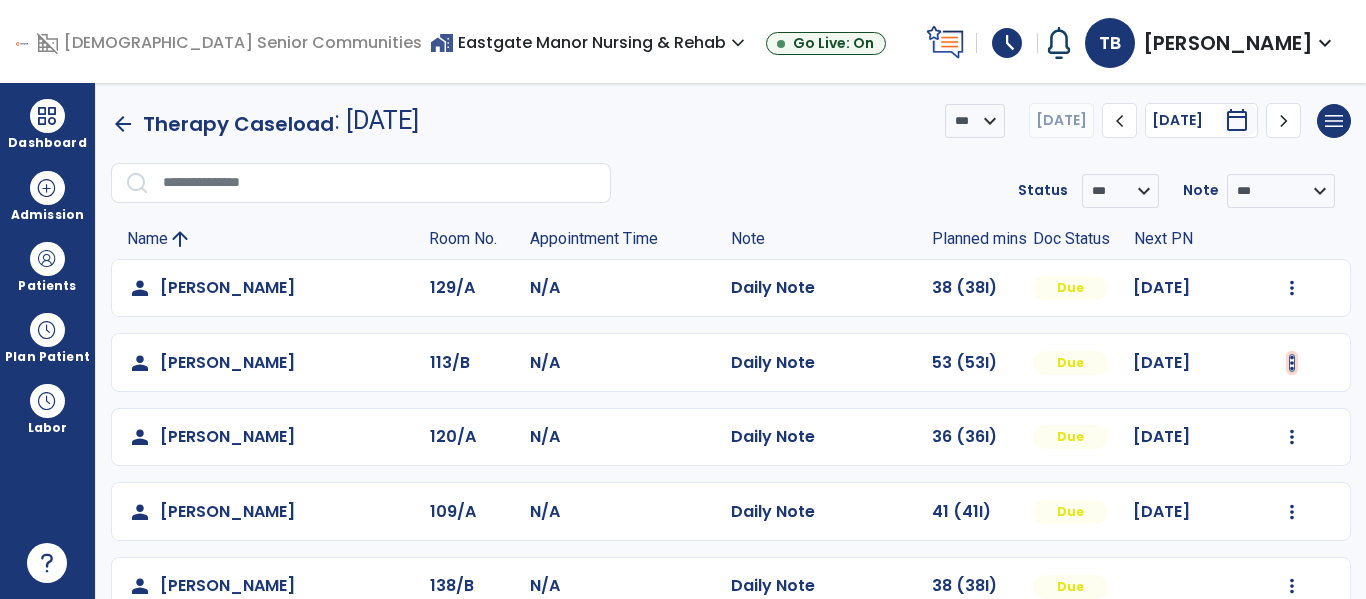 click at bounding box center (1292, 288) 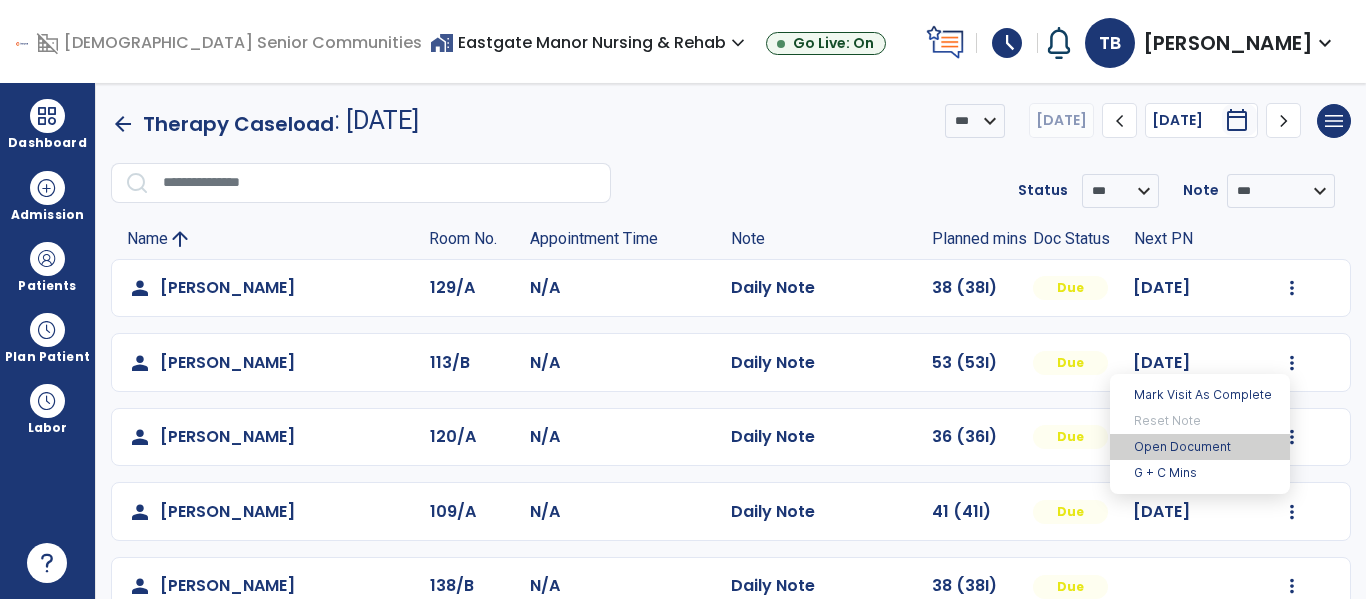 click on "Open Document" at bounding box center [1200, 447] 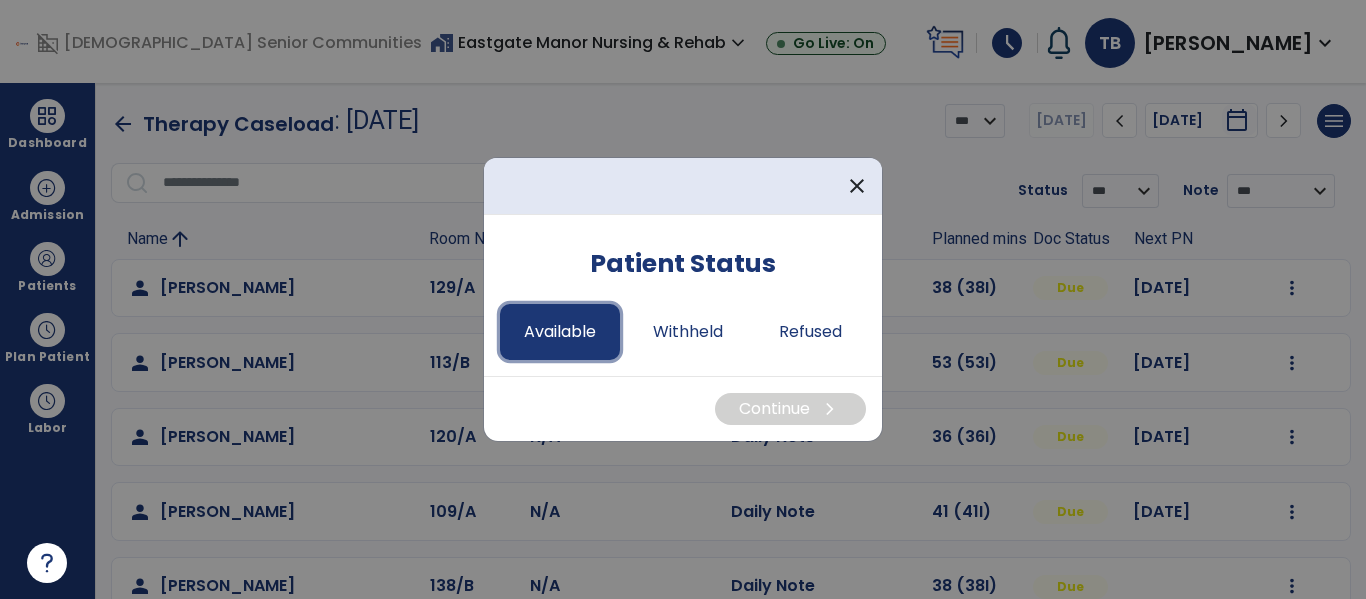 click on "Available" at bounding box center [560, 332] 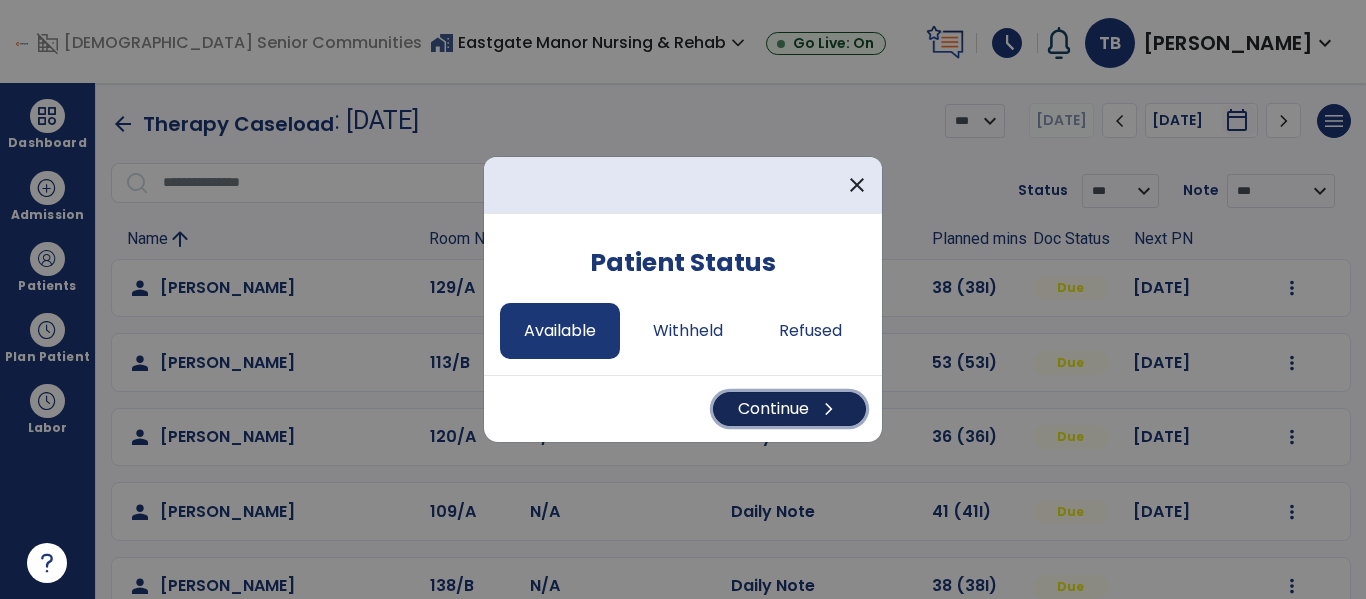 click on "Continue   chevron_right" at bounding box center (789, 409) 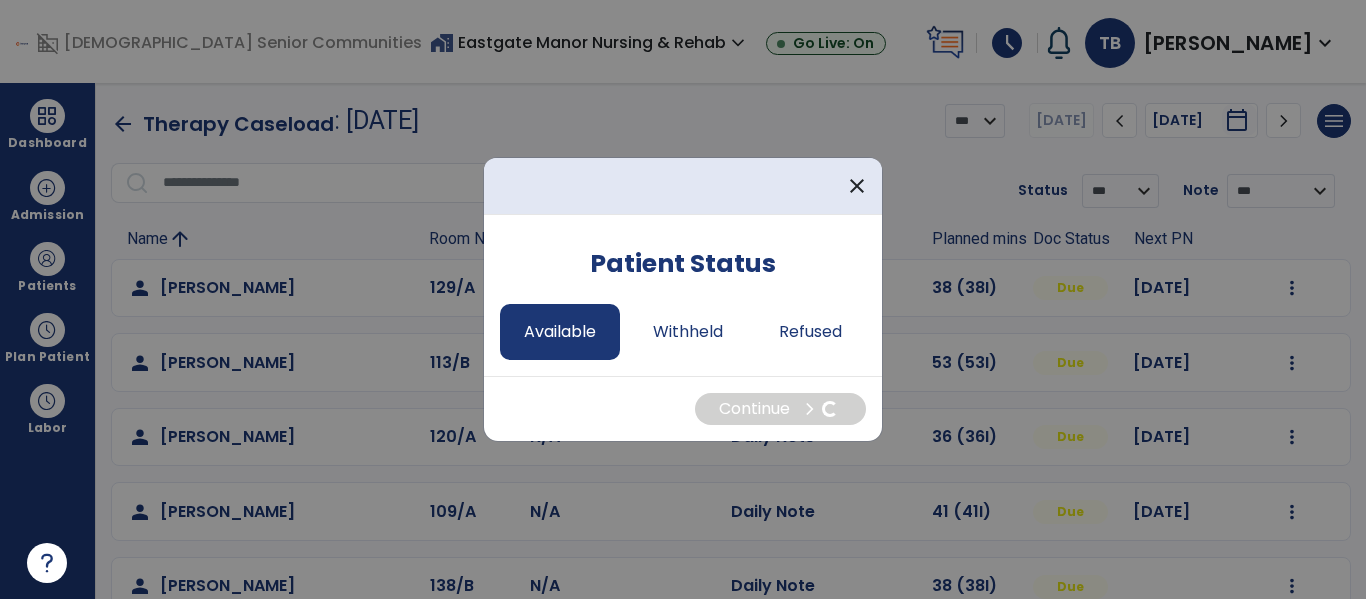 select on "*" 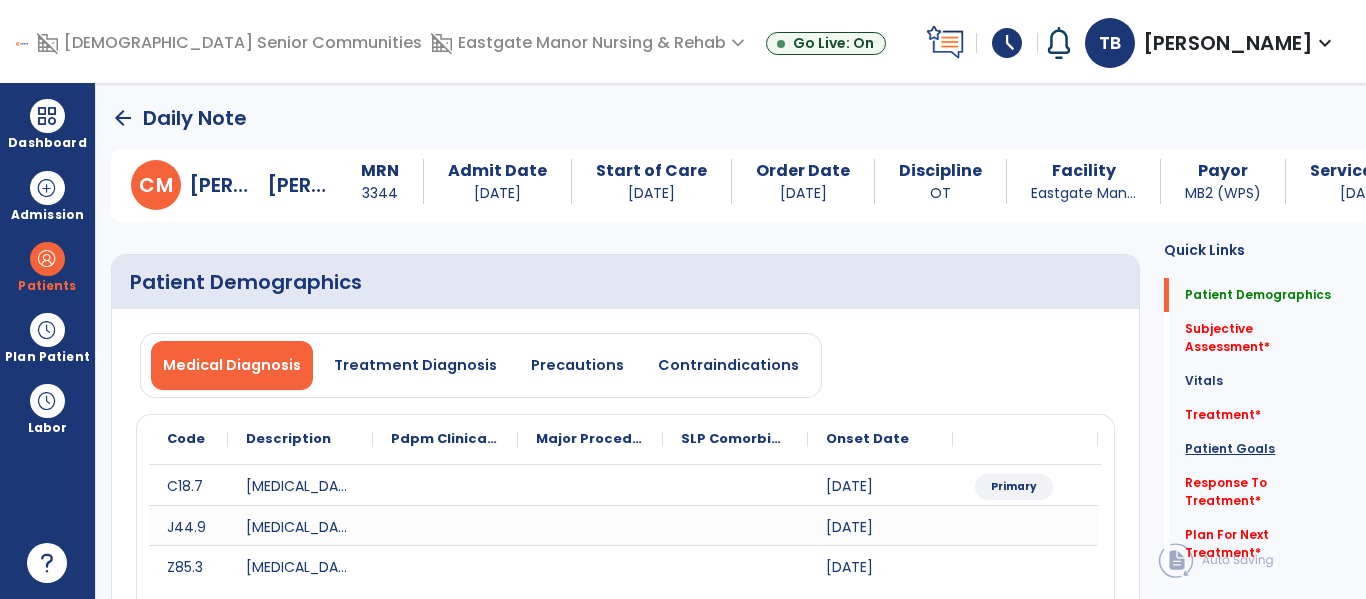 click on "Patient Goals" 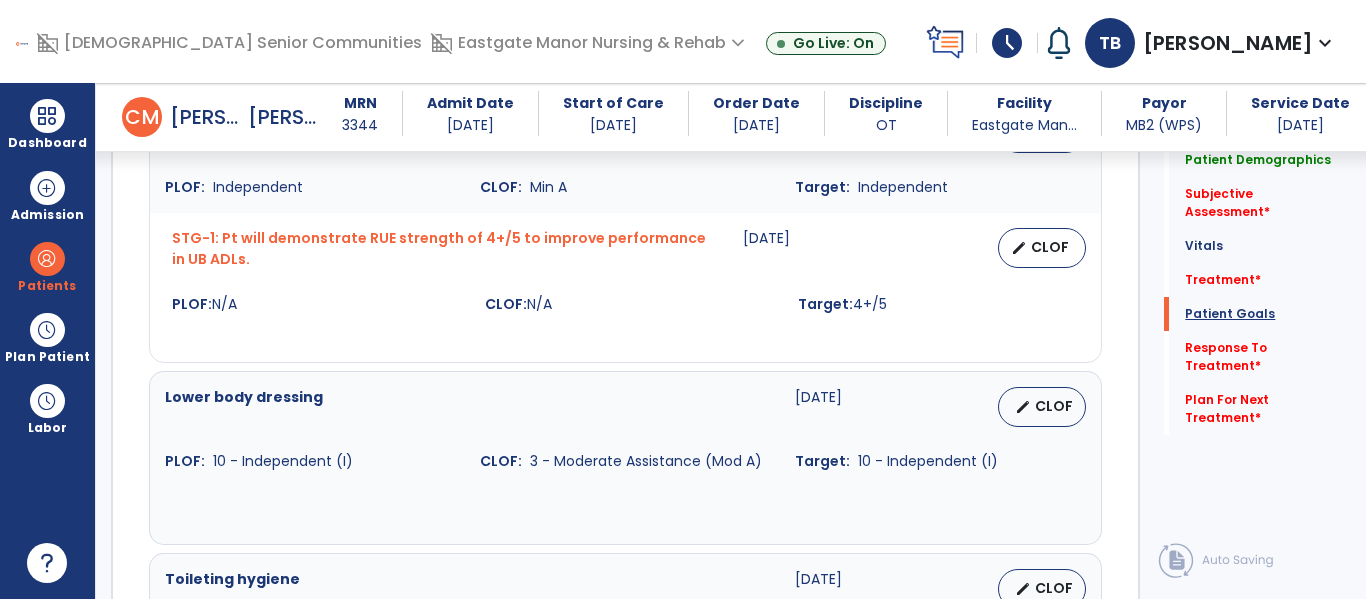 scroll, scrollTop: 1640, scrollLeft: 0, axis: vertical 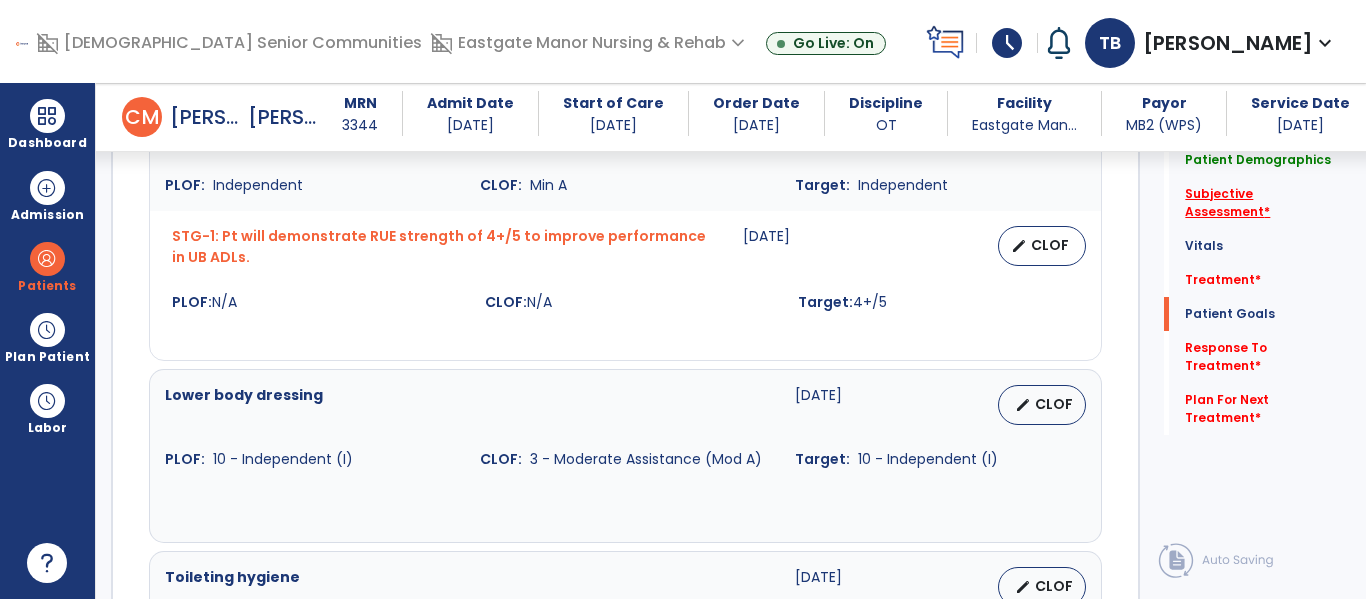 click on "Subjective Assessment   *" 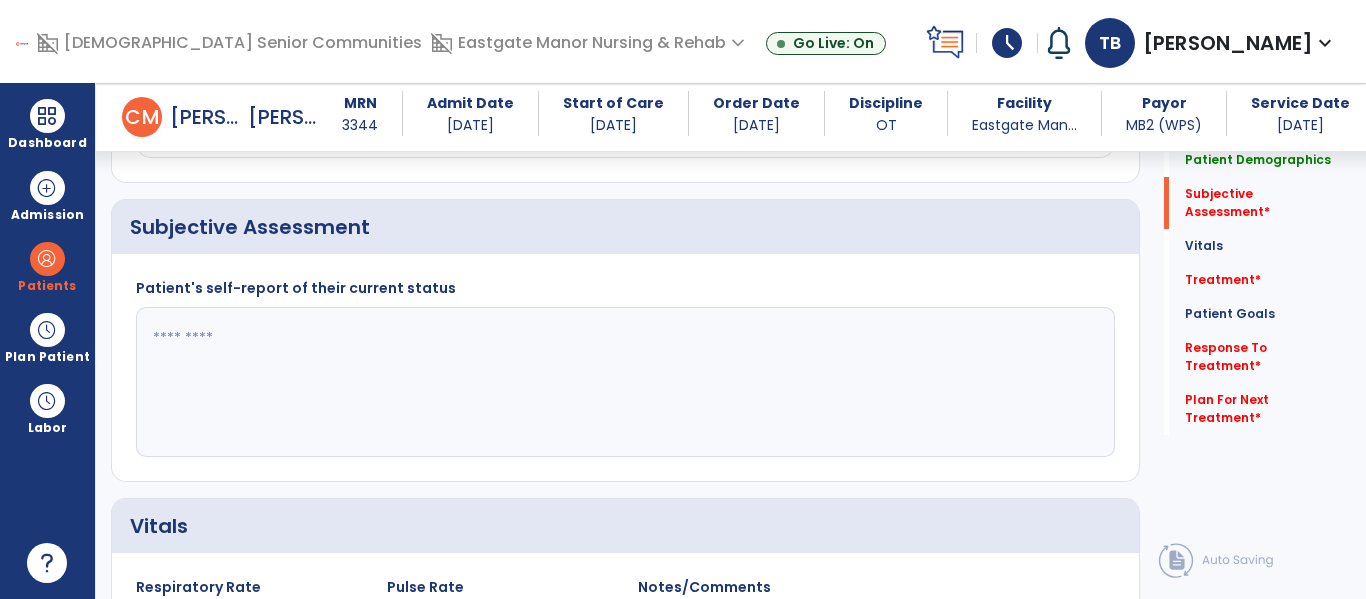 scroll, scrollTop: 438, scrollLeft: 0, axis: vertical 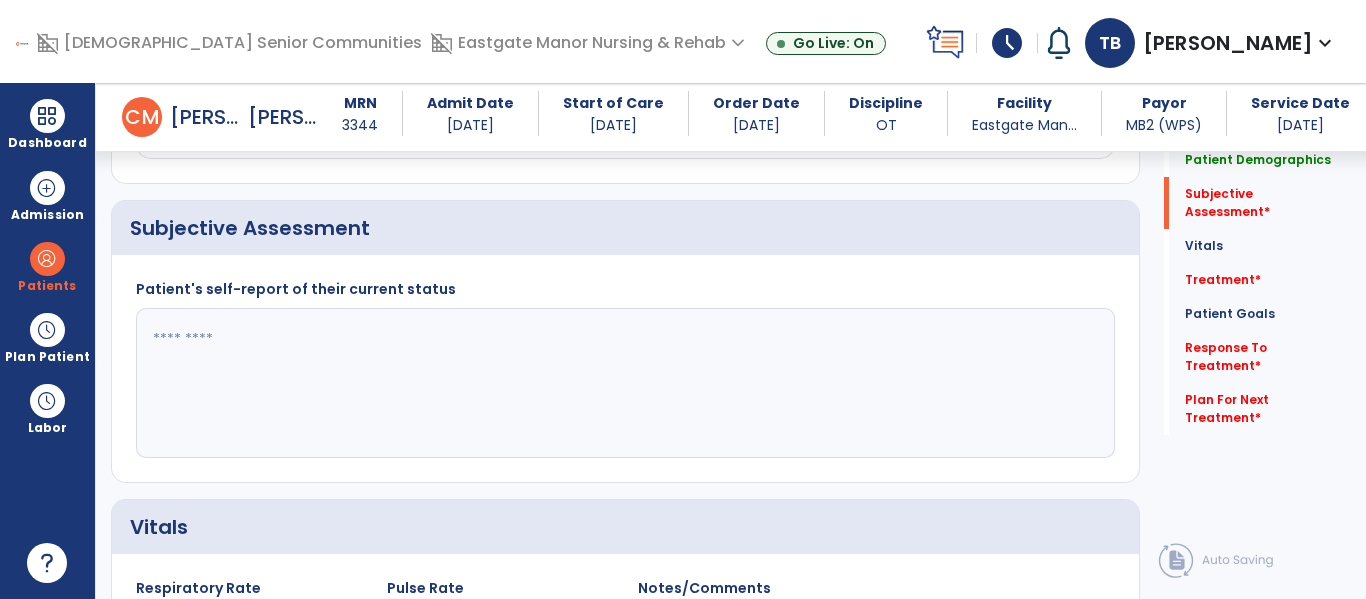 click 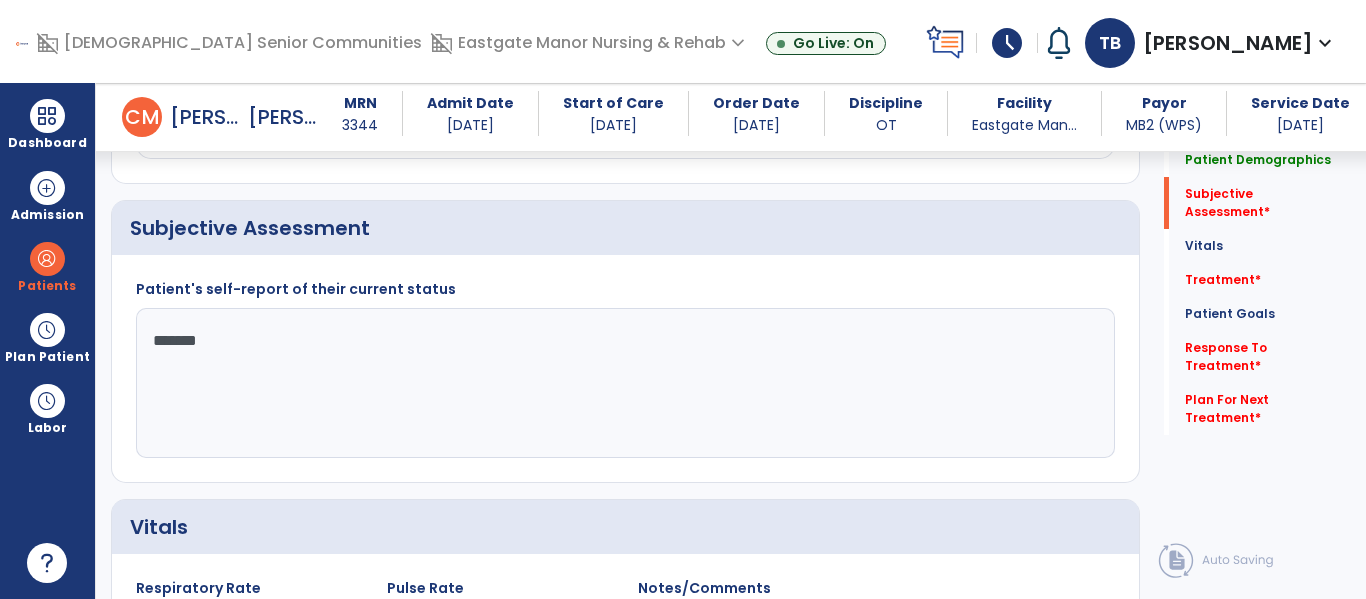type on "********" 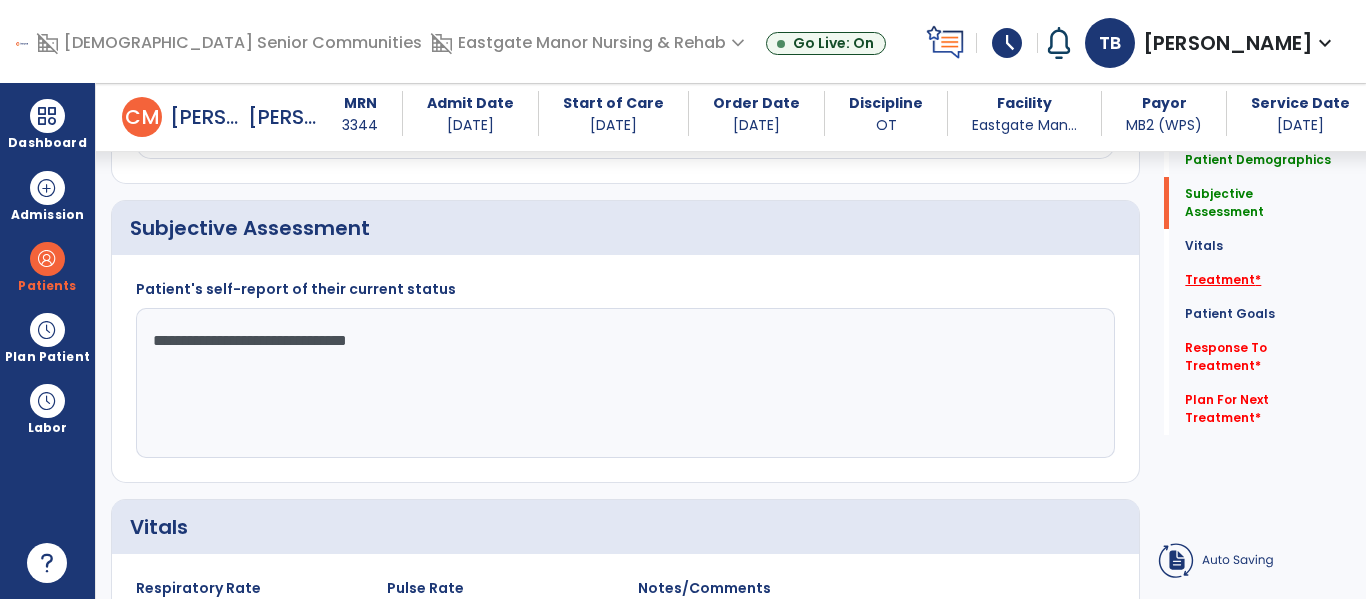 type on "**********" 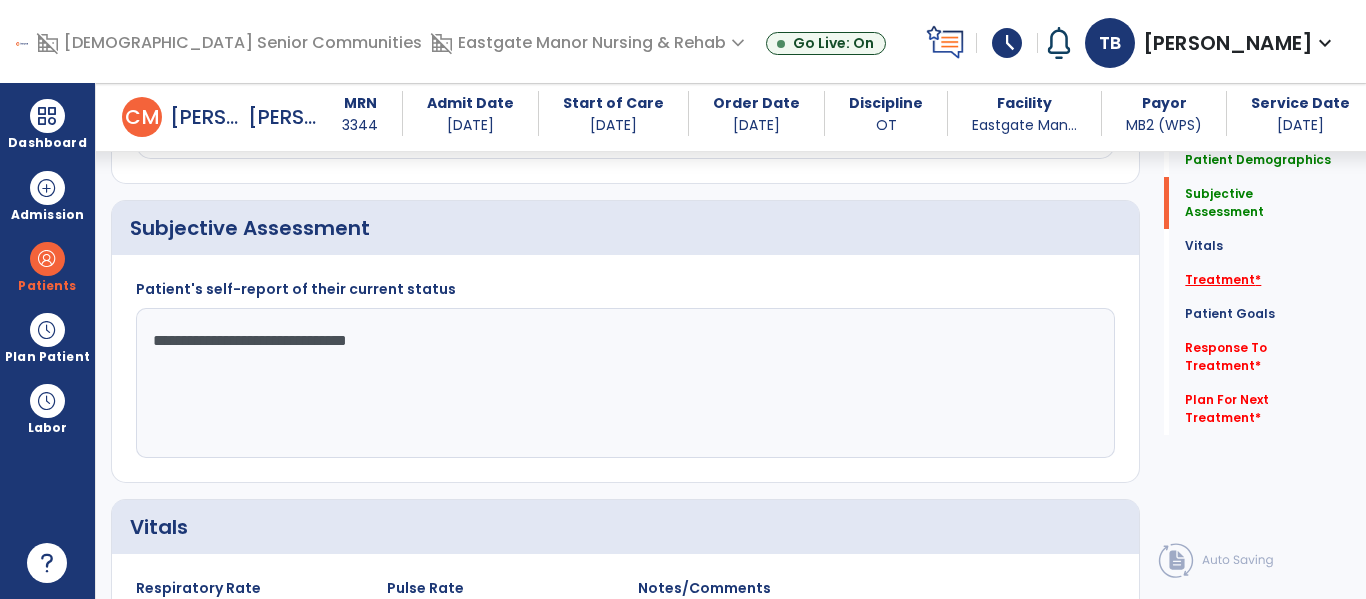 click on "Treatment   *" 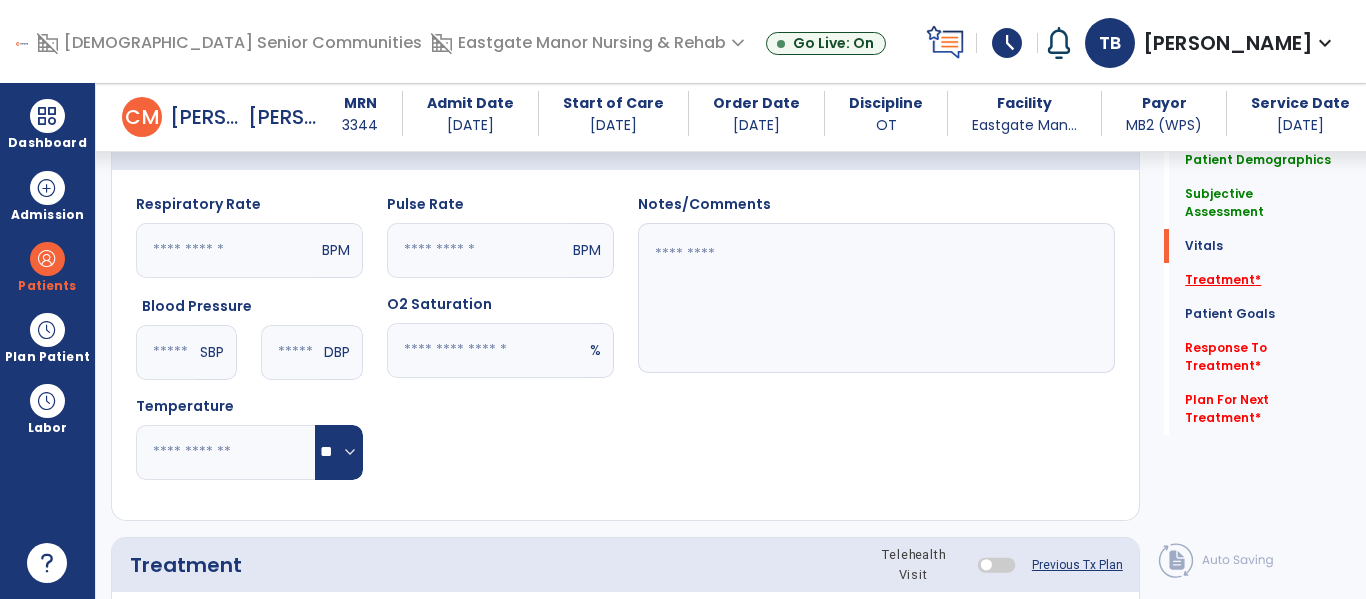 scroll, scrollTop: 1146, scrollLeft: 0, axis: vertical 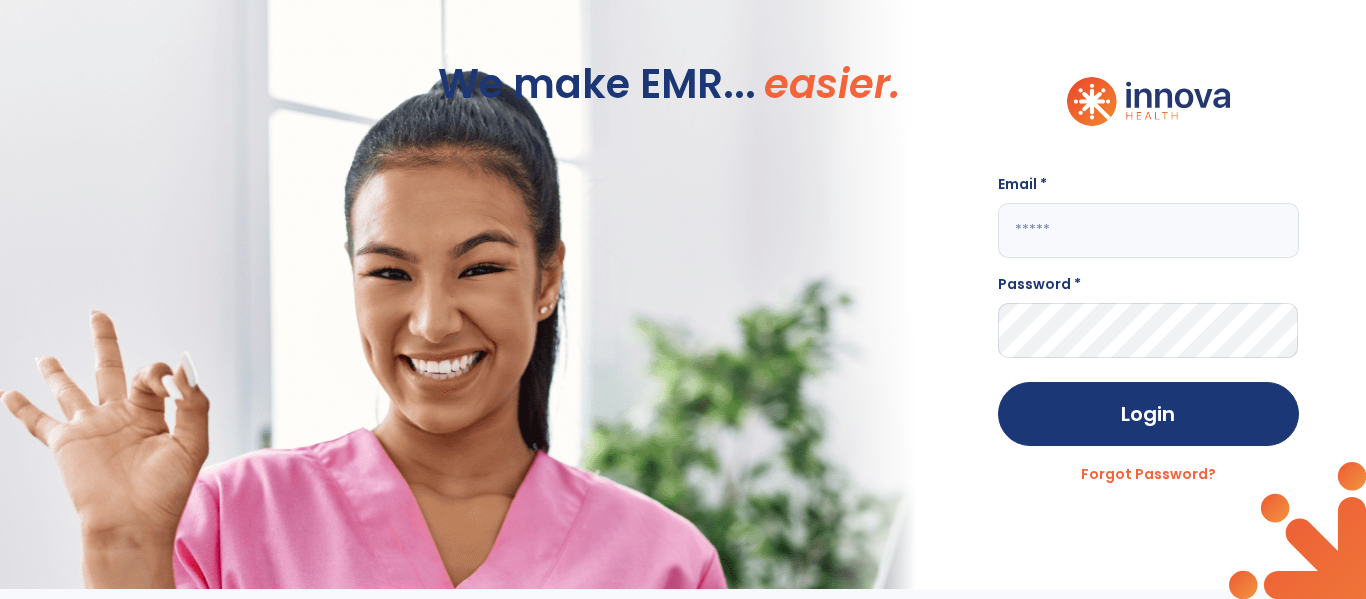 click 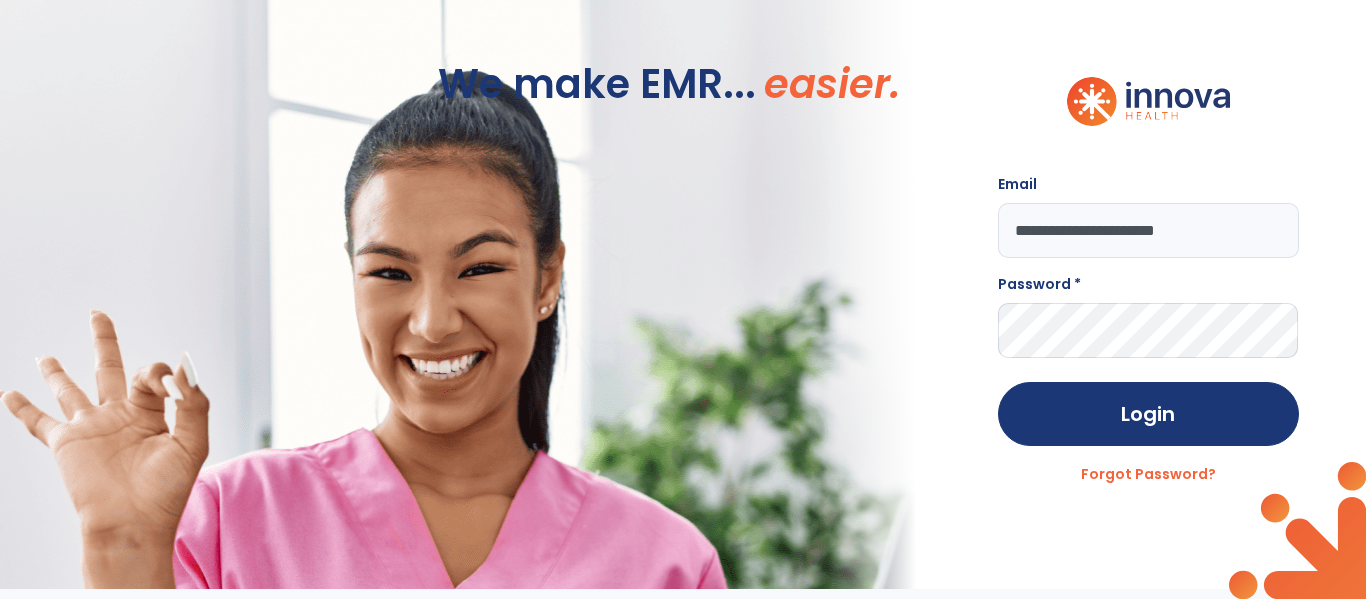 type on "**********" 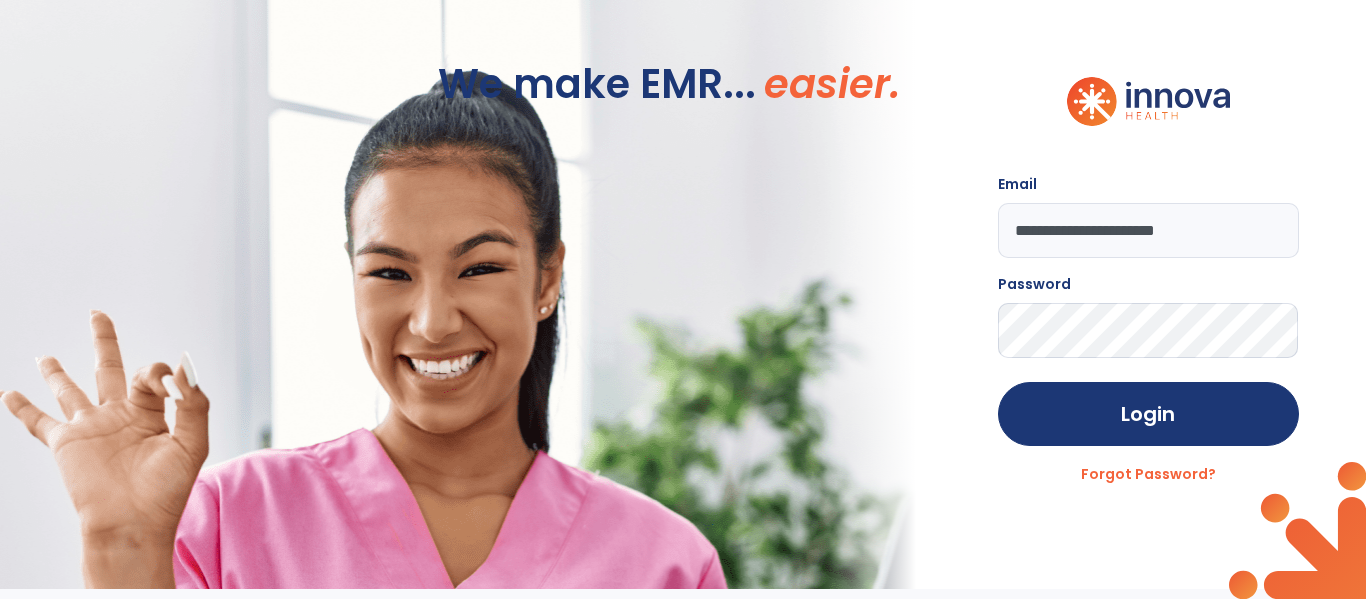 click on "Login" 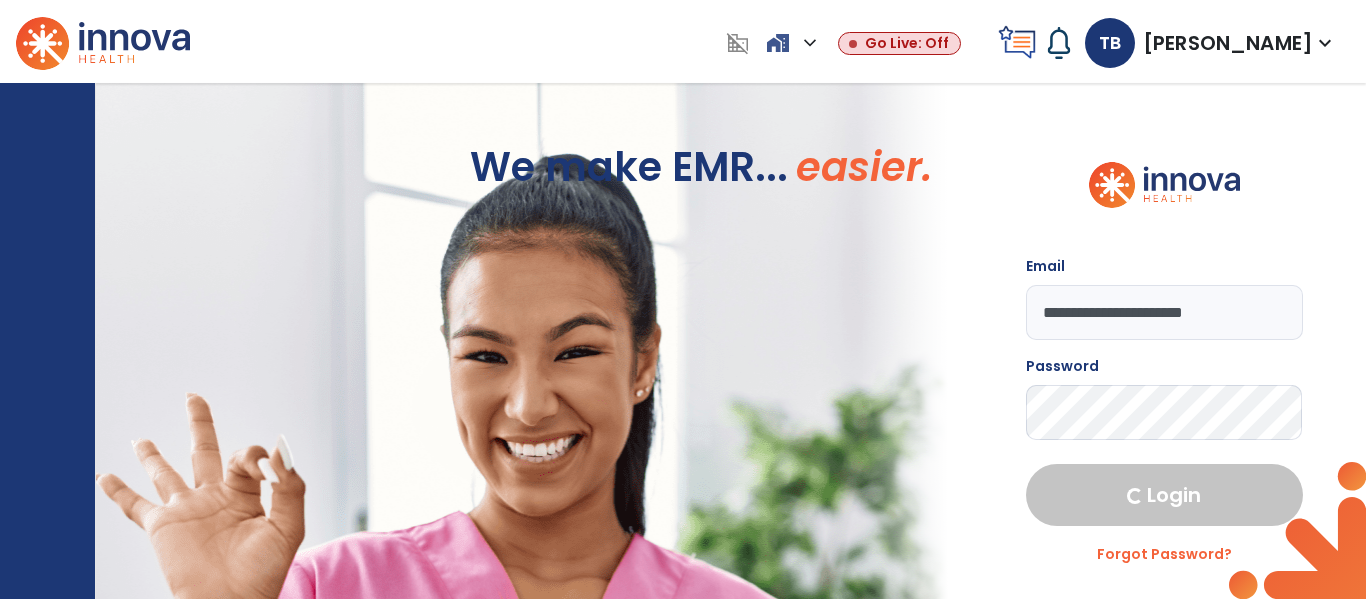 select on "****" 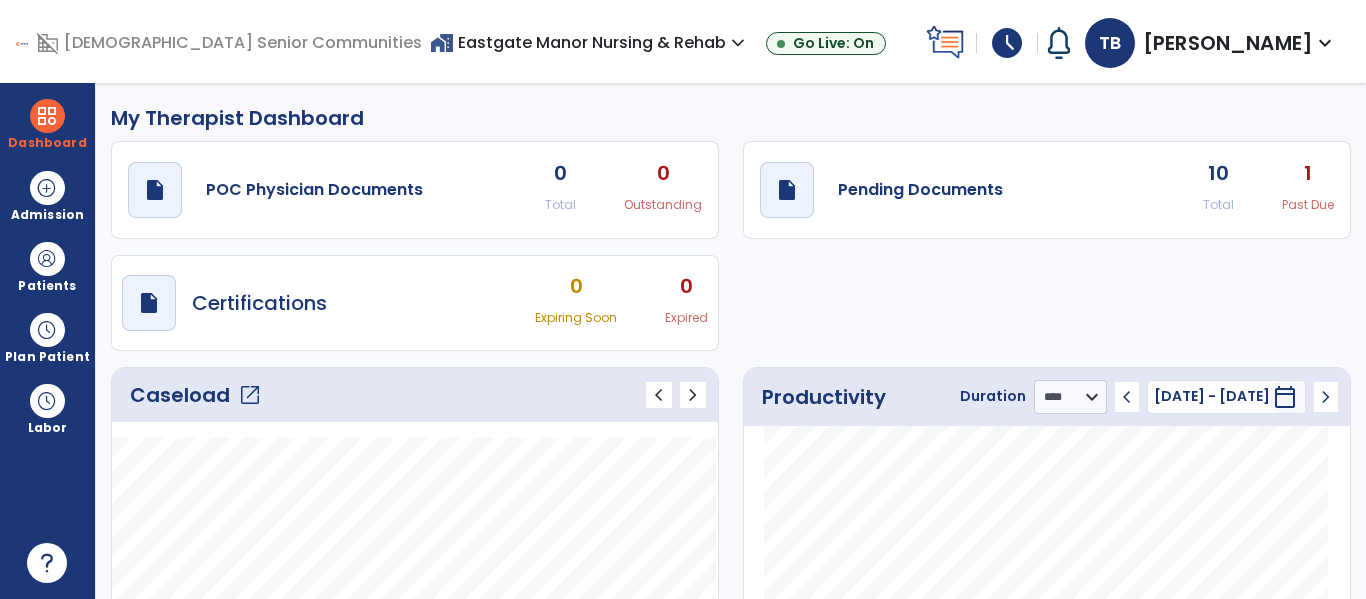 click on "Caseload   open_in_new" 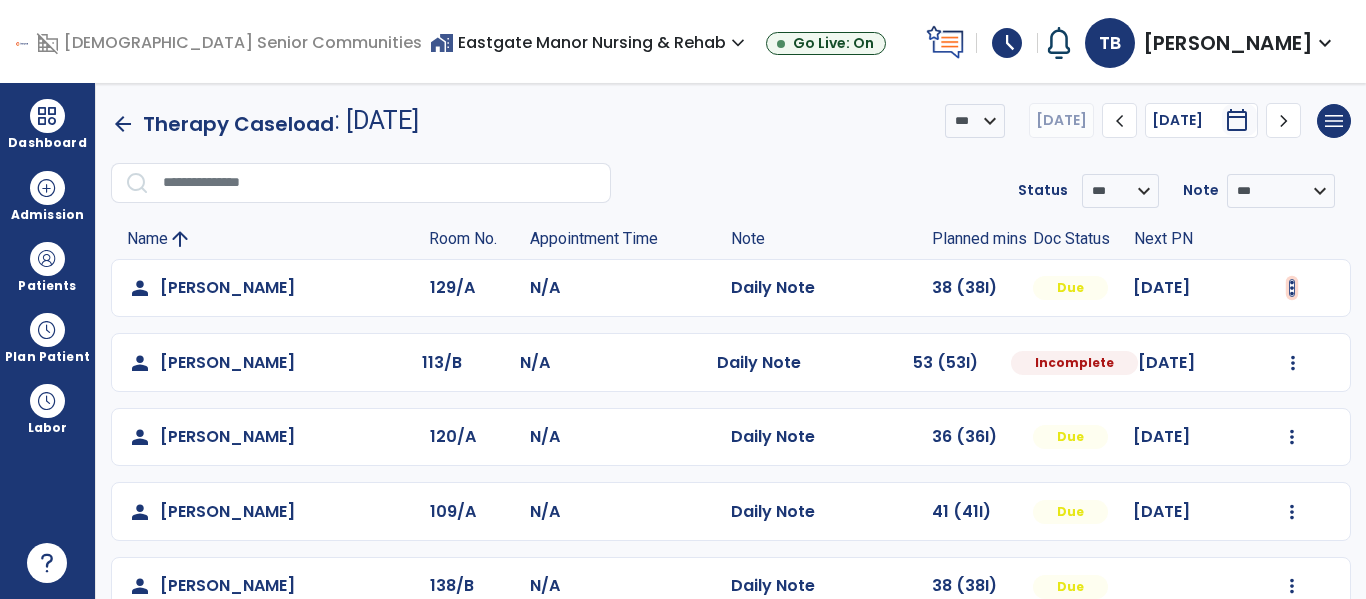 click at bounding box center (1292, 288) 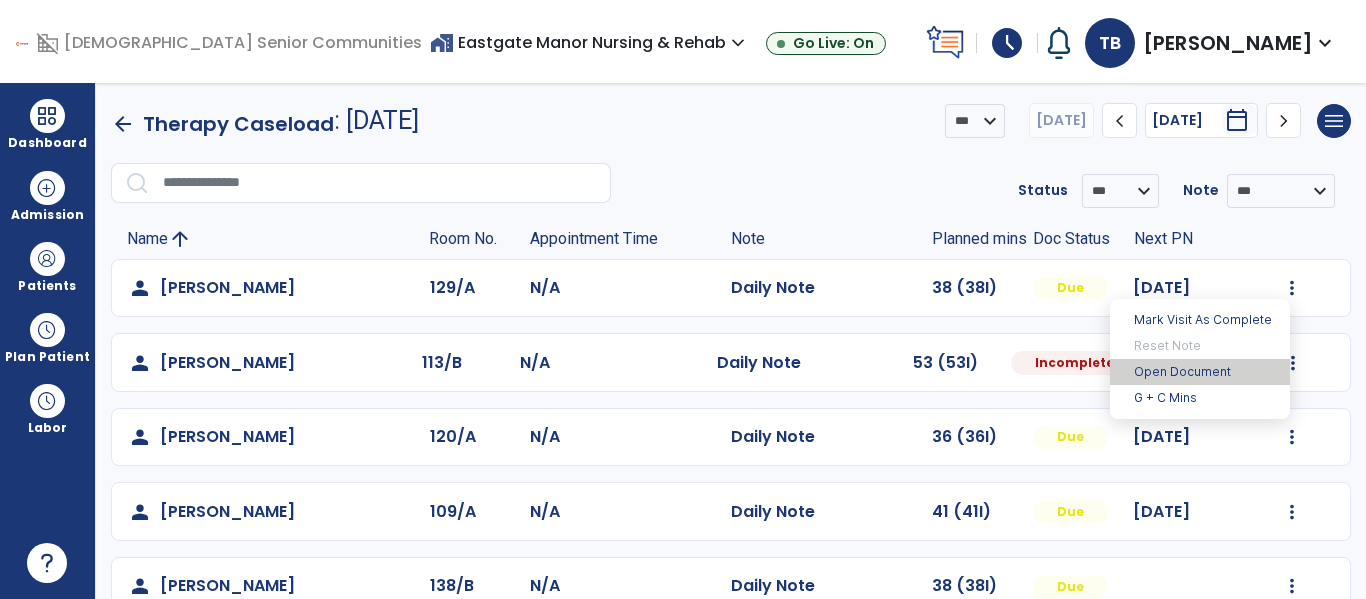 click on "Open Document" at bounding box center [1200, 372] 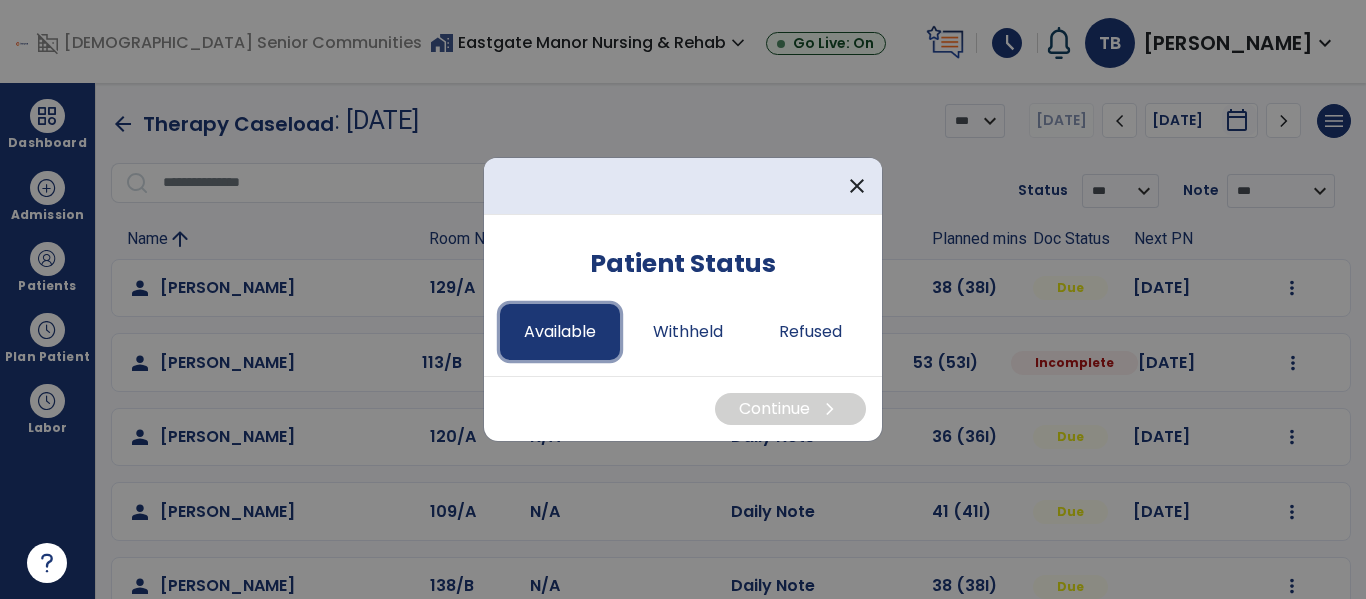 click on "Available" at bounding box center [560, 332] 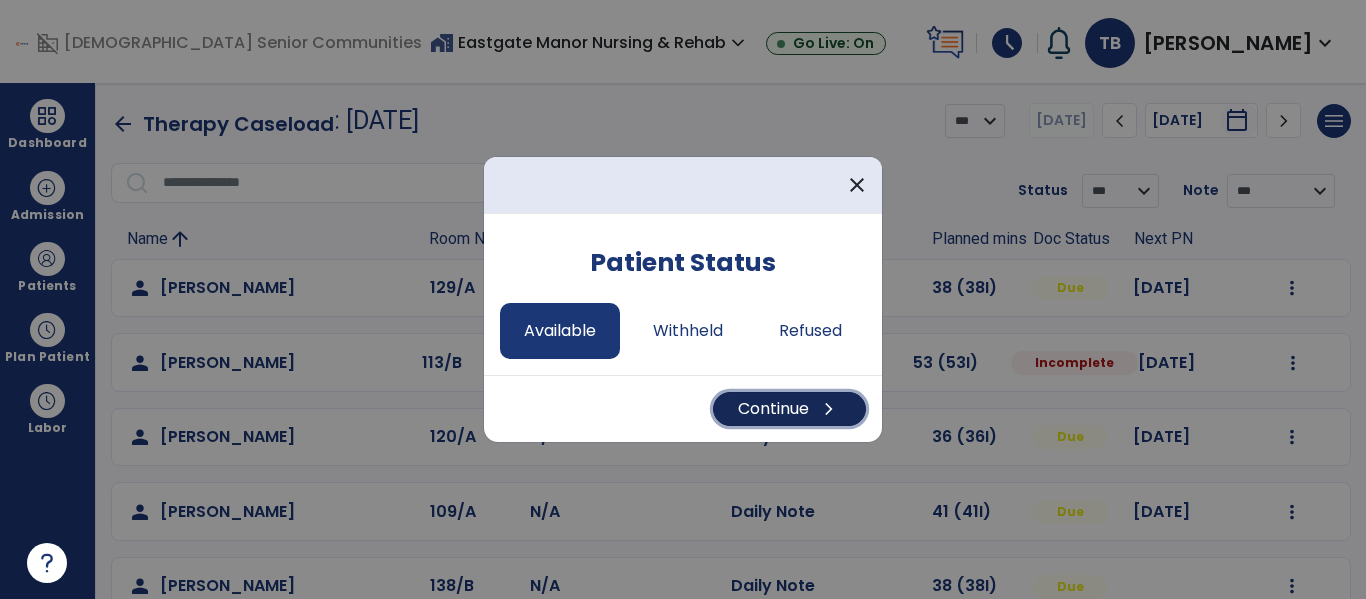 click on "Continue   chevron_right" at bounding box center [789, 409] 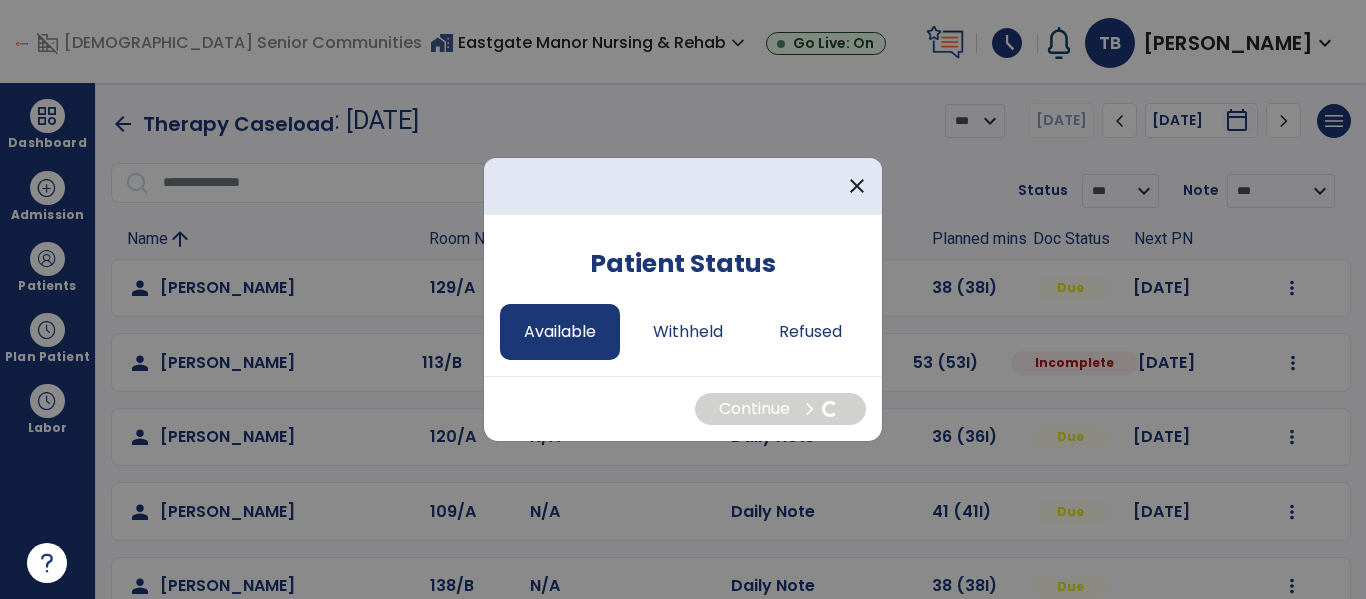 select on "*" 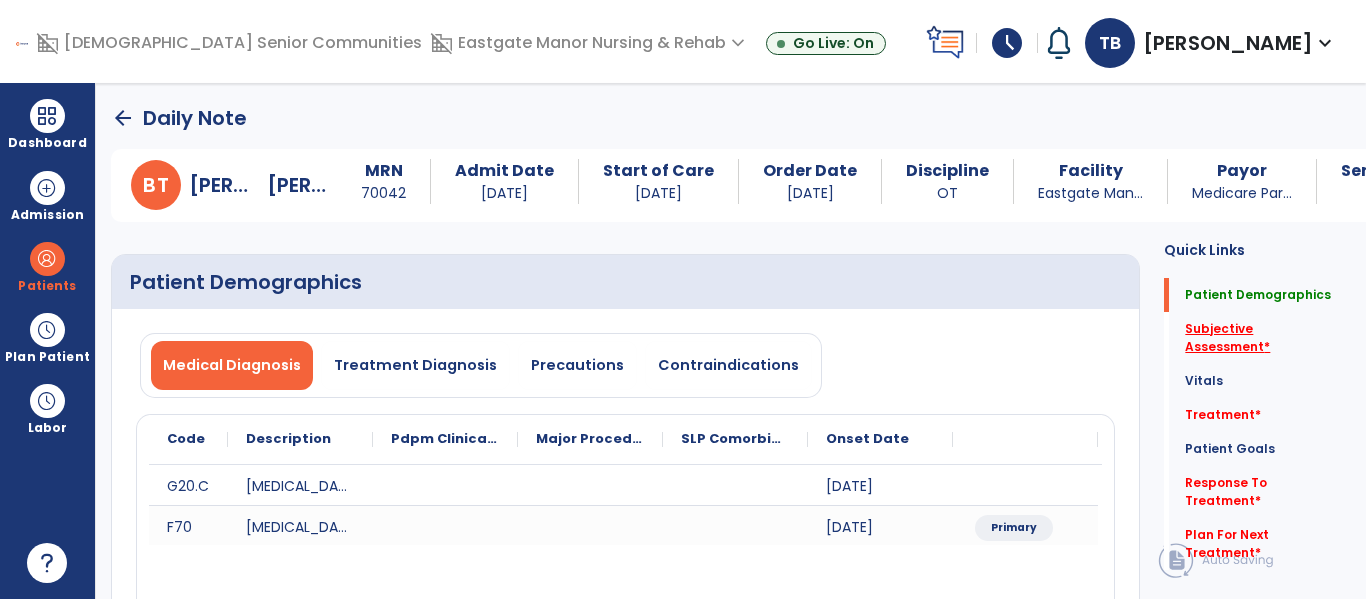 click on "Subjective Assessment   *" 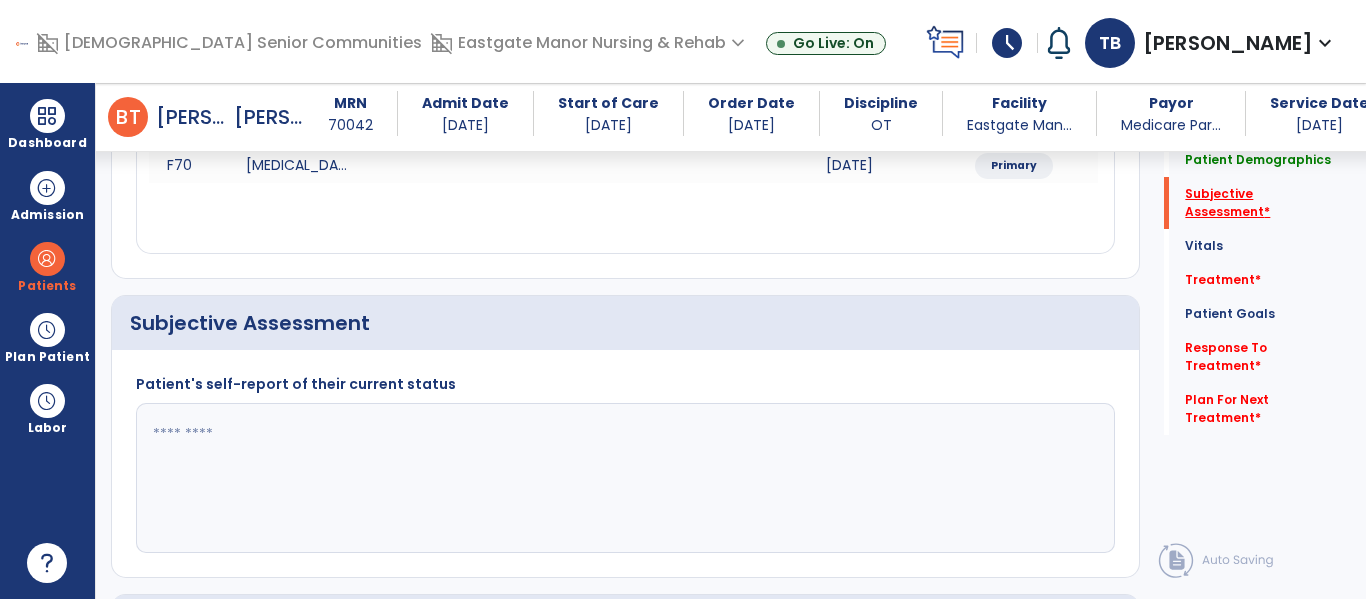 scroll, scrollTop: 457, scrollLeft: 0, axis: vertical 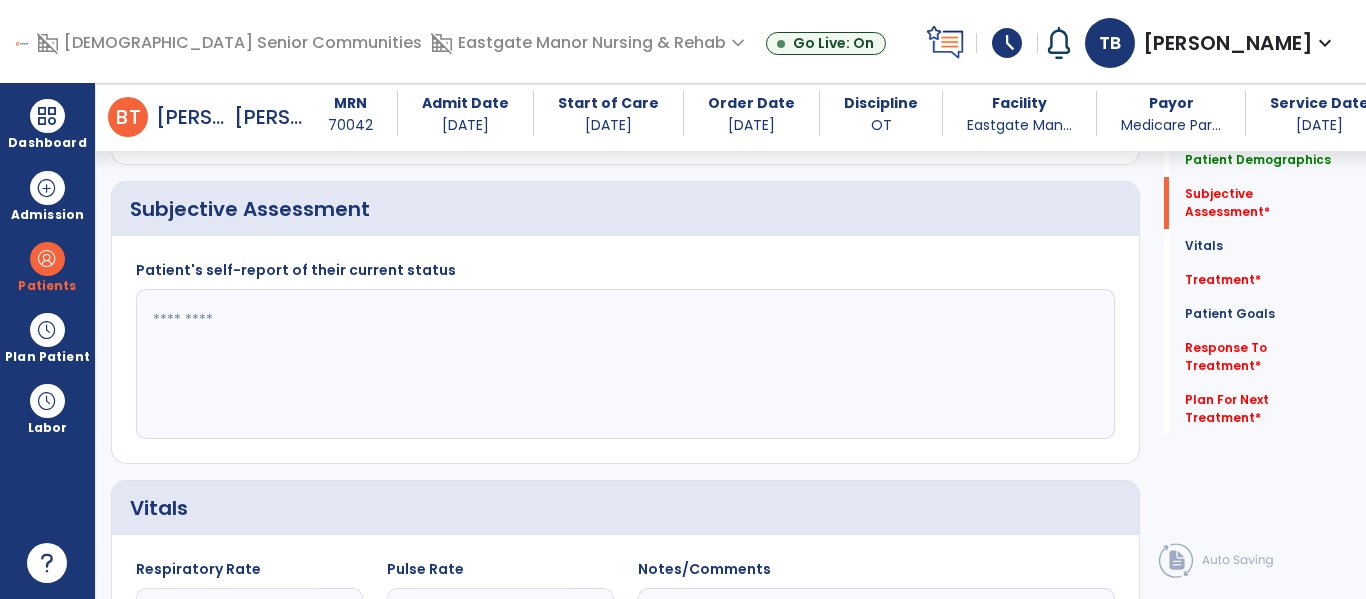 click 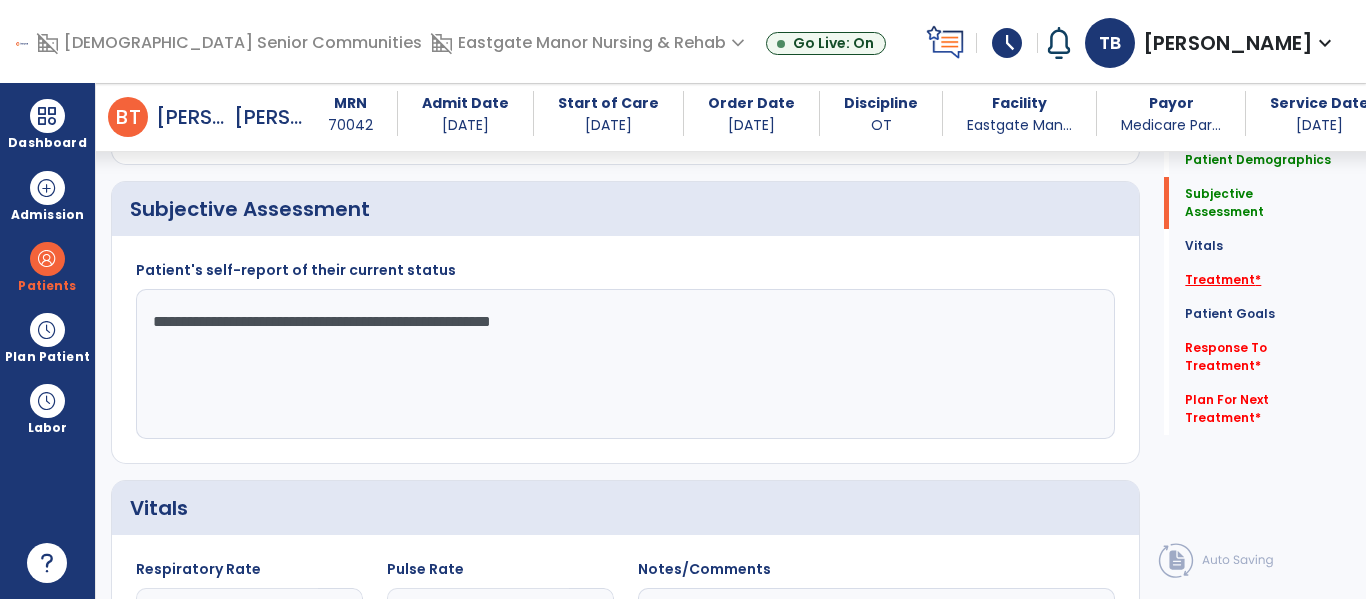 type on "**********" 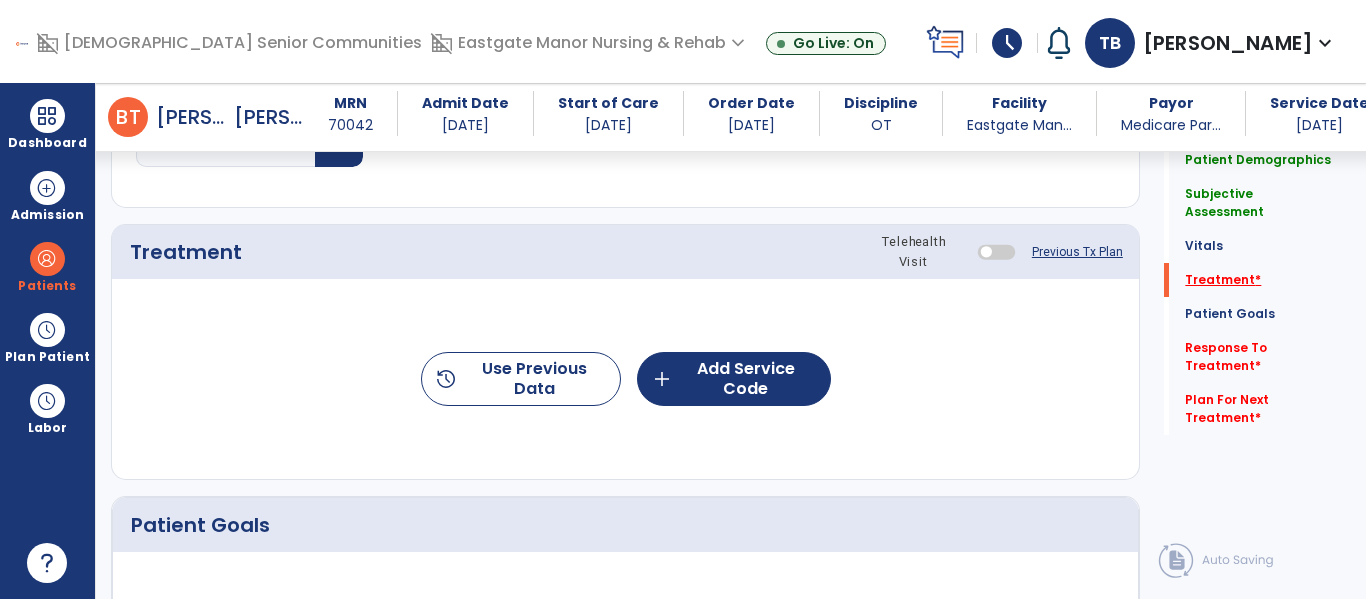 scroll, scrollTop: 1146, scrollLeft: 0, axis: vertical 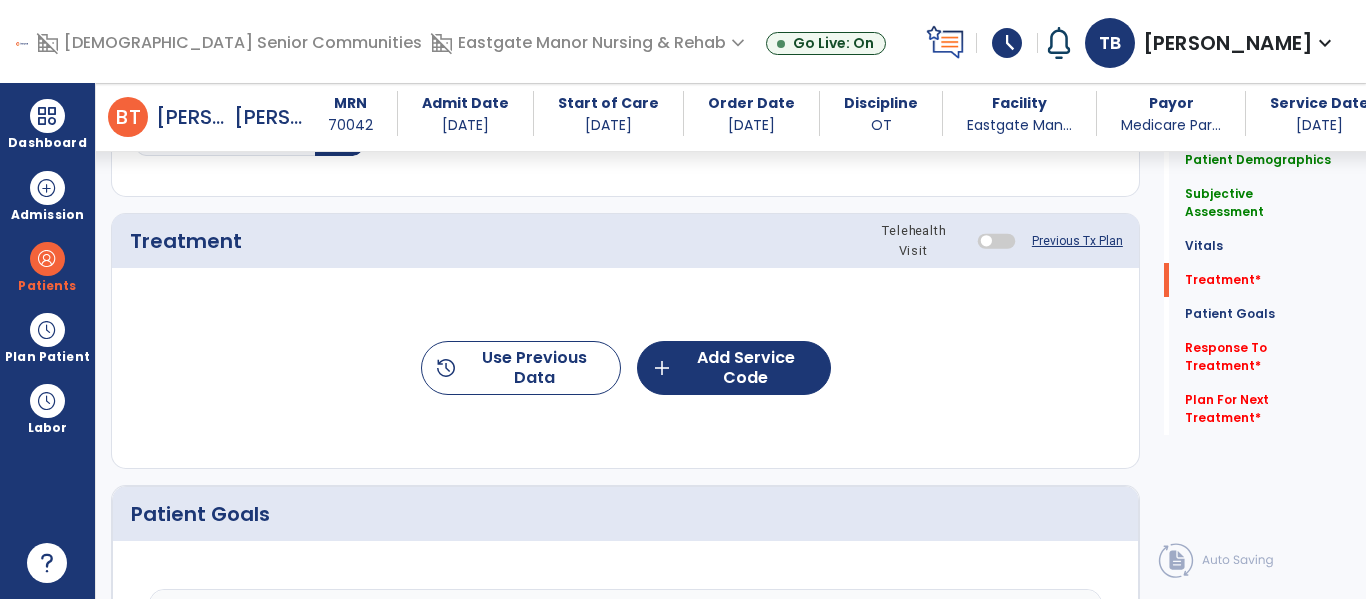 click on "domain_disabled   [DEMOGRAPHIC_DATA] Senior Communities" at bounding box center (233, 43) 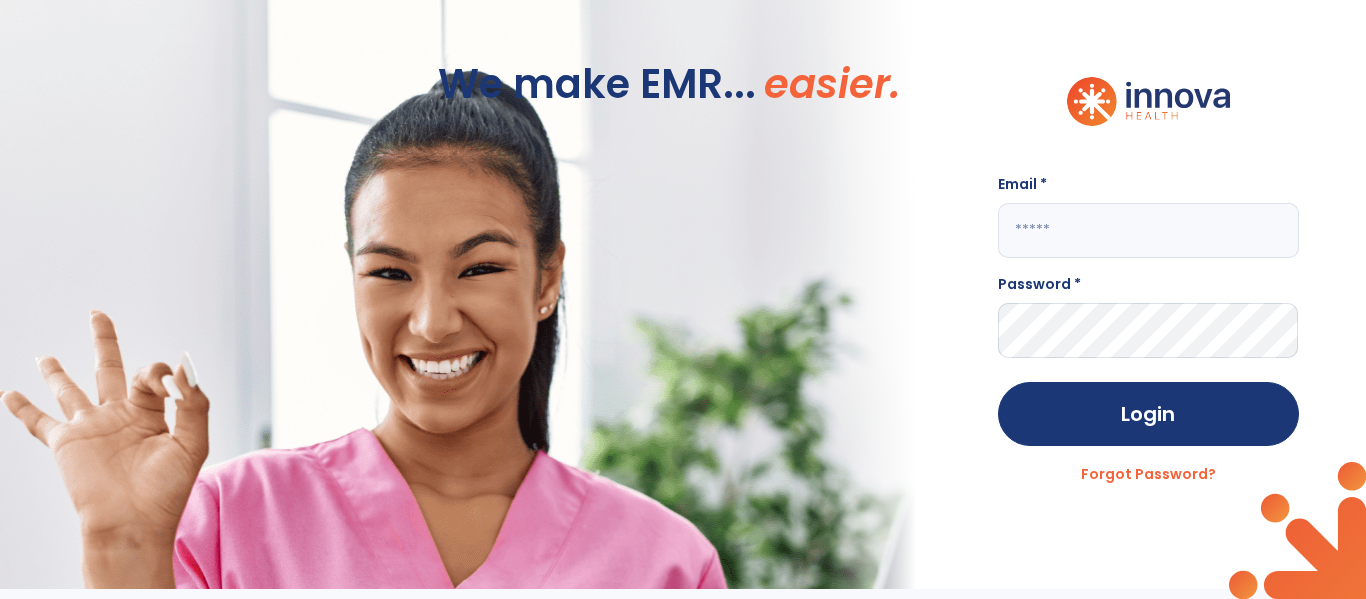 scroll, scrollTop: 0, scrollLeft: 0, axis: both 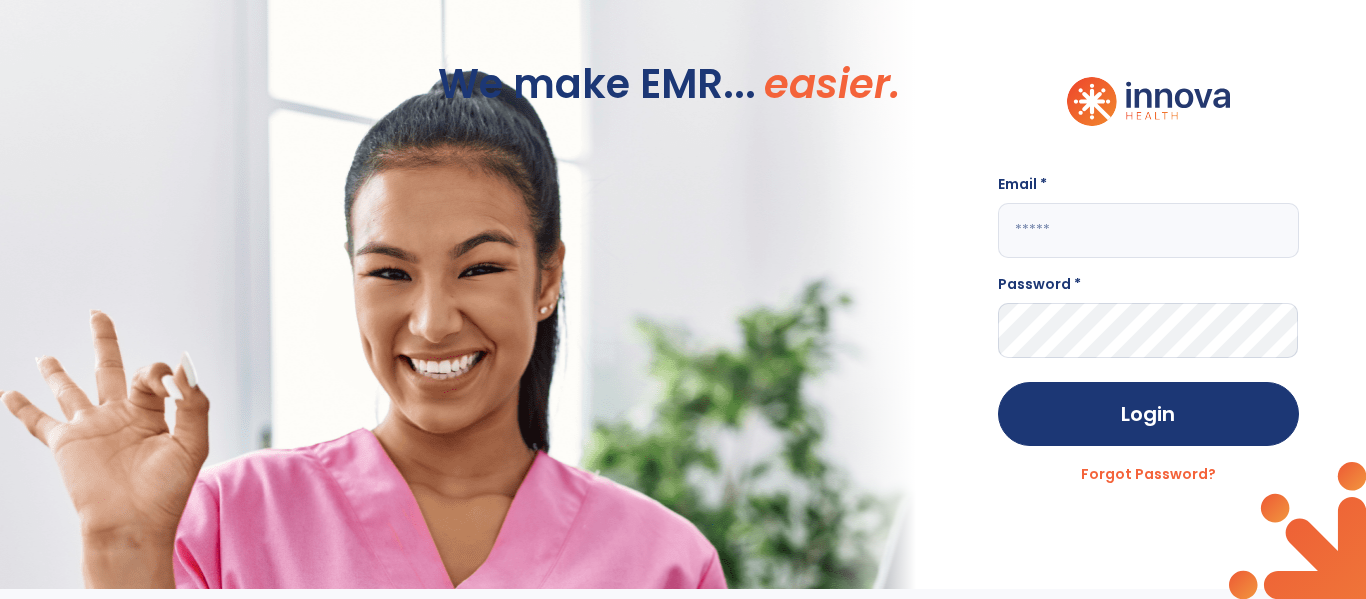 click 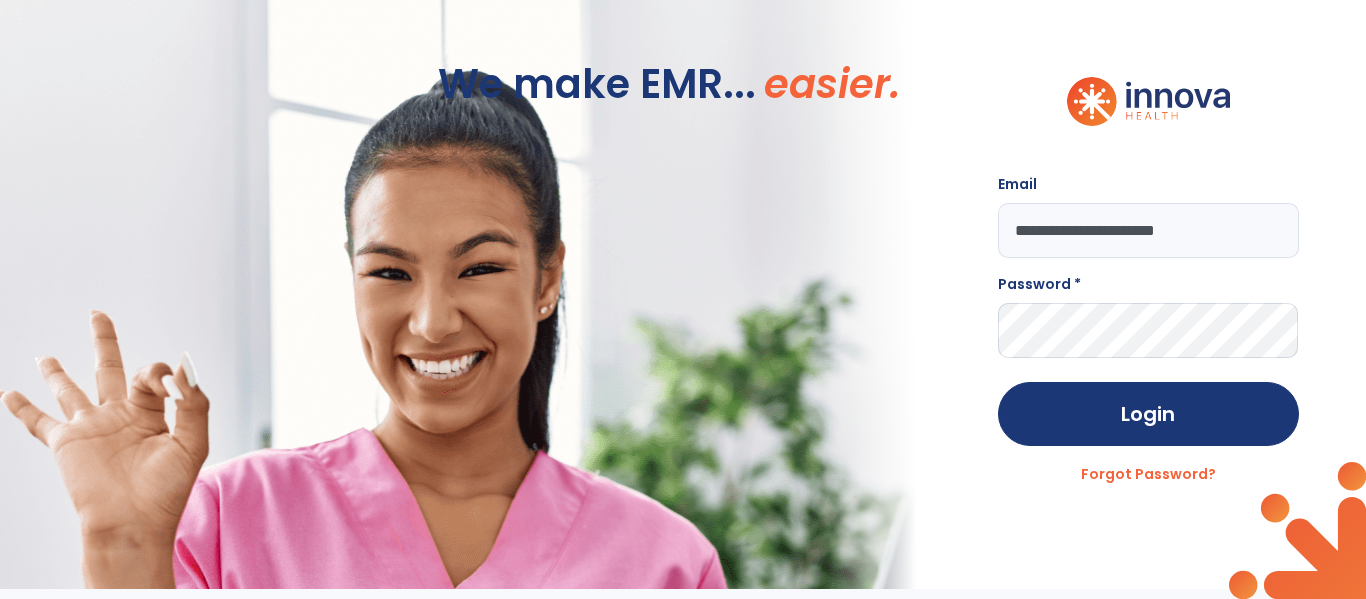 type on "**********" 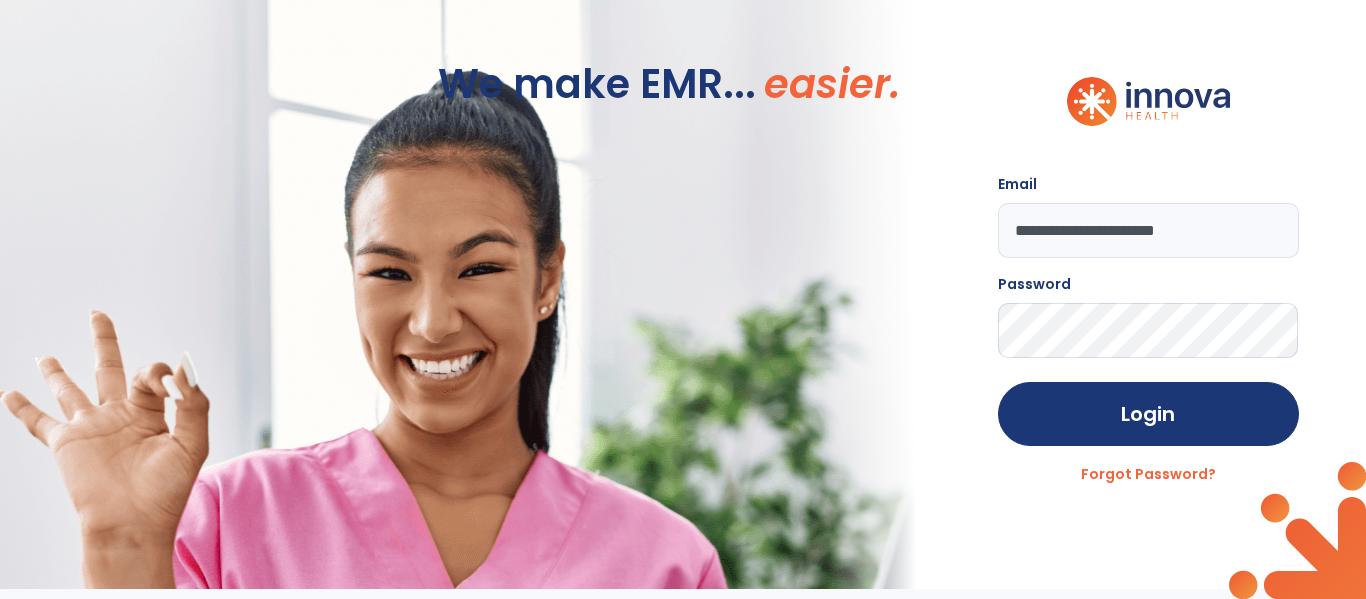 click on "Login" 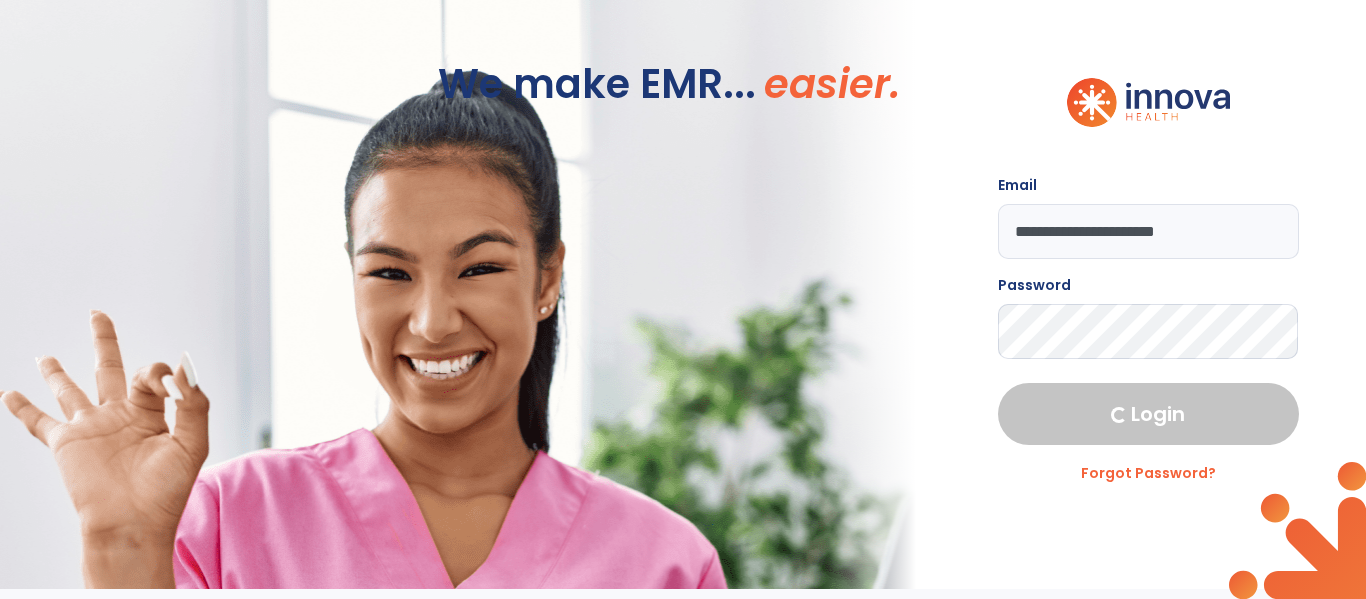 select on "****" 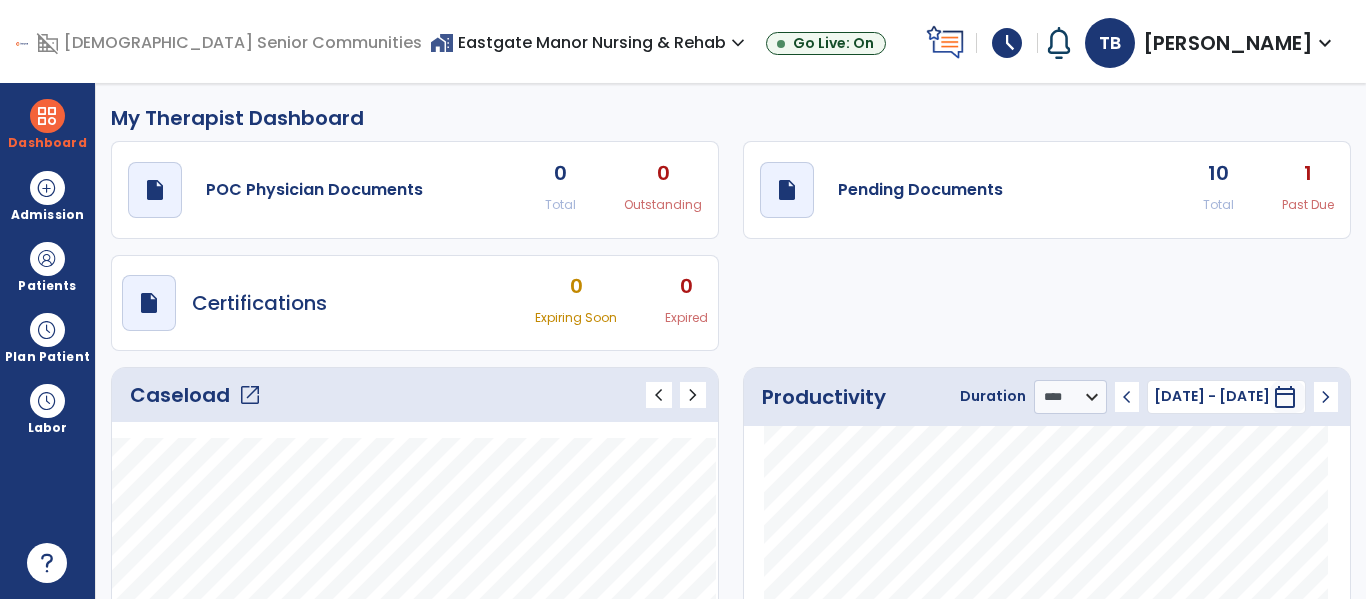 click on "Caseload   open_in_new" 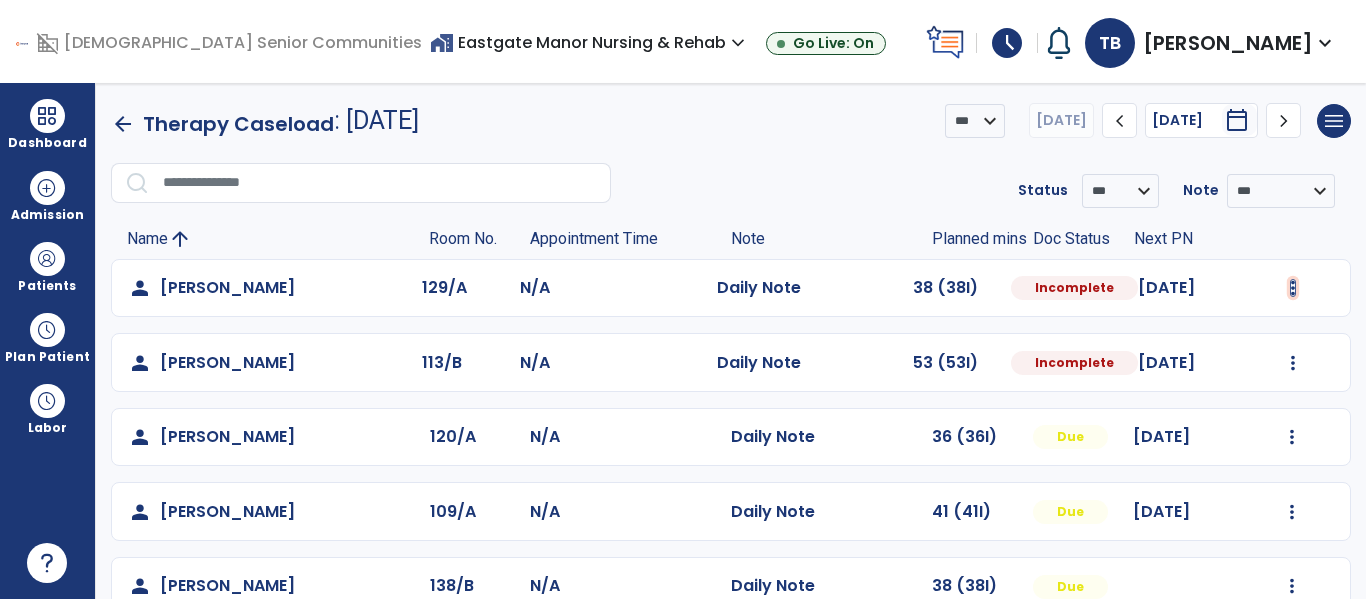 click at bounding box center (1293, 288) 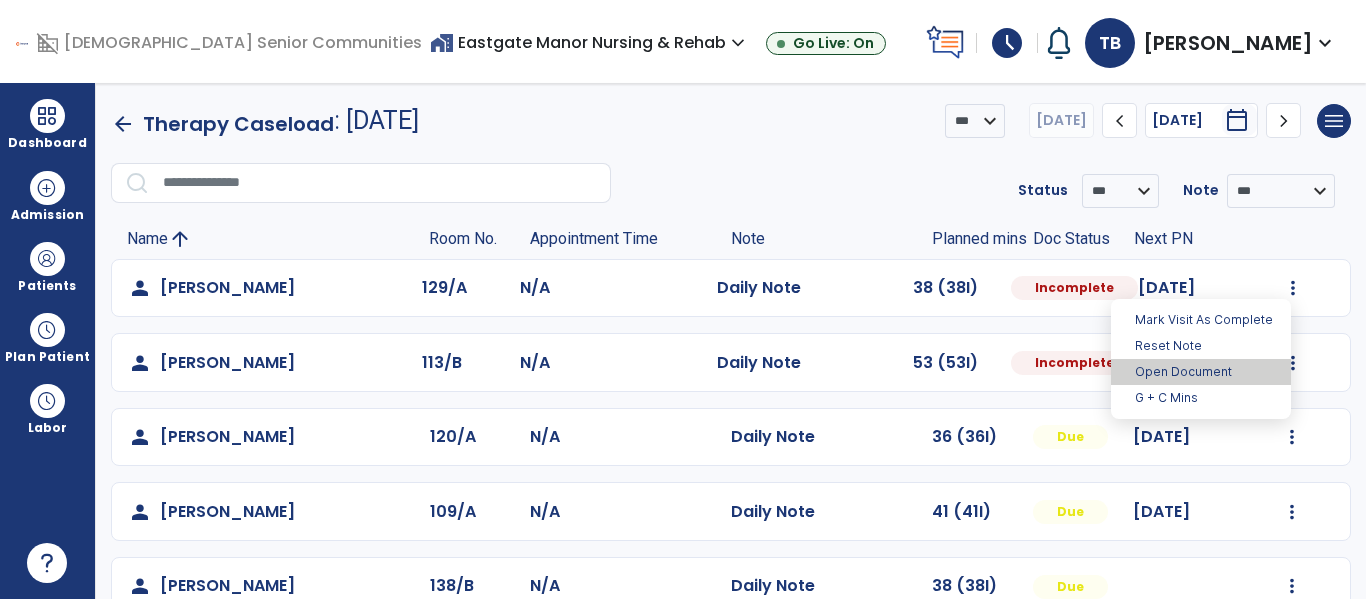 click on "Open Document" at bounding box center (1201, 372) 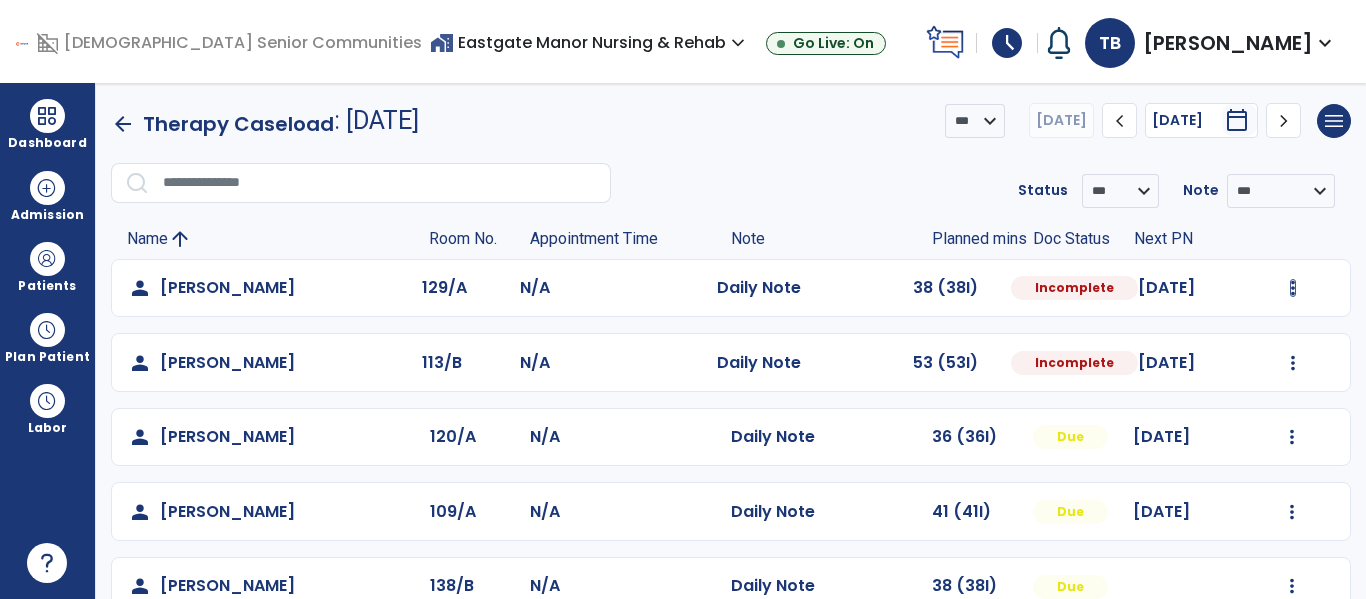 select on "*" 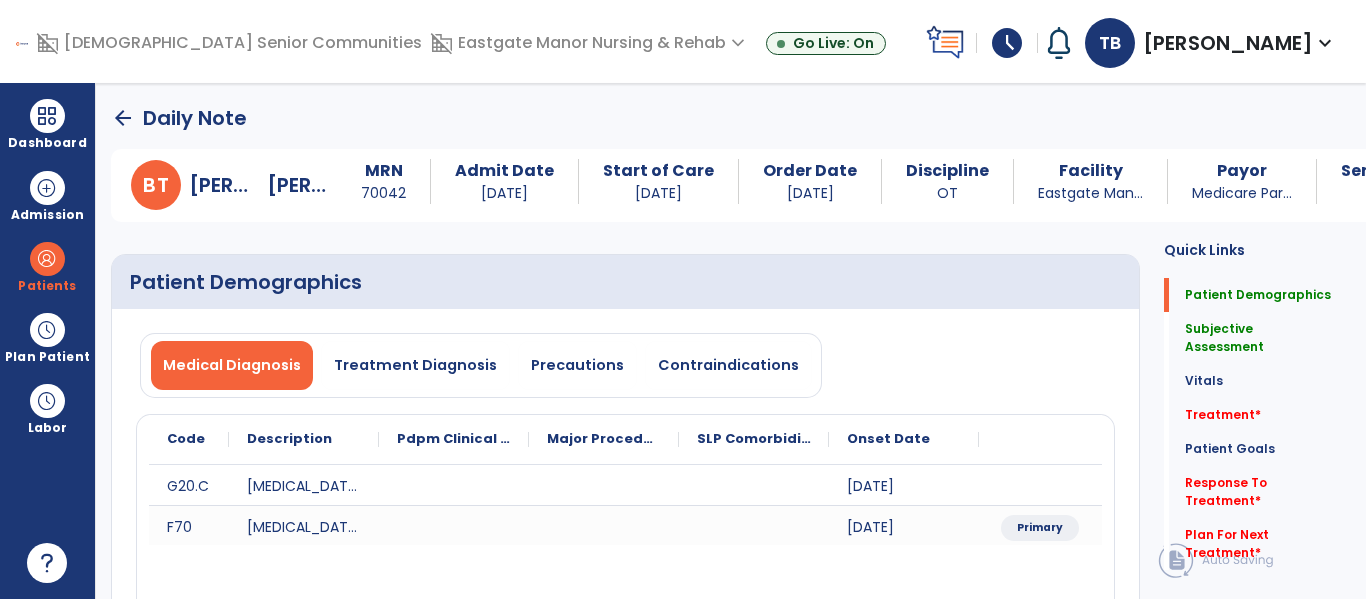 click on "Patient Demographics   Patient Demographics" 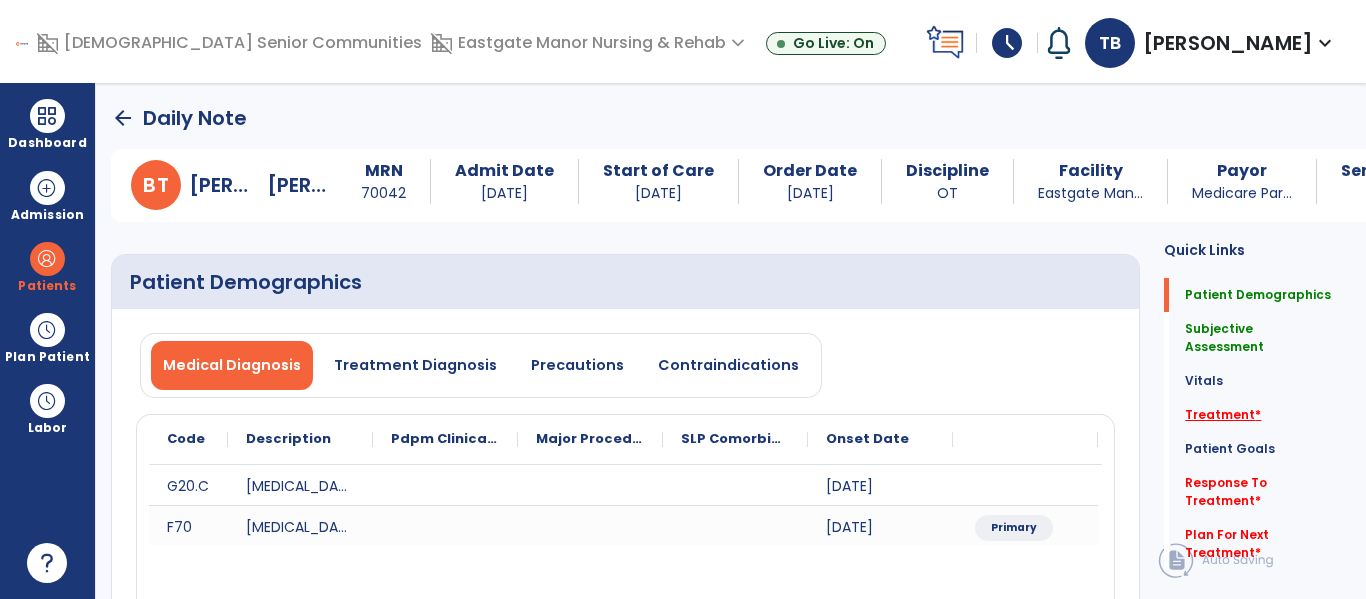 click on "Treatment   *" 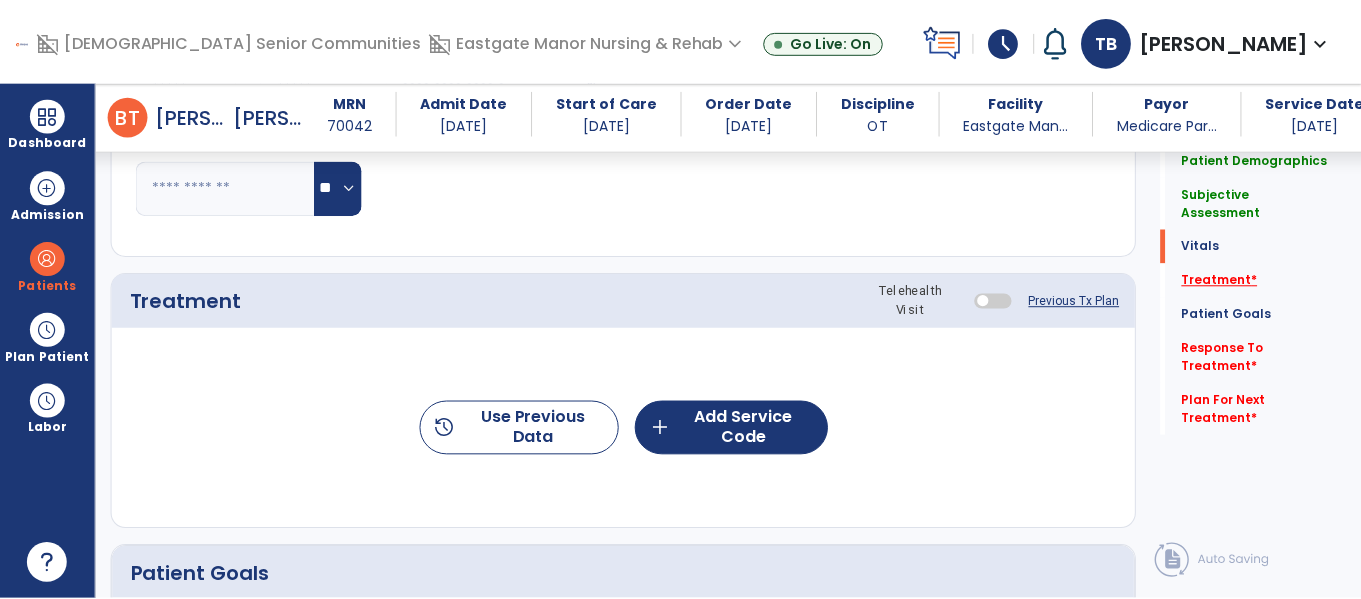 scroll, scrollTop: 1165, scrollLeft: 0, axis: vertical 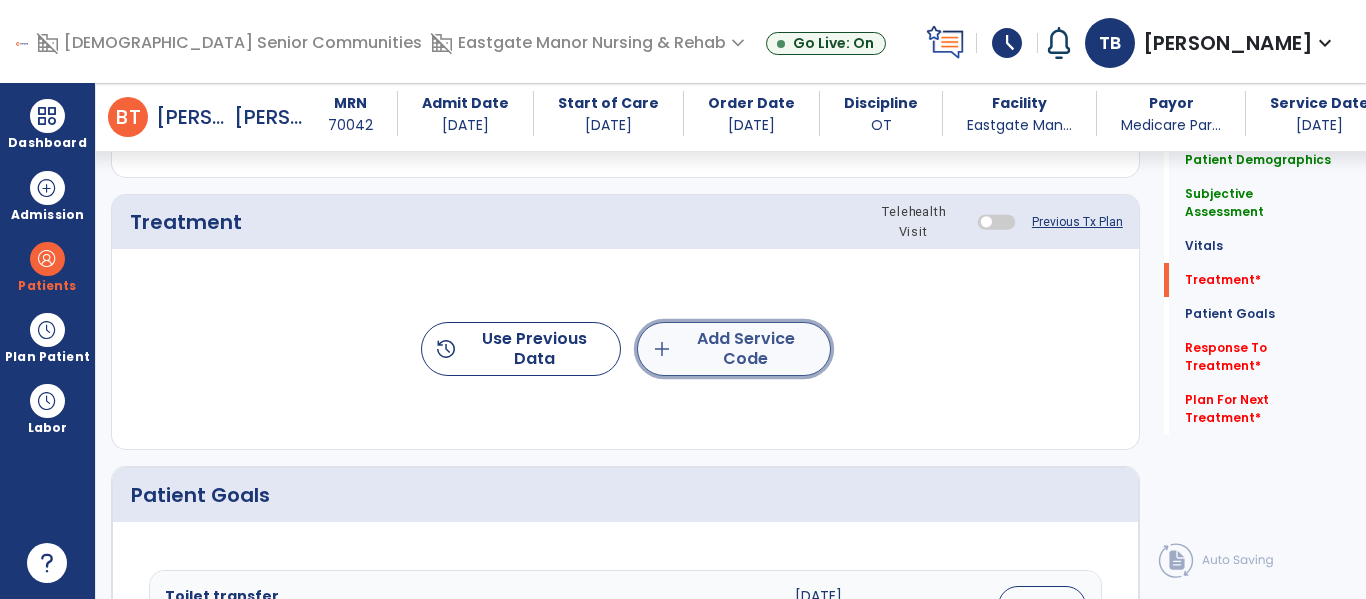 click on "add  Add Service Code" 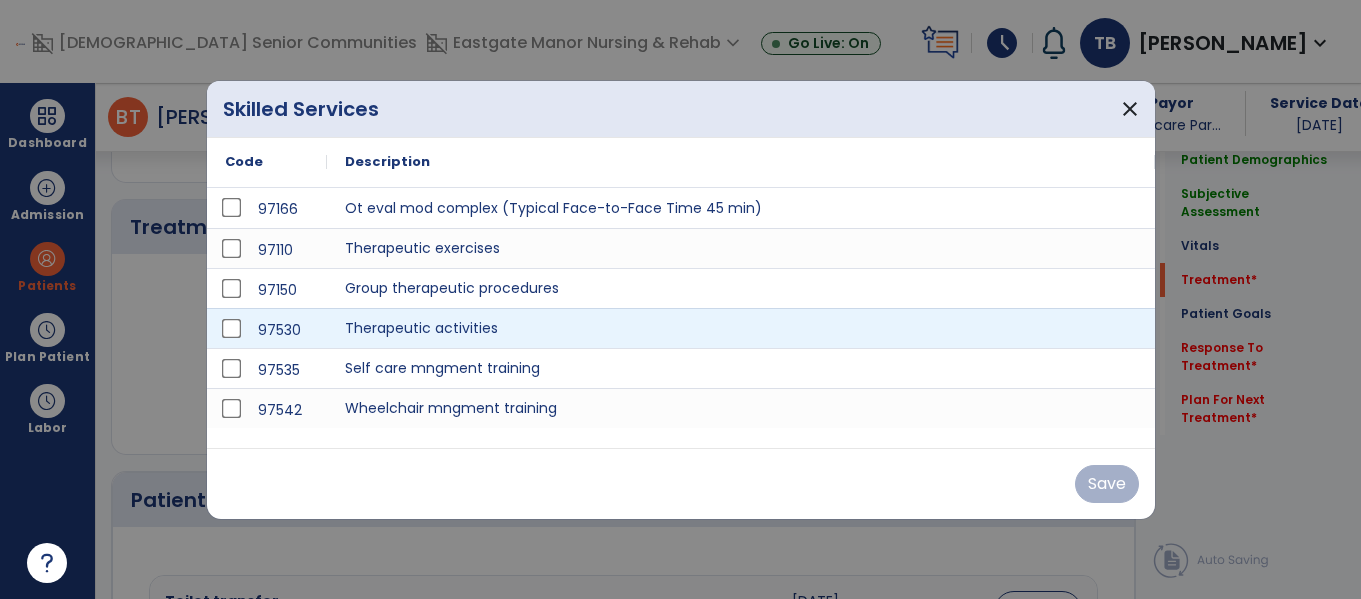 scroll, scrollTop: 1165, scrollLeft: 0, axis: vertical 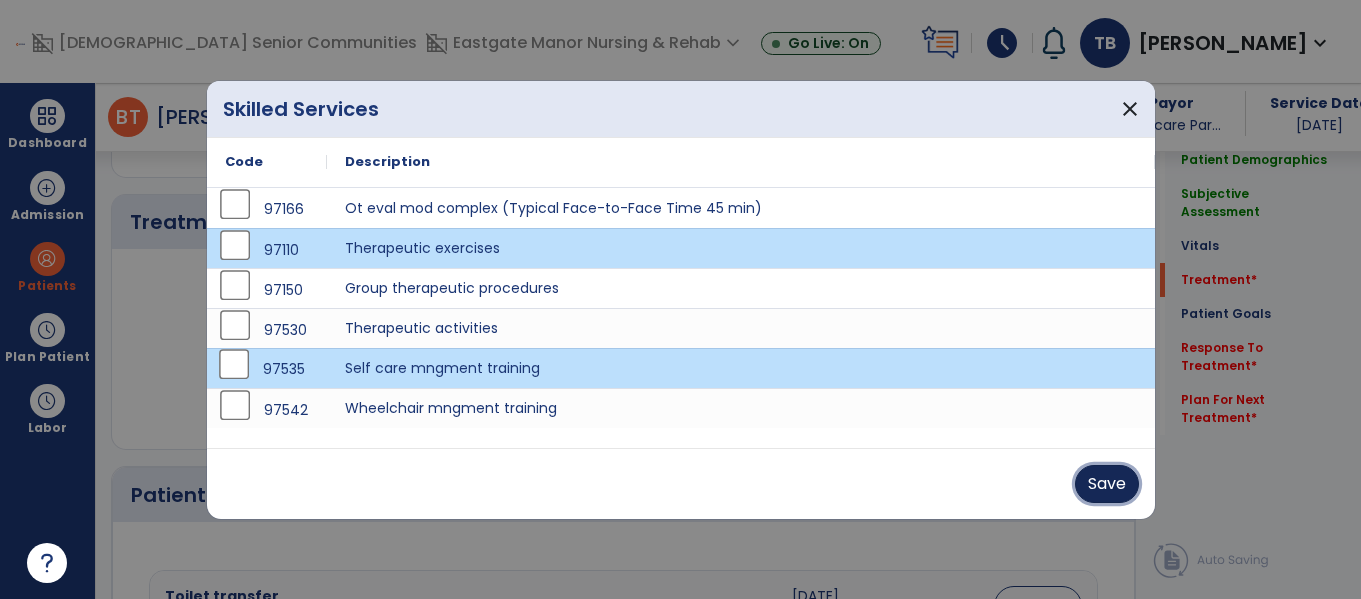 click on "Save" at bounding box center (1107, 484) 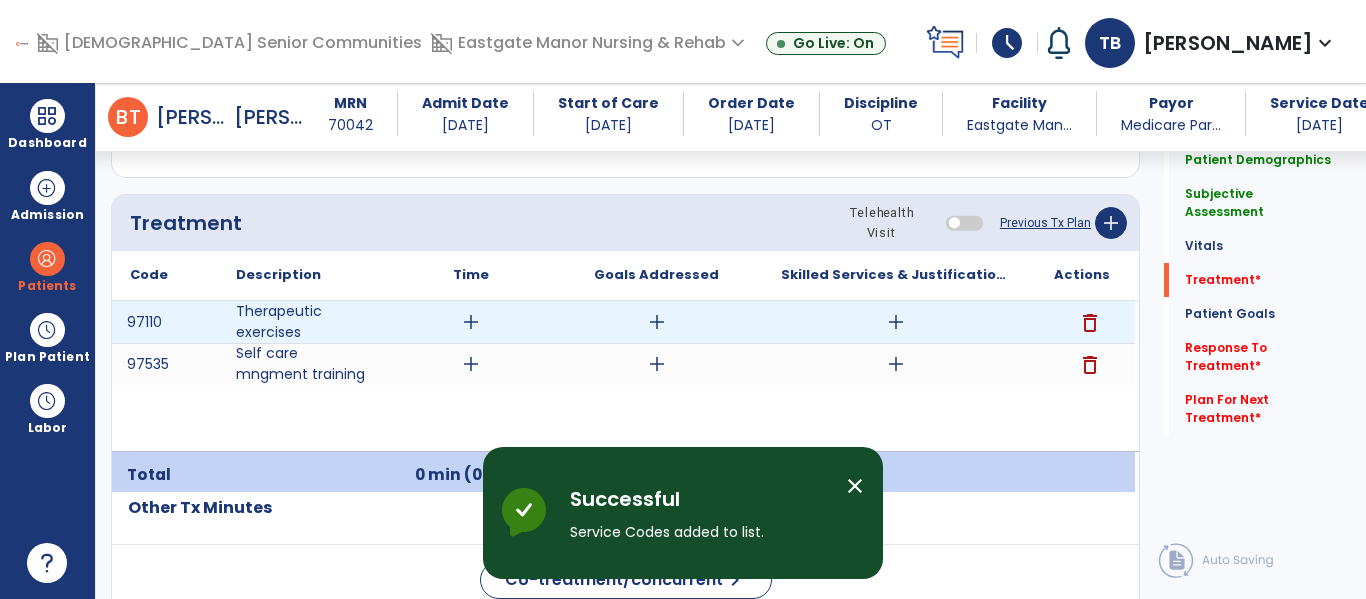 click on "add" at bounding box center [471, 322] 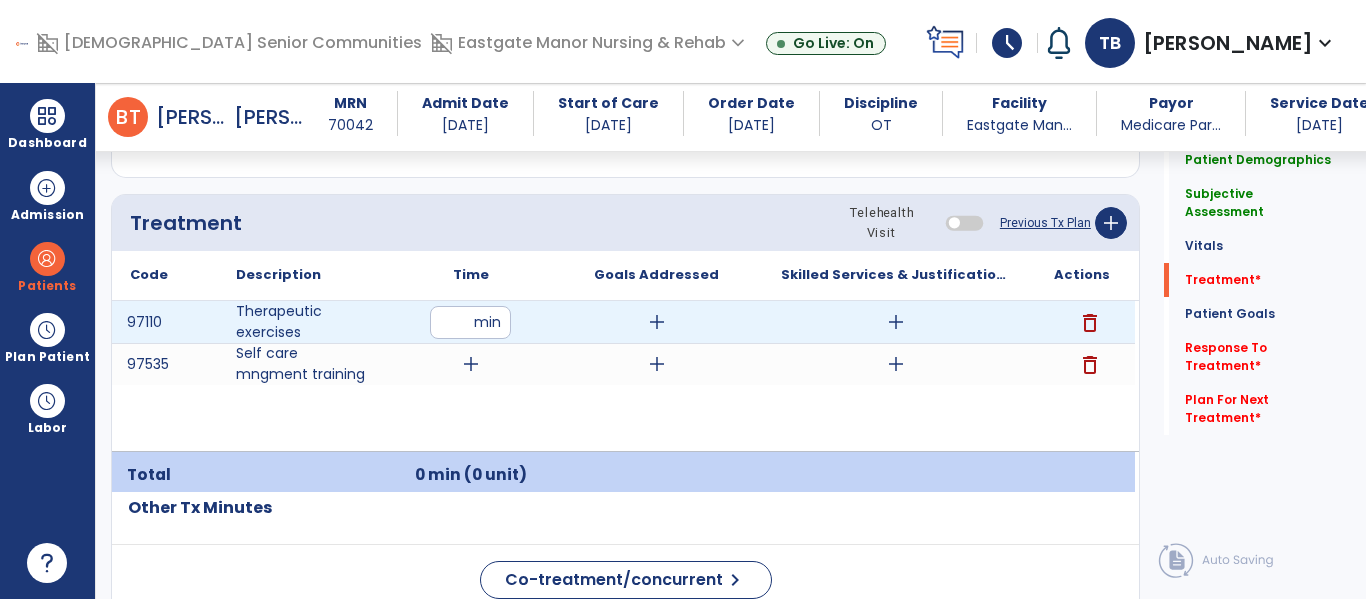 type on "**" 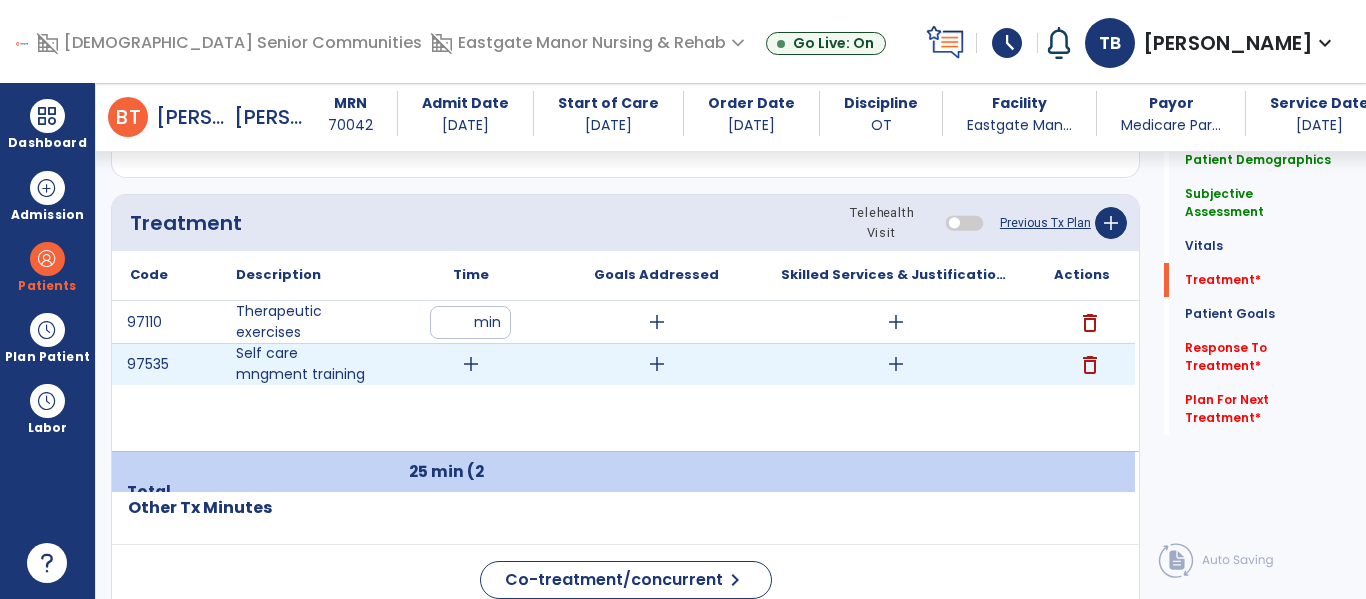 click on "add" at bounding box center (471, 364) 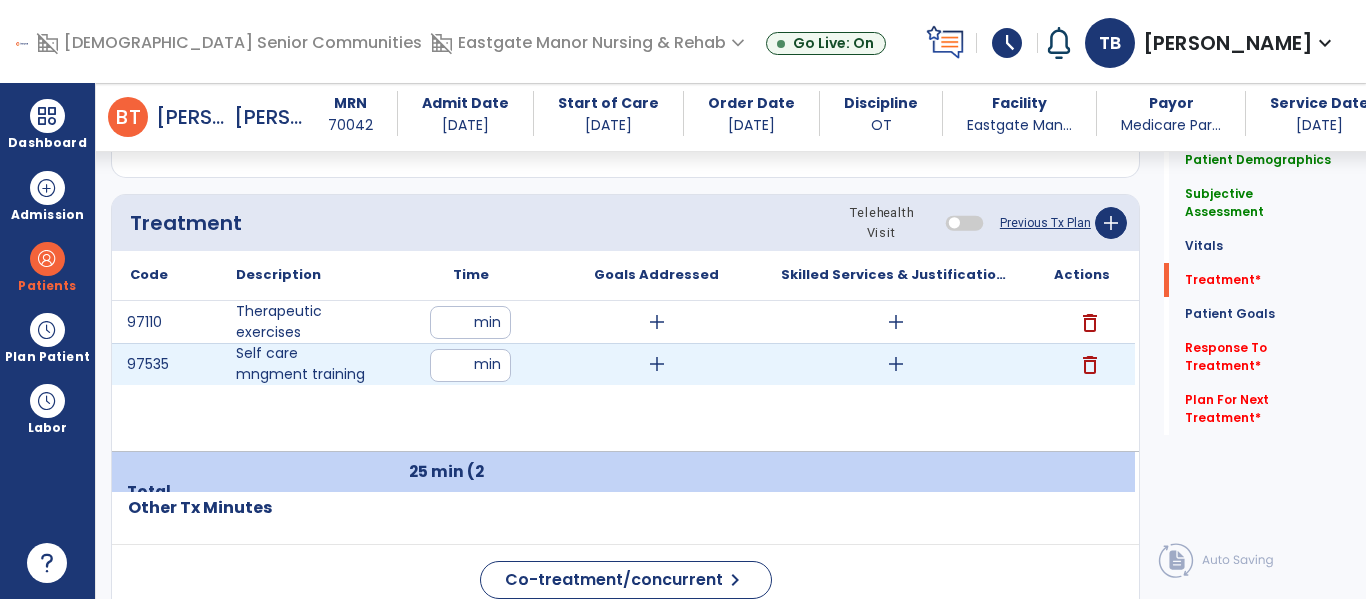 type on "**" 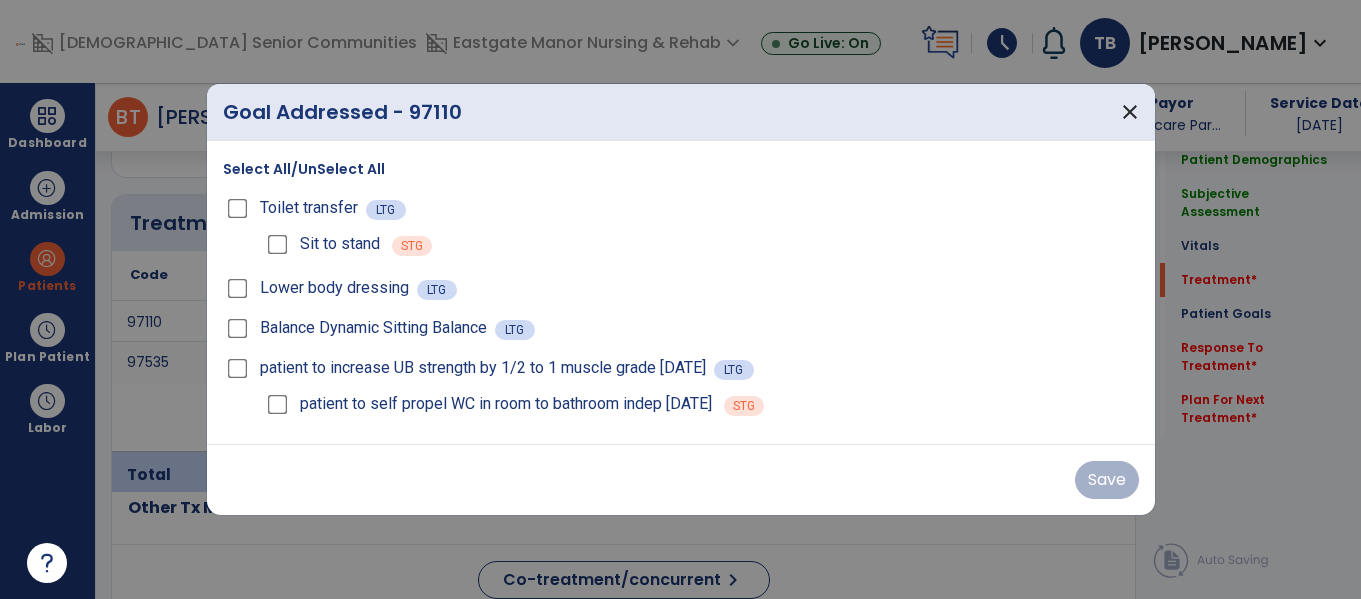 scroll, scrollTop: 1165, scrollLeft: 0, axis: vertical 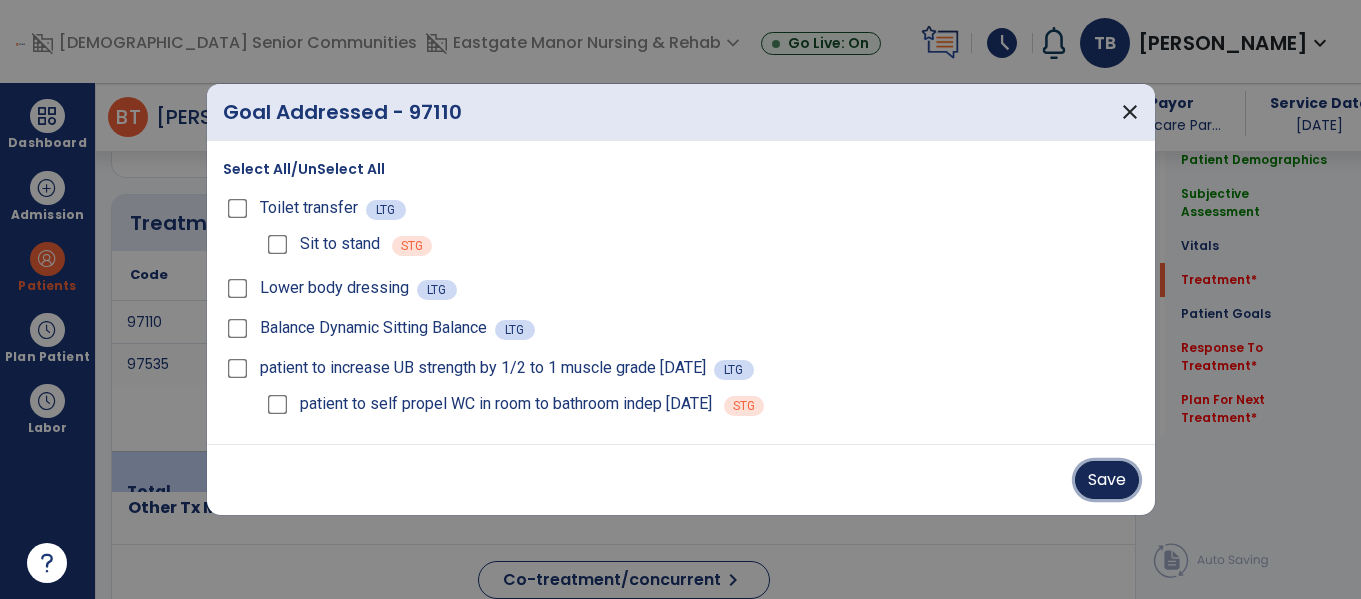 click on "Save" at bounding box center (1107, 480) 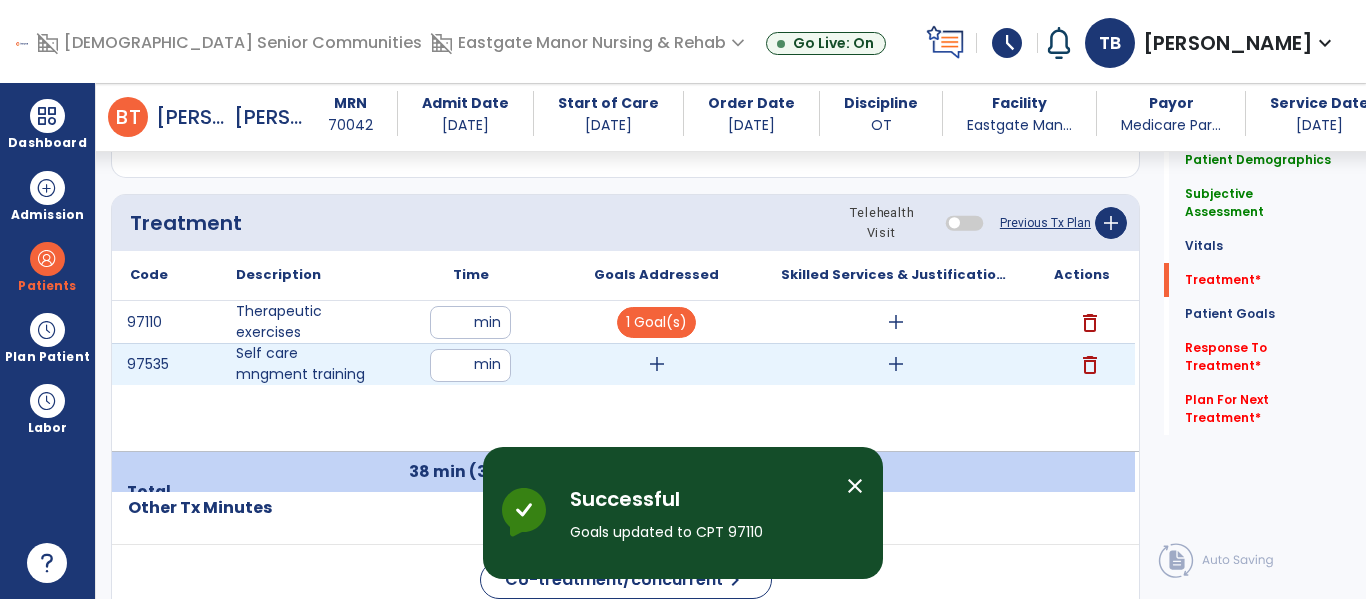 click on "add" at bounding box center [657, 364] 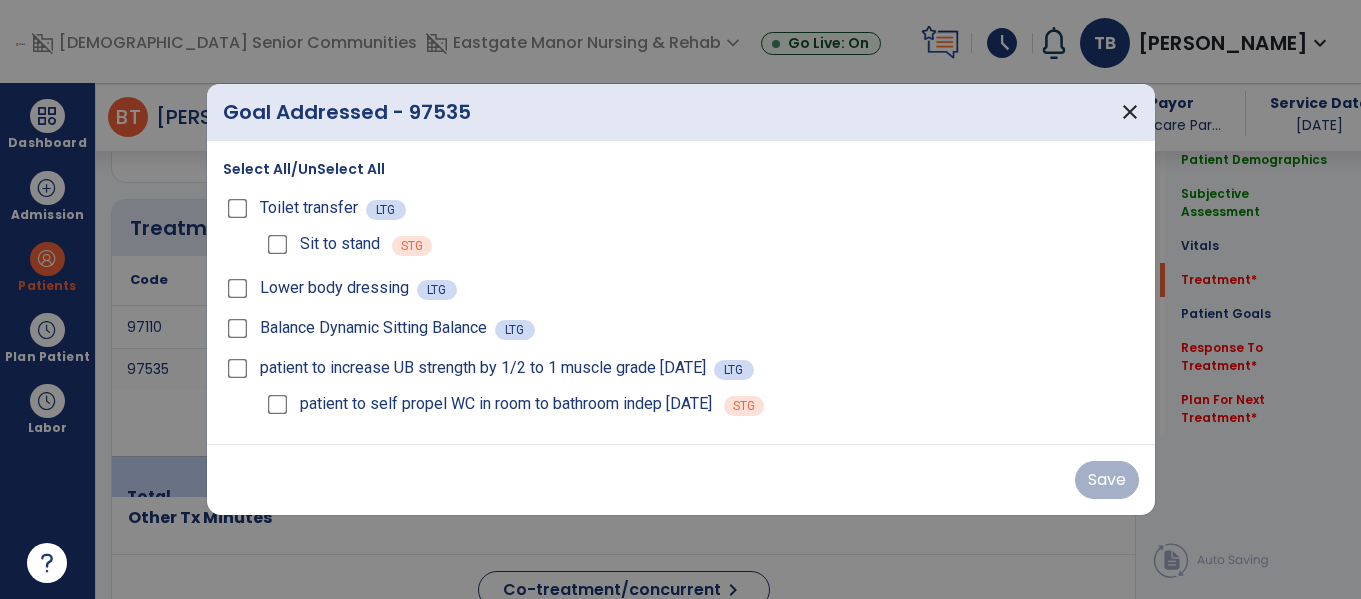 scroll, scrollTop: 1165, scrollLeft: 0, axis: vertical 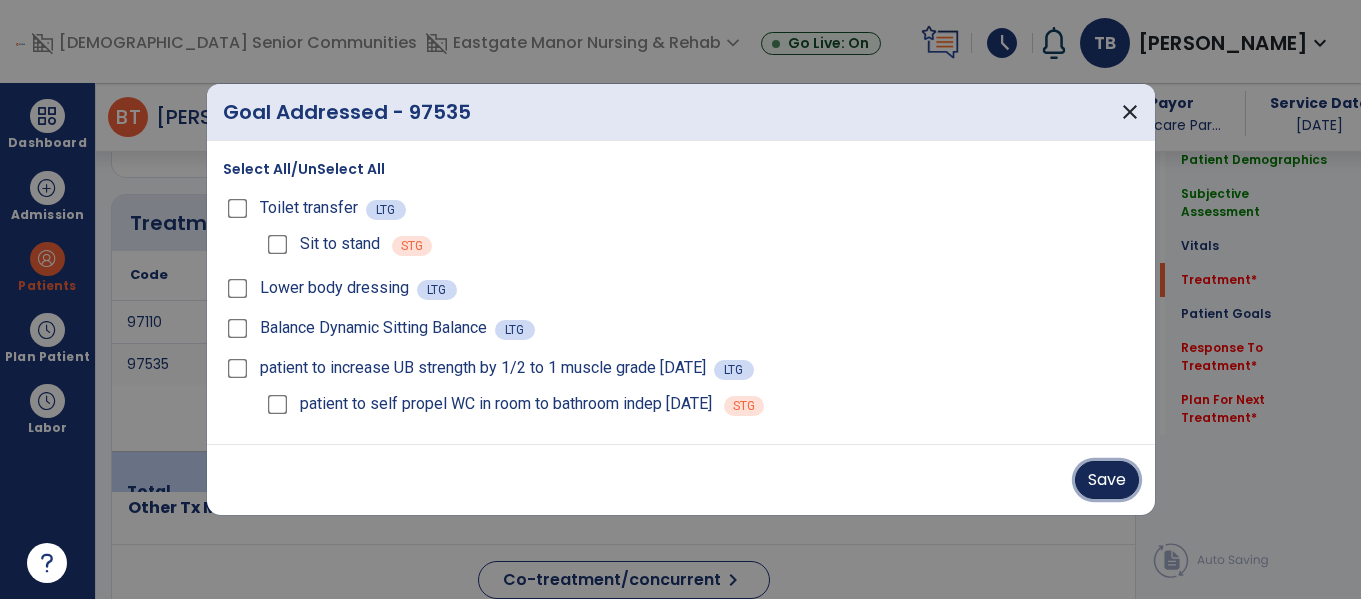 click on "Save" at bounding box center (1107, 480) 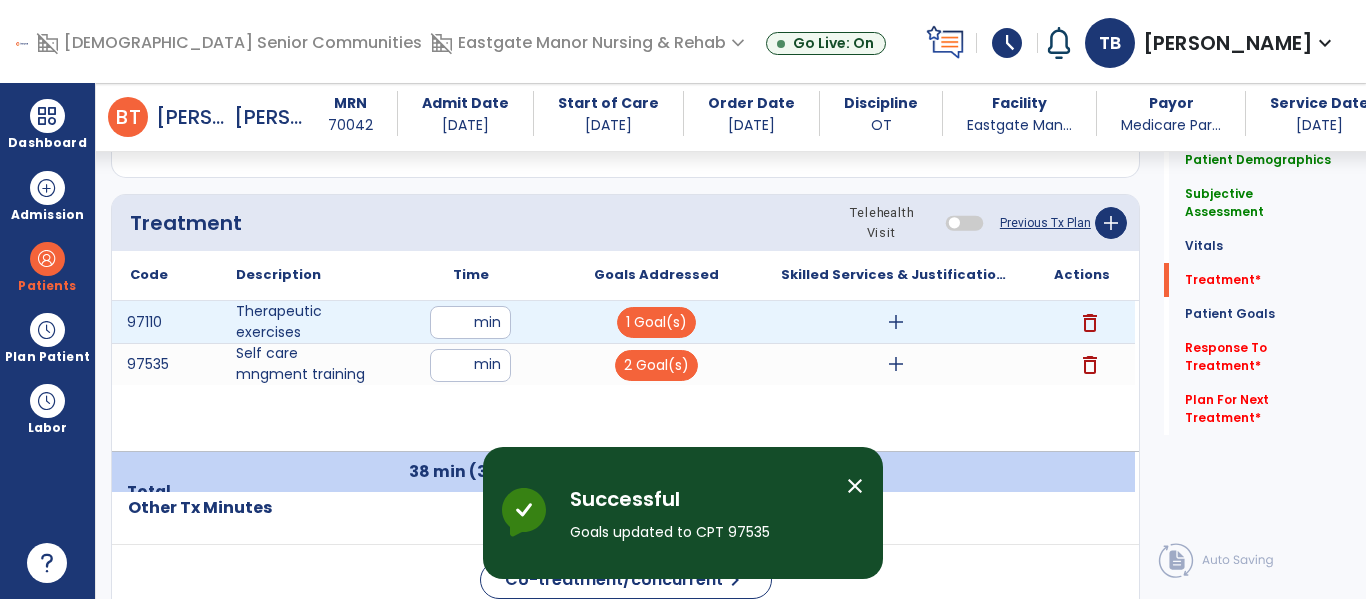 click on "add" at bounding box center [896, 322] 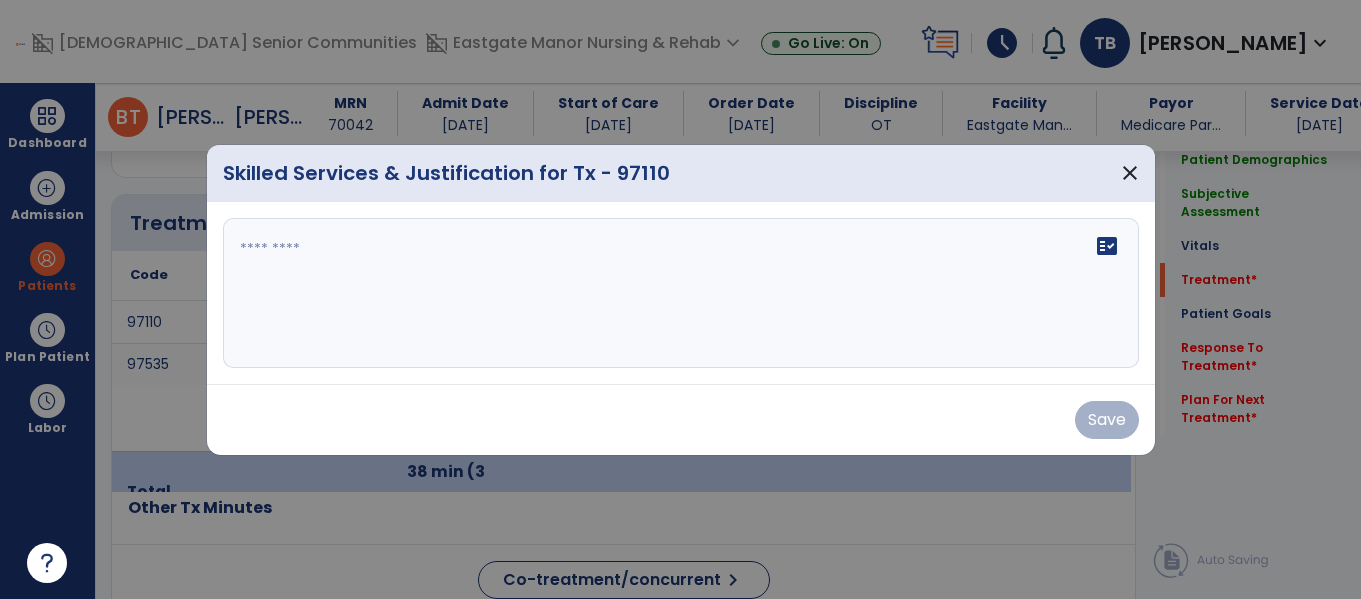 scroll, scrollTop: 1165, scrollLeft: 0, axis: vertical 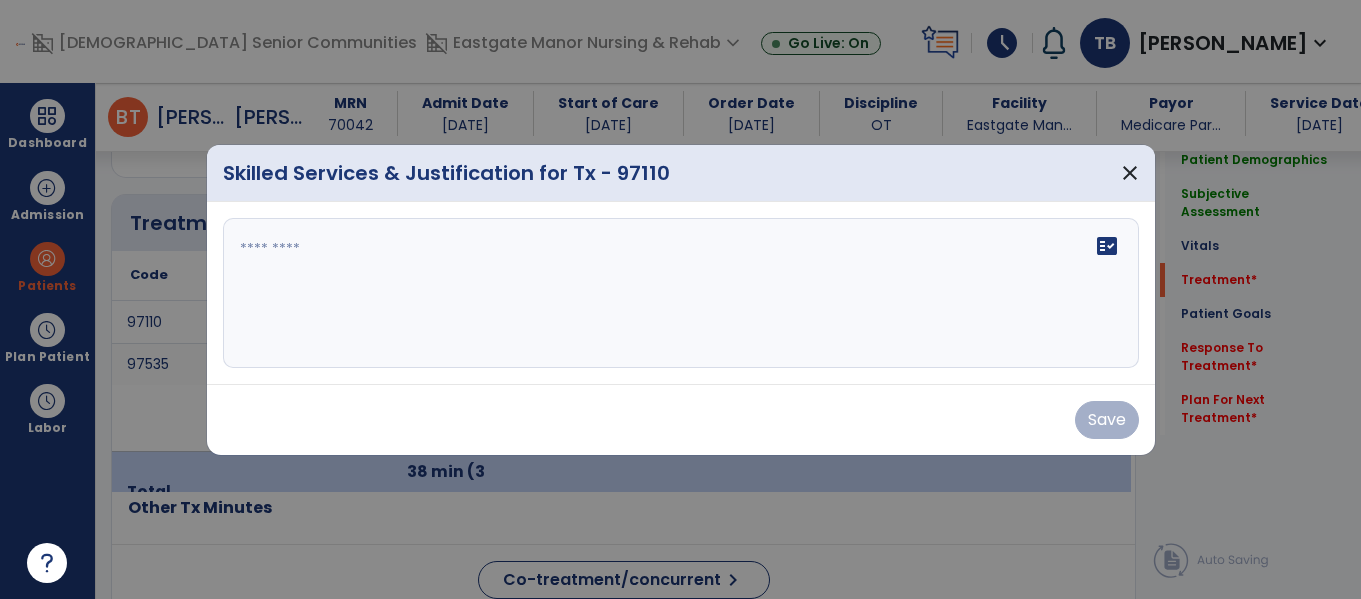 click on "fact_check" at bounding box center (681, 293) 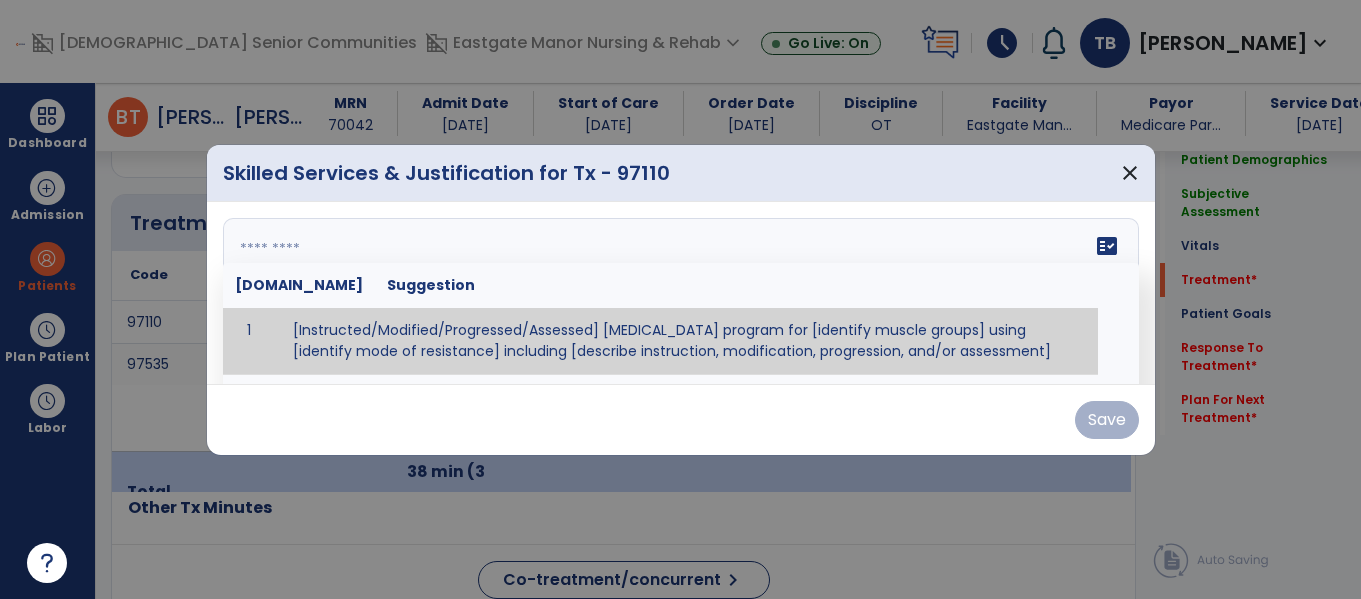 click at bounding box center [678, 293] 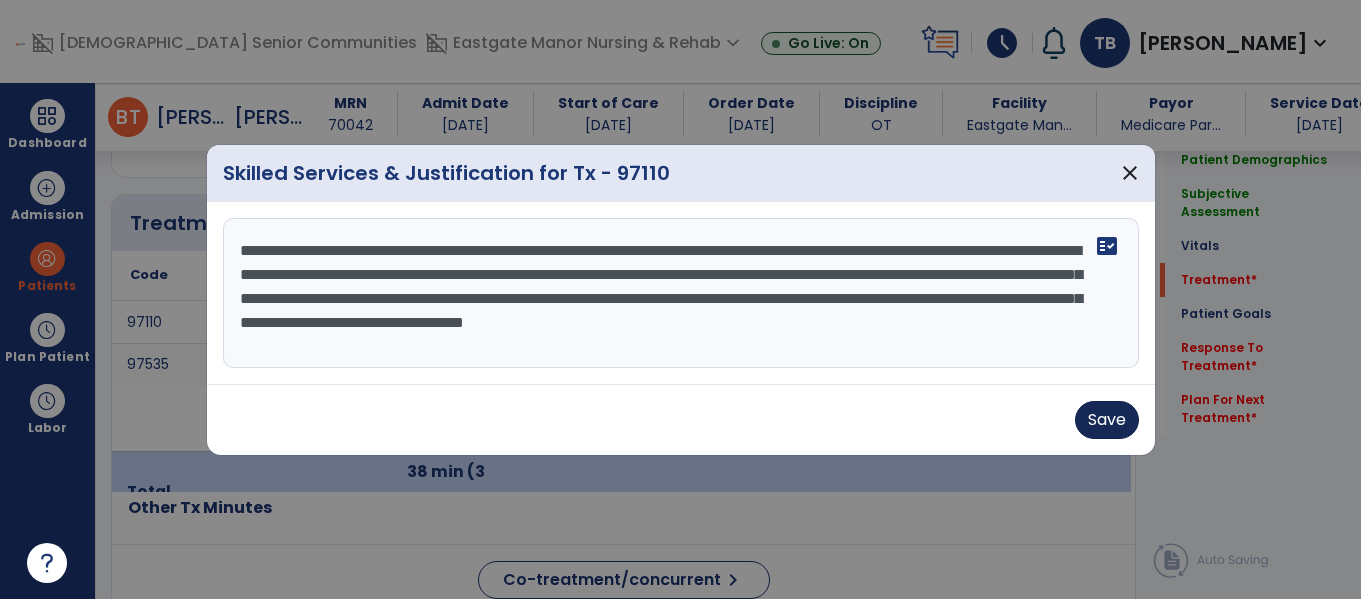 type on "**********" 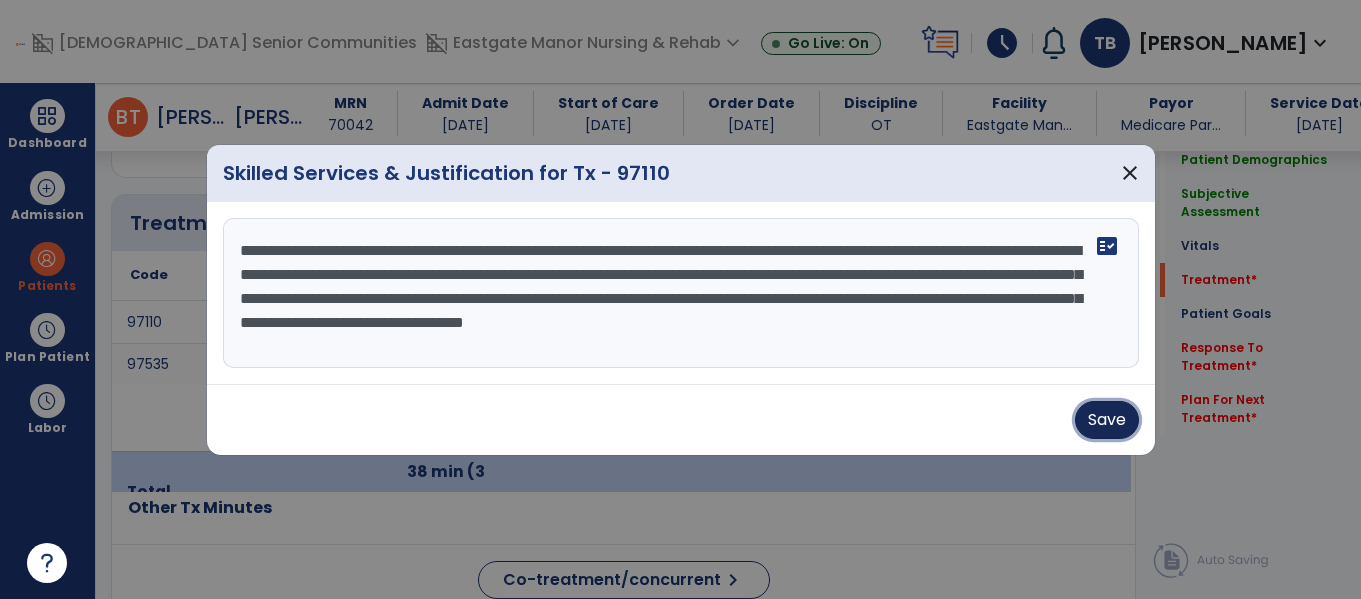 click on "Save" at bounding box center (1107, 420) 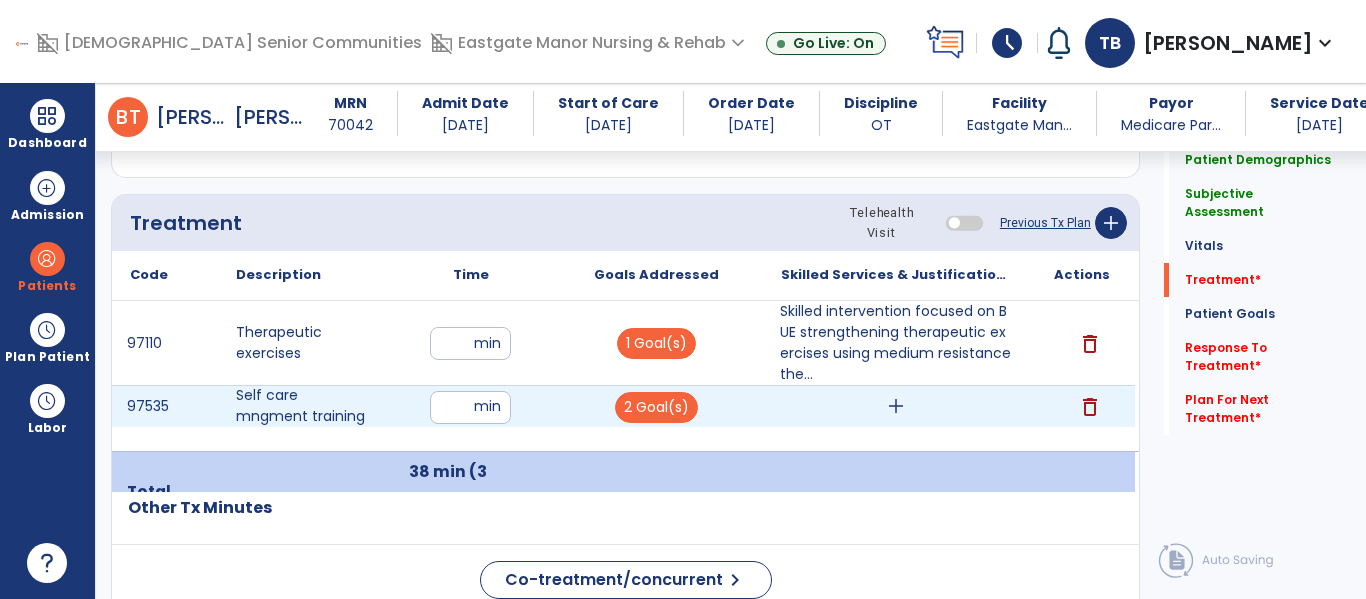 click on "add" at bounding box center (896, 406) 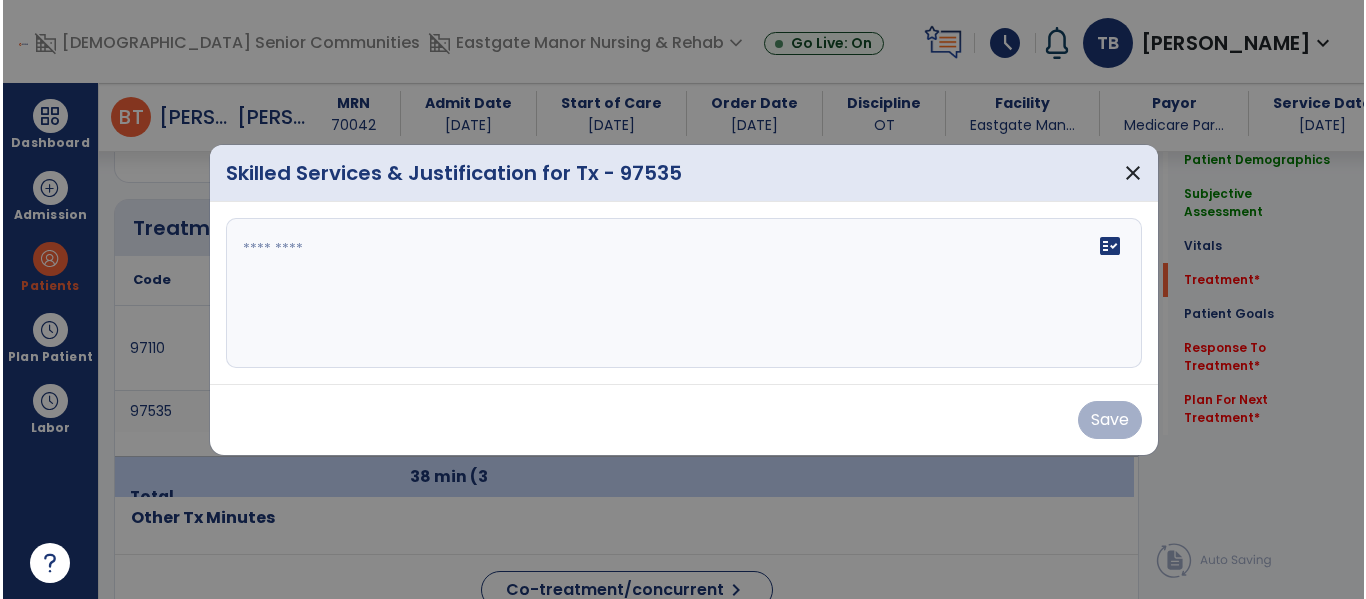 scroll, scrollTop: 1165, scrollLeft: 0, axis: vertical 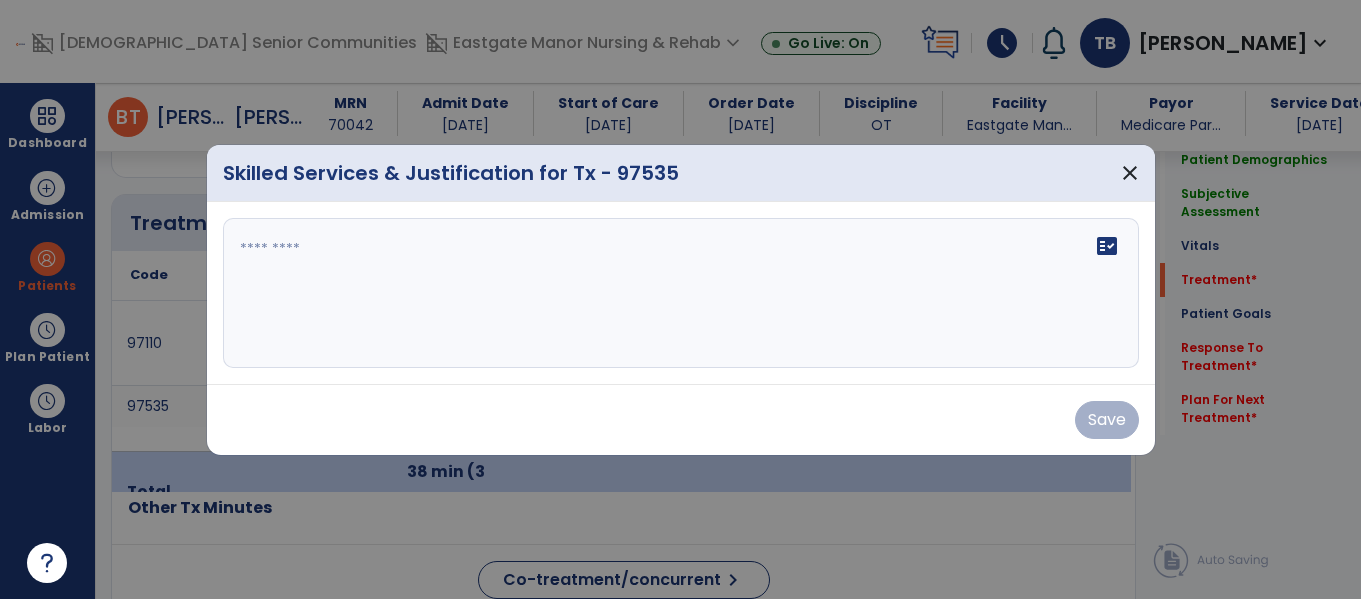 click on "fact_check" at bounding box center [681, 293] 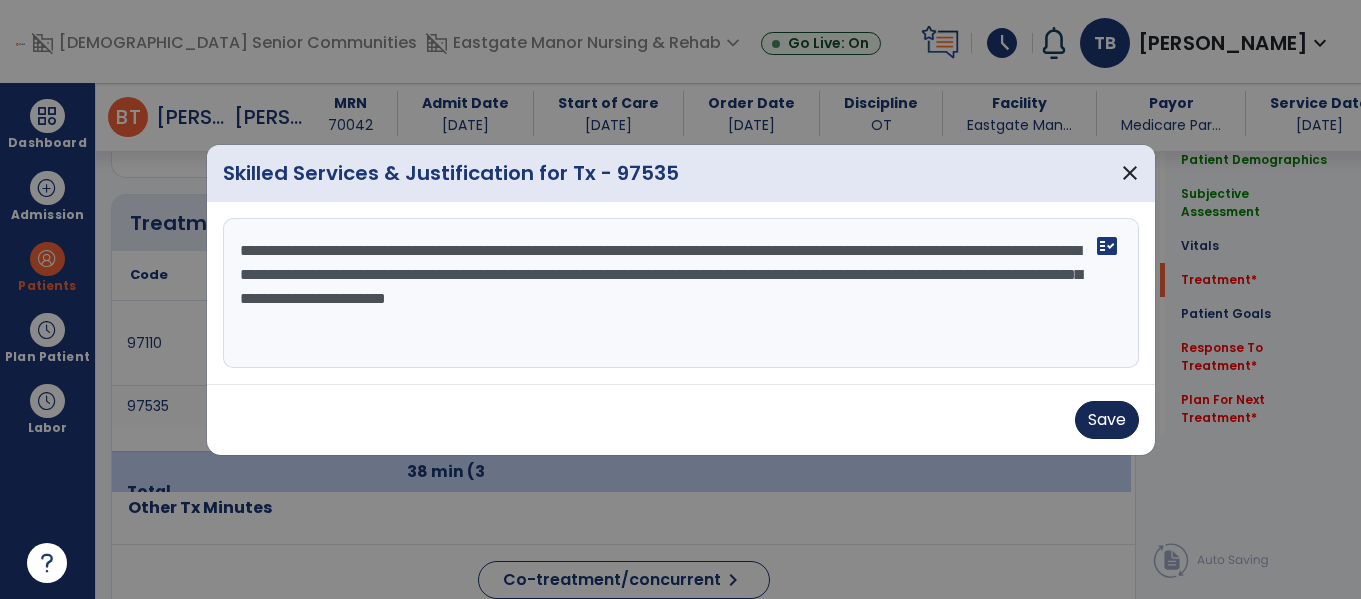 type on "**********" 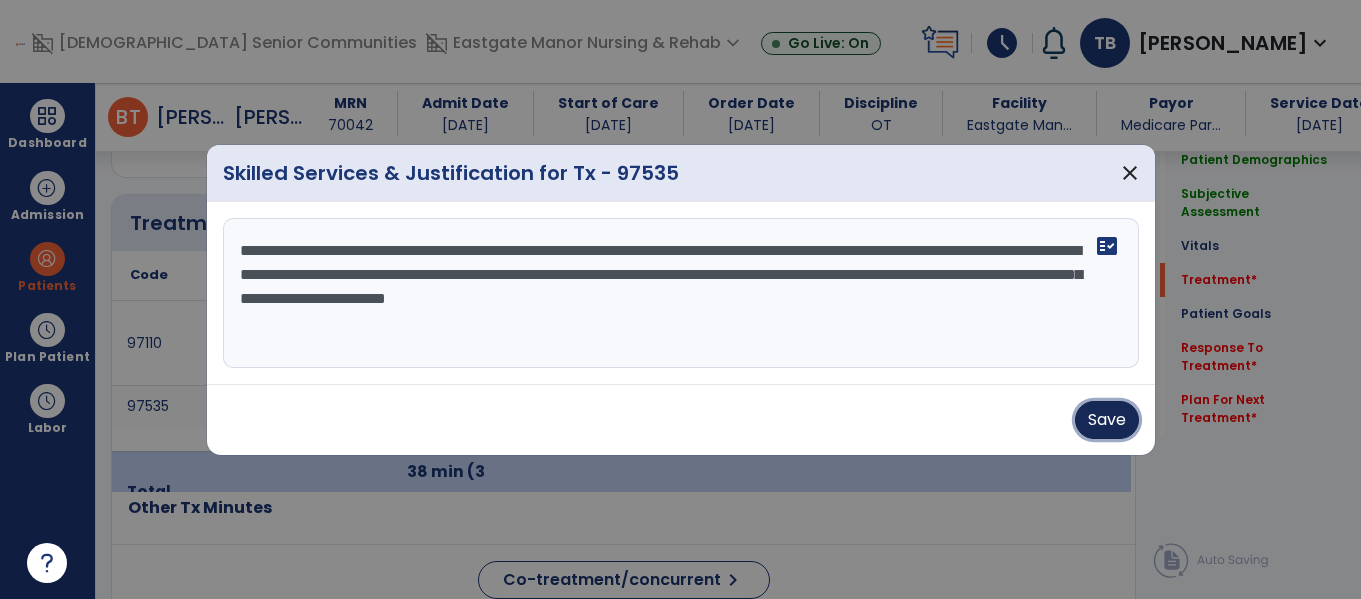 click on "Save" at bounding box center [1107, 420] 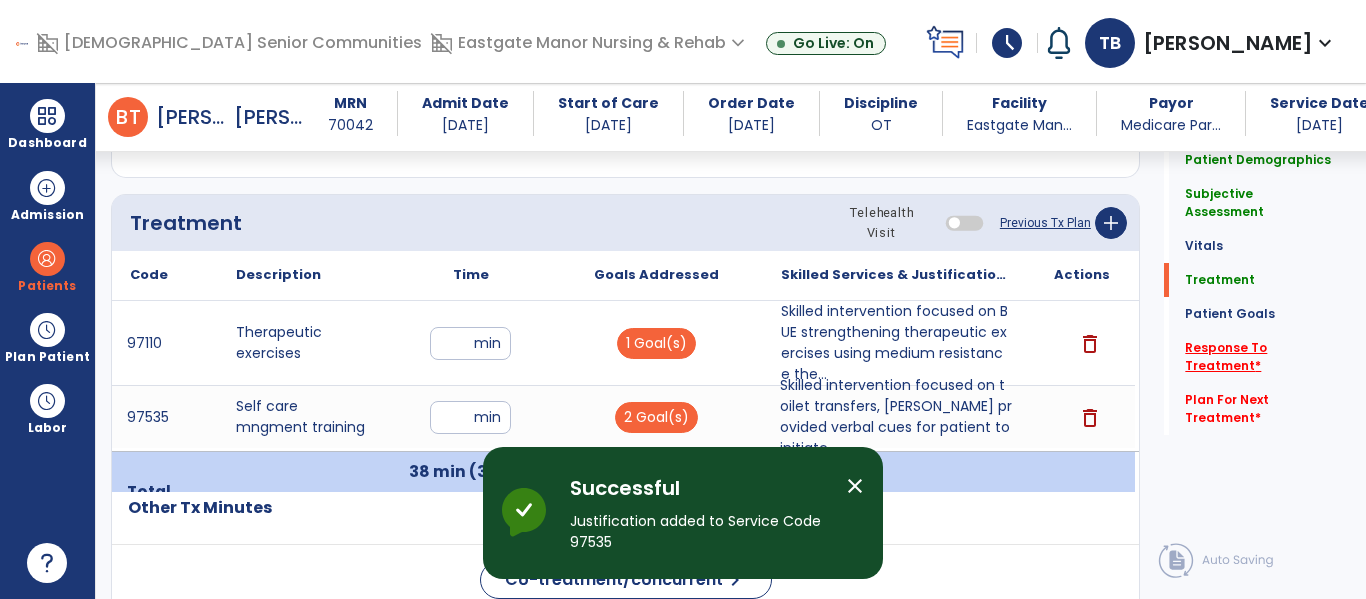 click on "Response To Treatment   *" 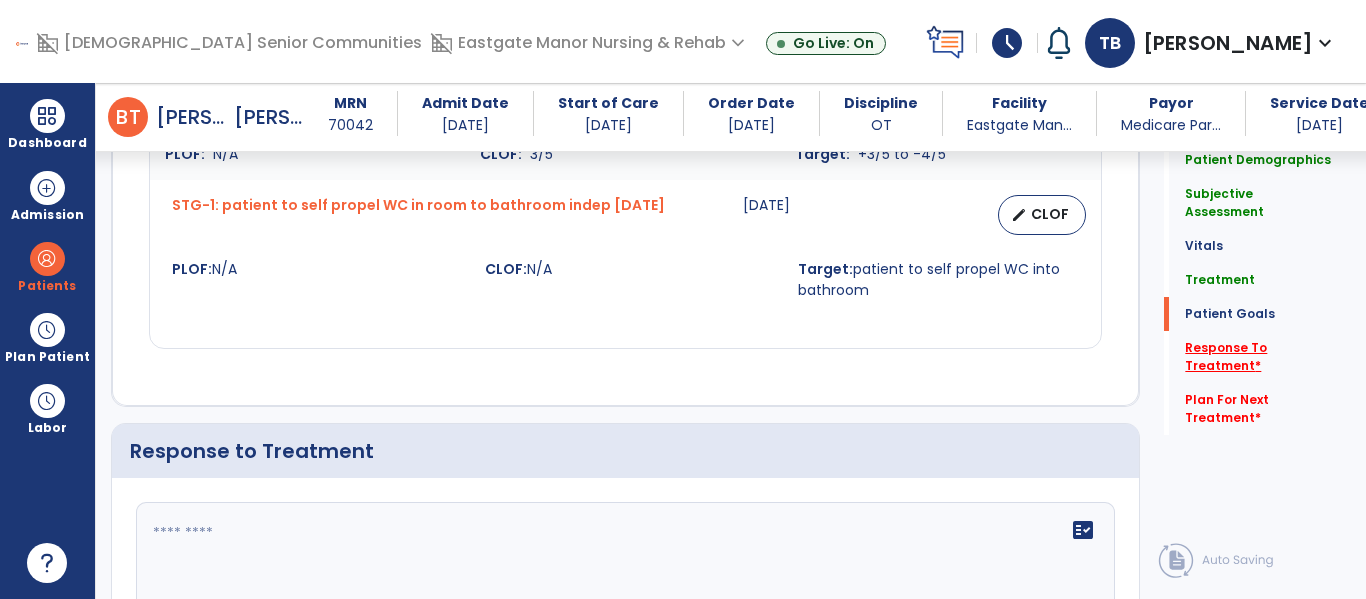 scroll, scrollTop: 2724, scrollLeft: 0, axis: vertical 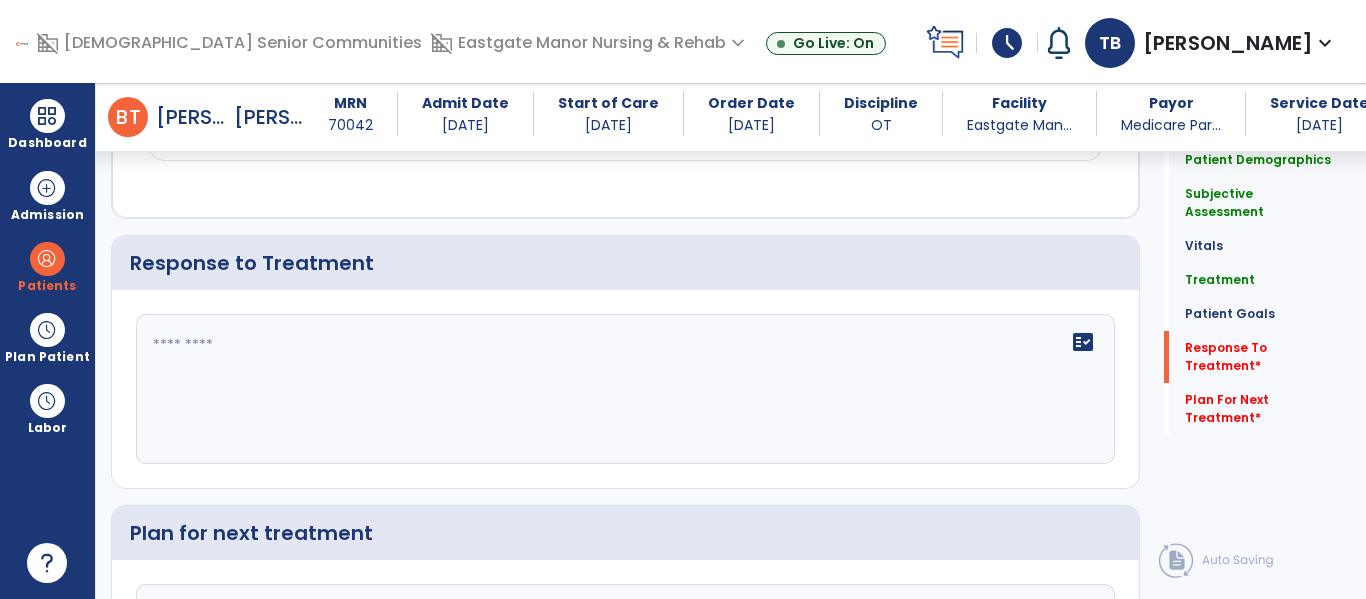 click 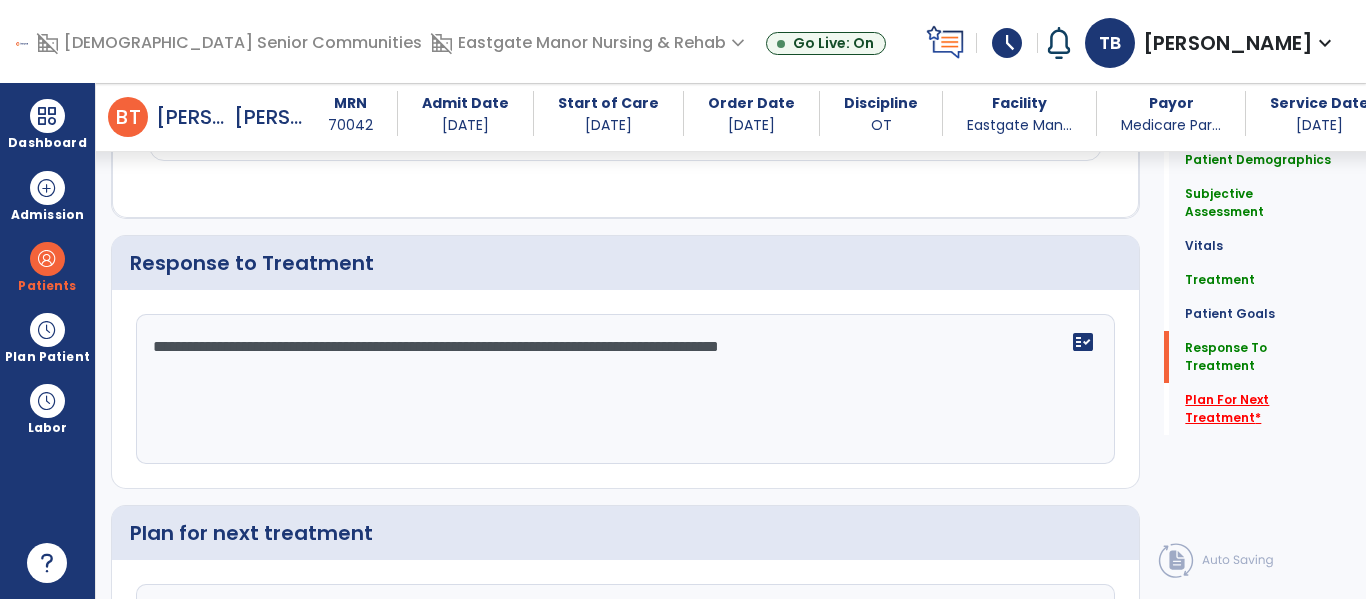 type on "**********" 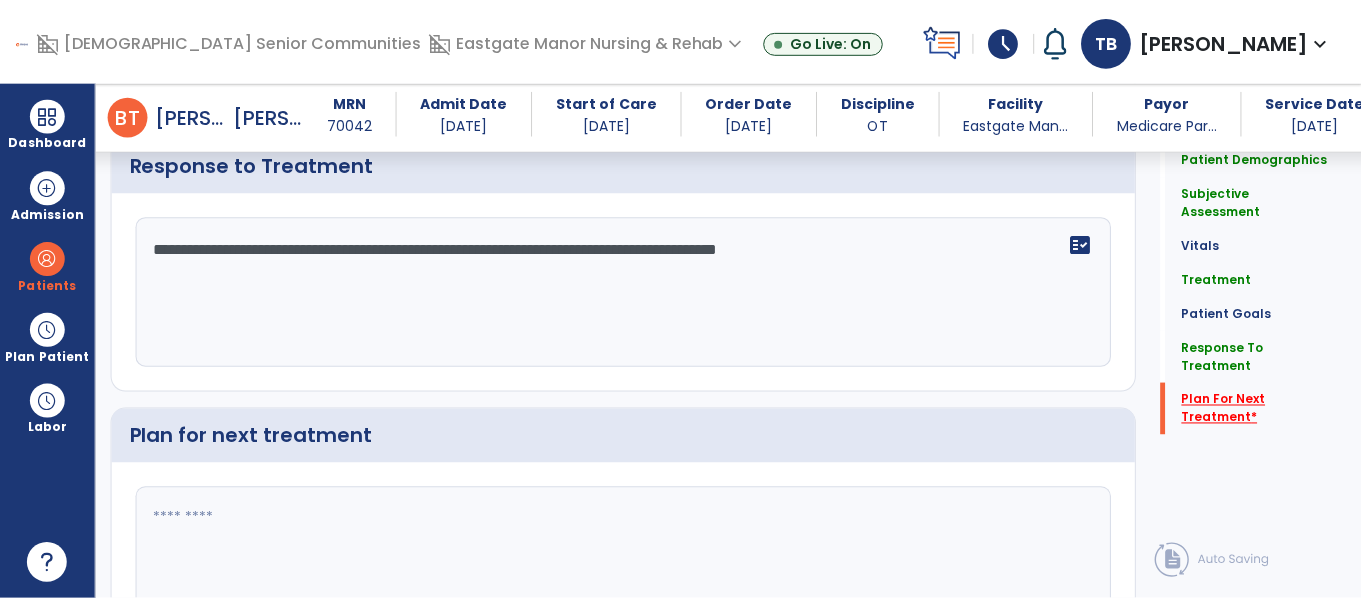 scroll, scrollTop: 2929, scrollLeft: 0, axis: vertical 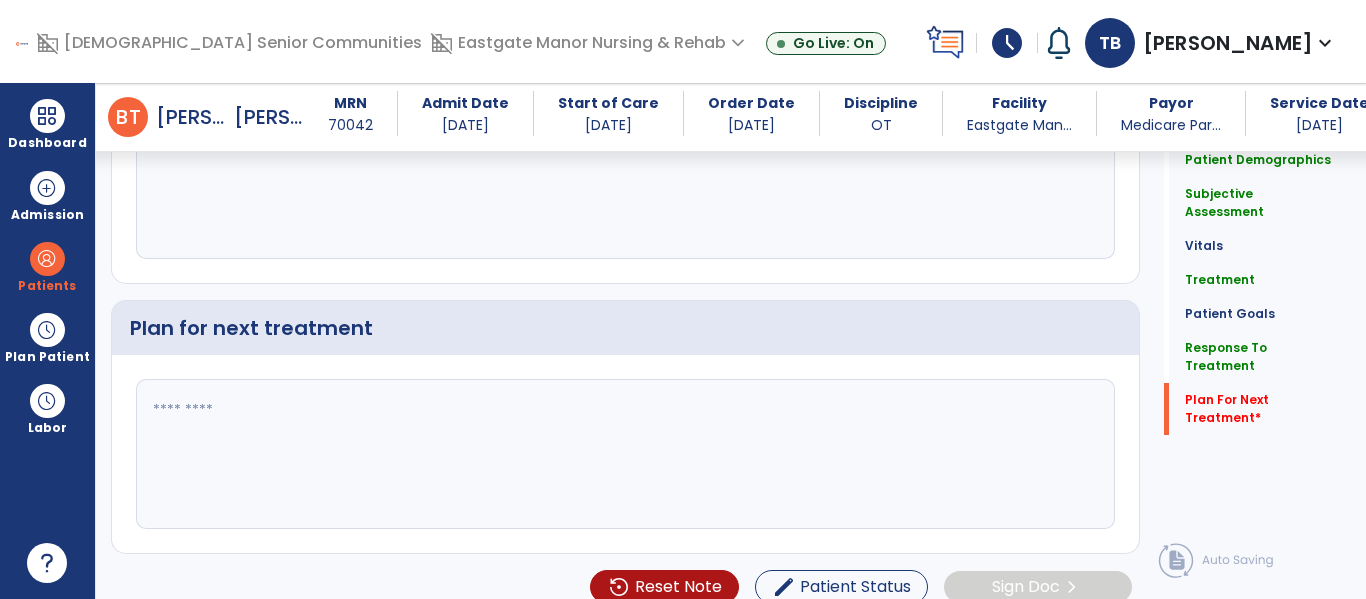 click 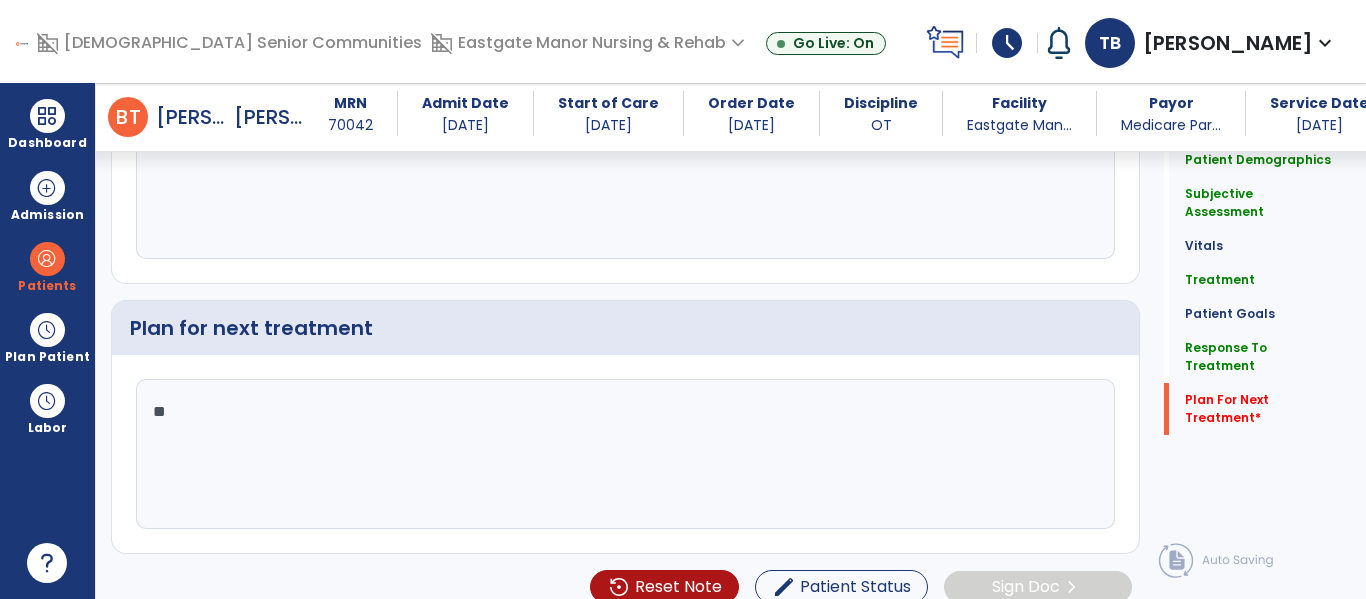 type on "*" 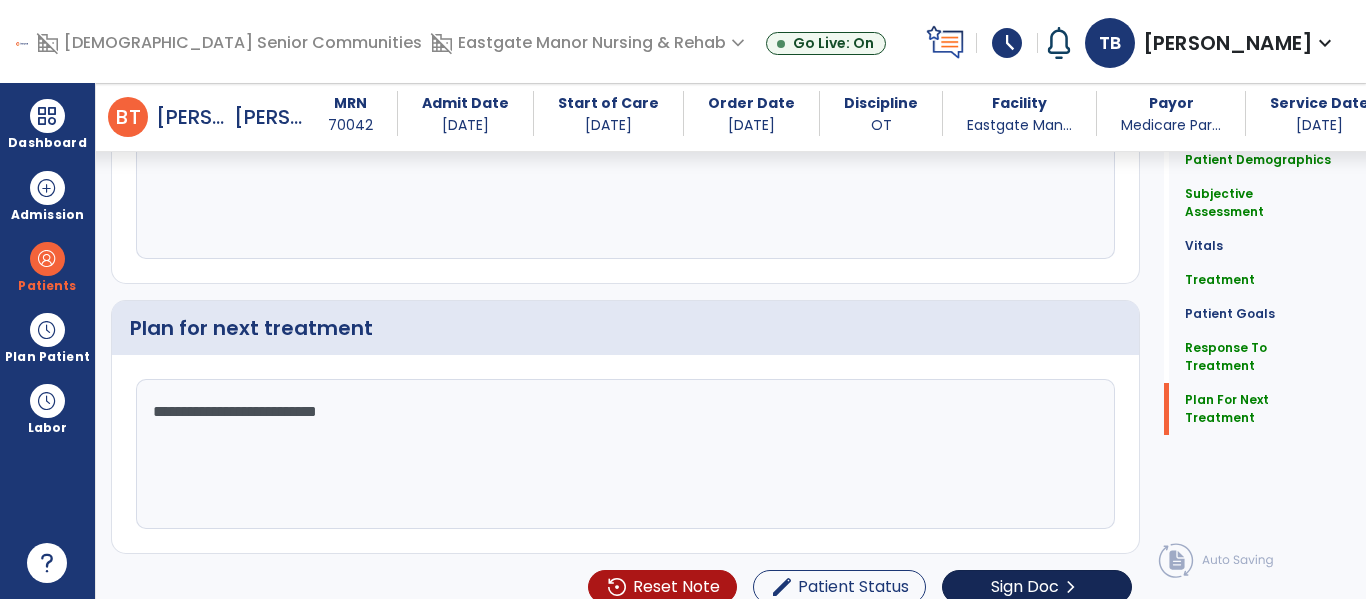 type on "**********" 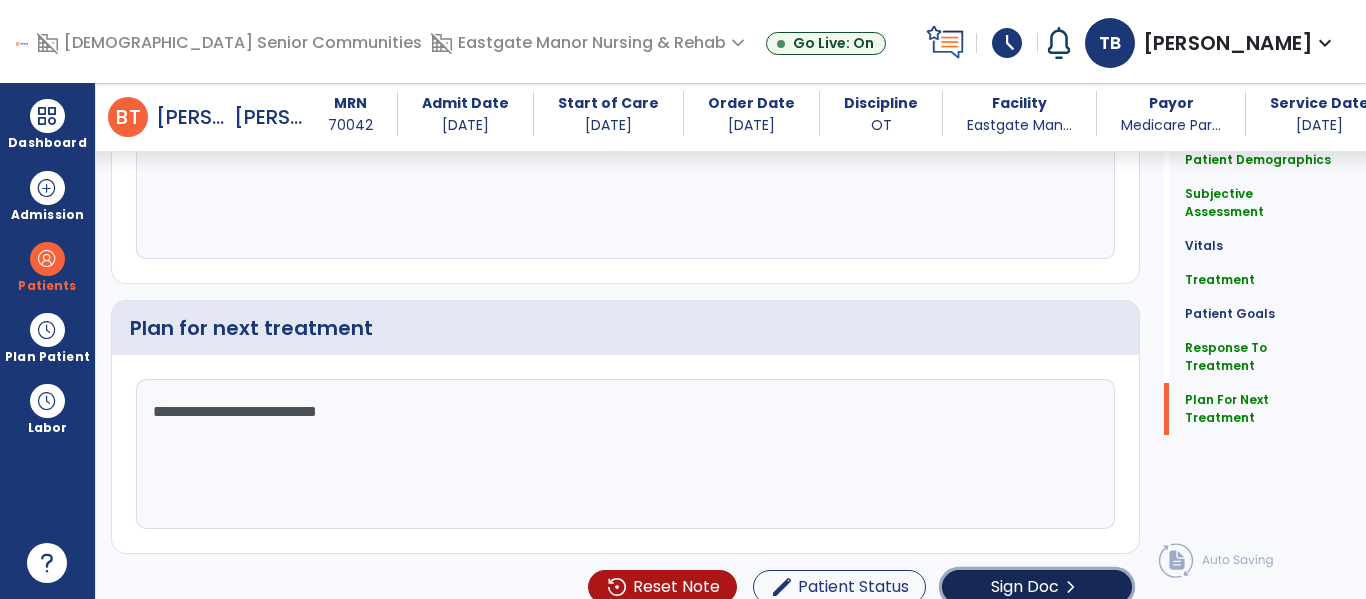 click on "Sign Doc" 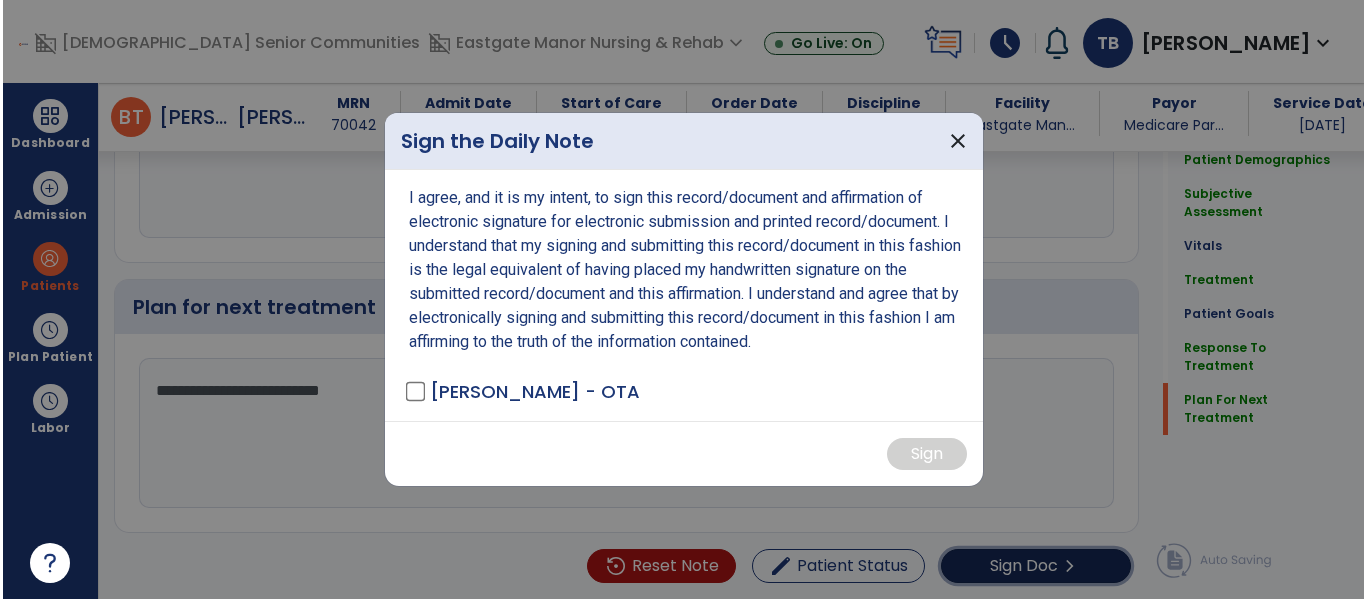 scroll, scrollTop: 2950, scrollLeft: 0, axis: vertical 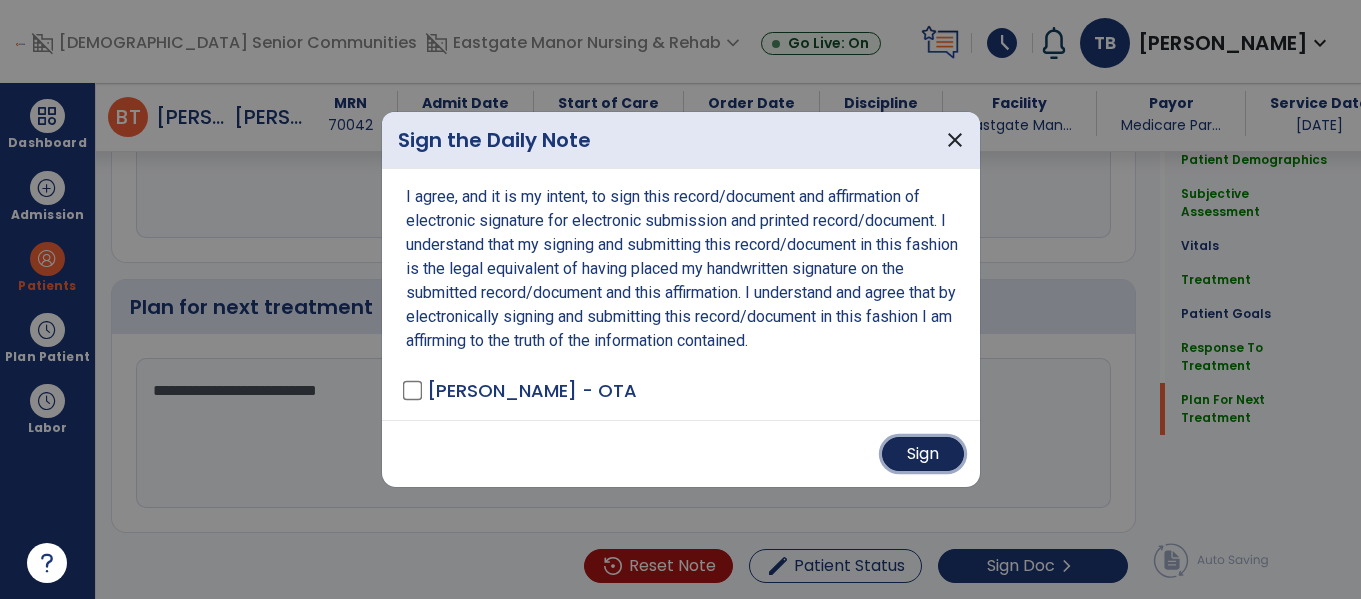 click on "Sign" at bounding box center (923, 454) 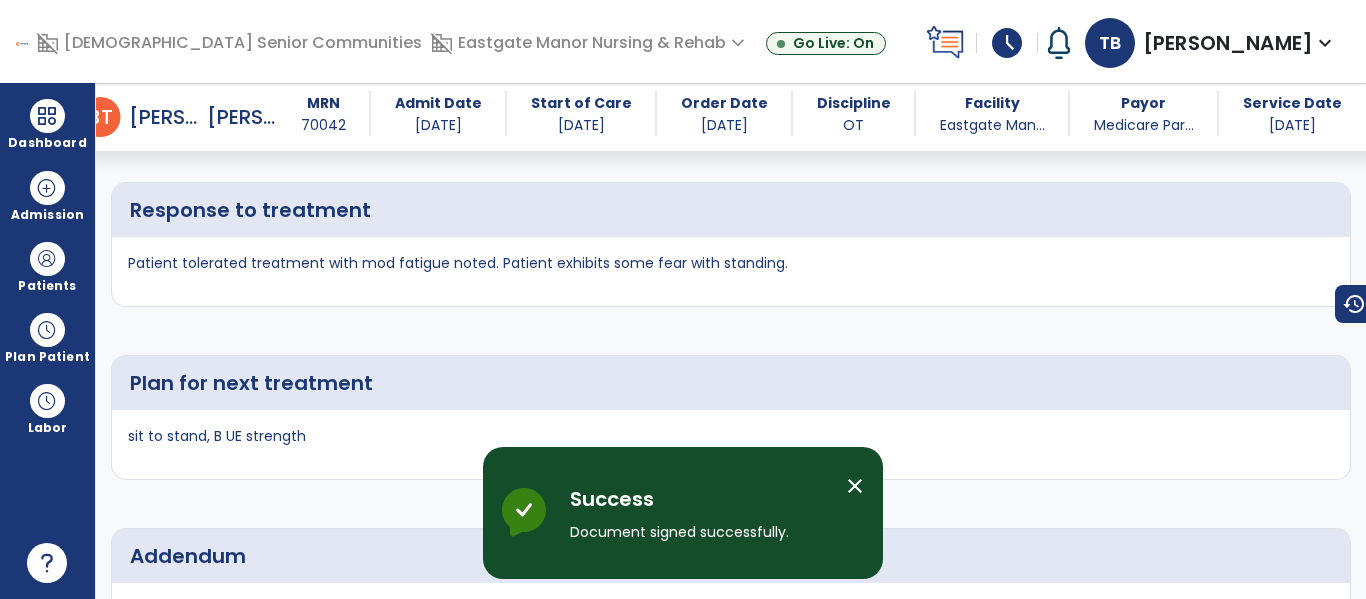 scroll, scrollTop: 4122, scrollLeft: 0, axis: vertical 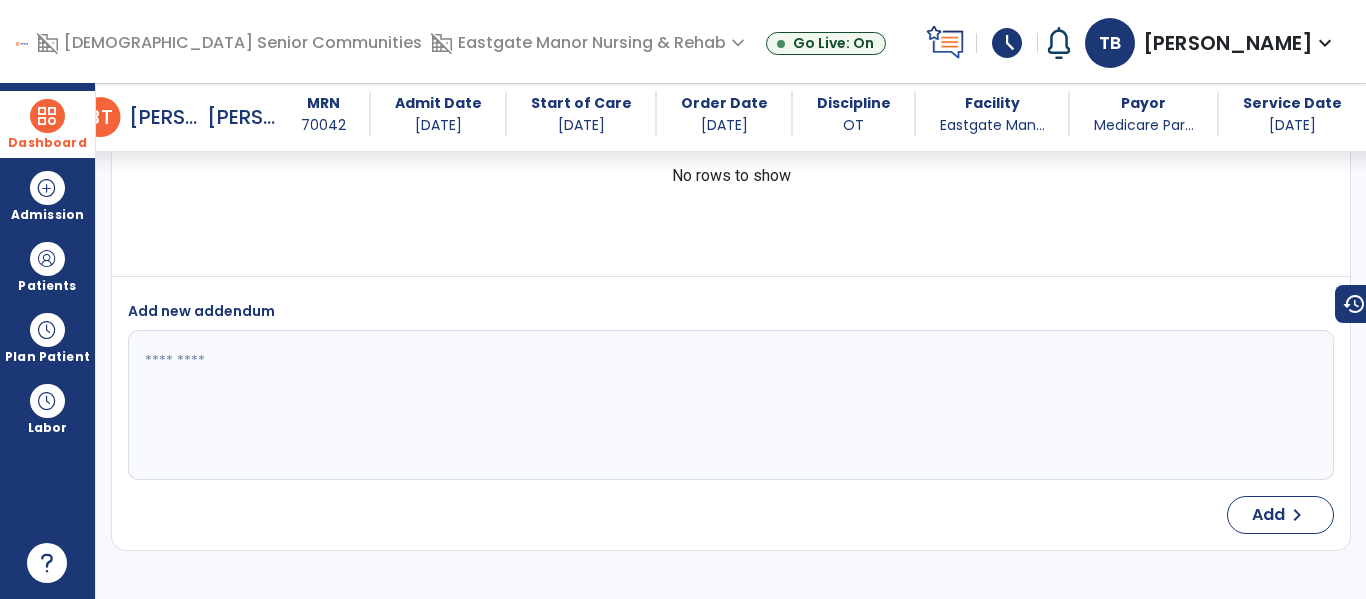 click on "Dashboard" at bounding box center [47, 124] 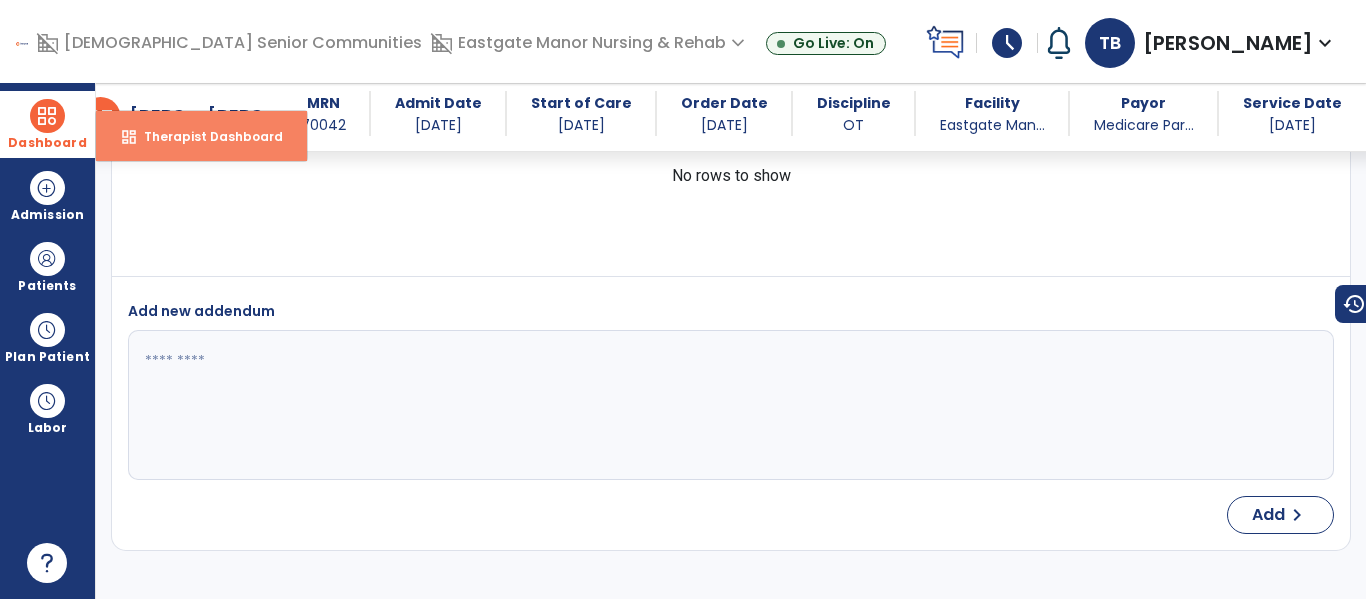 click on "Therapist Dashboard" at bounding box center (205, 136) 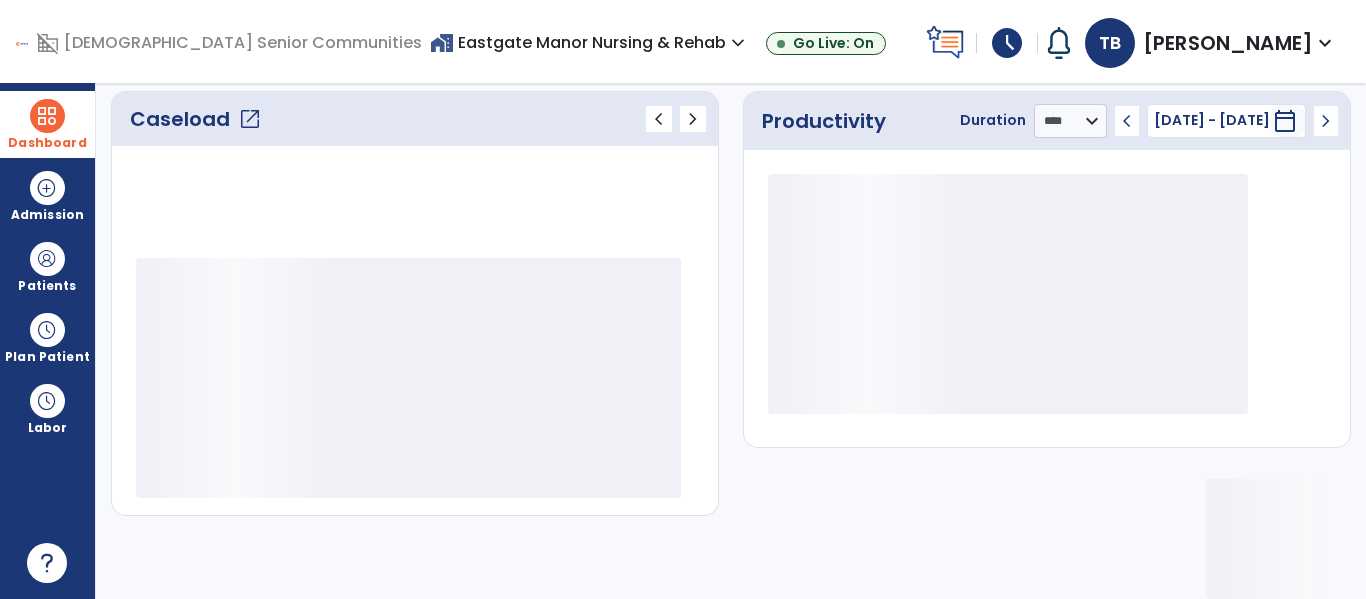 scroll, scrollTop: 276, scrollLeft: 0, axis: vertical 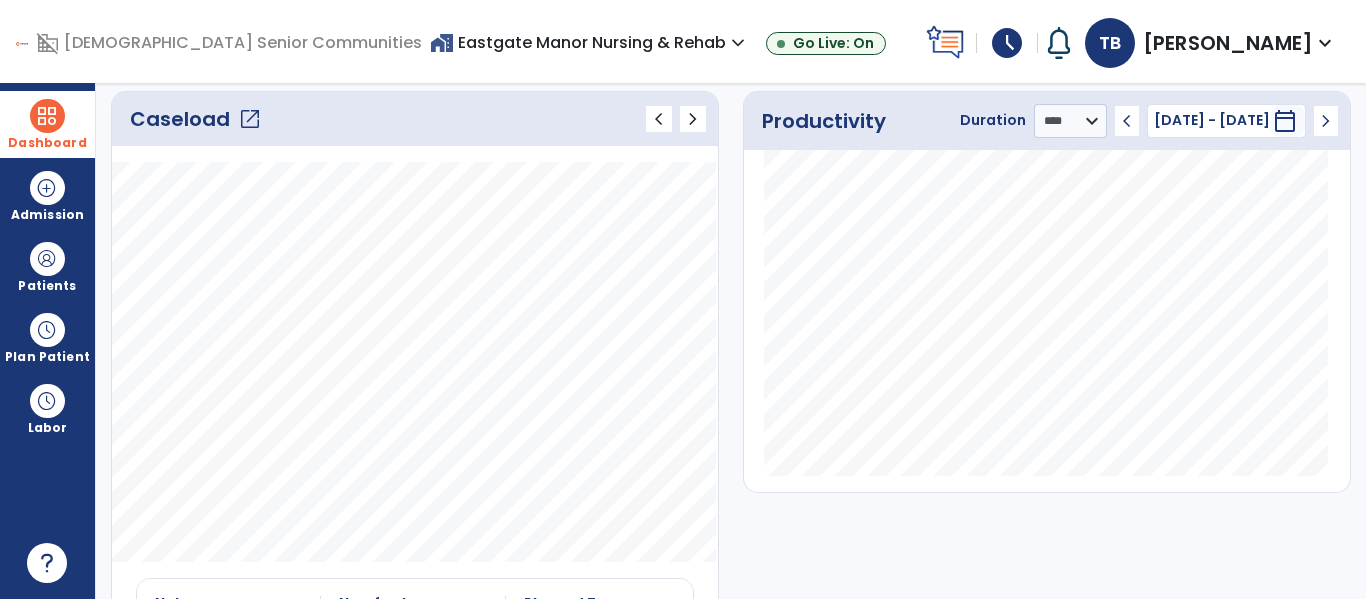 click on "Caseload   open_in_new" 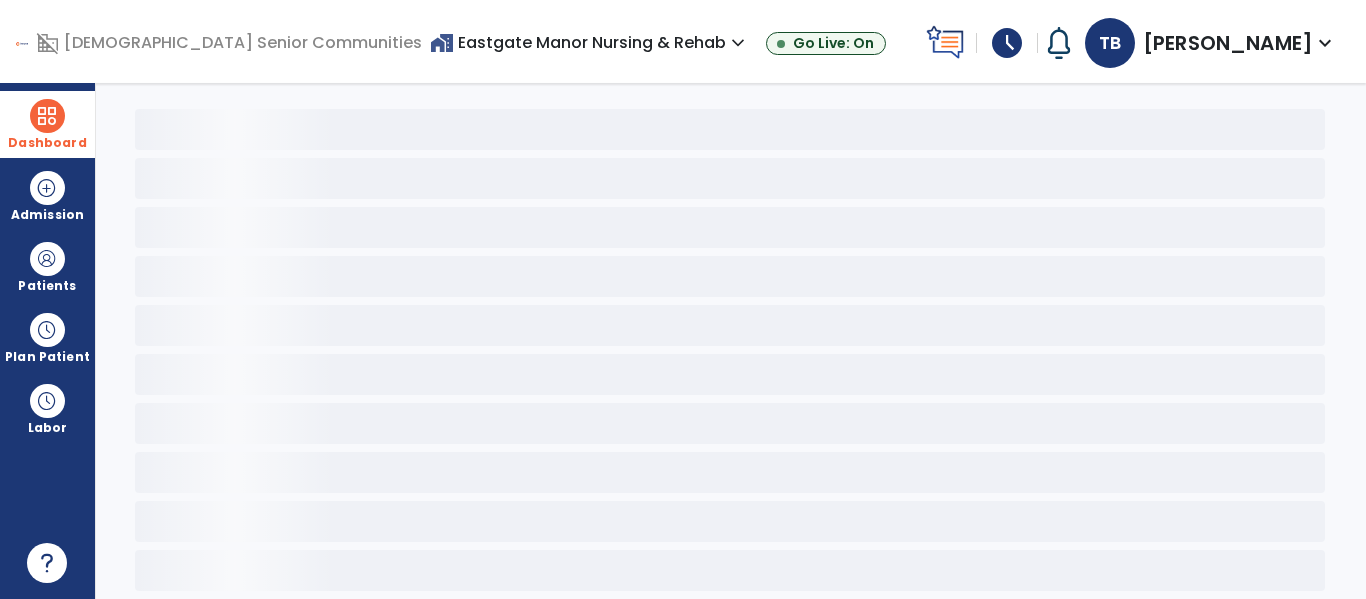 scroll, scrollTop: 78, scrollLeft: 0, axis: vertical 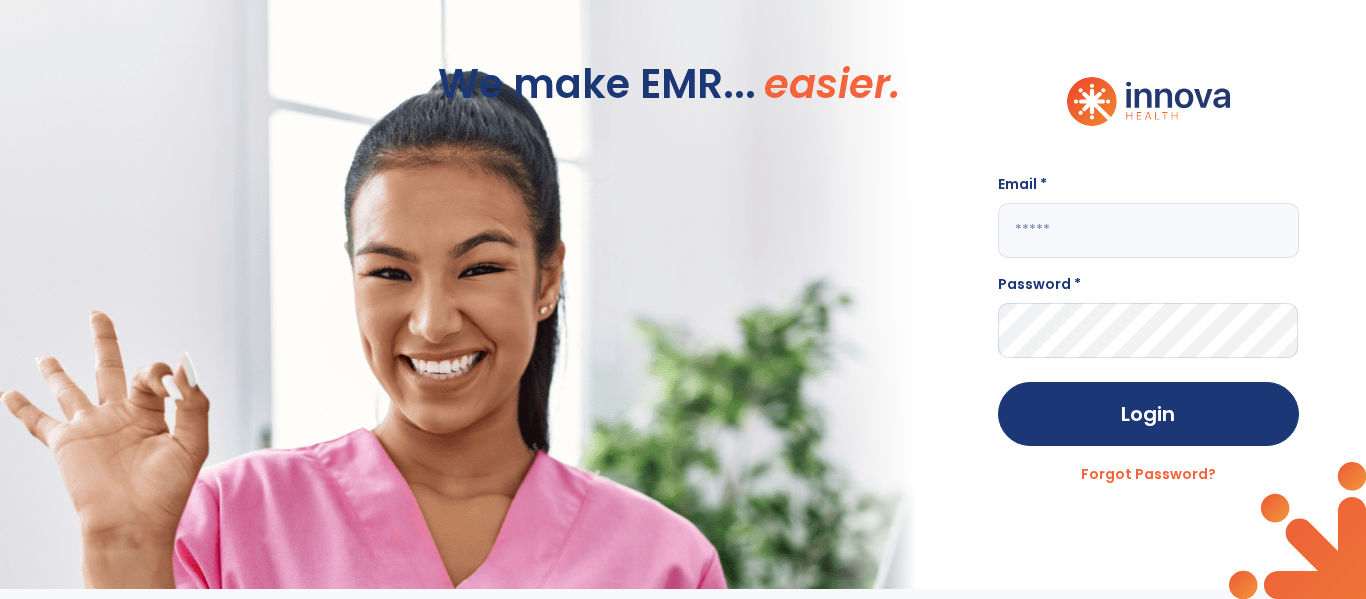 click on "We make EMR... easier." 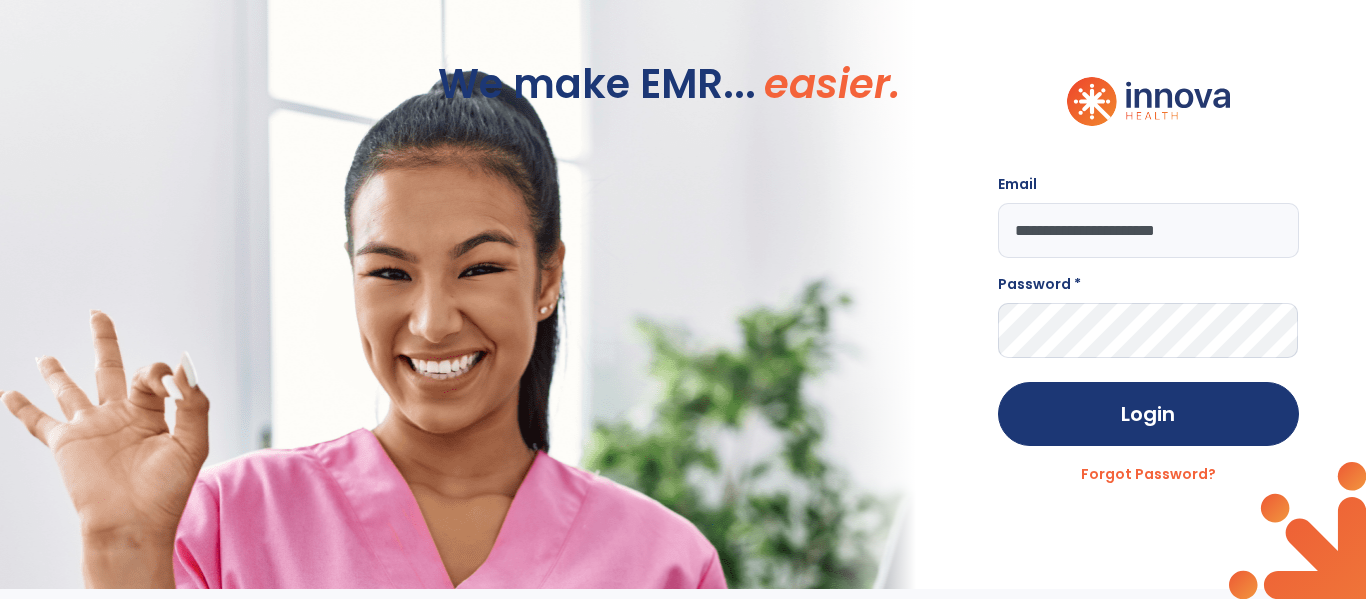 type on "**********" 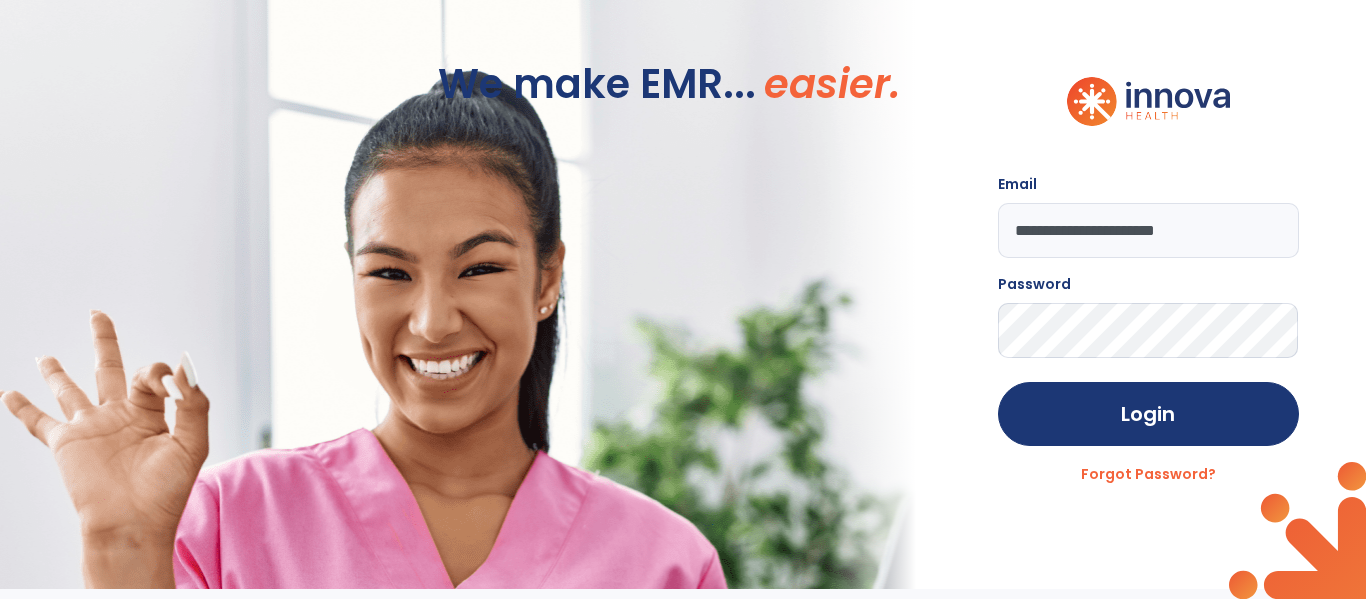 click on "Login" 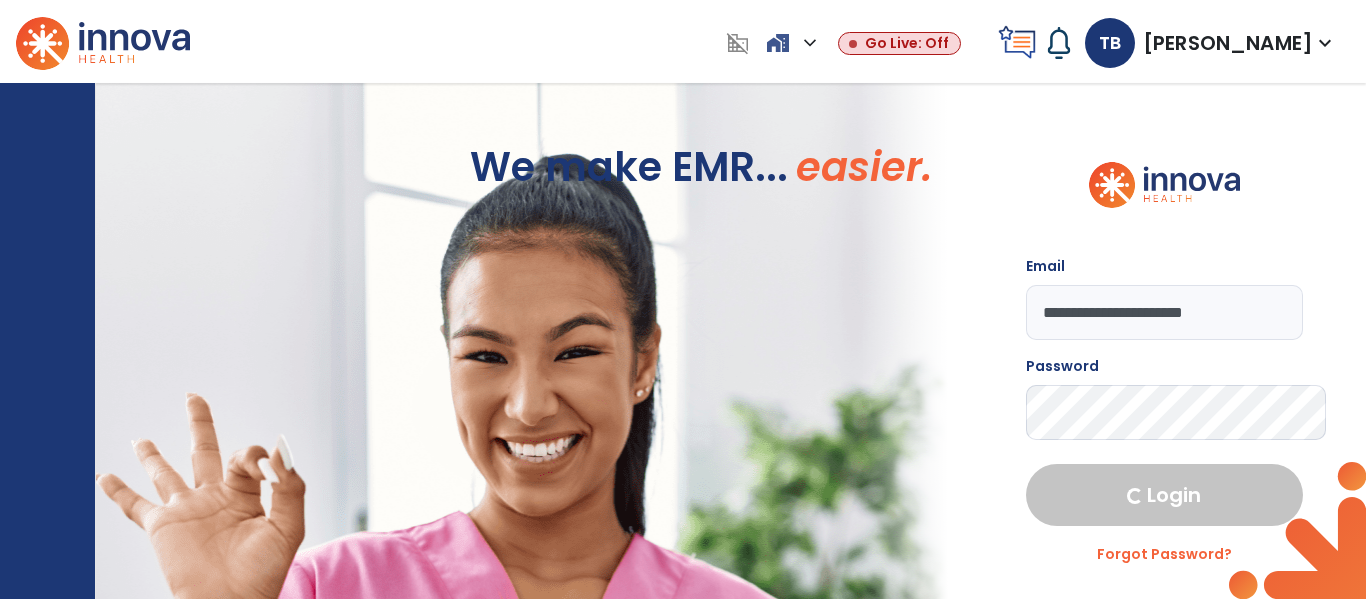 select on "****" 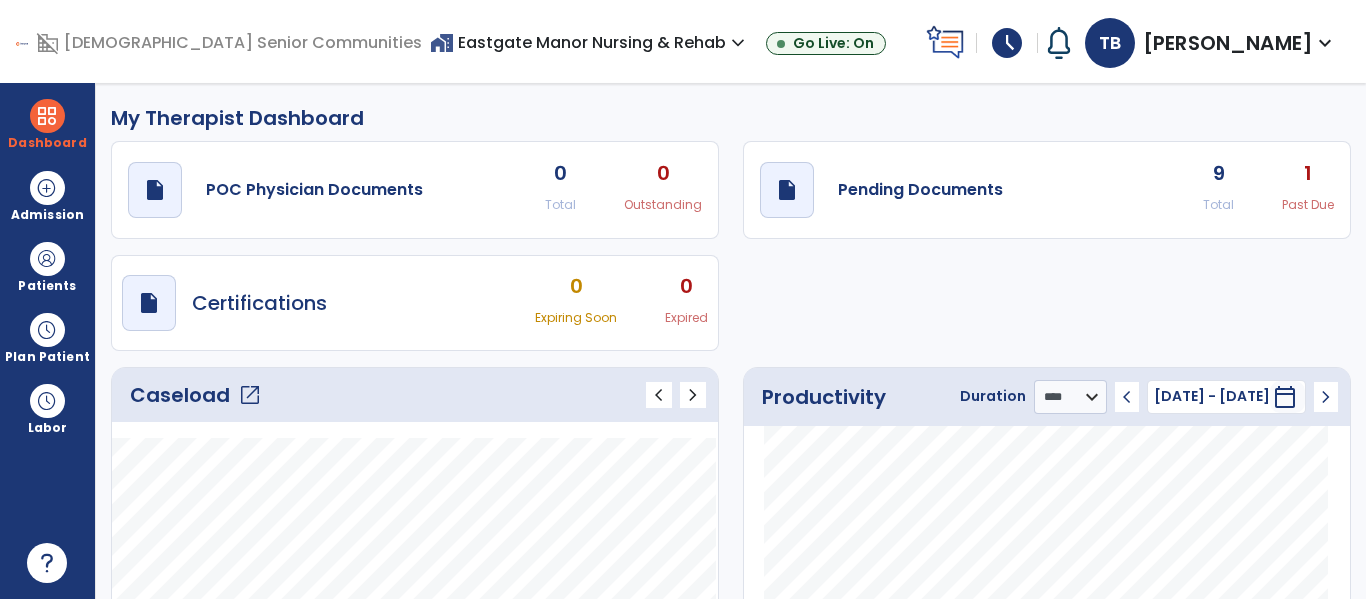 click on "Caseload   open_in_new" 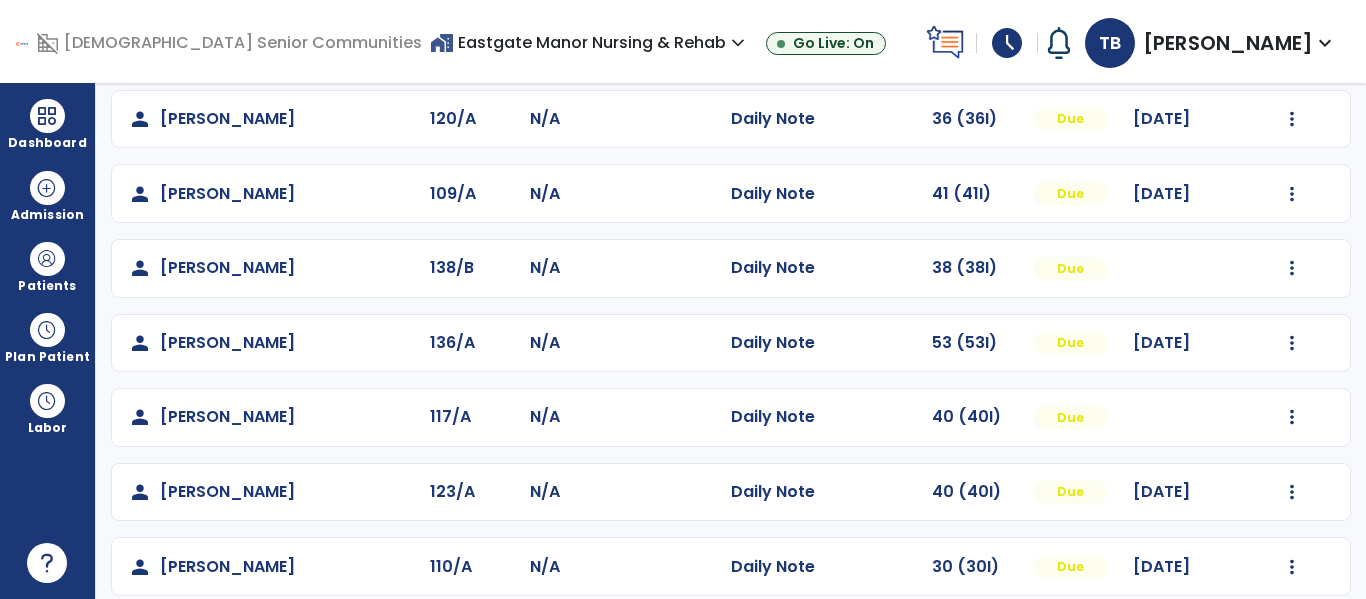 scroll, scrollTop: 323, scrollLeft: 0, axis: vertical 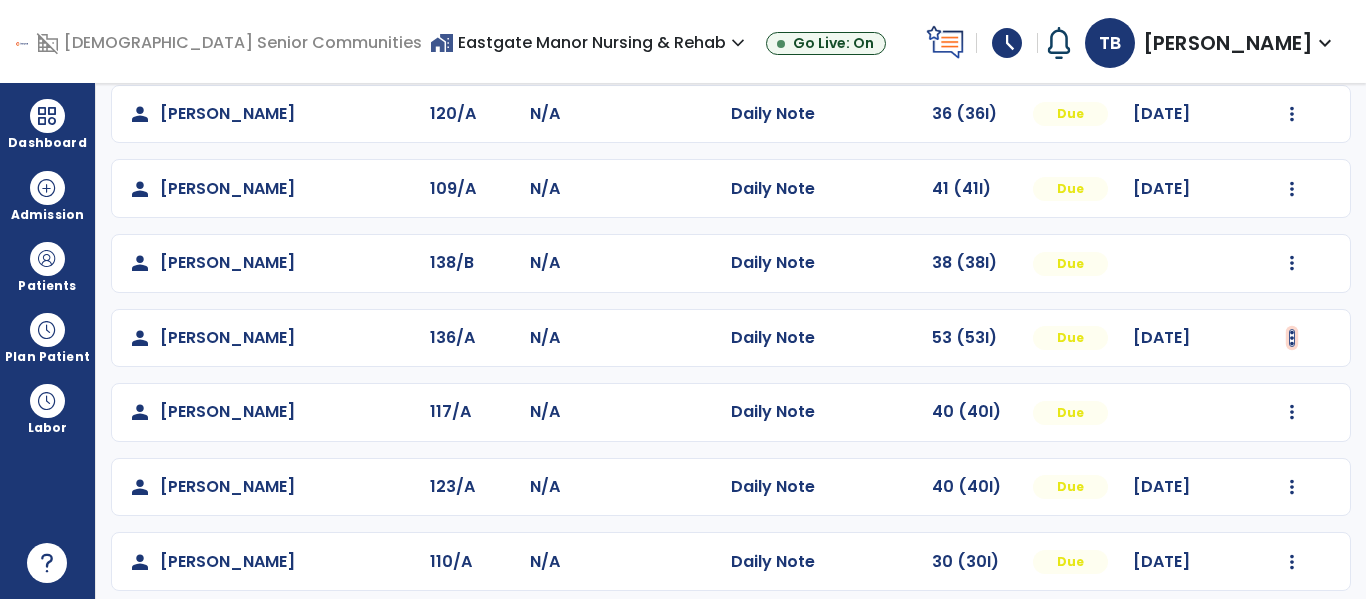 click at bounding box center (1293, -35) 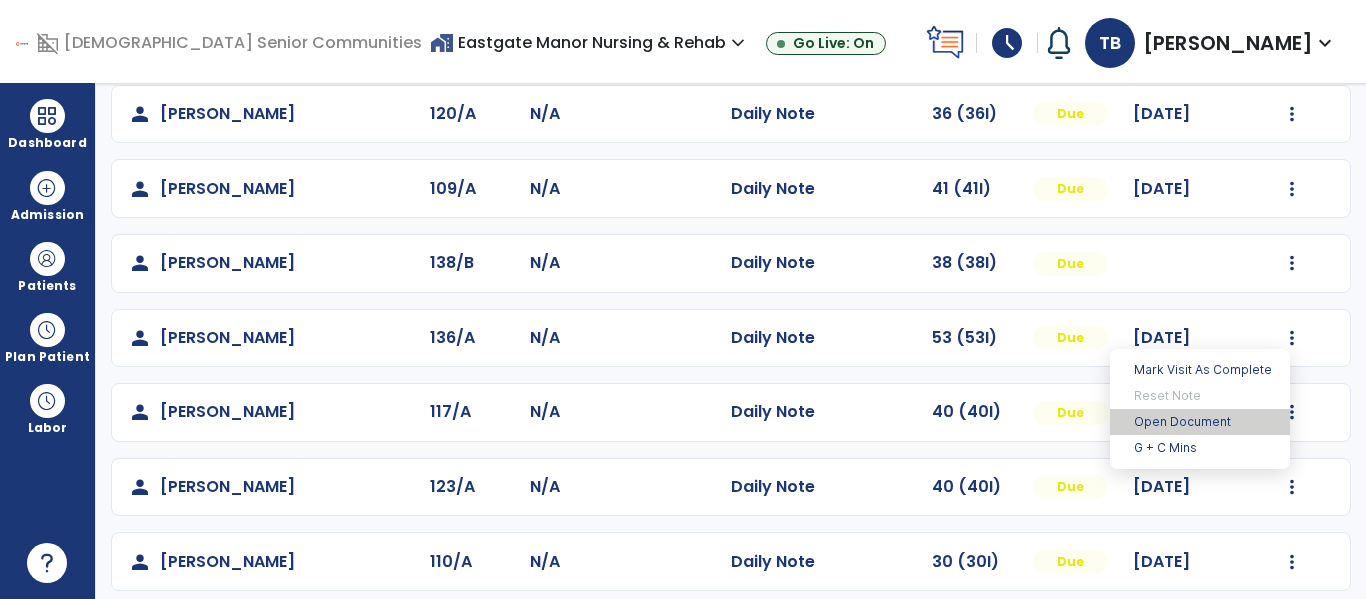 click on "Open Document" at bounding box center [1200, 422] 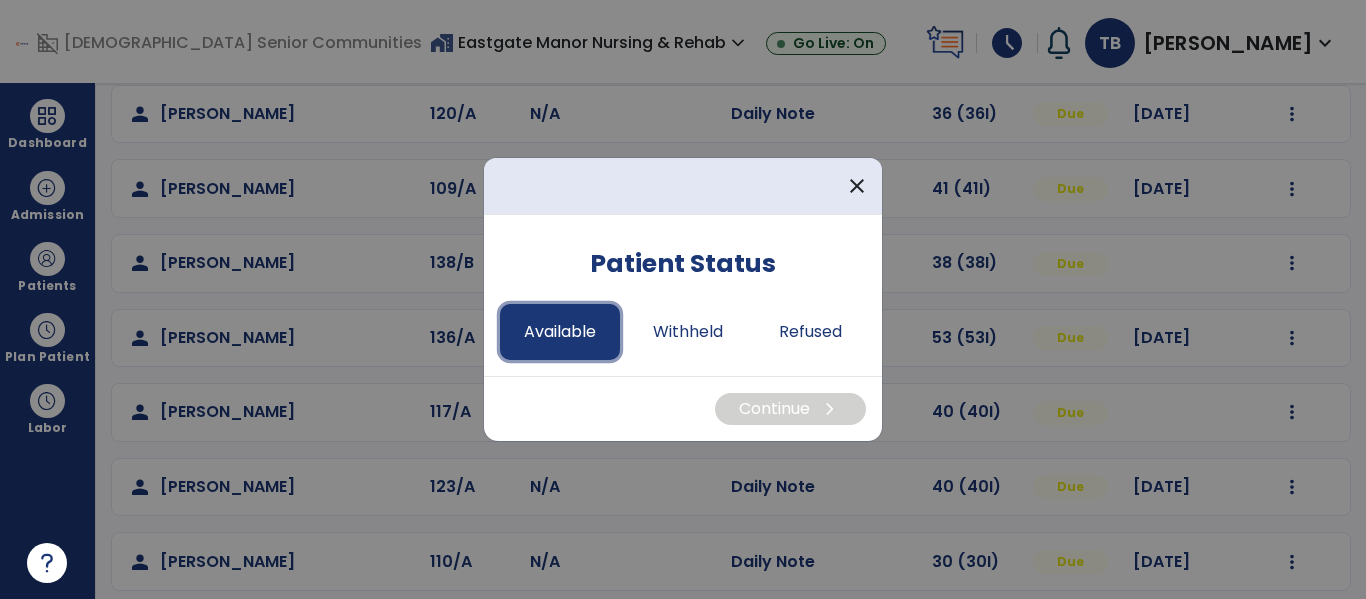 click on "Available" at bounding box center [560, 332] 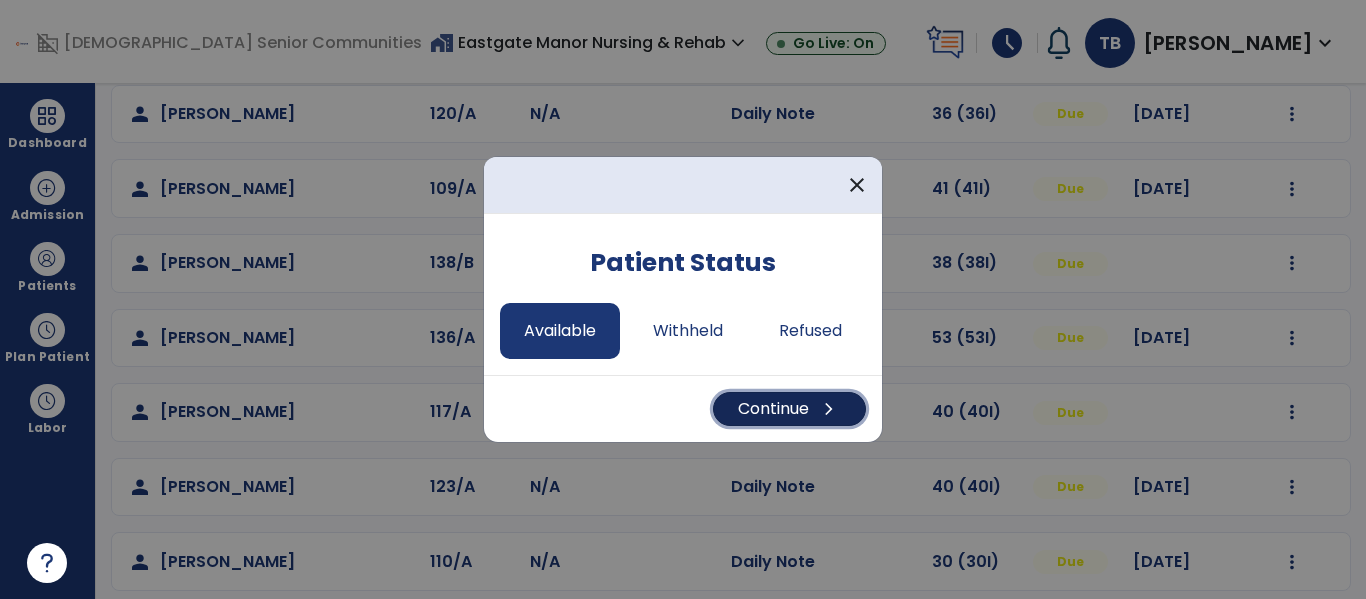 click on "Continue   chevron_right" at bounding box center (789, 409) 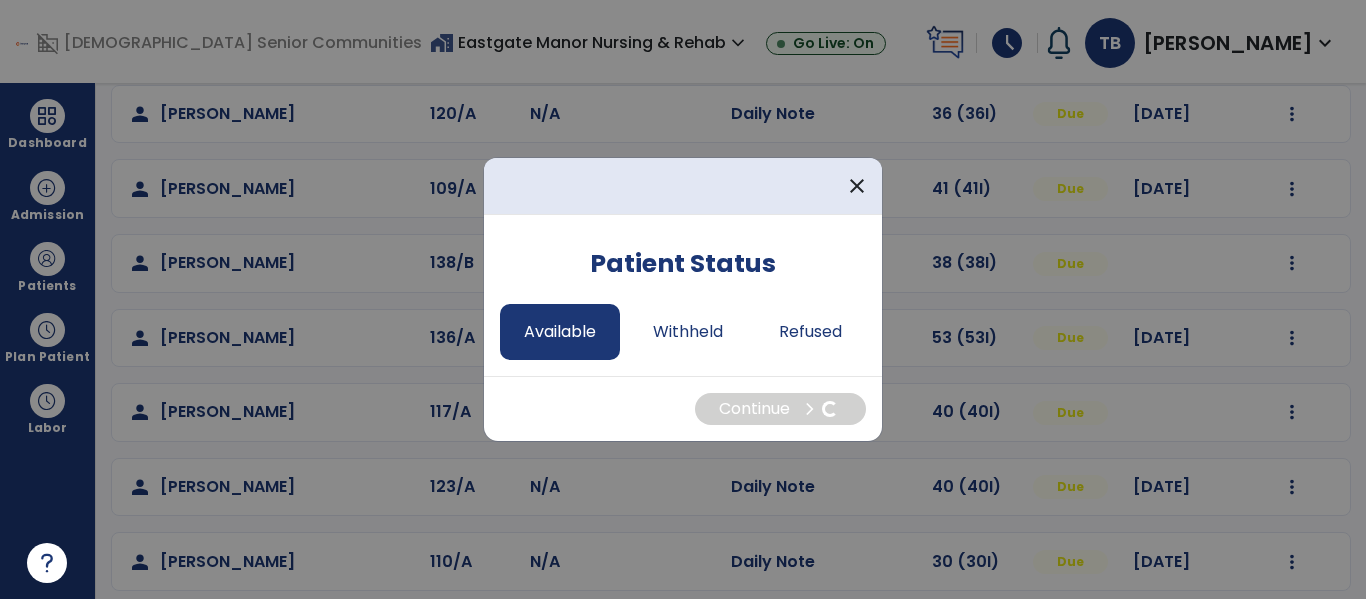 select on "*" 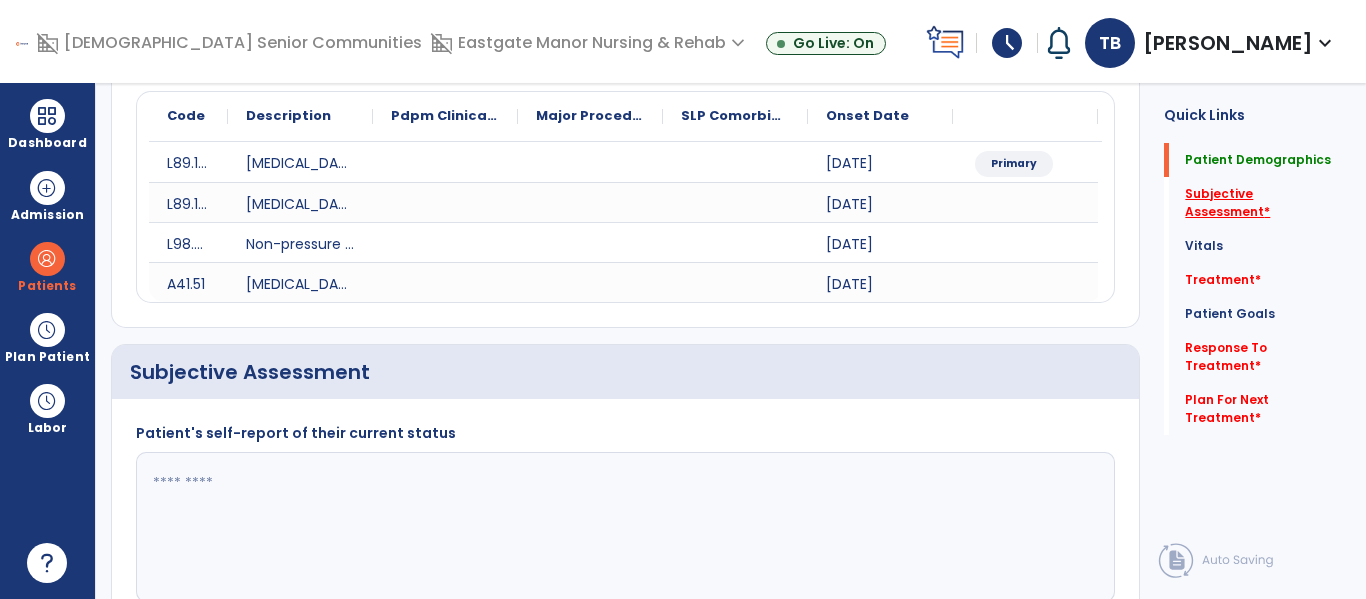 click on "Subjective Assessment   *" 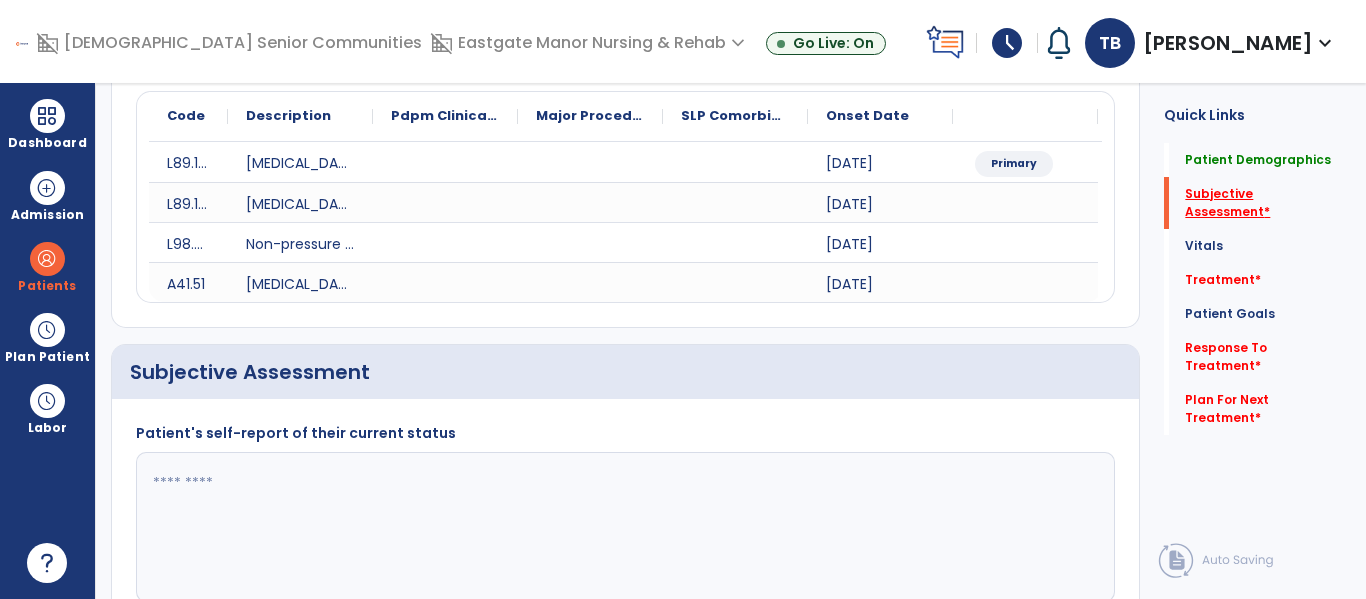 scroll, scrollTop: 467, scrollLeft: 0, axis: vertical 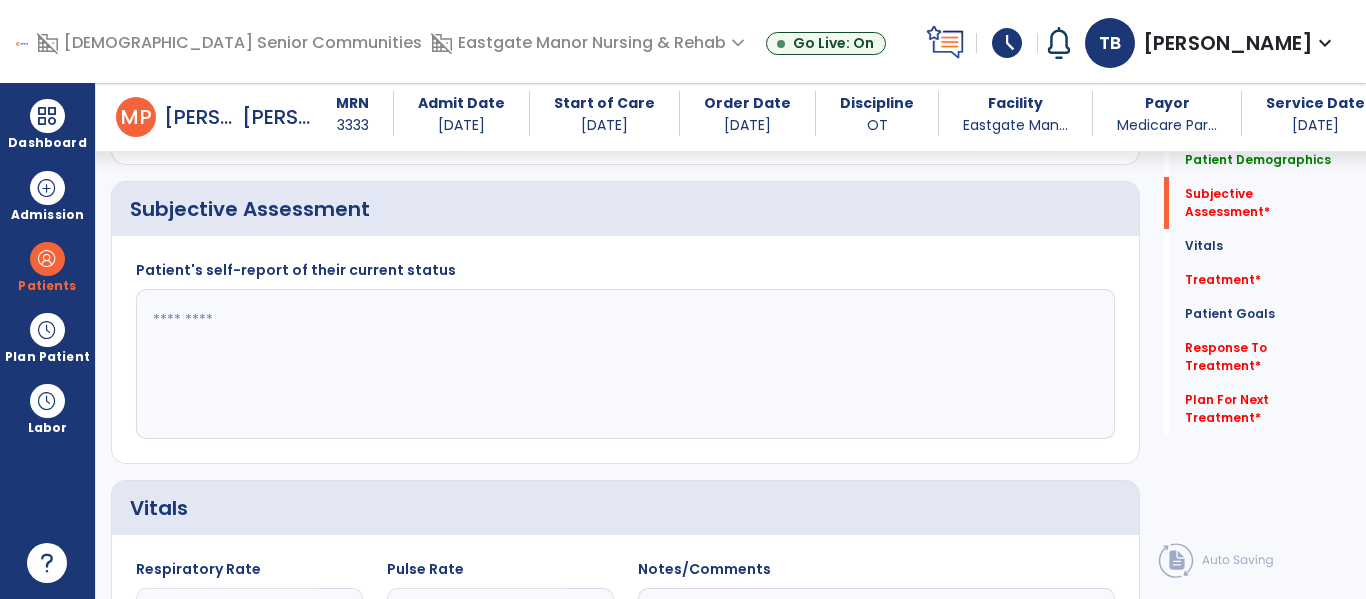 click 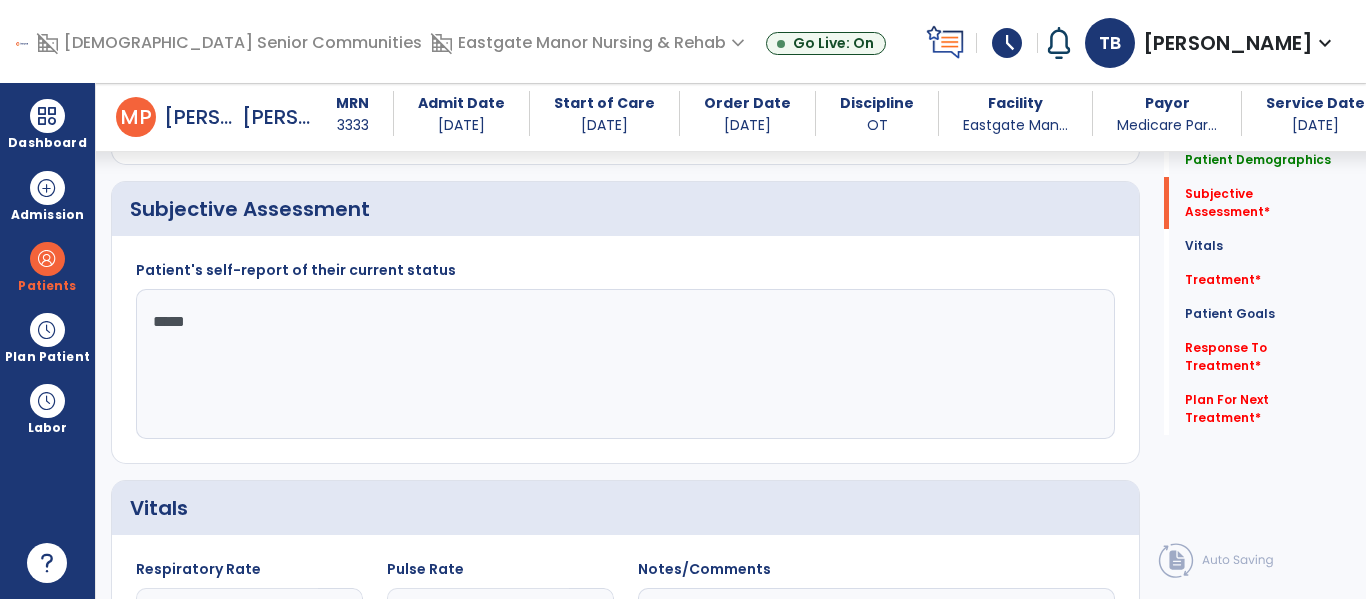 type on "******" 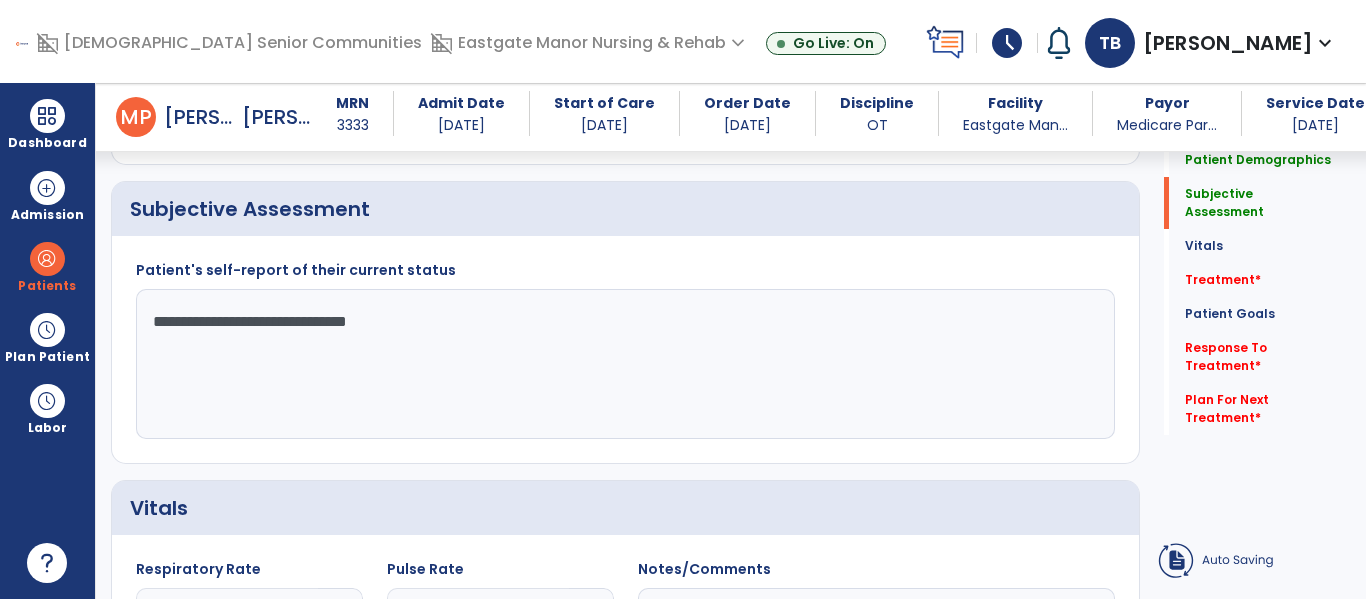 type on "**********" 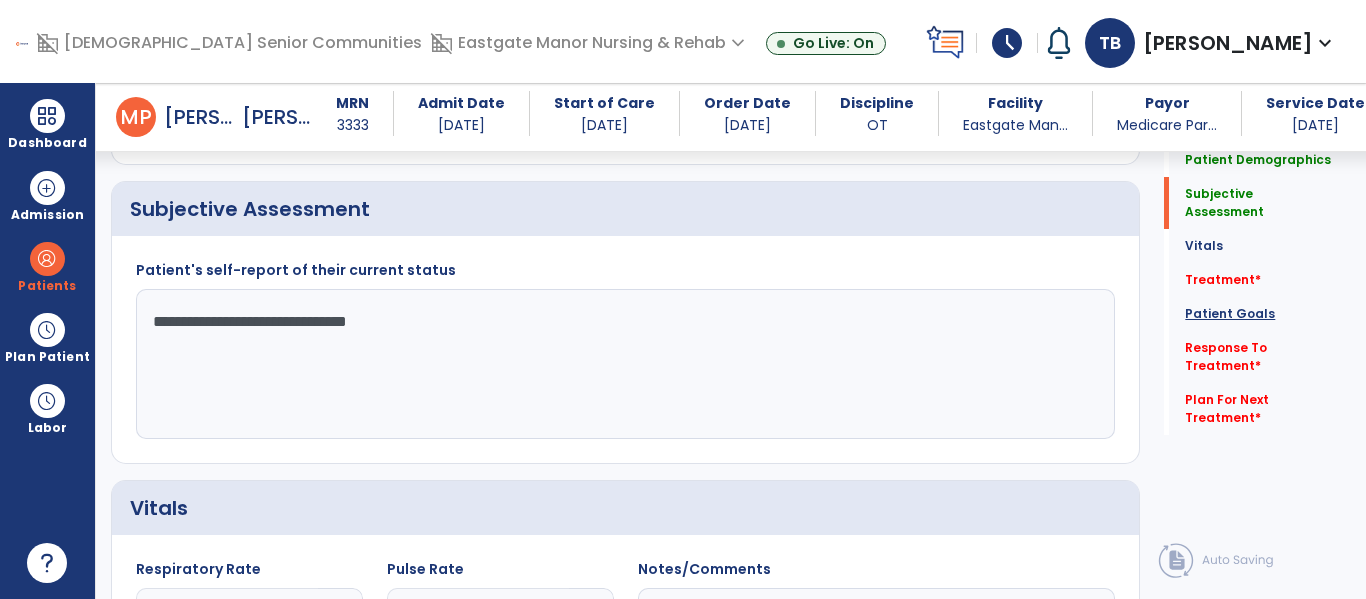 click on "Patient Goals" 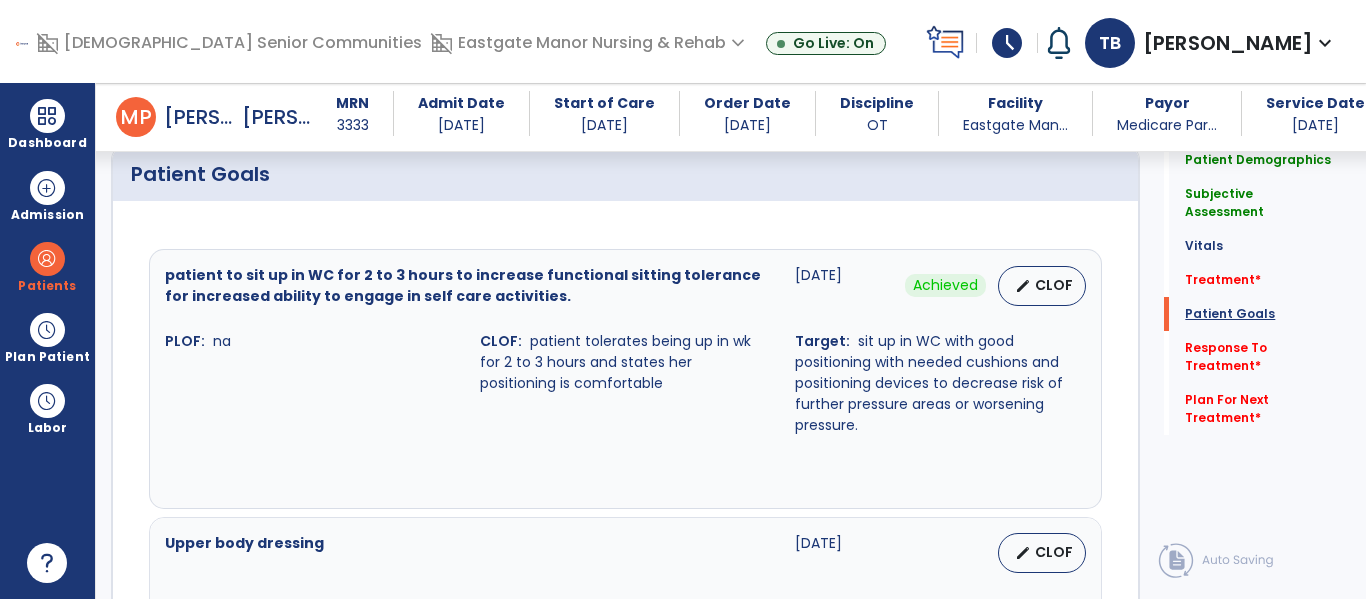 scroll, scrollTop: 1495, scrollLeft: 0, axis: vertical 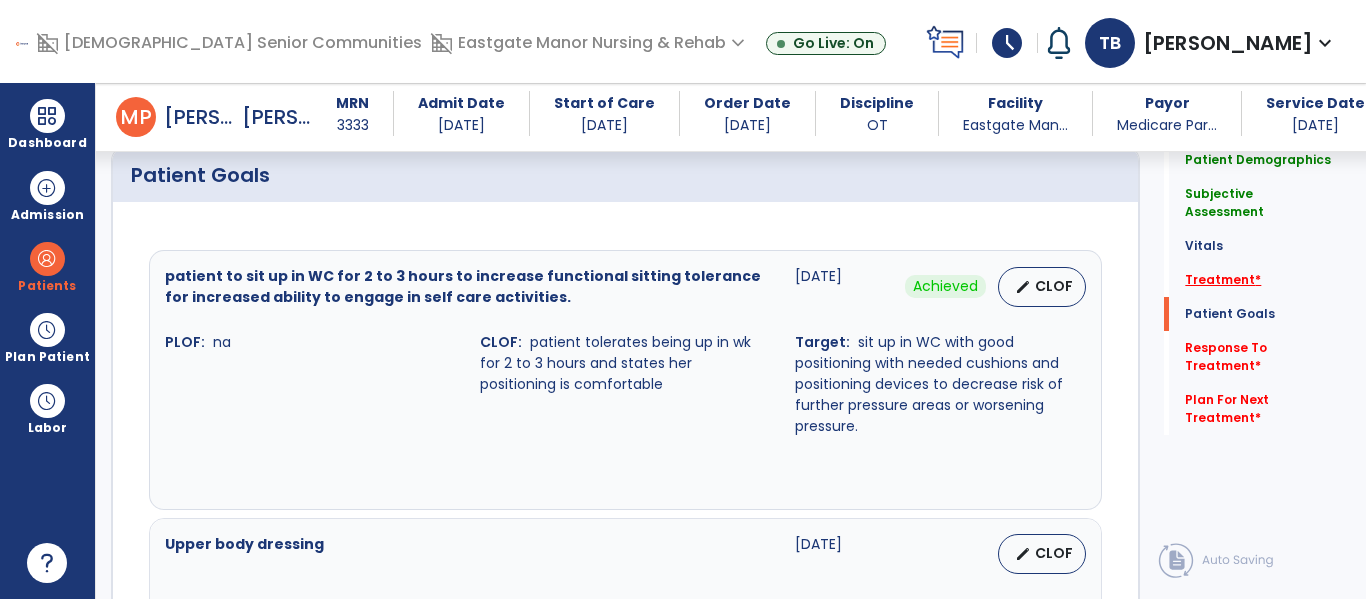 click on "Treatment   *" 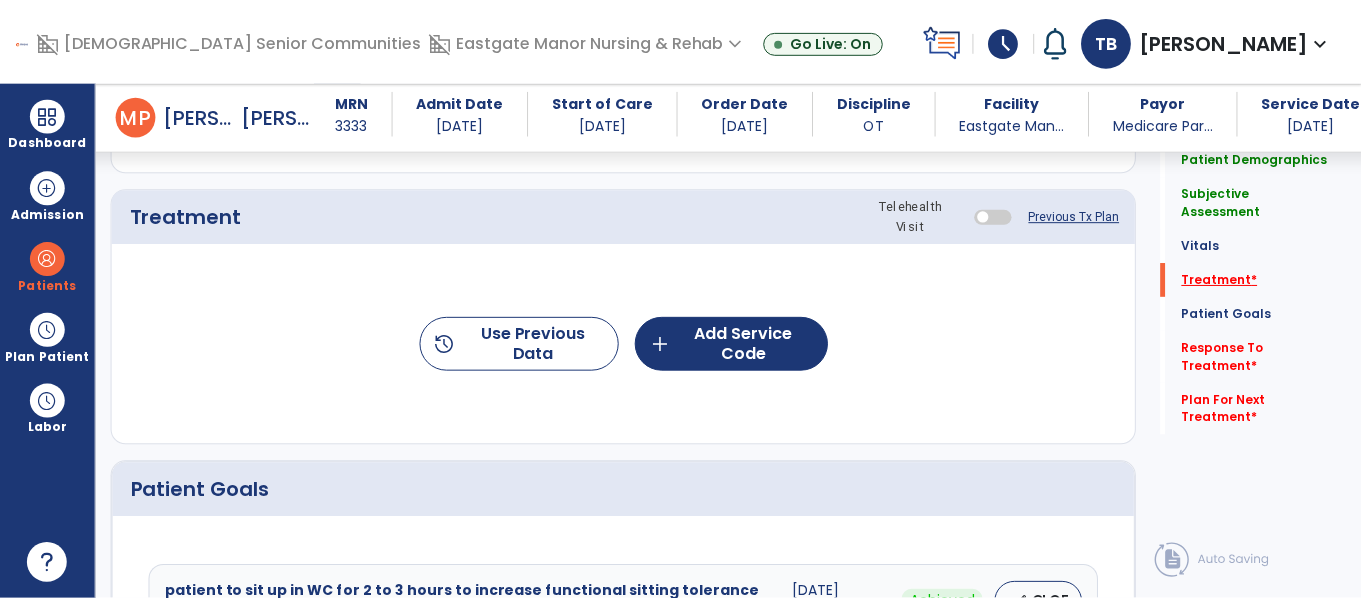 scroll, scrollTop: 1156, scrollLeft: 0, axis: vertical 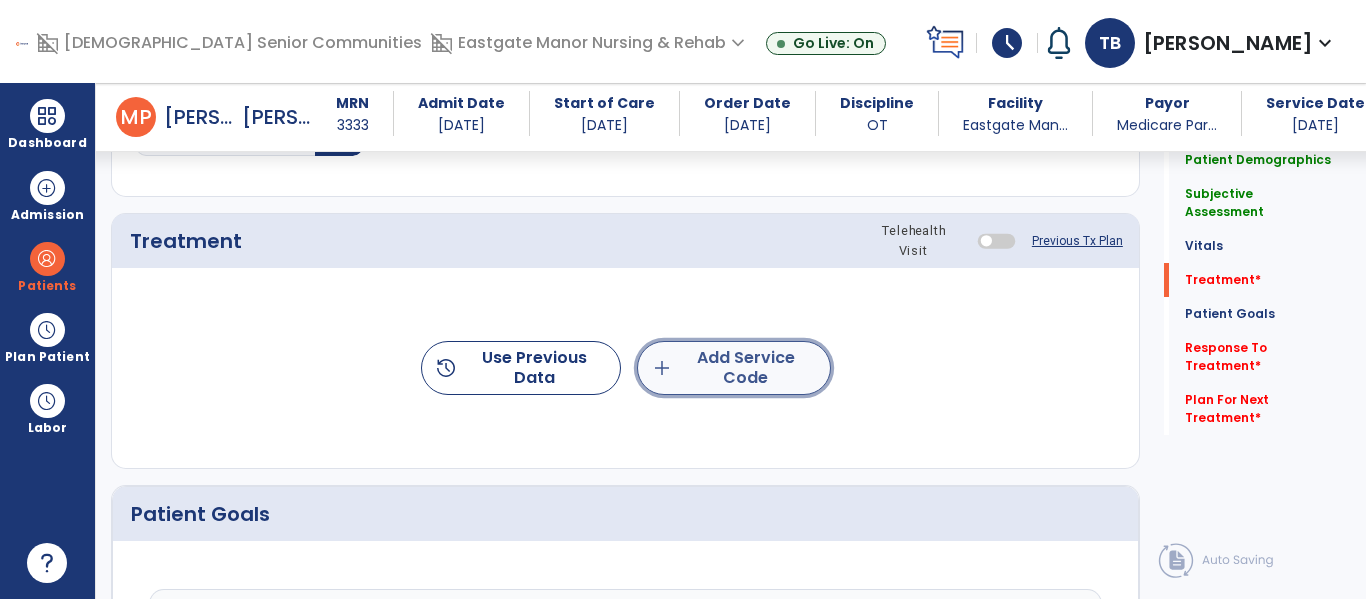 click on "add  Add Service Code" 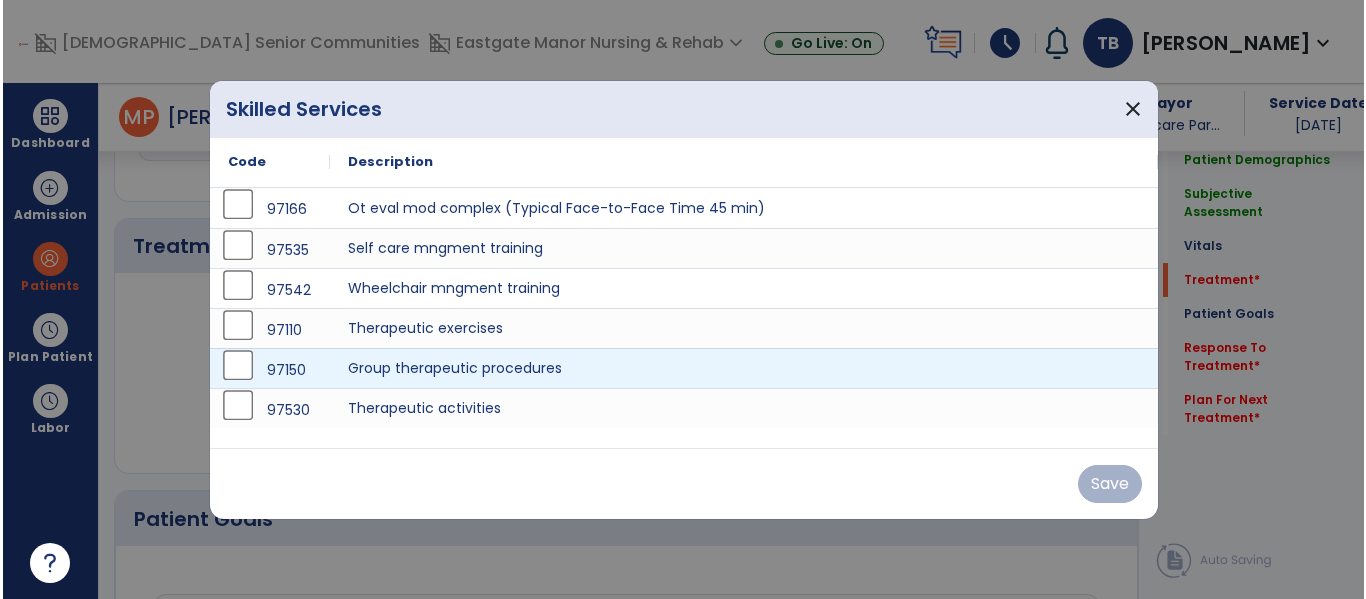 scroll, scrollTop: 1156, scrollLeft: 0, axis: vertical 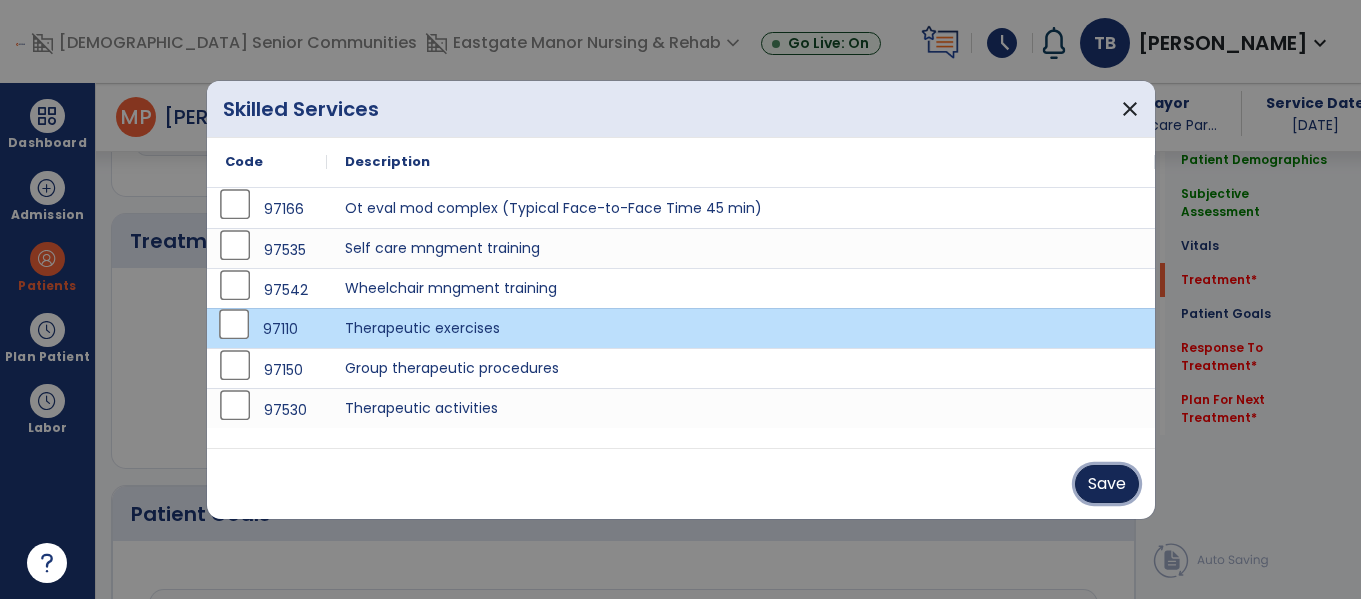 click on "Save" at bounding box center [1107, 484] 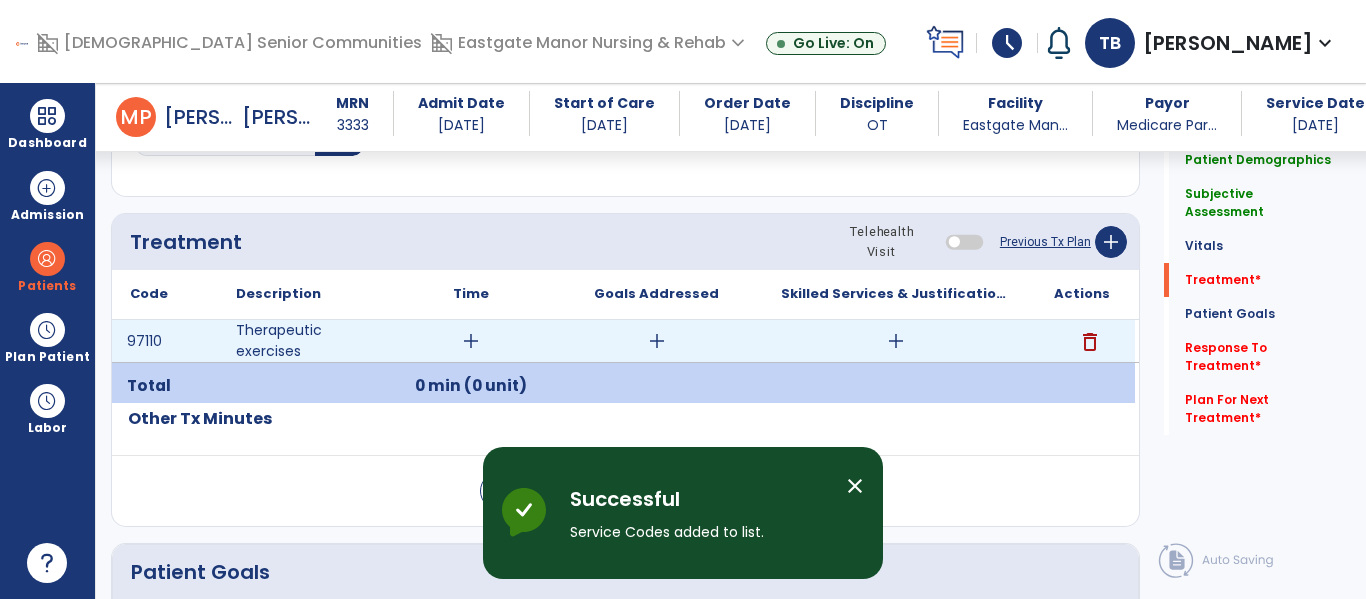 click on "add" at bounding box center [471, 341] 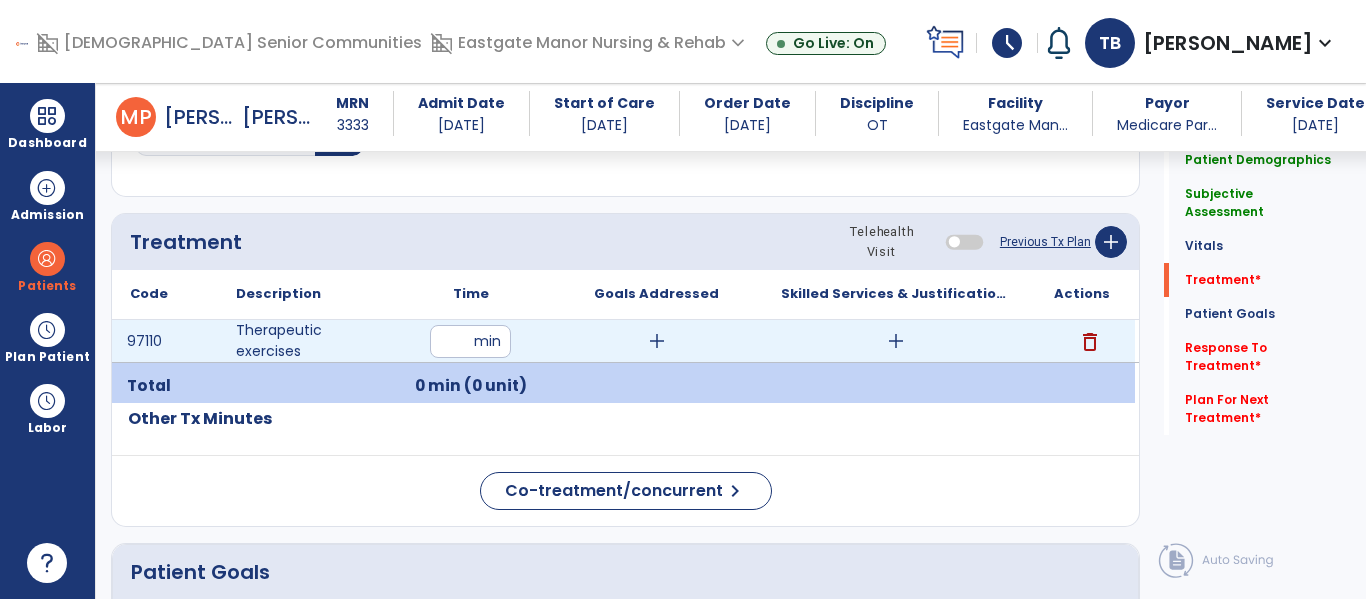 type on "**" 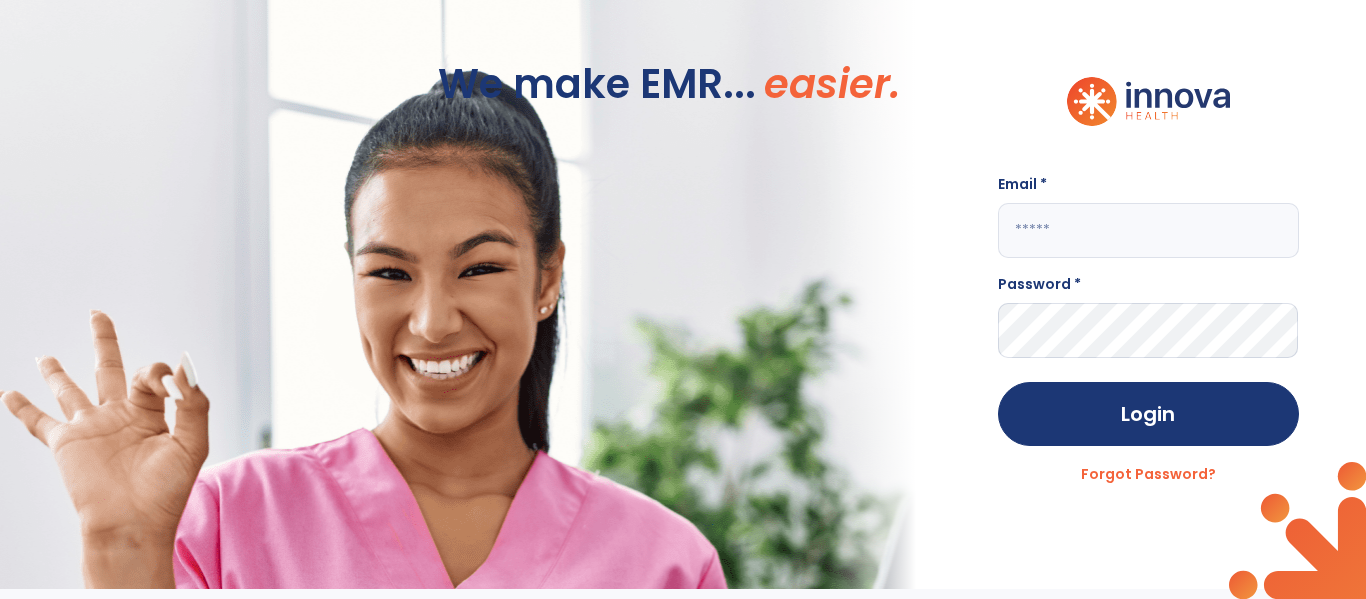 scroll, scrollTop: 0, scrollLeft: 0, axis: both 